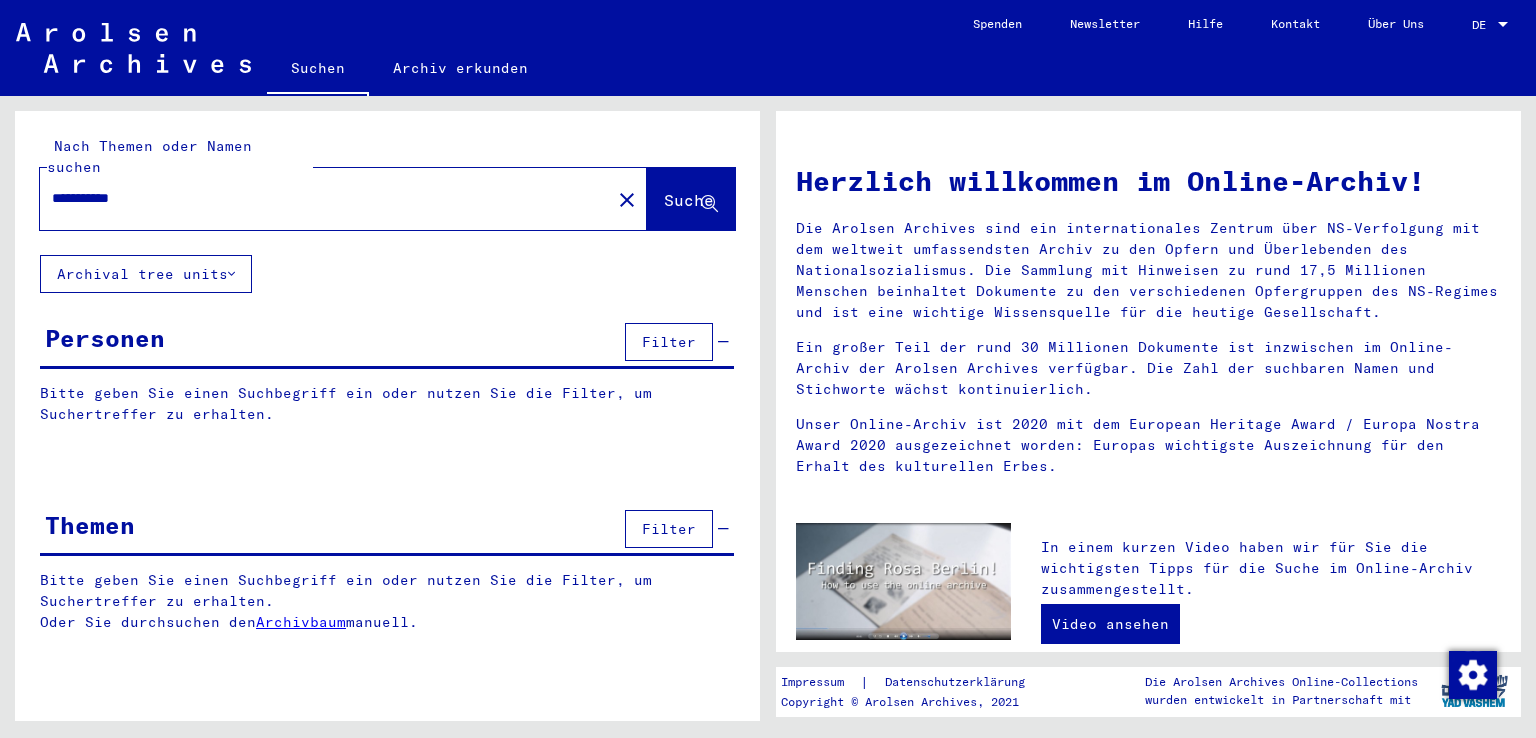 scroll, scrollTop: 0, scrollLeft: 0, axis: both 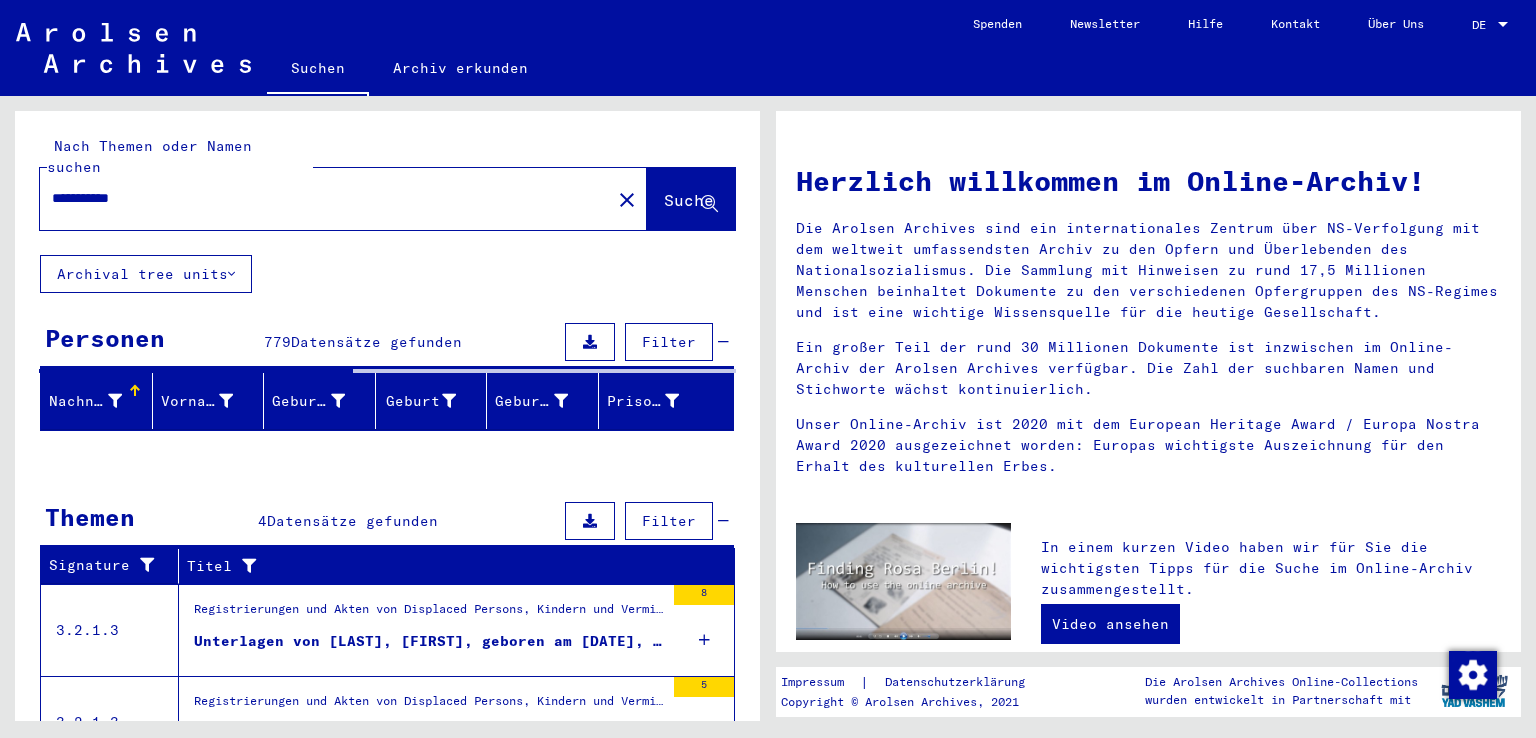 drag, startPoint x: 160, startPoint y: 175, endPoint x: 10, endPoint y: 190, distance: 150.74814 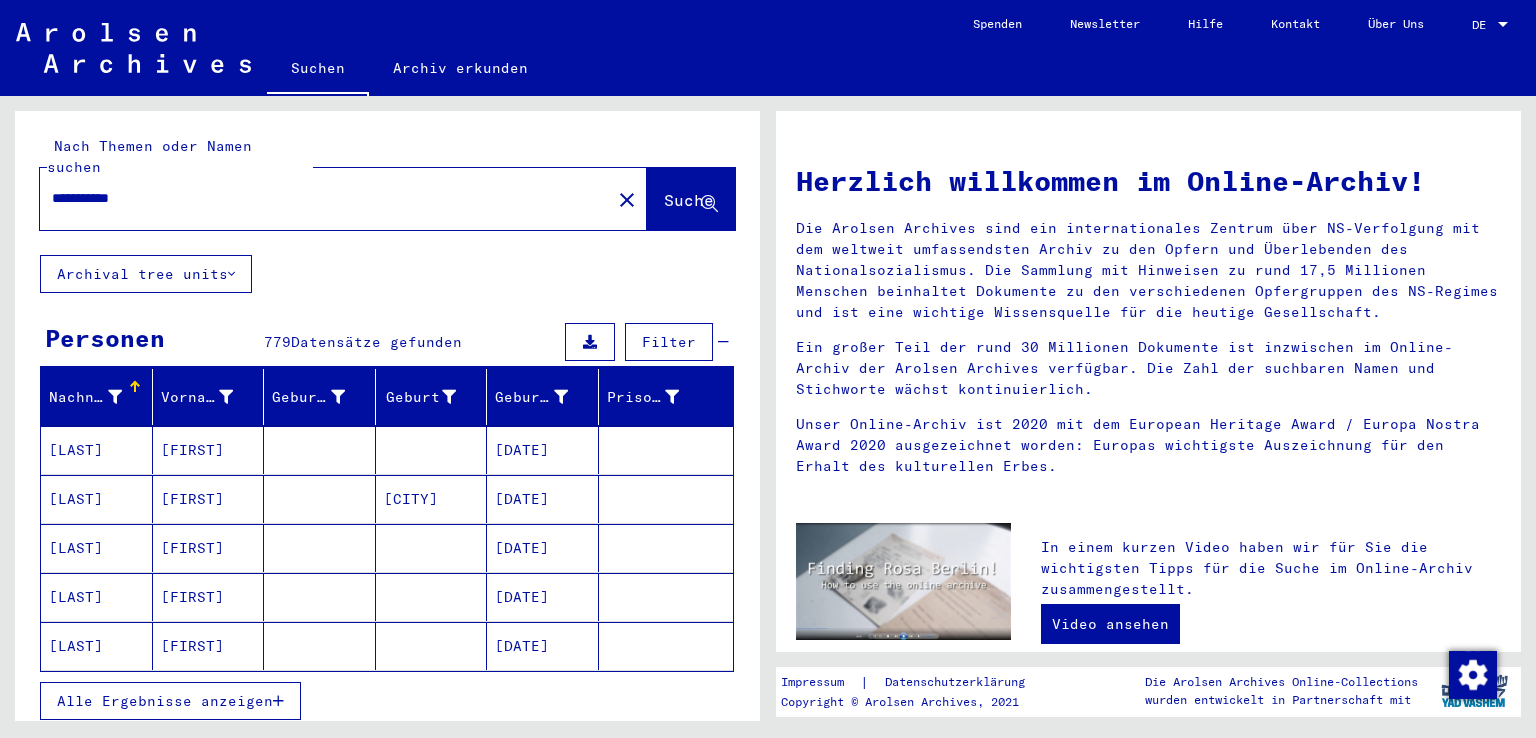 click on "Suche" at bounding box center [689, 200] 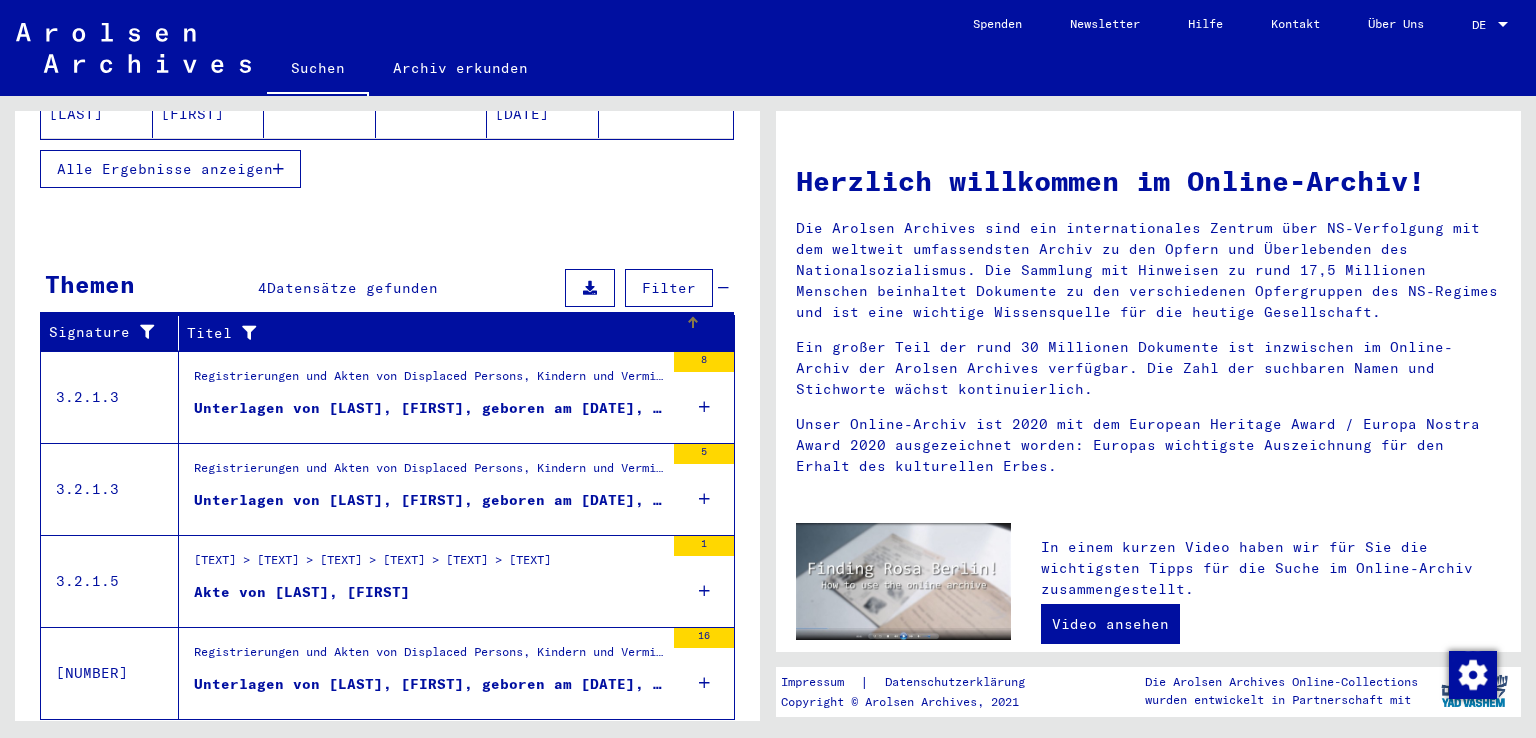 scroll, scrollTop: 562, scrollLeft: 0, axis: vertical 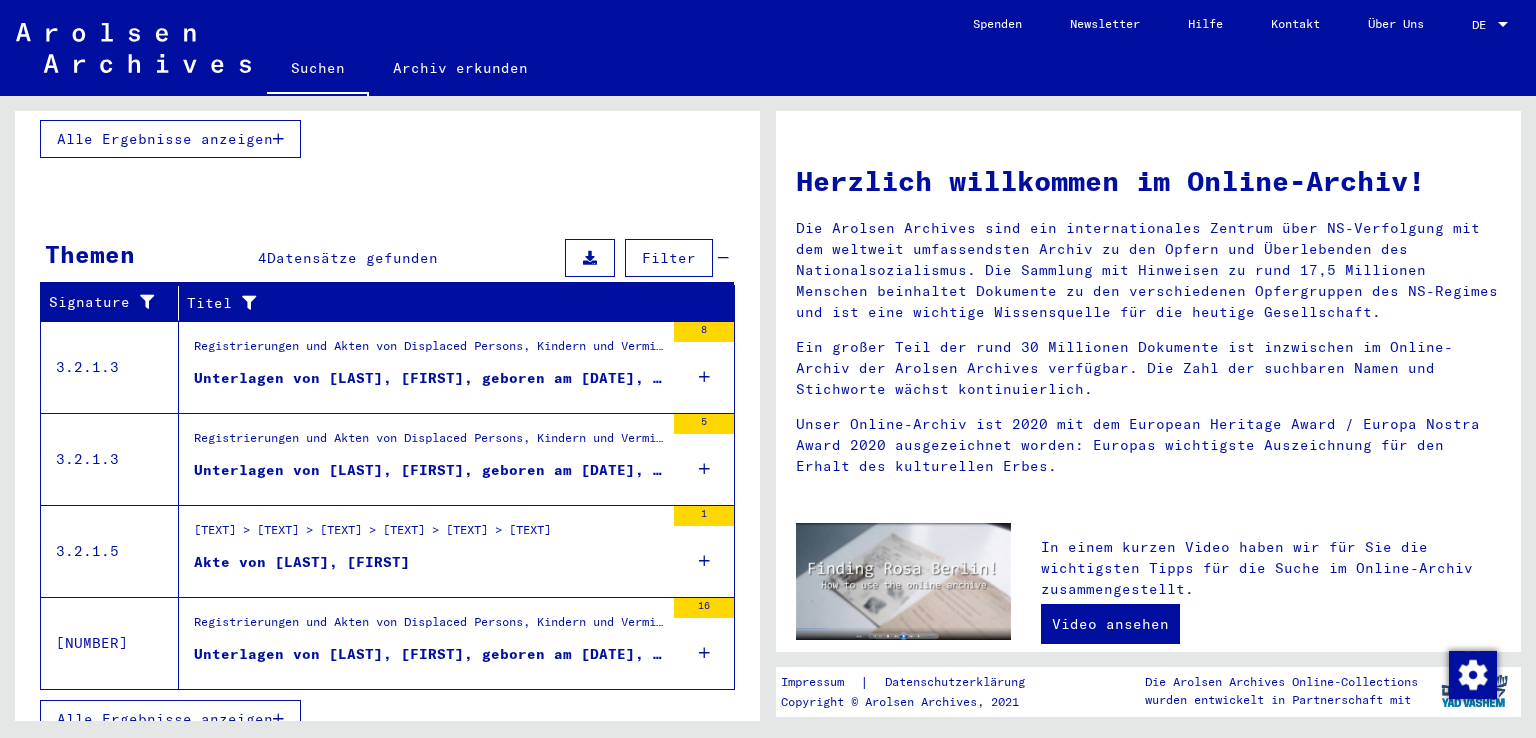 click on "Registrierungen und Akten von Displaced Persons, Kindern und Vermissten > Unterstützungsprogramme unterschiedlicher Organisationen > “Intergovernmental Committee for European Migration” > ICEM-Akten > Schriftwechsel und Auswanderungsakten > Akten mit Namen ab BARISIC" at bounding box center (429, 351) 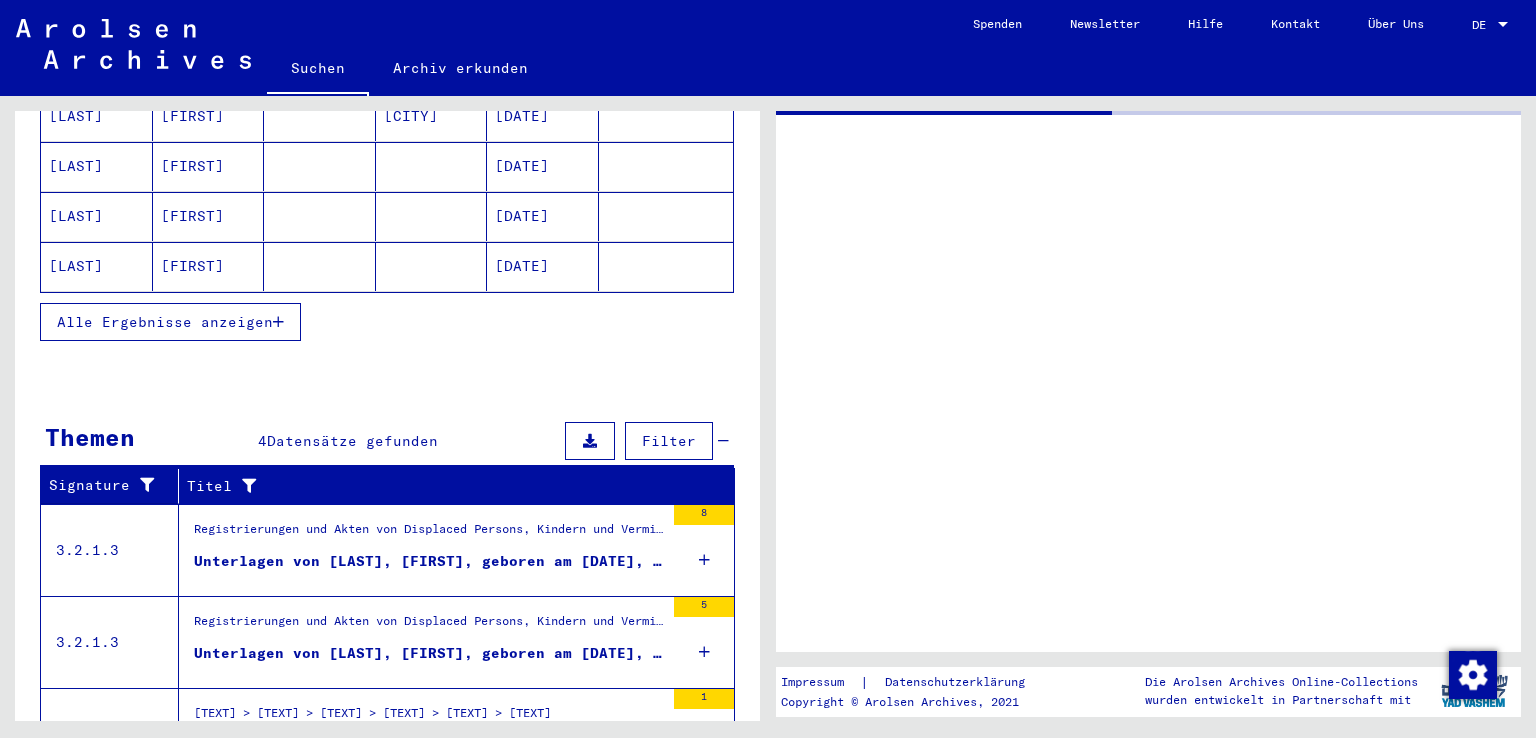 scroll, scrollTop: 260, scrollLeft: 0, axis: vertical 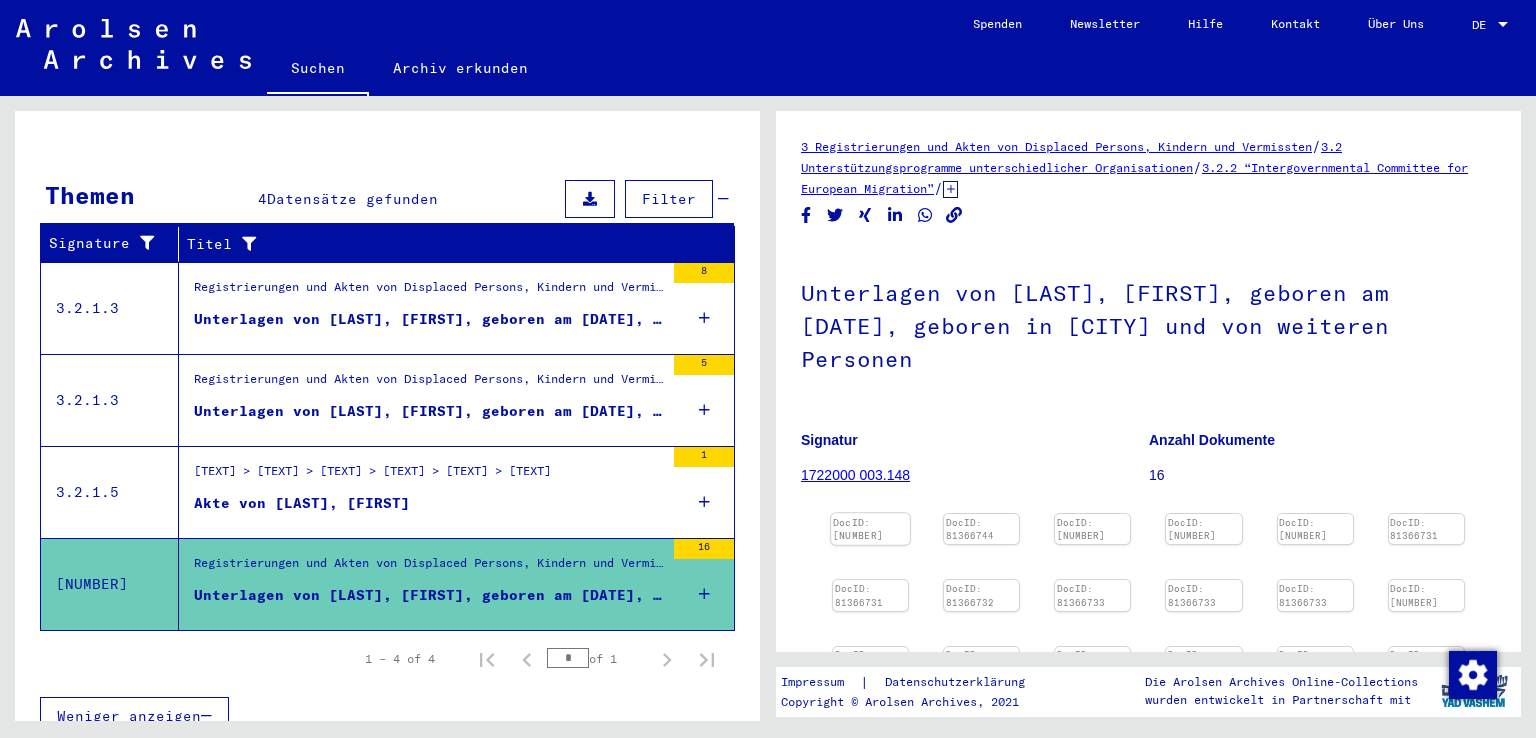 click at bounding box center (870, 513) 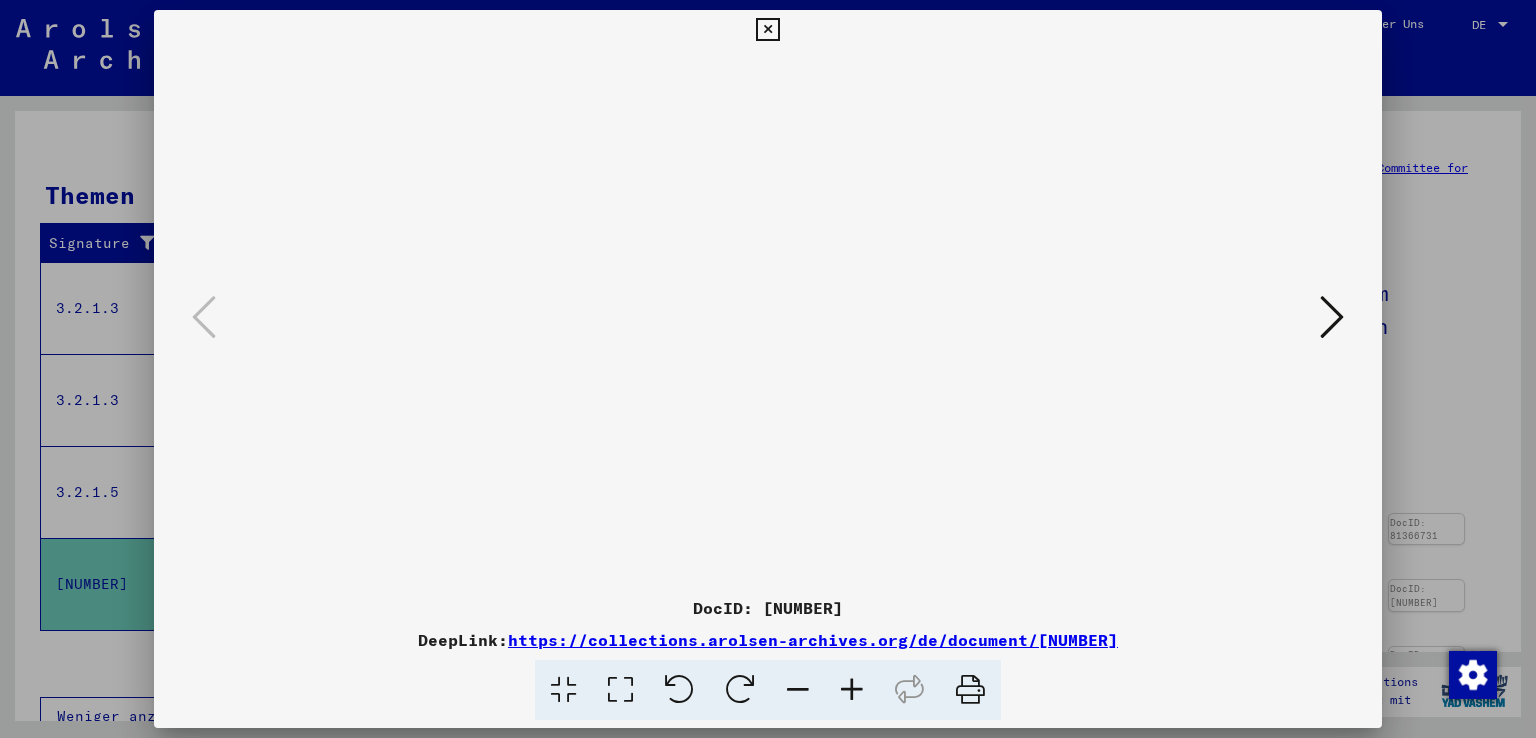 click at bounding box center (1332, 318) 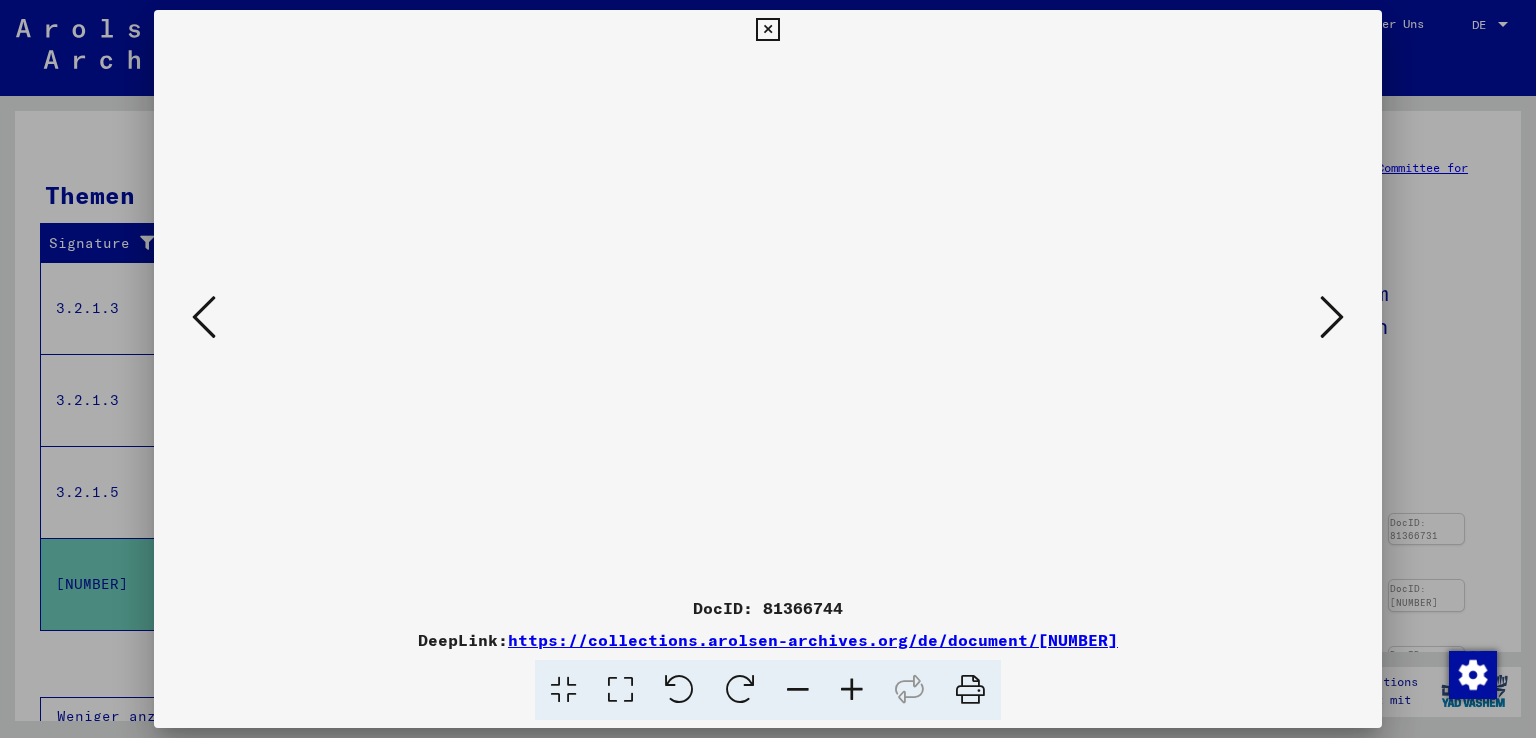 click at bounding box center [1332, 318] 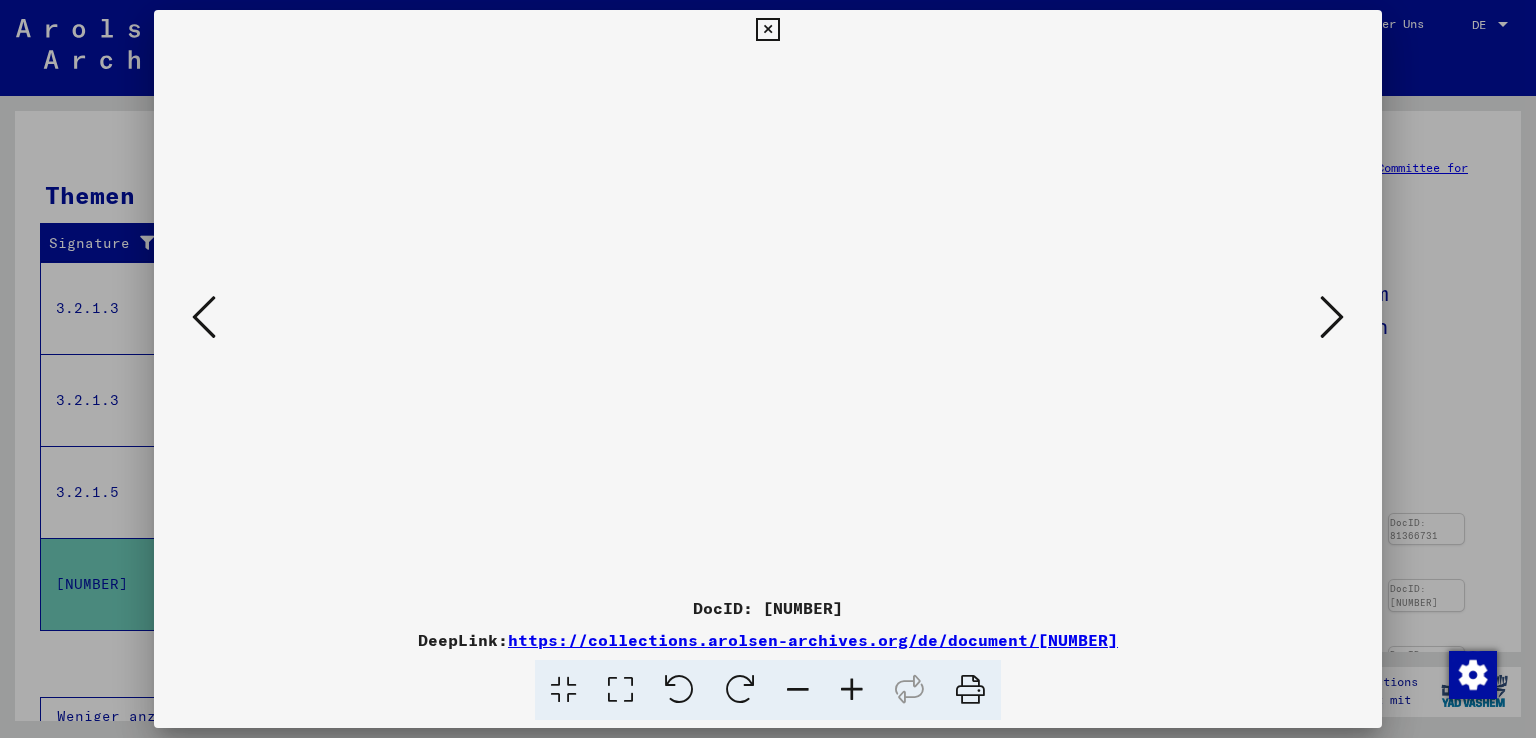 click at bounding box center (1332, 318) 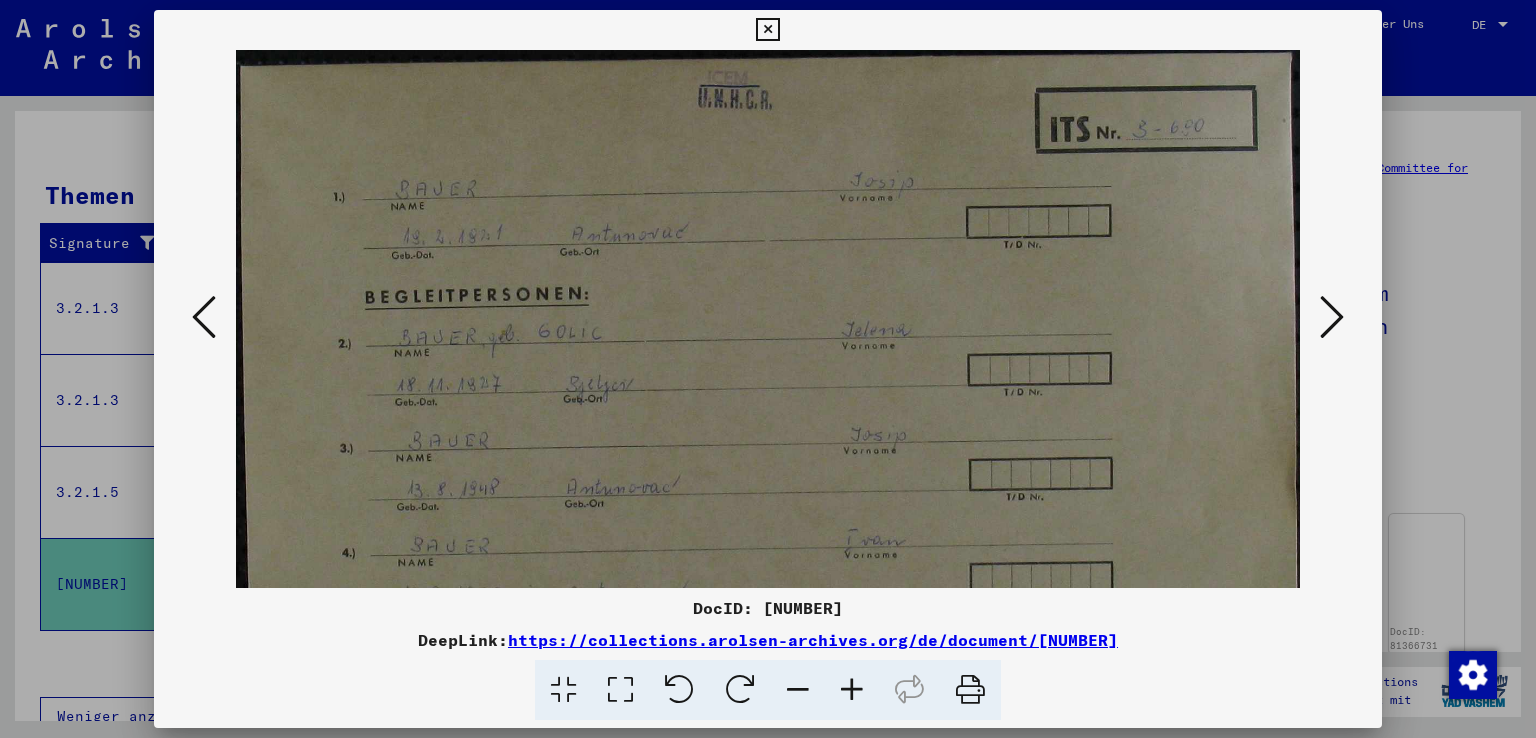 click at bounding box center [852, 690] 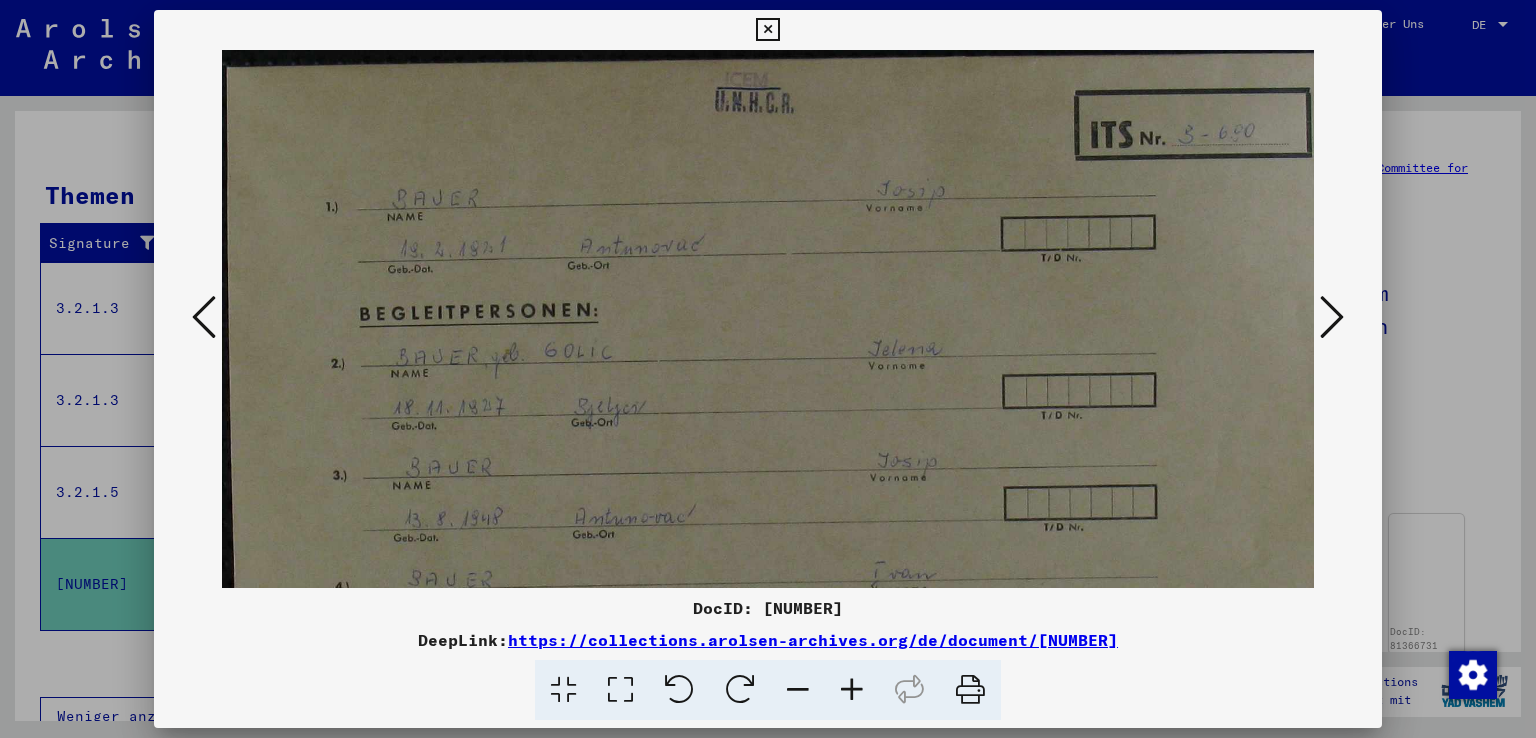 click at bounding box center [852, 690] 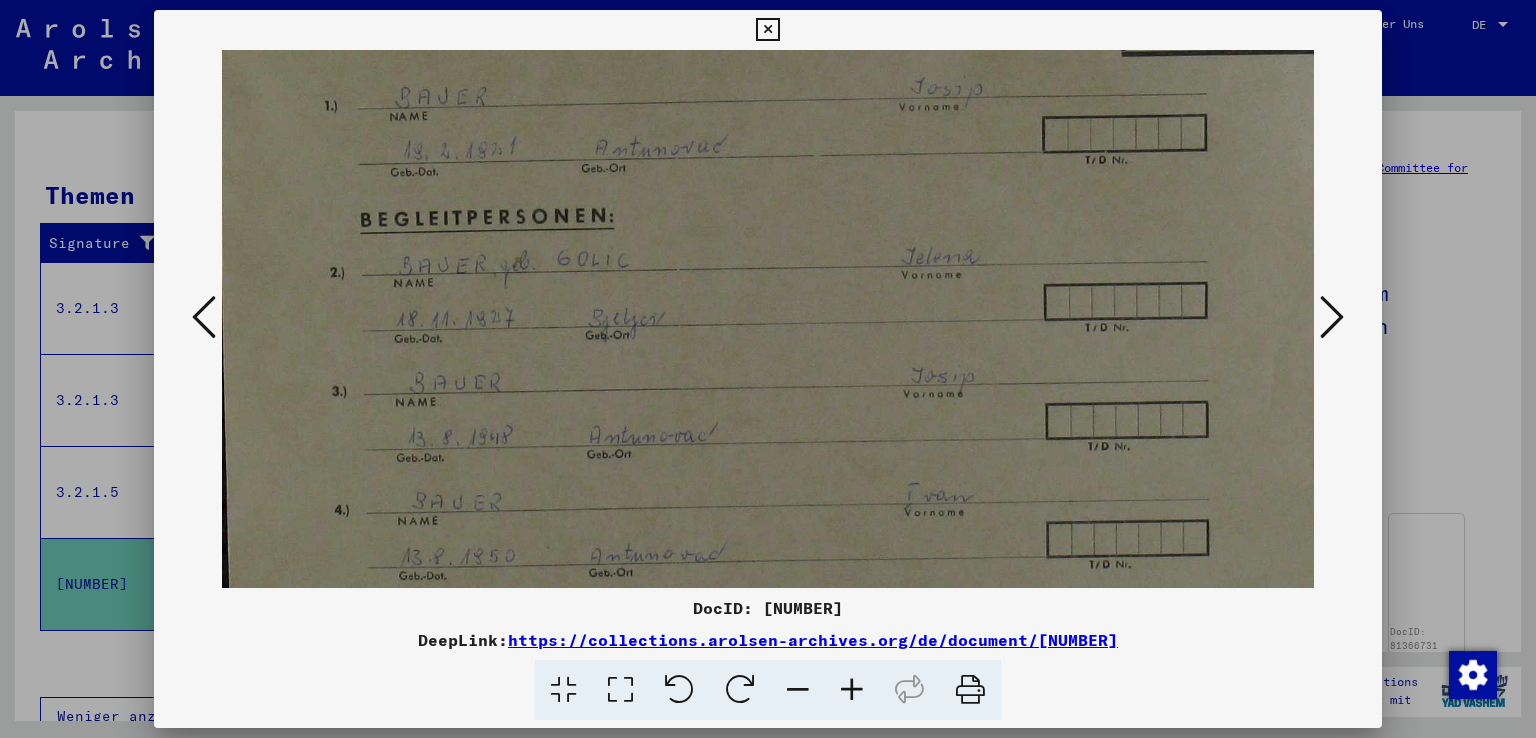 scroll, scrollTop: 112, scrollLeft: 8, axis: both 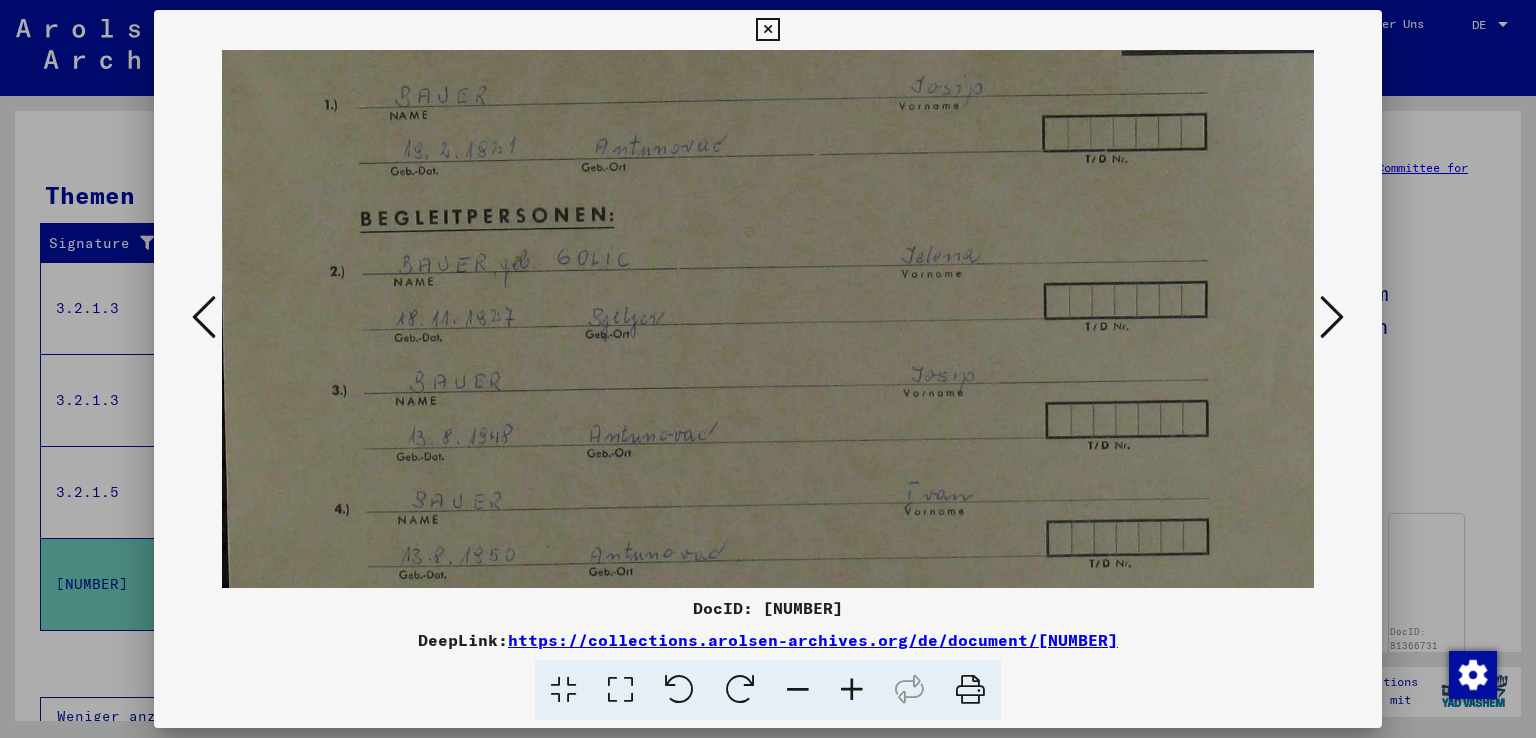 drag, startPoint x: 867, startPoint y: 468, endPoint x: 860, endPoint y: 357, distance: 111.220505 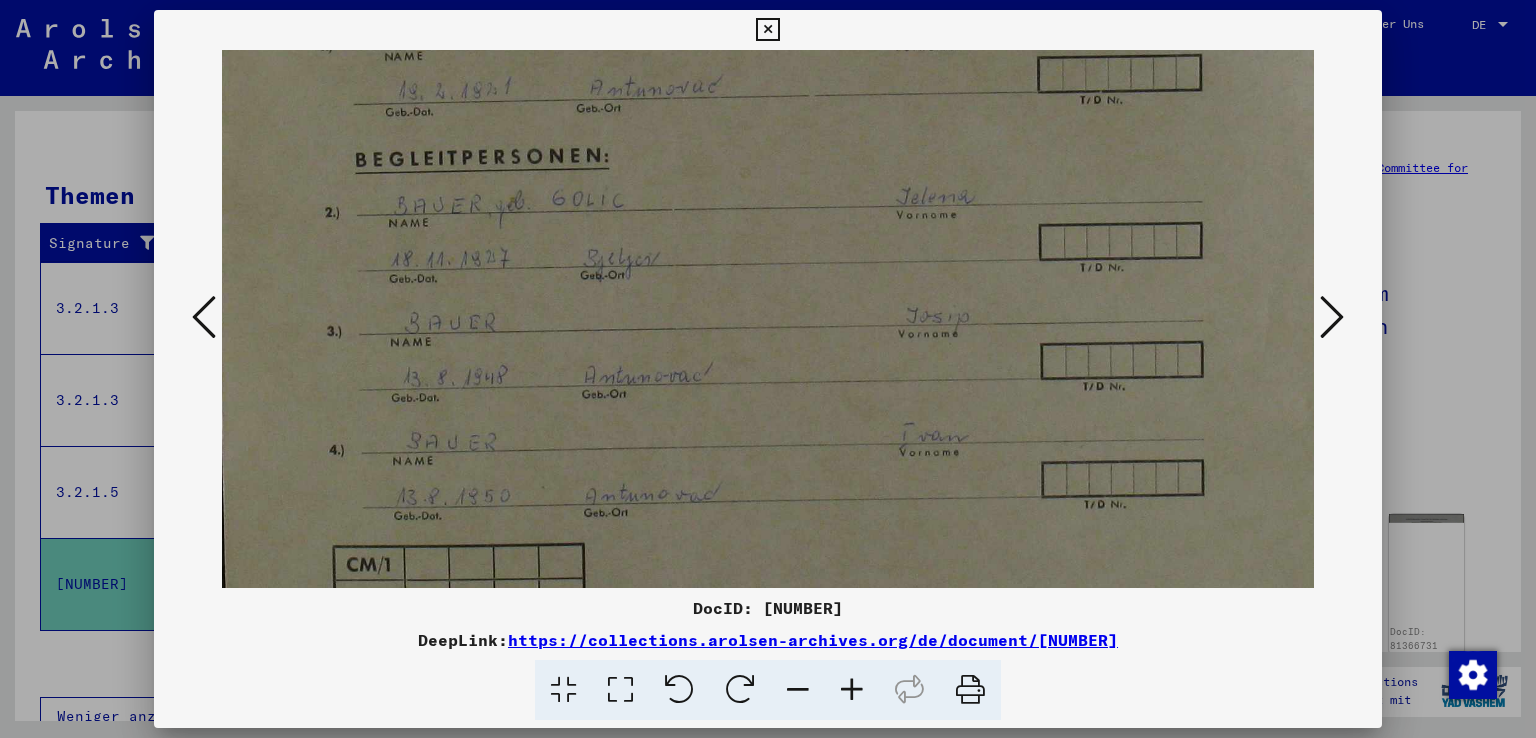 scroll, scrollTop: 201, scrollLeft: 20, axis: both 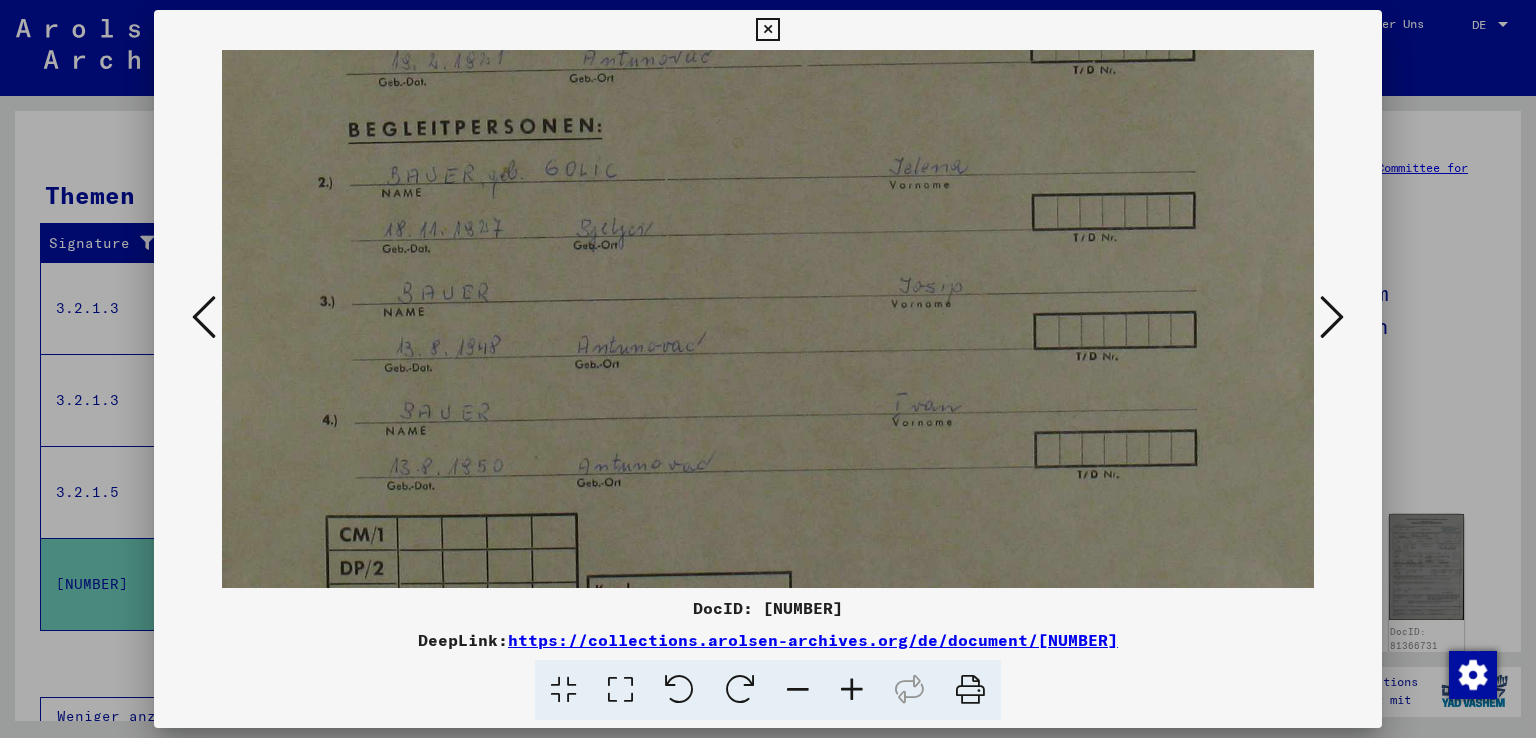 drag, startPoint x: 855, startPoint y: 407, endPoint x: 845, endPoint y: 333, distance: 74.672615 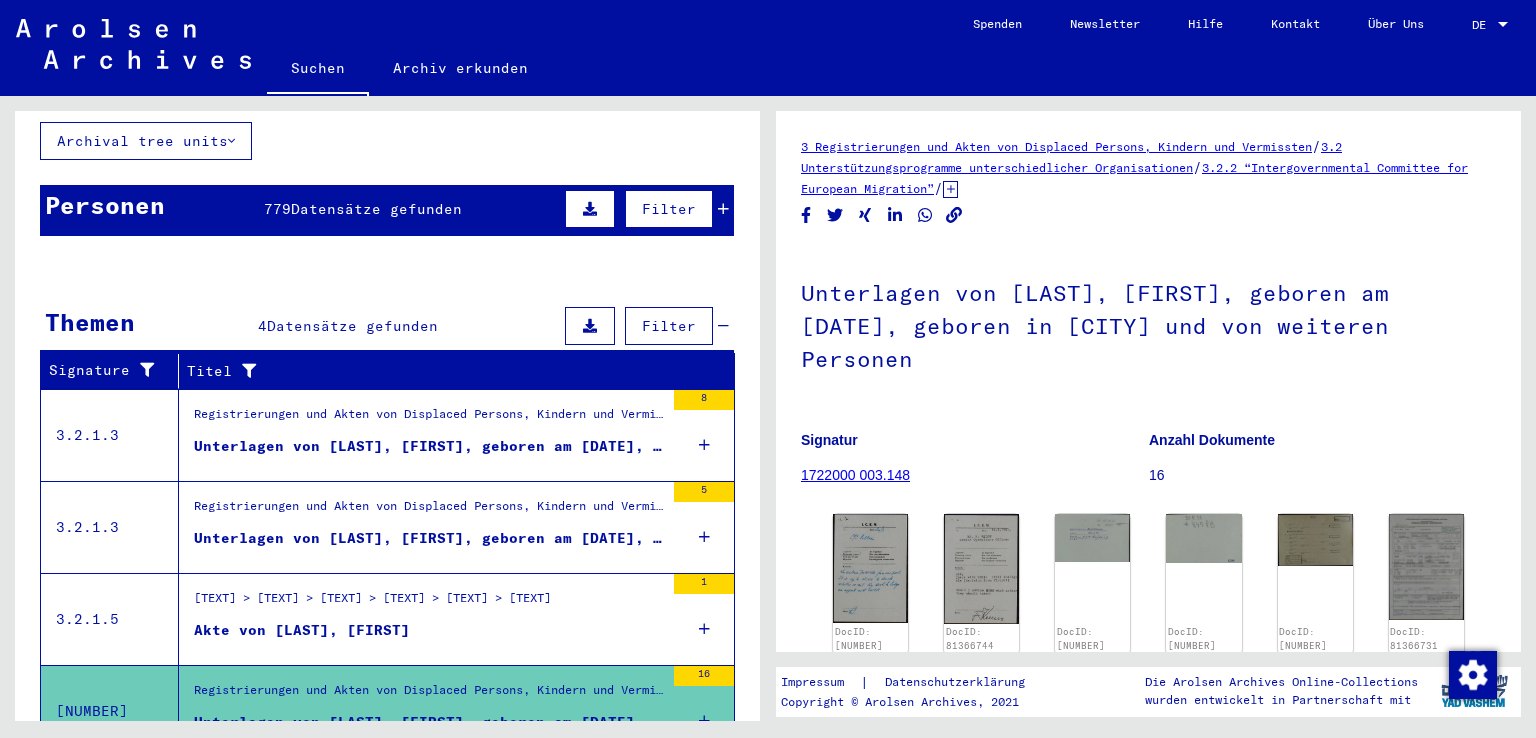 scroll, scrollTop: 0, scrollLeft: 0, axis: both 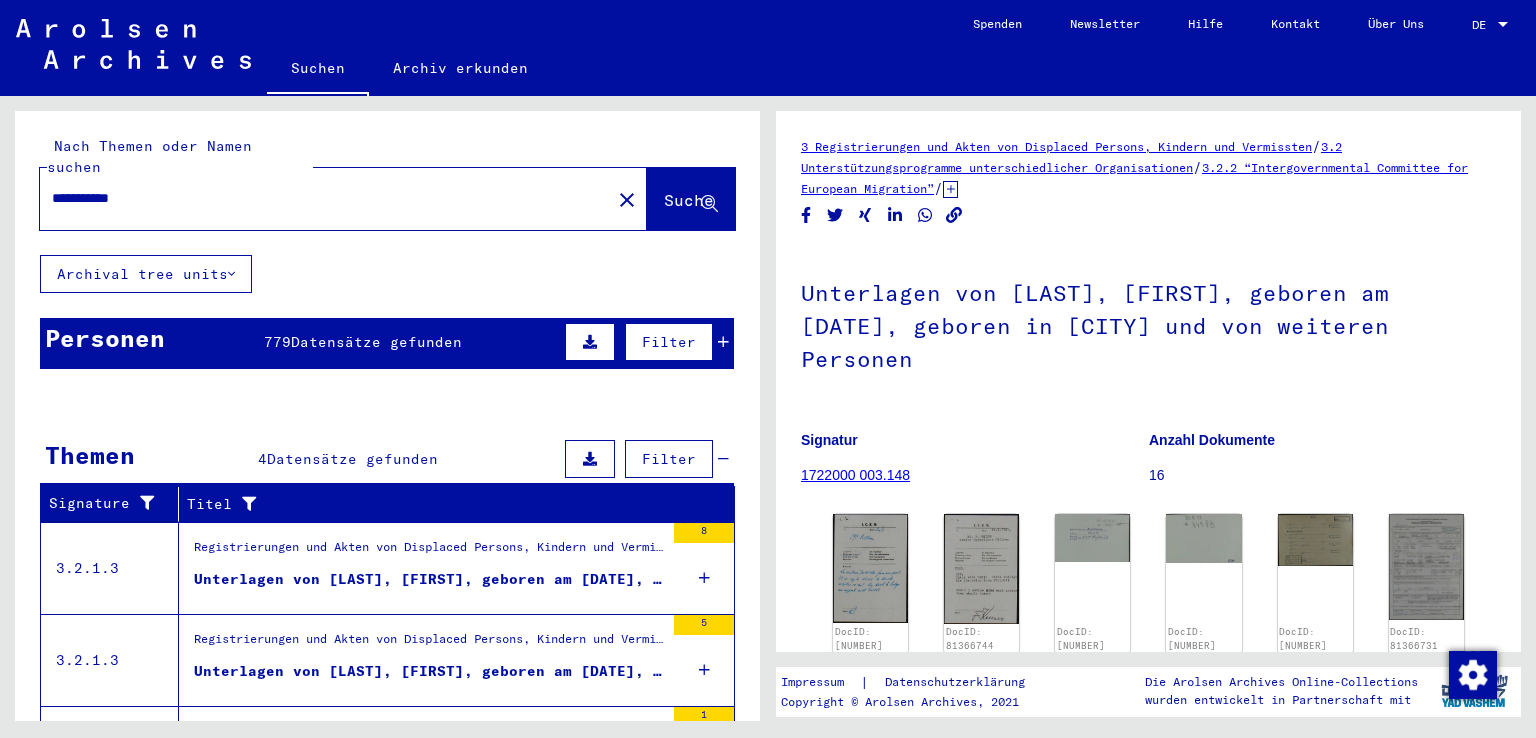 drag, startPoint x: 92, startPoint y: 179, endPoint x: 80, endPoint y: 178, distance: 12.0415945 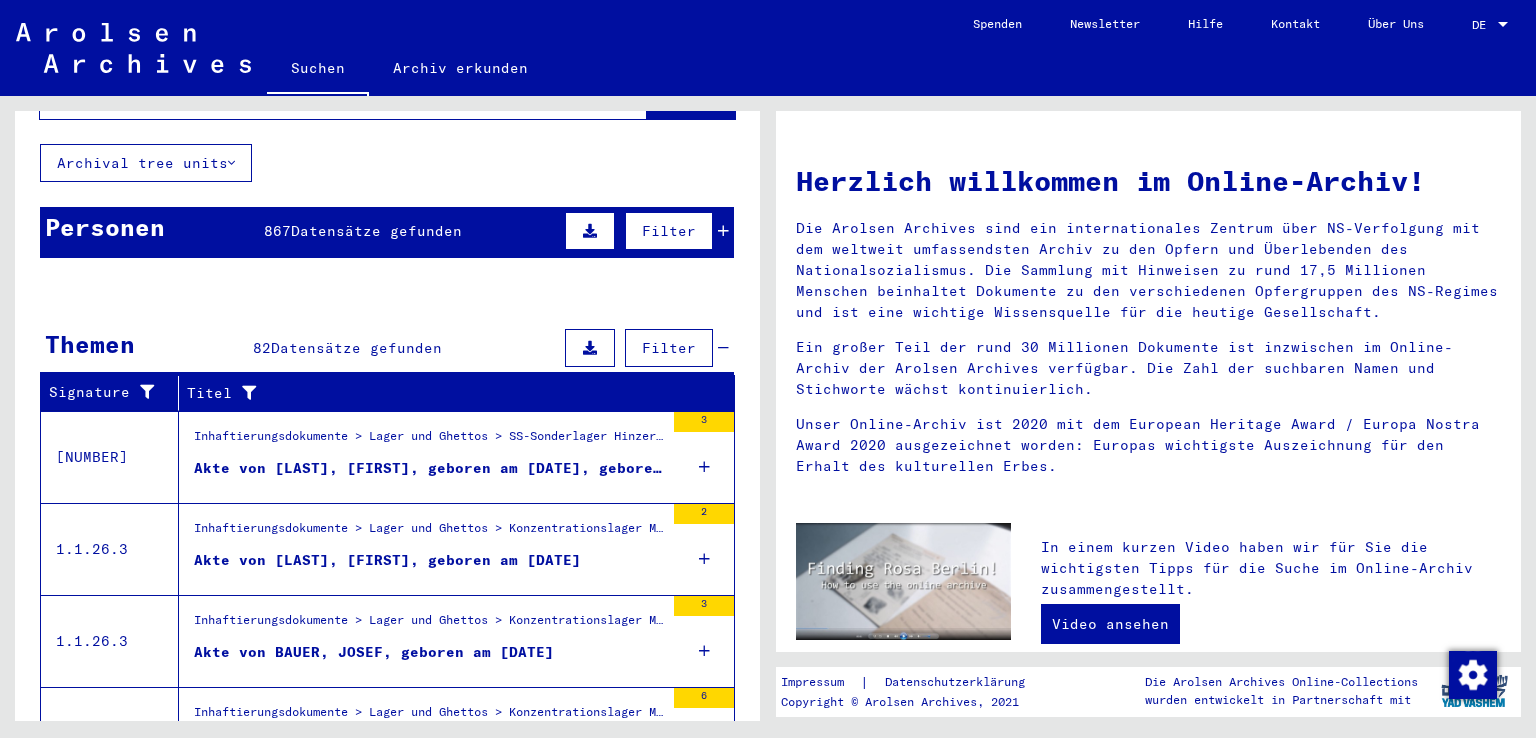 scroll, scrollTop: 0, scrollLeft: 0, axis: both 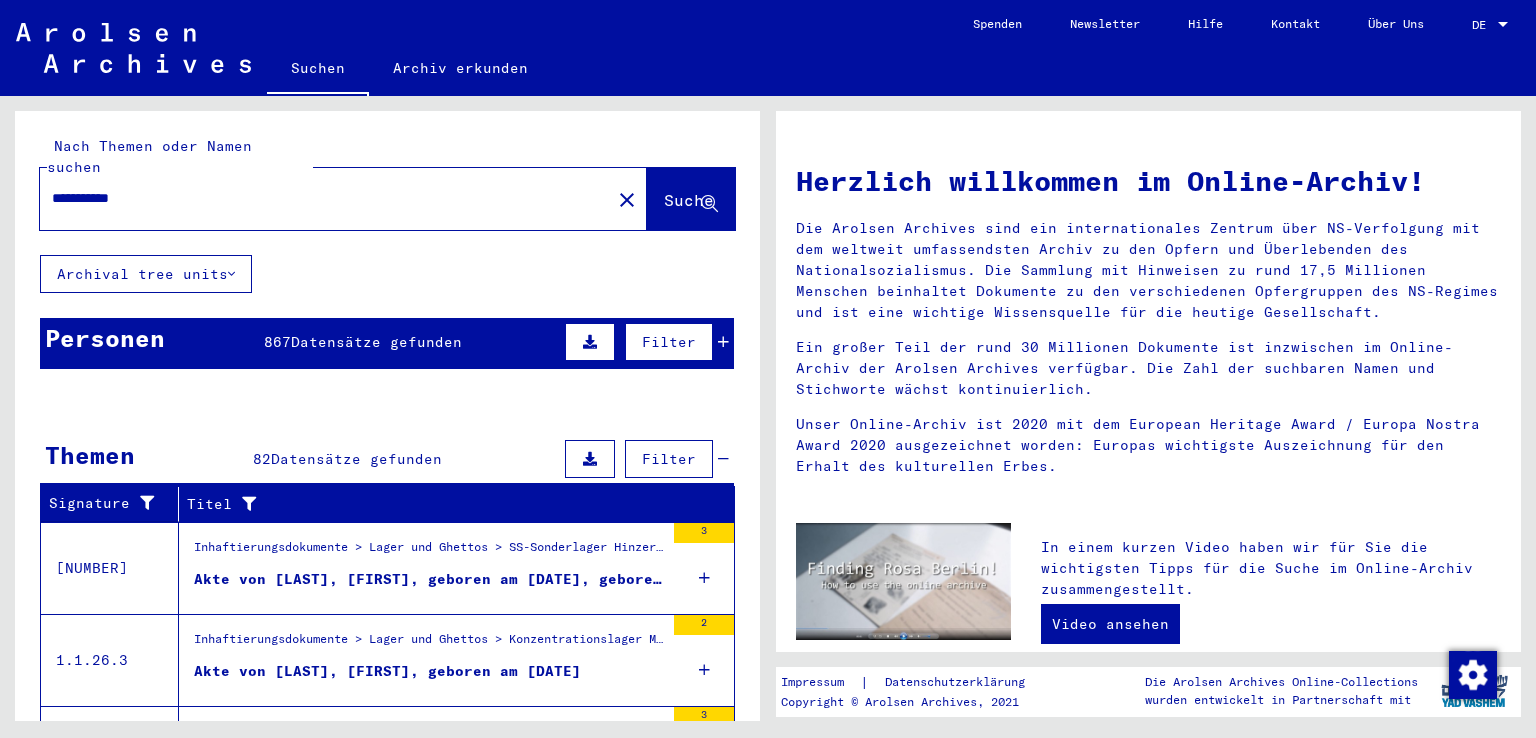 click on "**********" at bounding box center [319, 198] 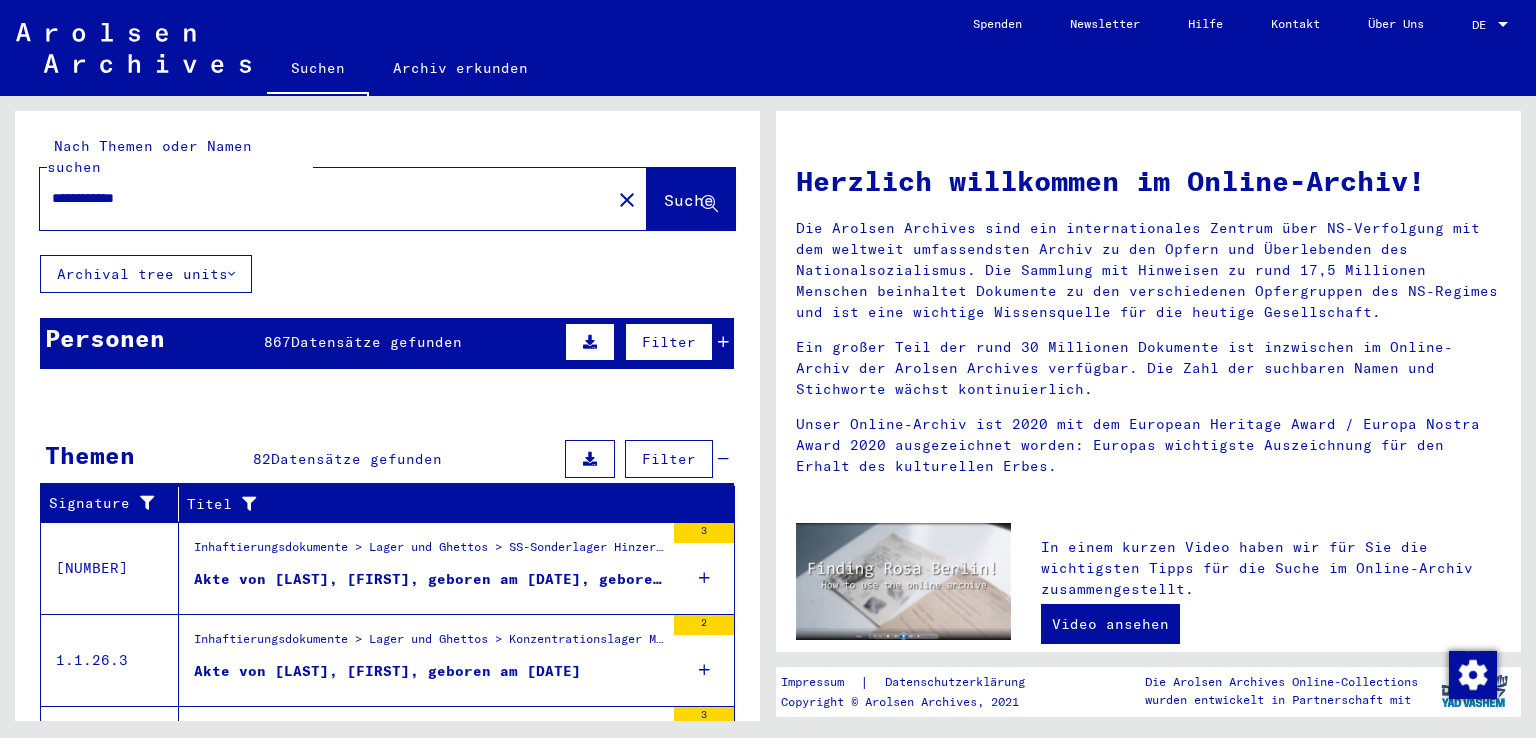 click on "Suche" at bounding box center (691, 199) 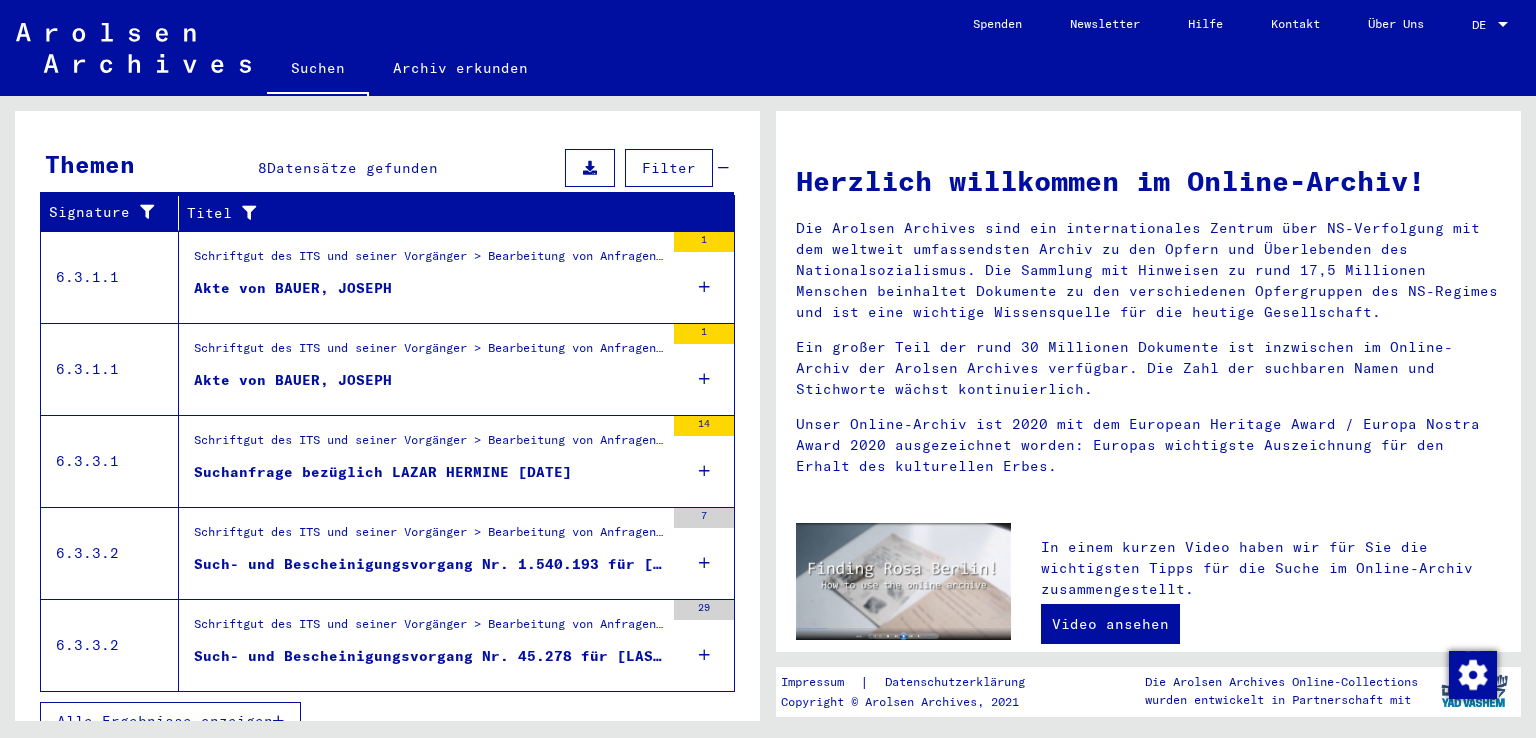 scroll, scrollTop: 295, scrollLeft: 0, axis: vertical 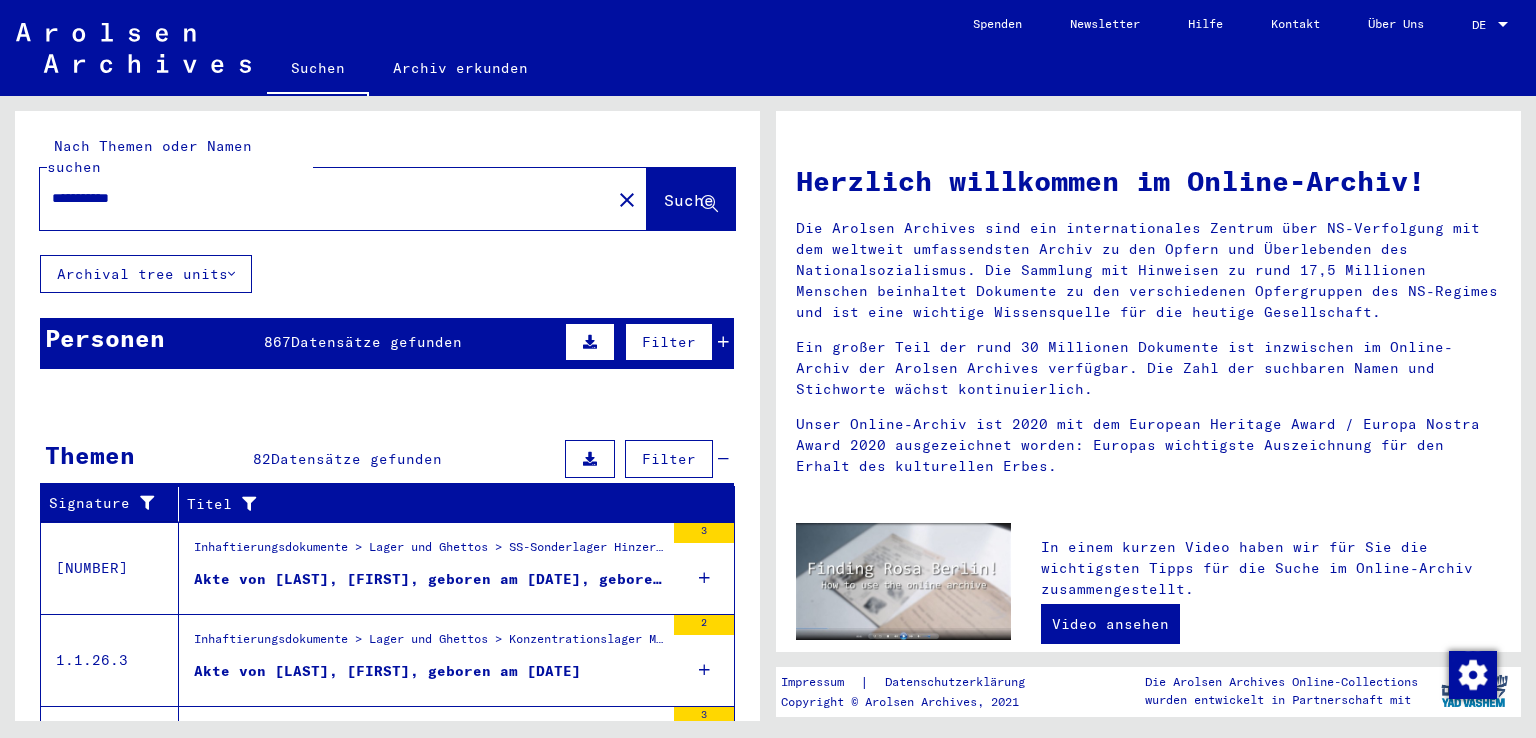 click at bounding box center [590, 342] 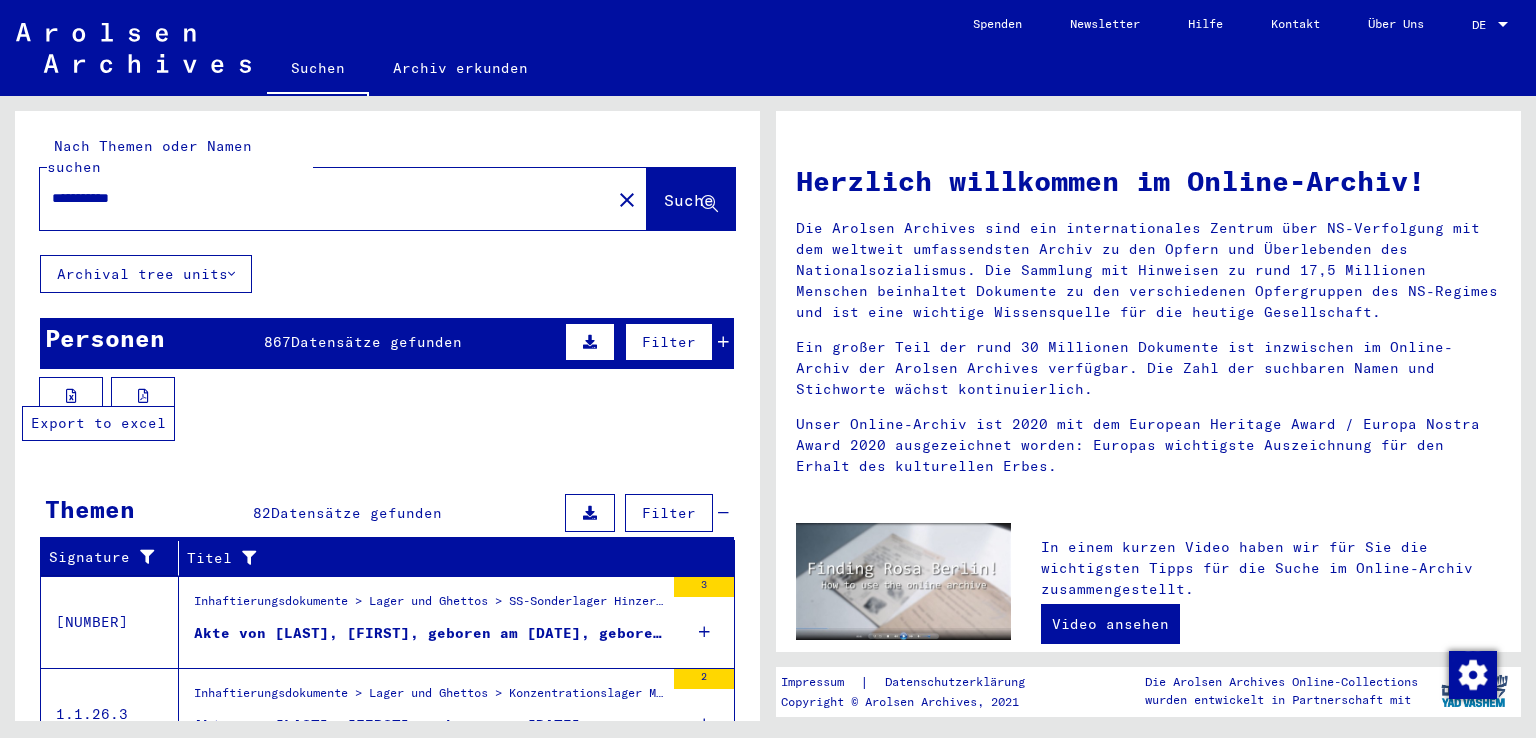 click at bounding box center [71, 396] 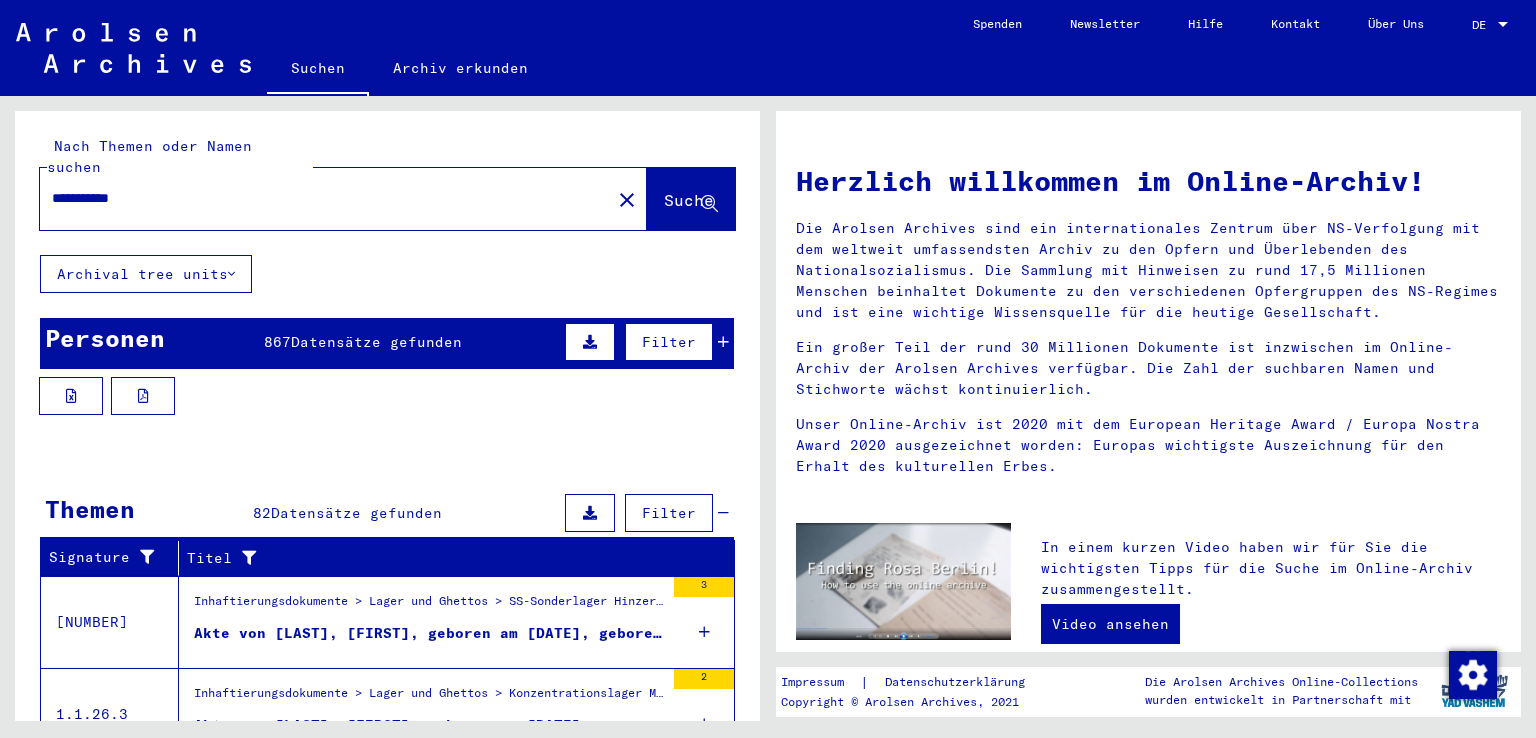 drag, startPoint x: 109, startPoint y: 175, endPoint x: 44, endPoint y: 180, distance: 65.192024 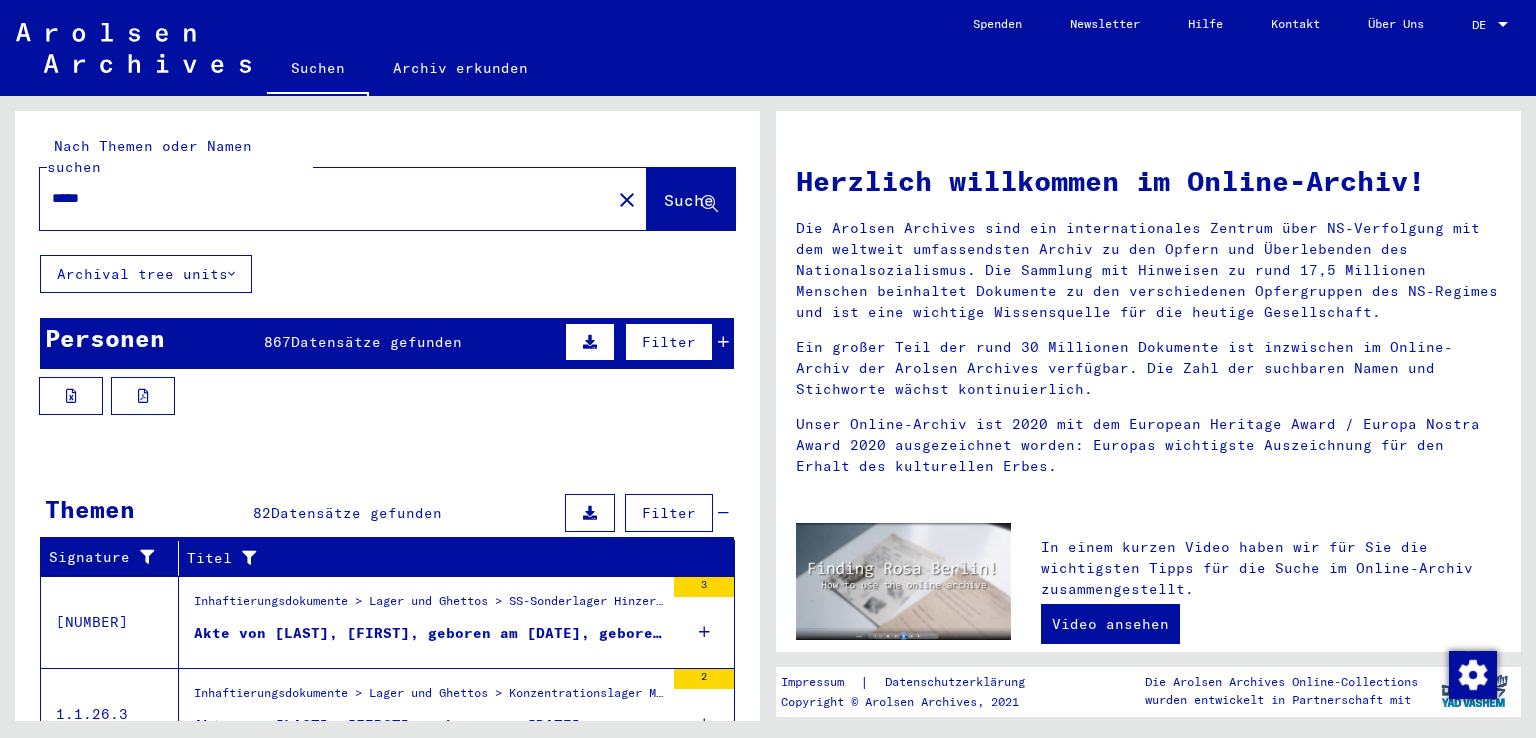 click on "Archival tree units" at bounding box center [146, 274] 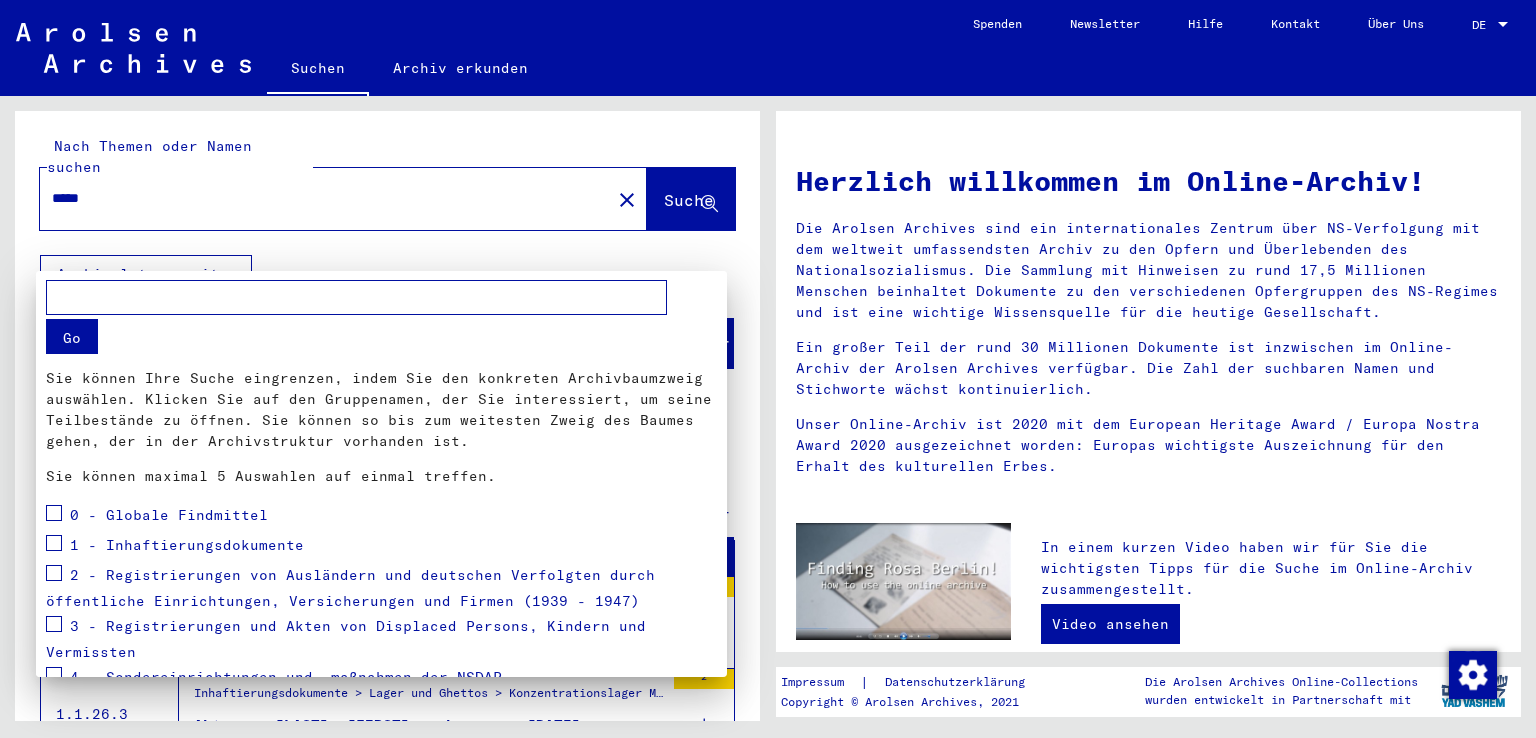 scroll, scrollTop: 100, scrollLeft: 0, axis: vertical 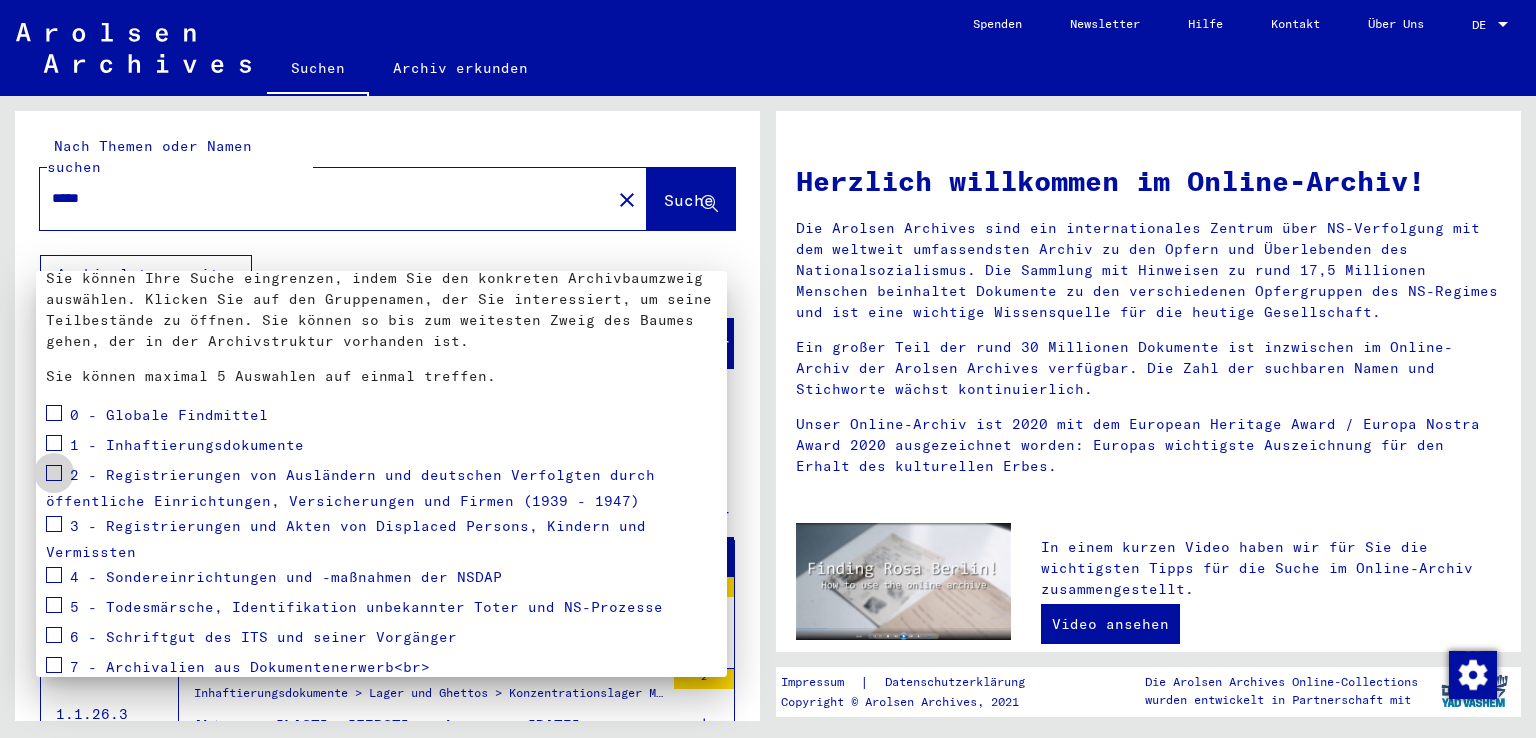 click at bounding box center (54, 473) 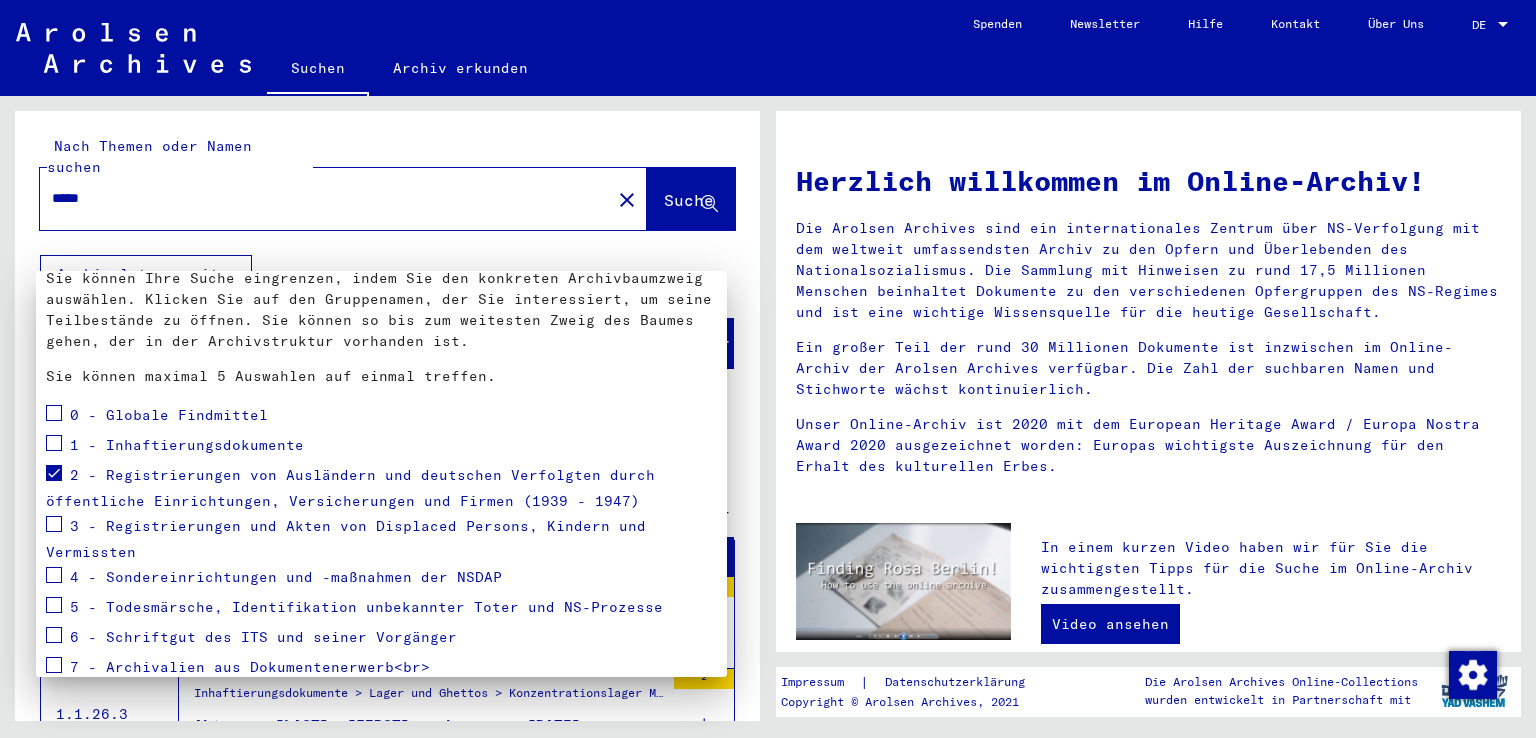 scroll, scrollTop: 197, scrollLeft: 0, axis: vertical 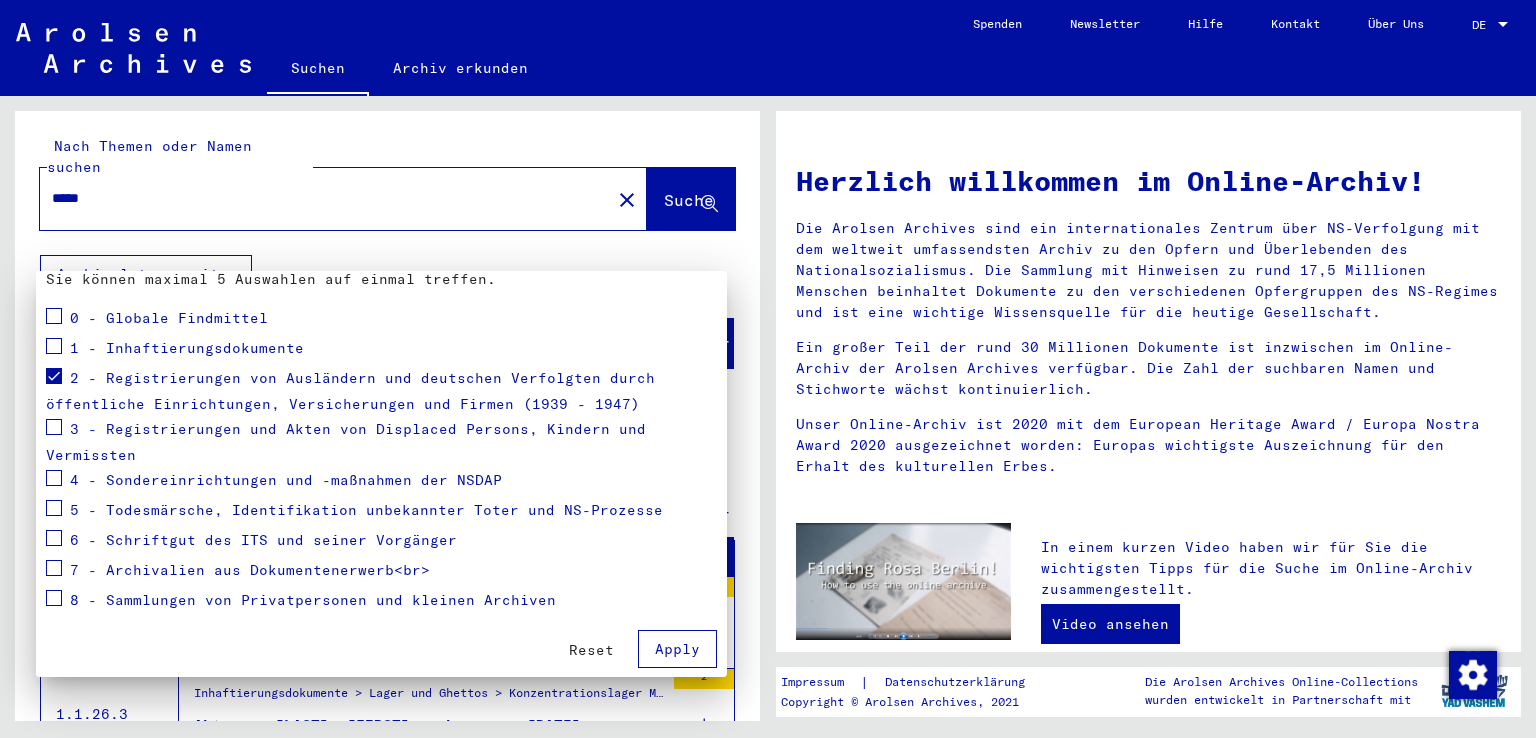 click at bounding box center (54, 478) 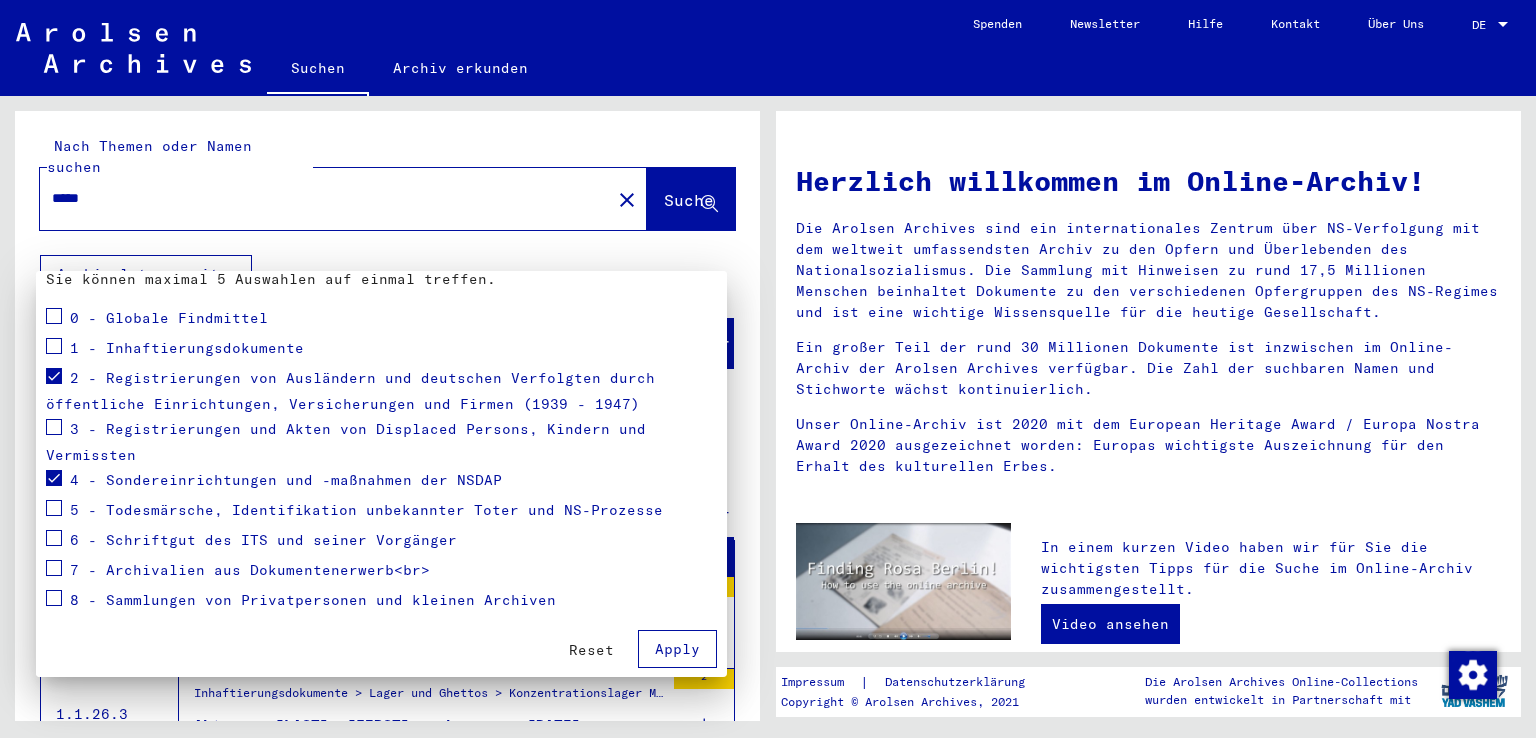 click on "Apply" at bounding box center (677, 649) 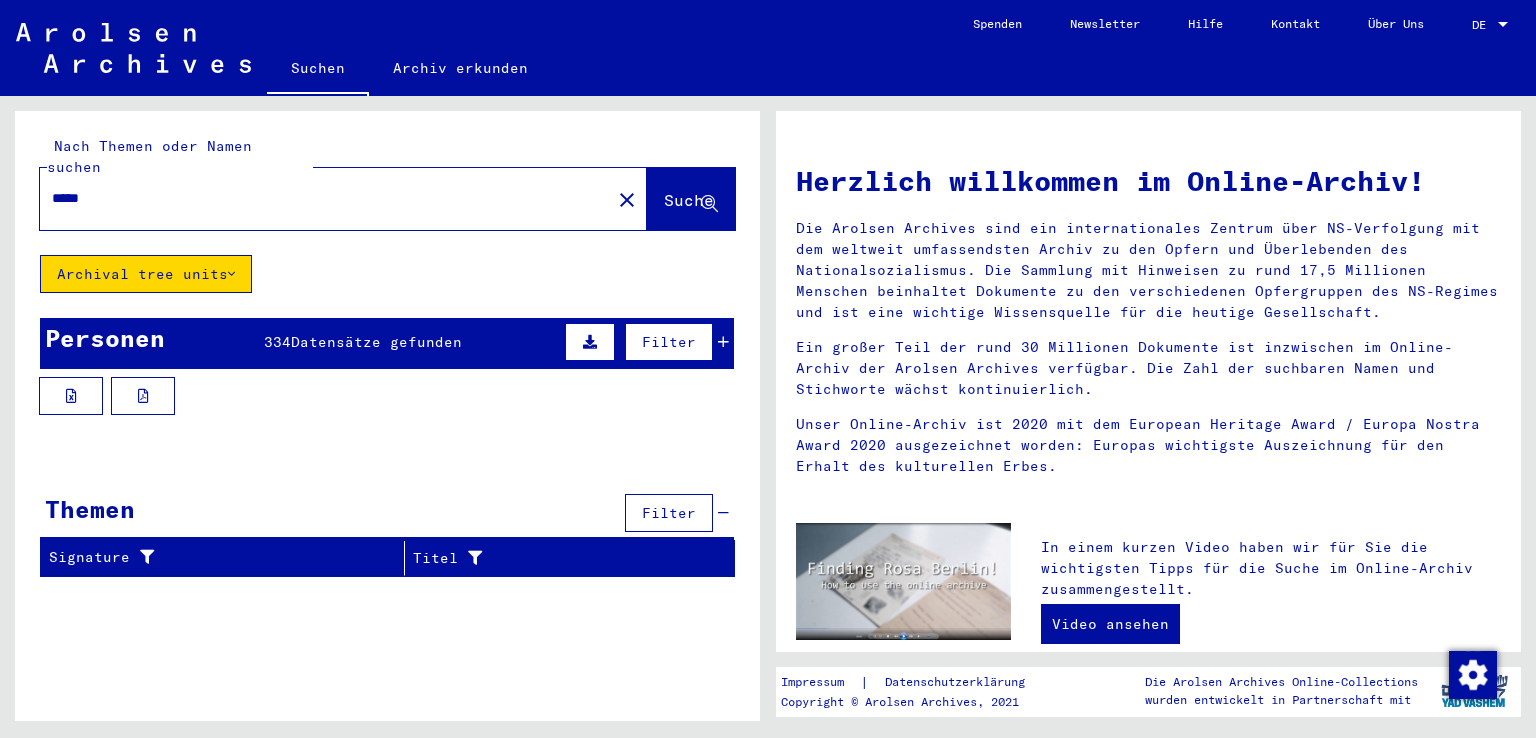 click on "*****" at bounding box center [319, 198] 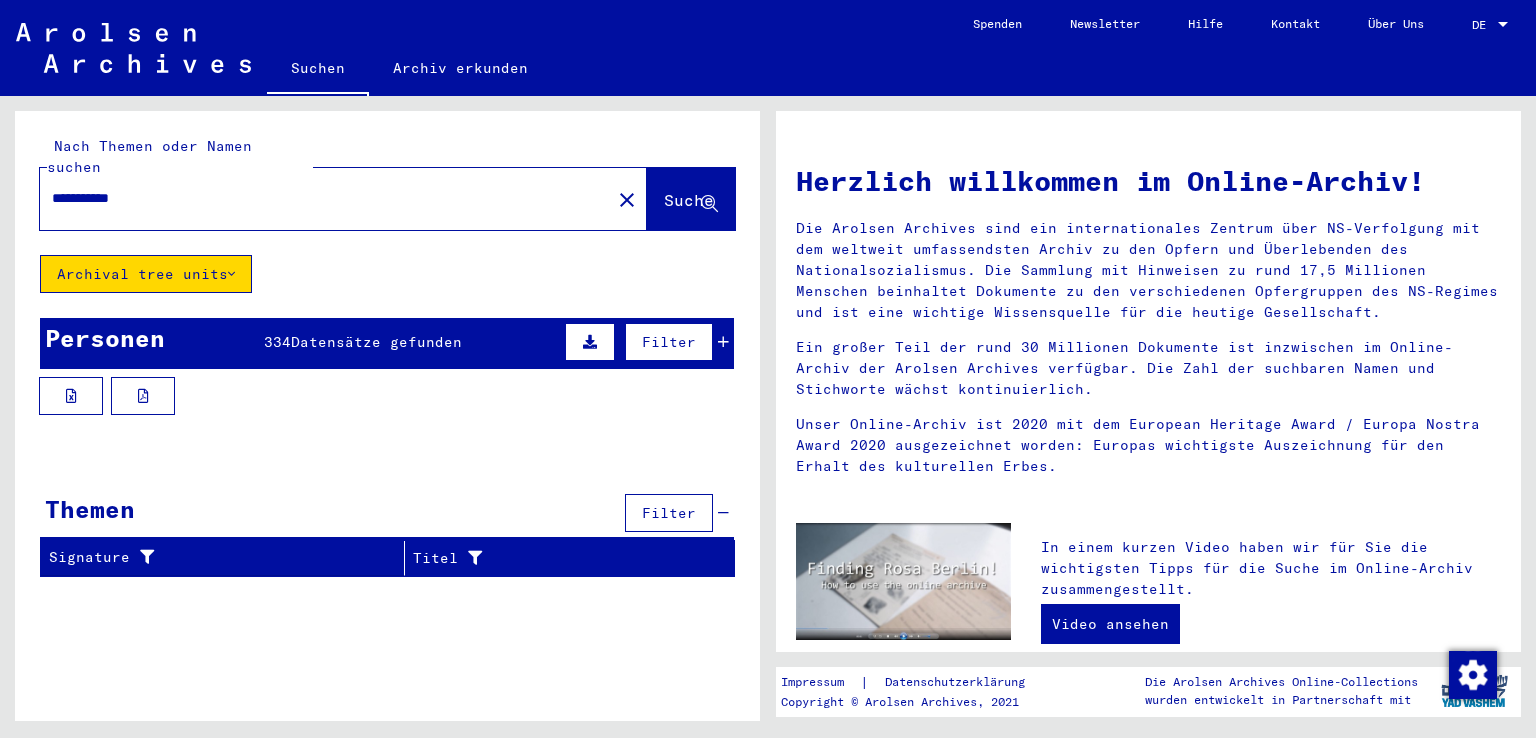 type on "**********" 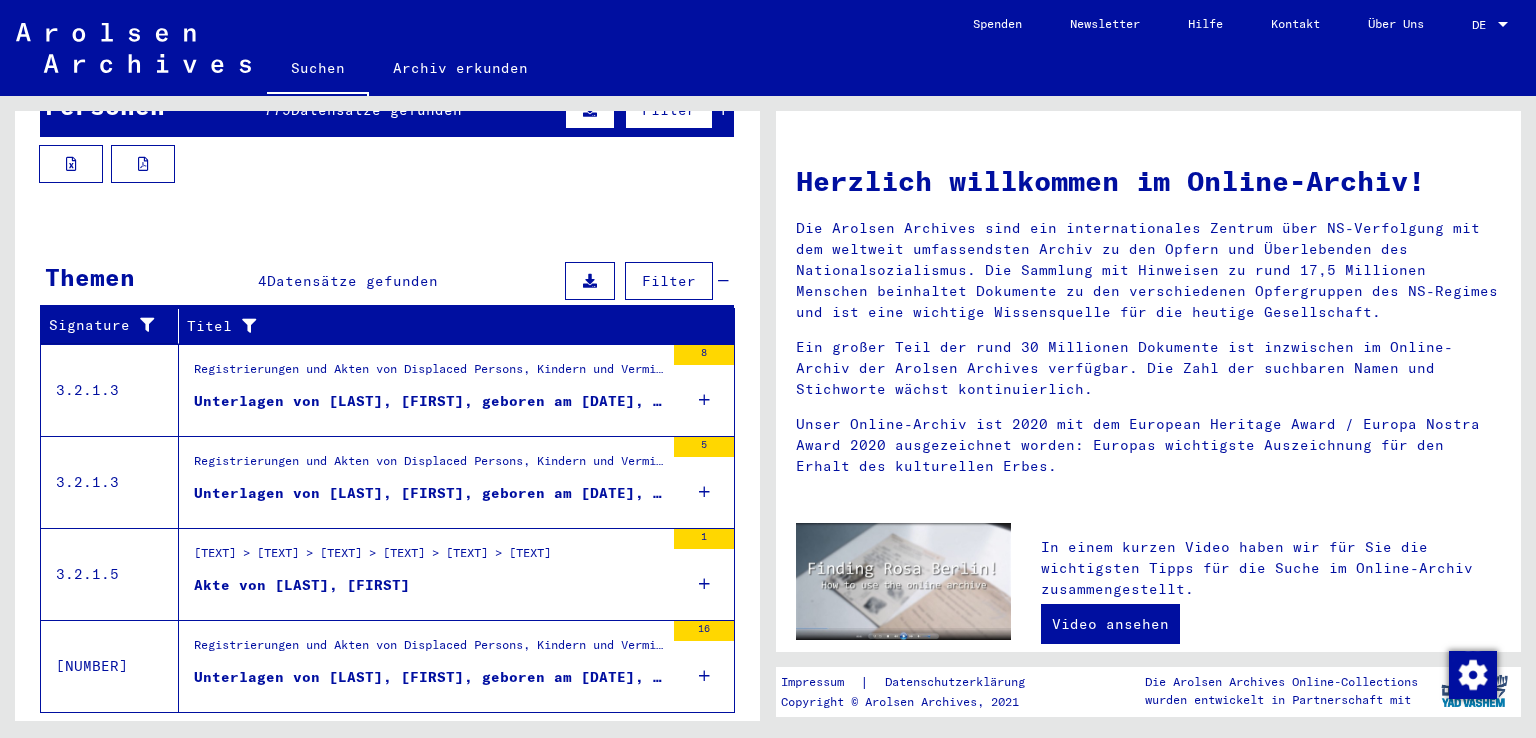scroll, scrollTop: 256, scrollLeft: 0, axis: vertical 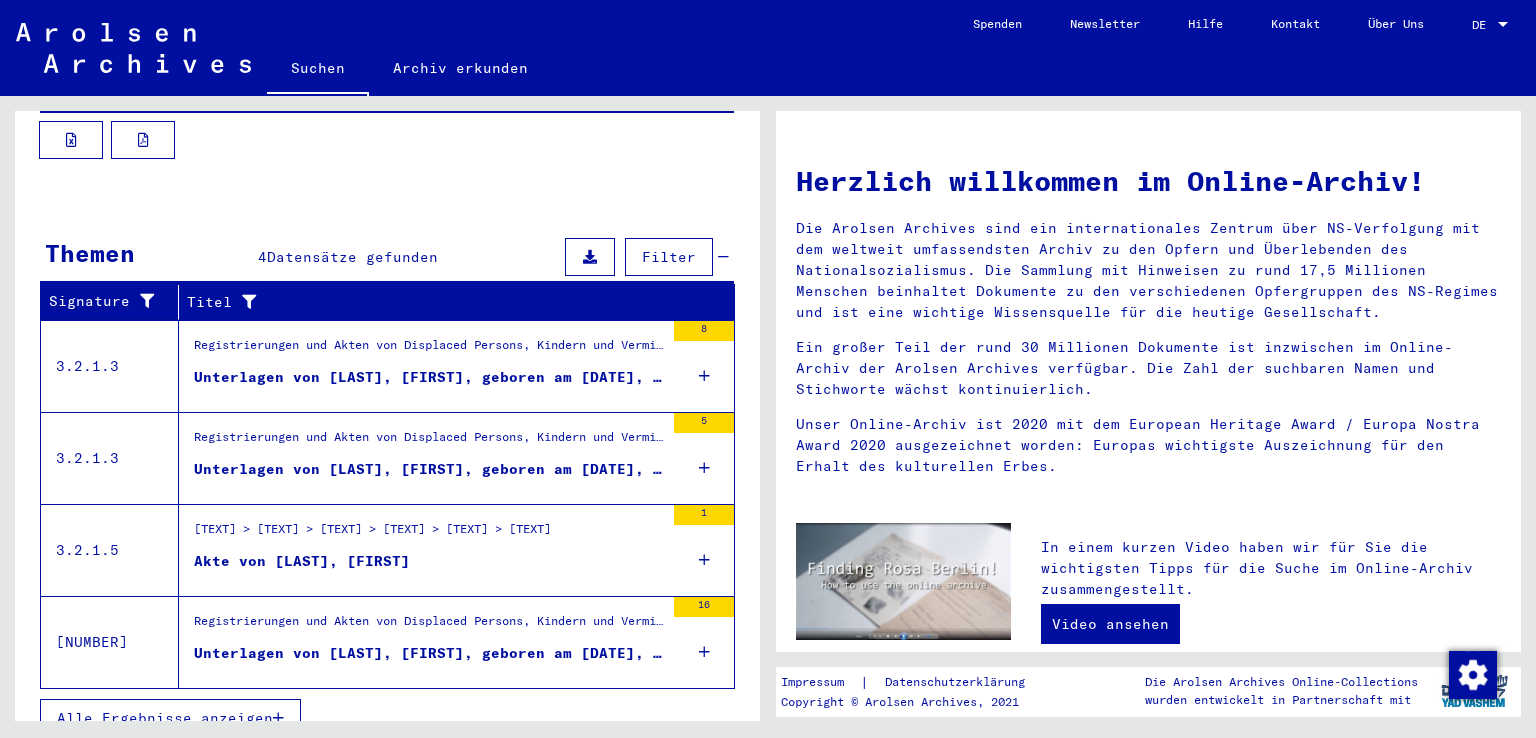 click on "Unterlagen von [LAST], [FIRST], geboren am [DATE], geboren in [CITY] und von weiteren Personen" at bounding box center (429, 377) 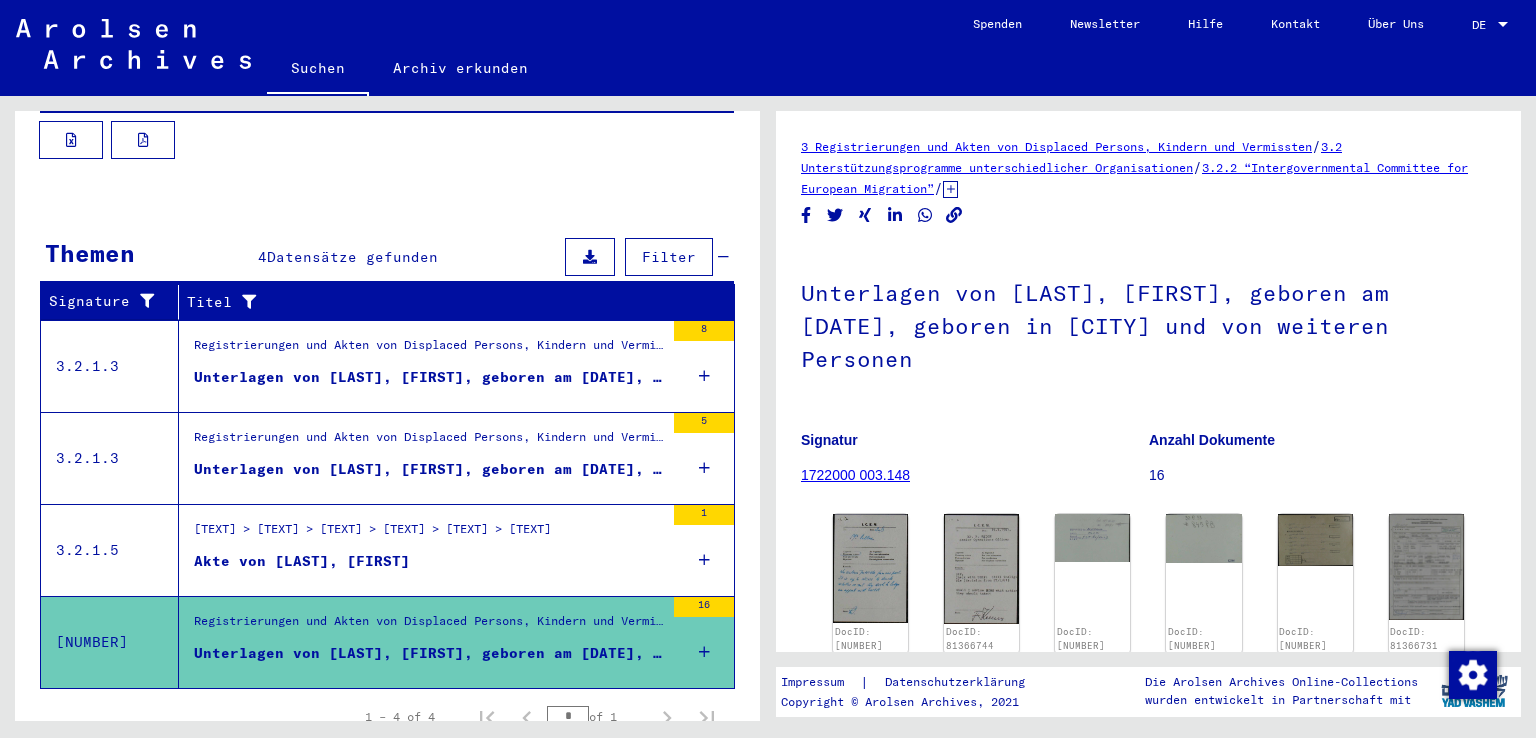 scroll, scrollTop: 0, scrollLeft: 0, axis: both 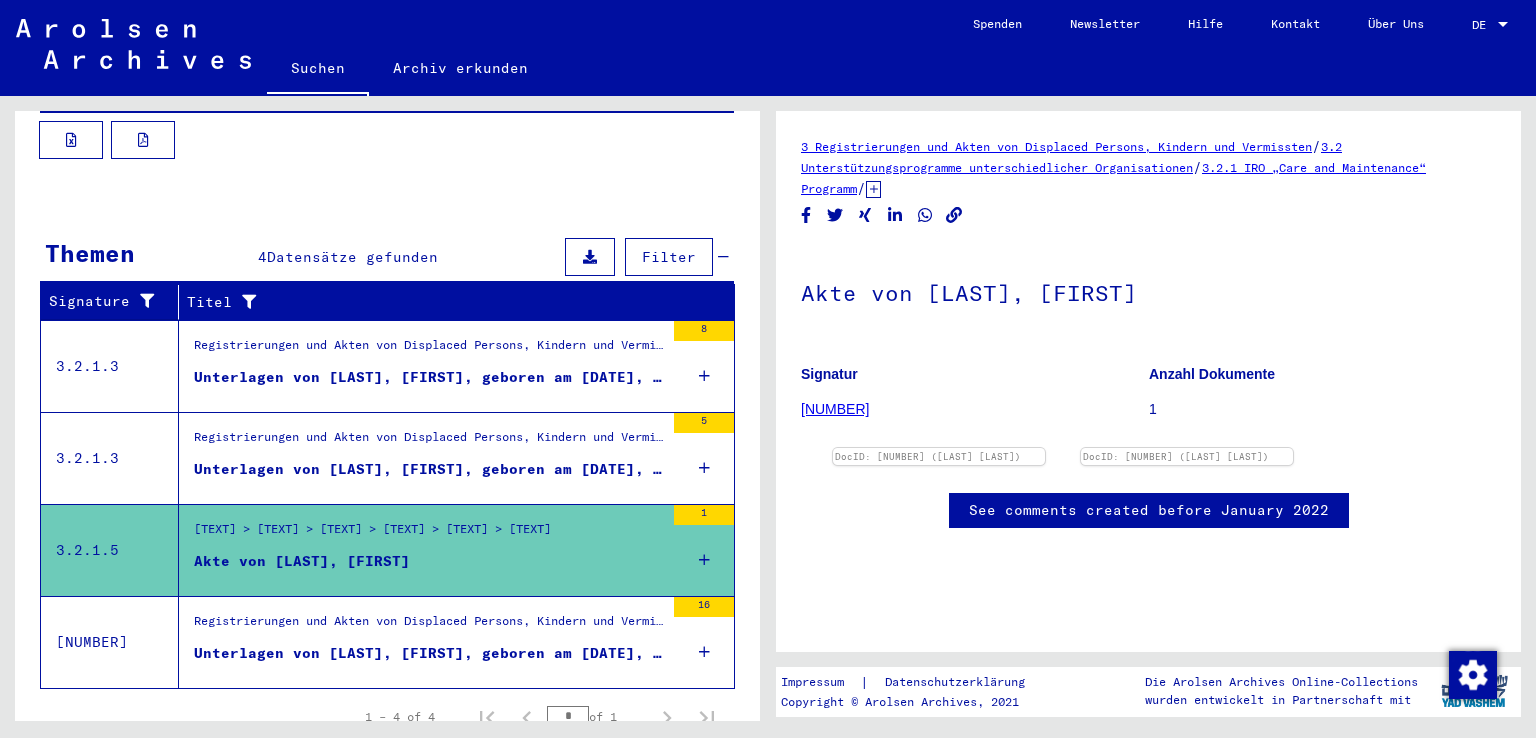 click on "Unterlagen von [LAST], [FIRST], geboren am [DATE], geboren in [CITY] und von weiteren Personen" at bounding box center (429, 351) 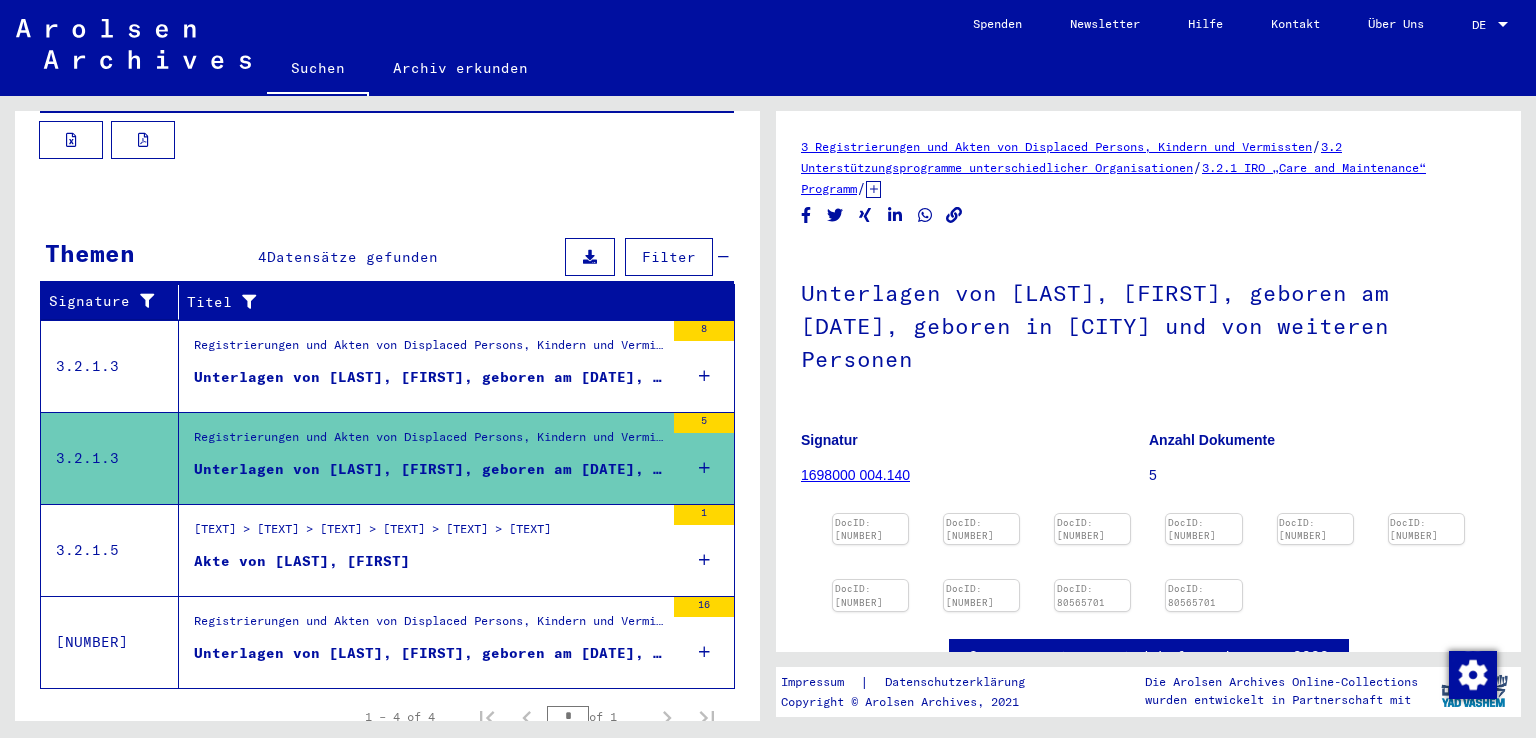 scroll, scrollTop: 0, scrollLeft: 0, axis: both 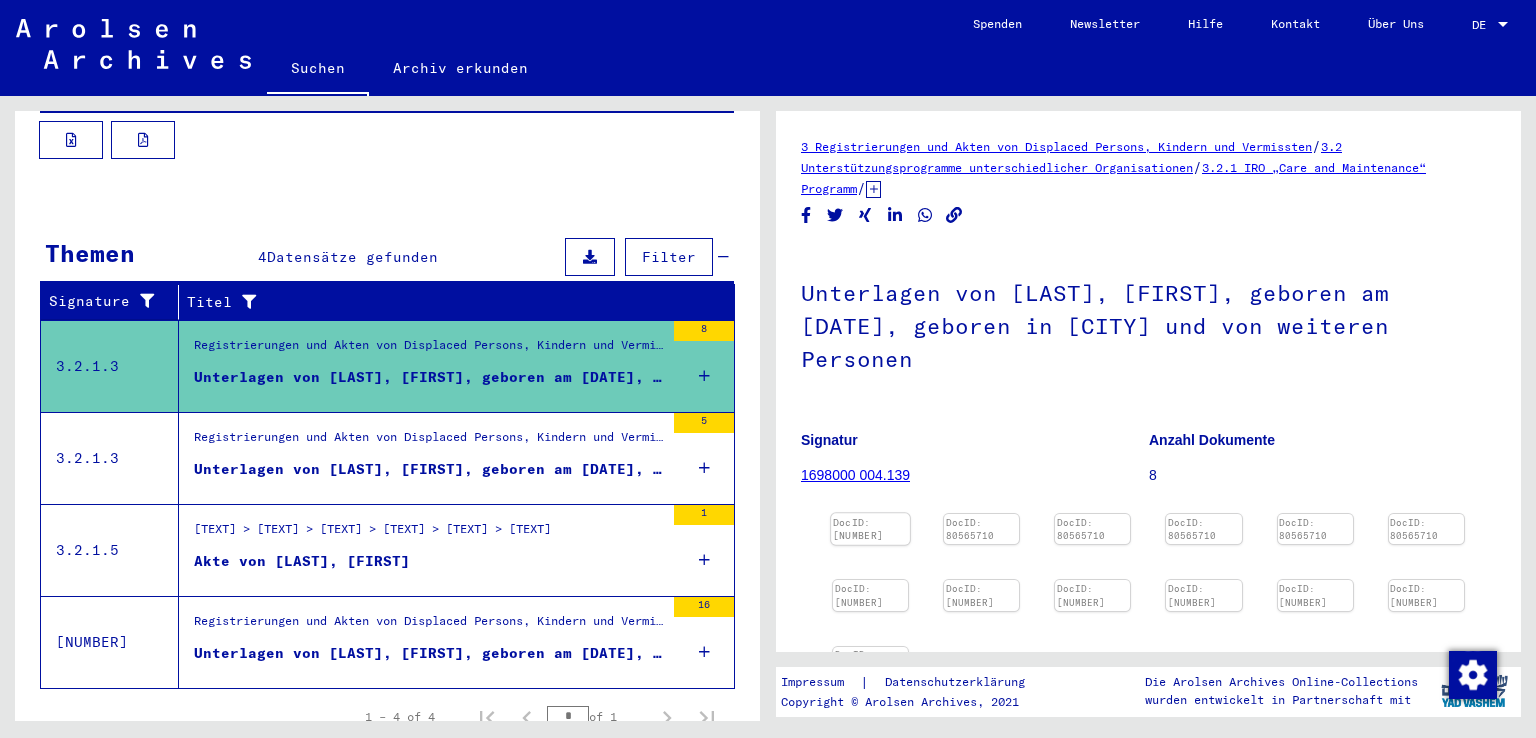 click at bounding box center (870, 513) 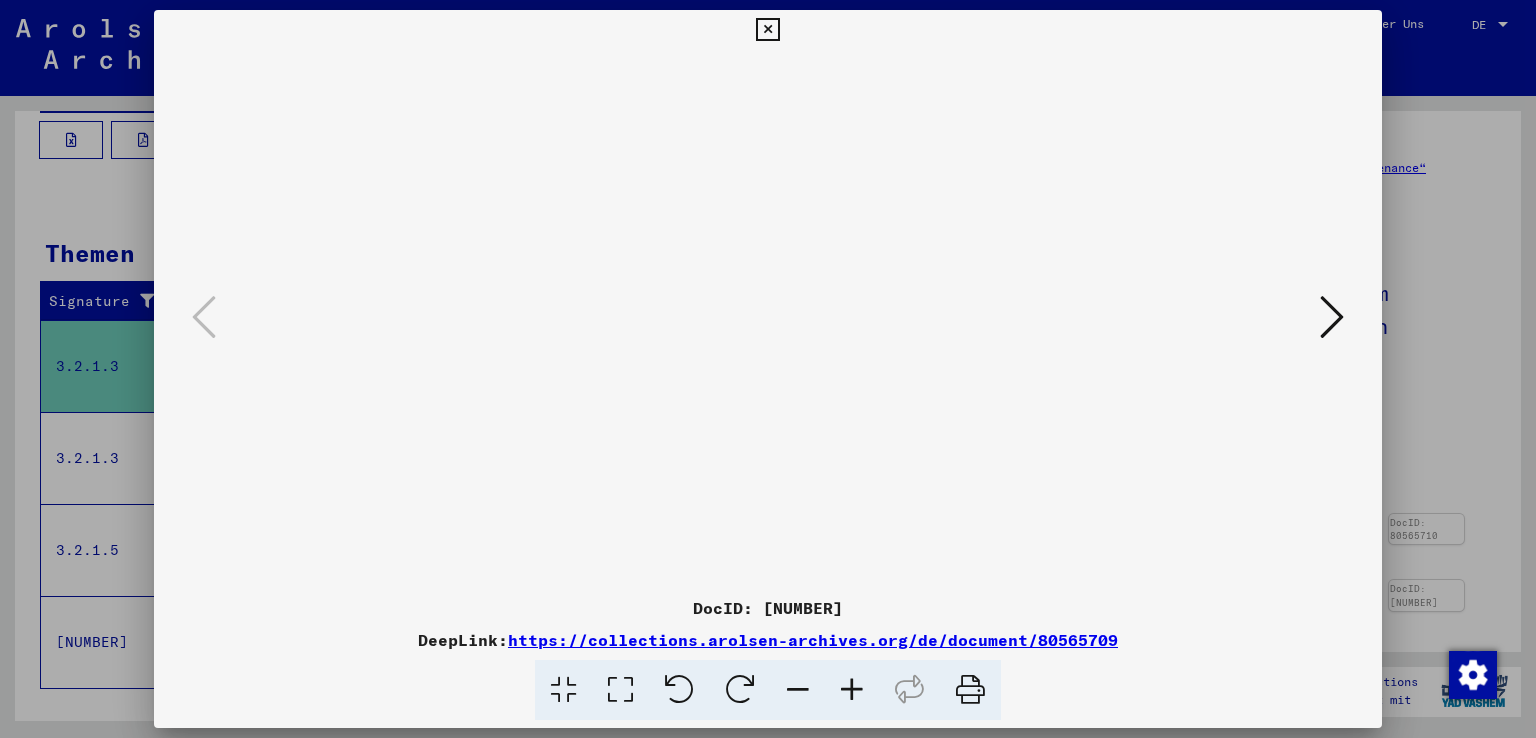 click at bounding box center [1332, 317] 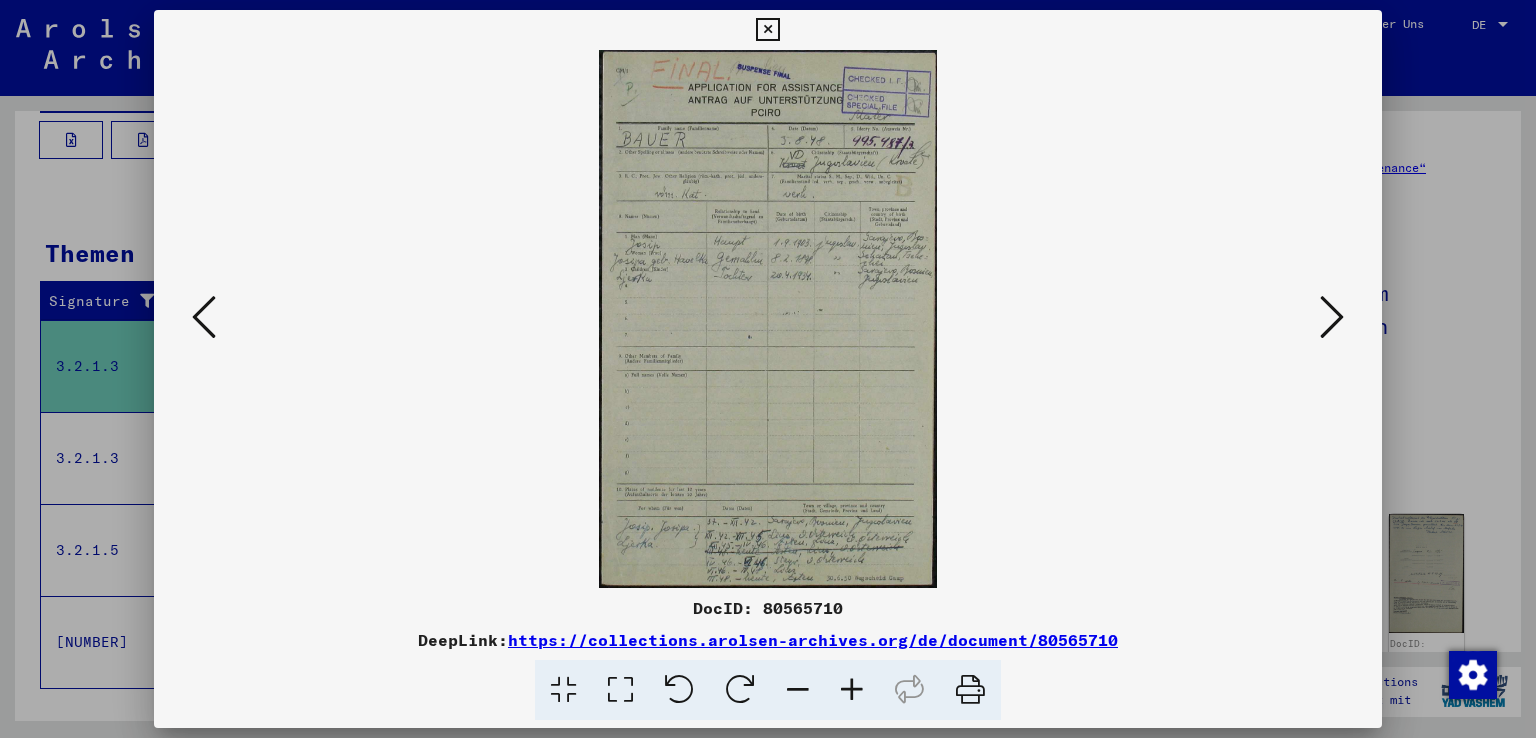 click at bounding box center [852, 690] 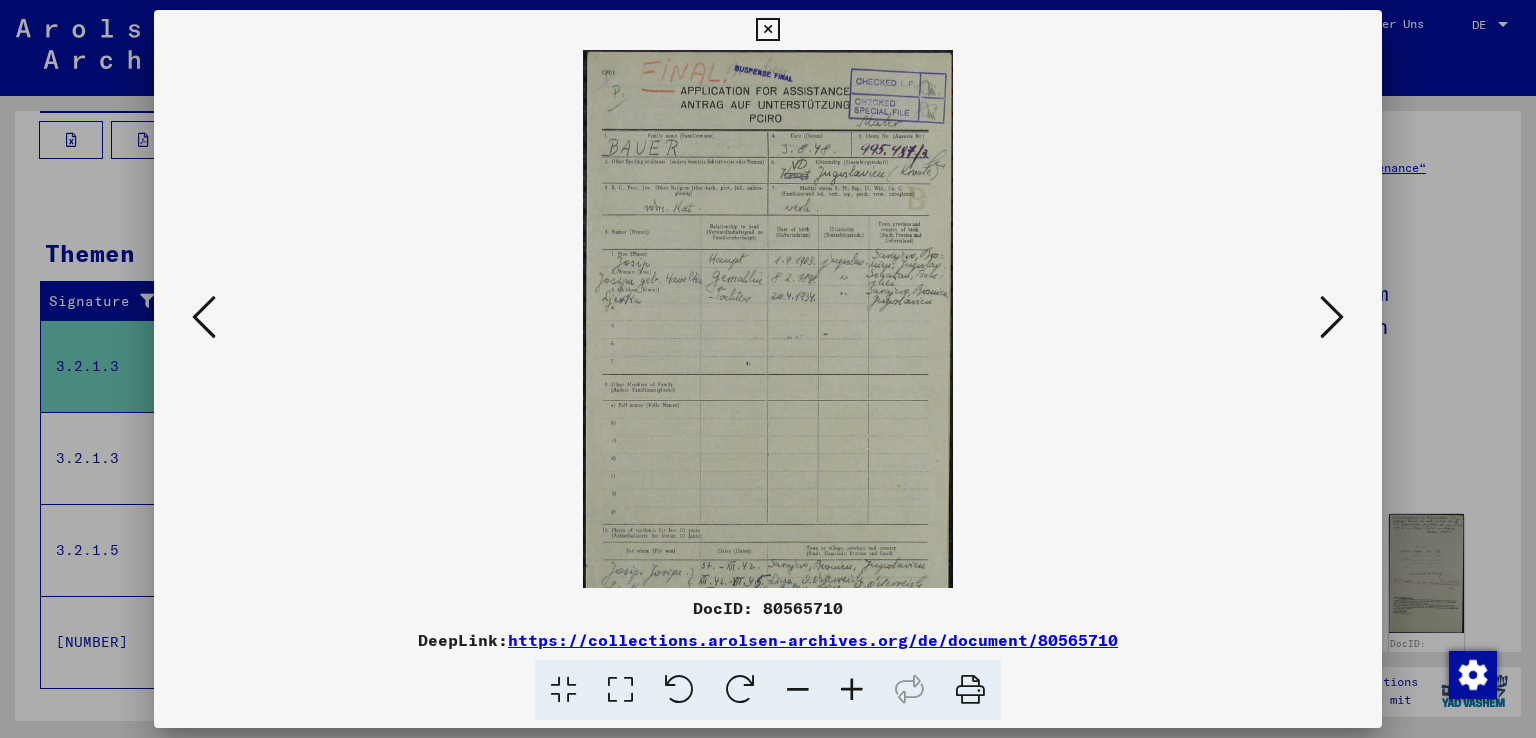 click at bounding box center (852, 690) 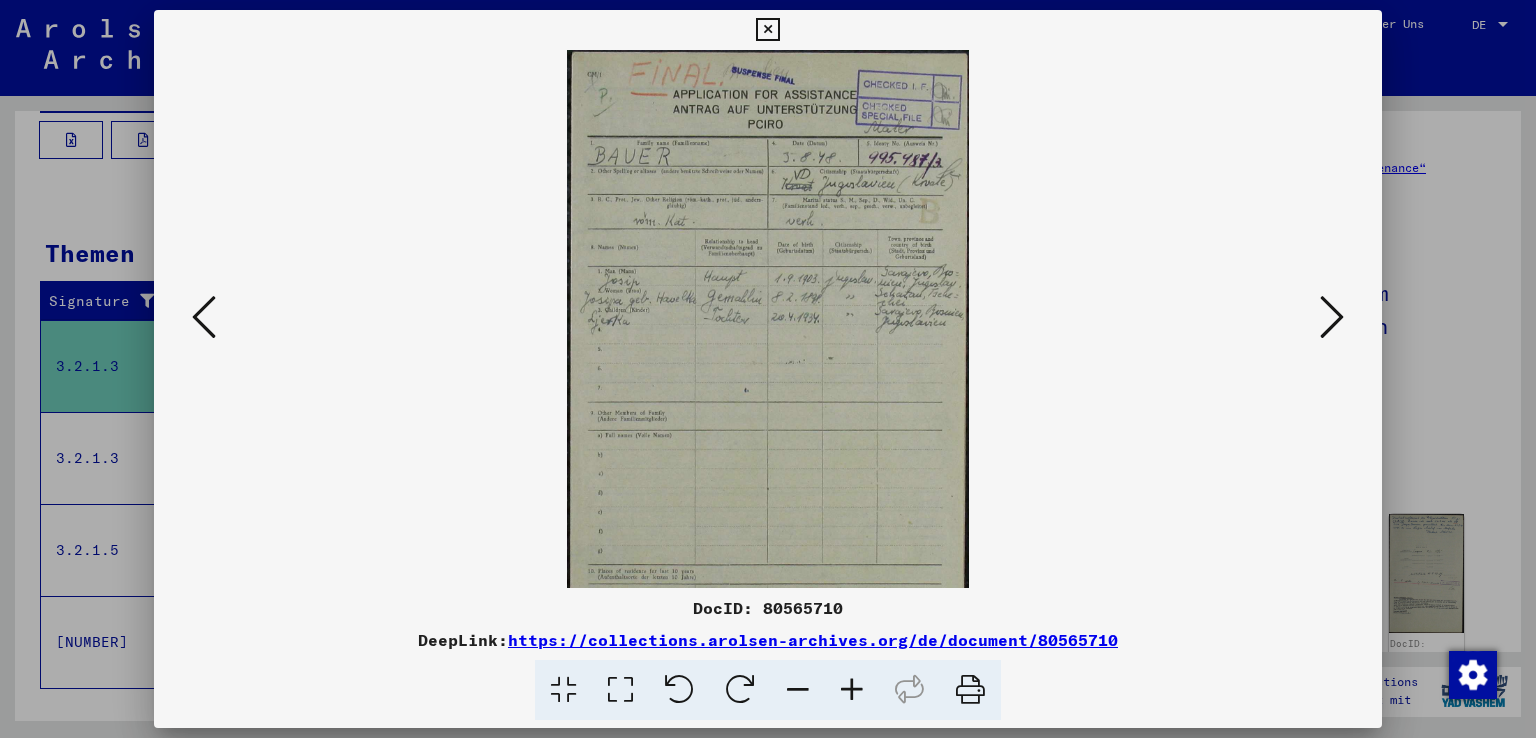 click at bounding box center [852, 690] 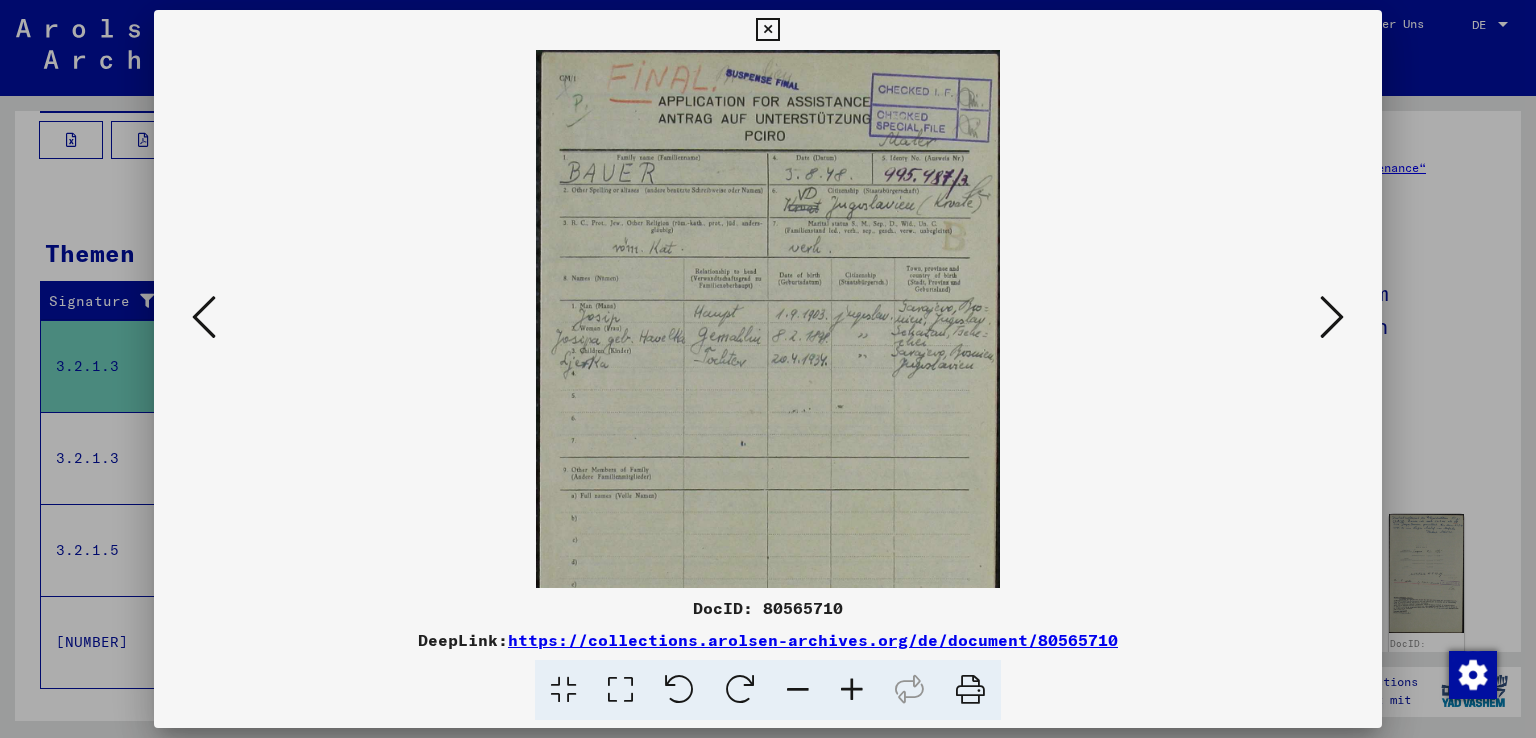 click at bounding box center [852, 690] 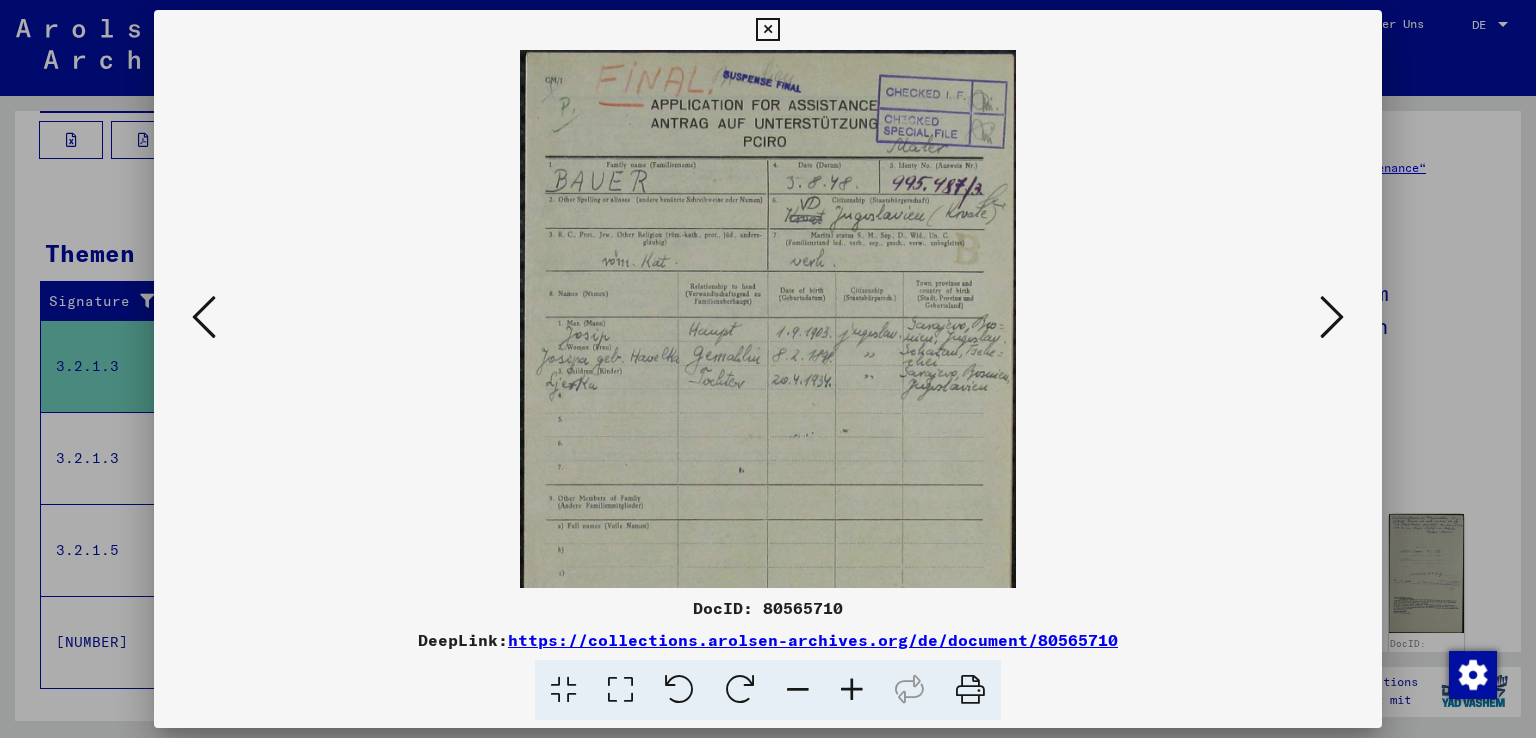 click at bounding box center [852, 690] 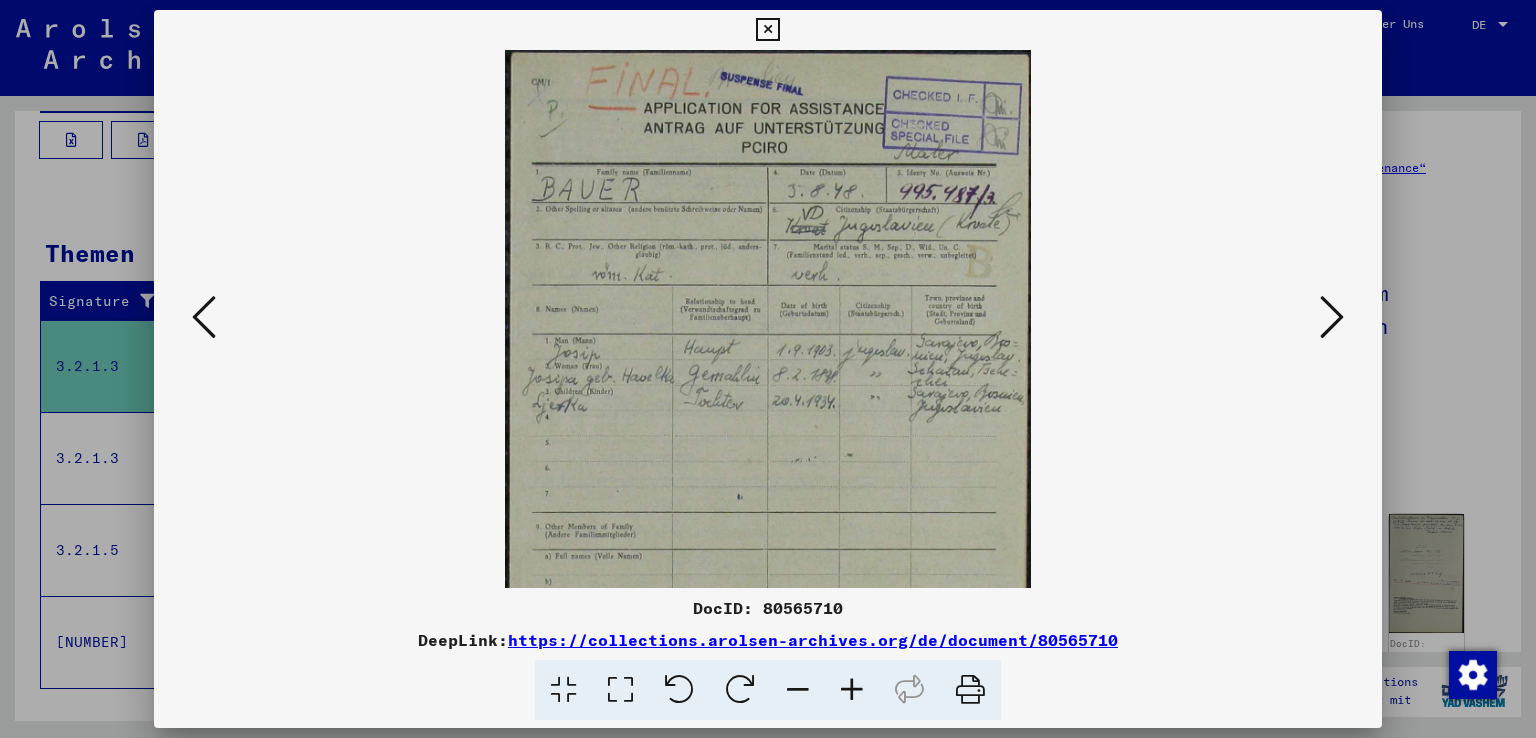 click at bounding box center [852, 690] 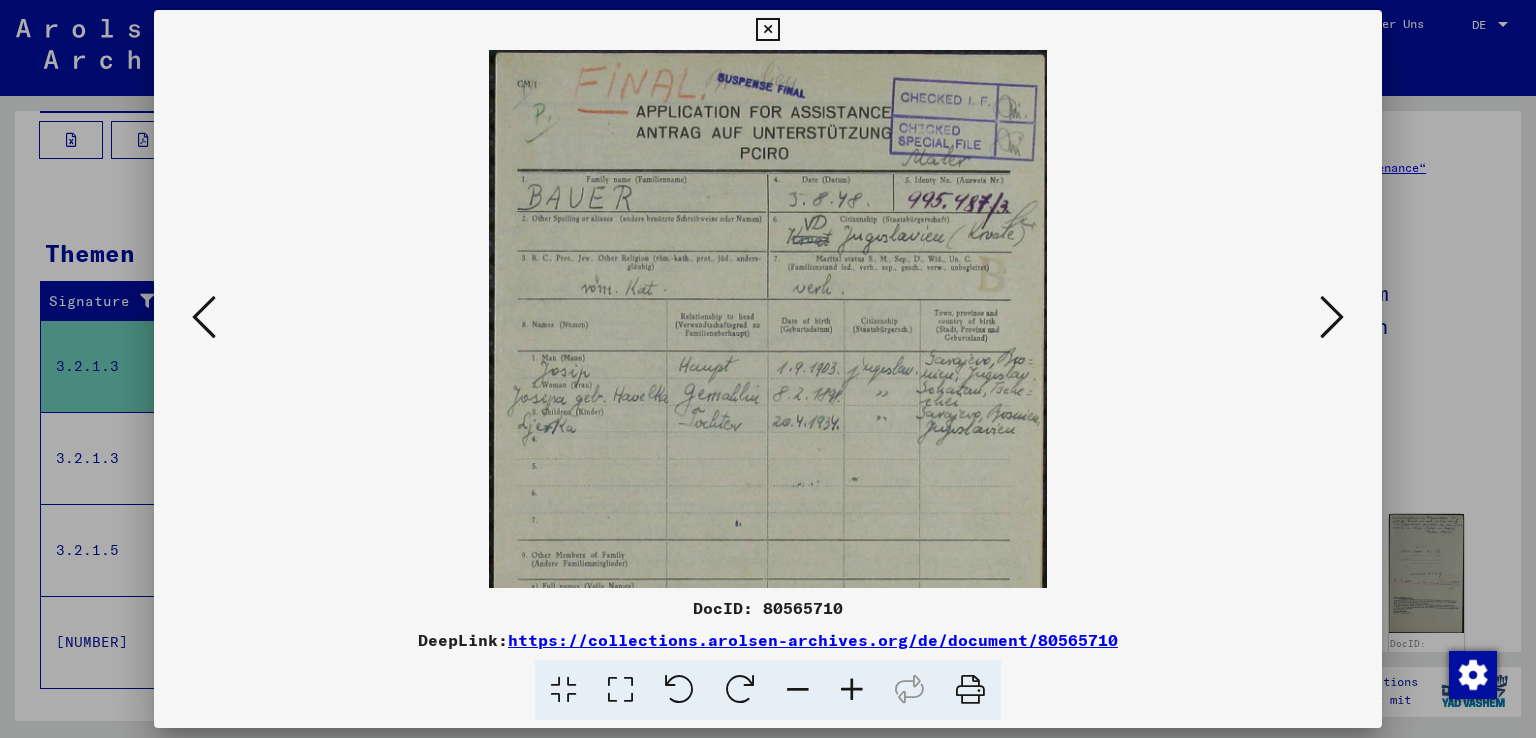 click at bounding box center (1332, 317) 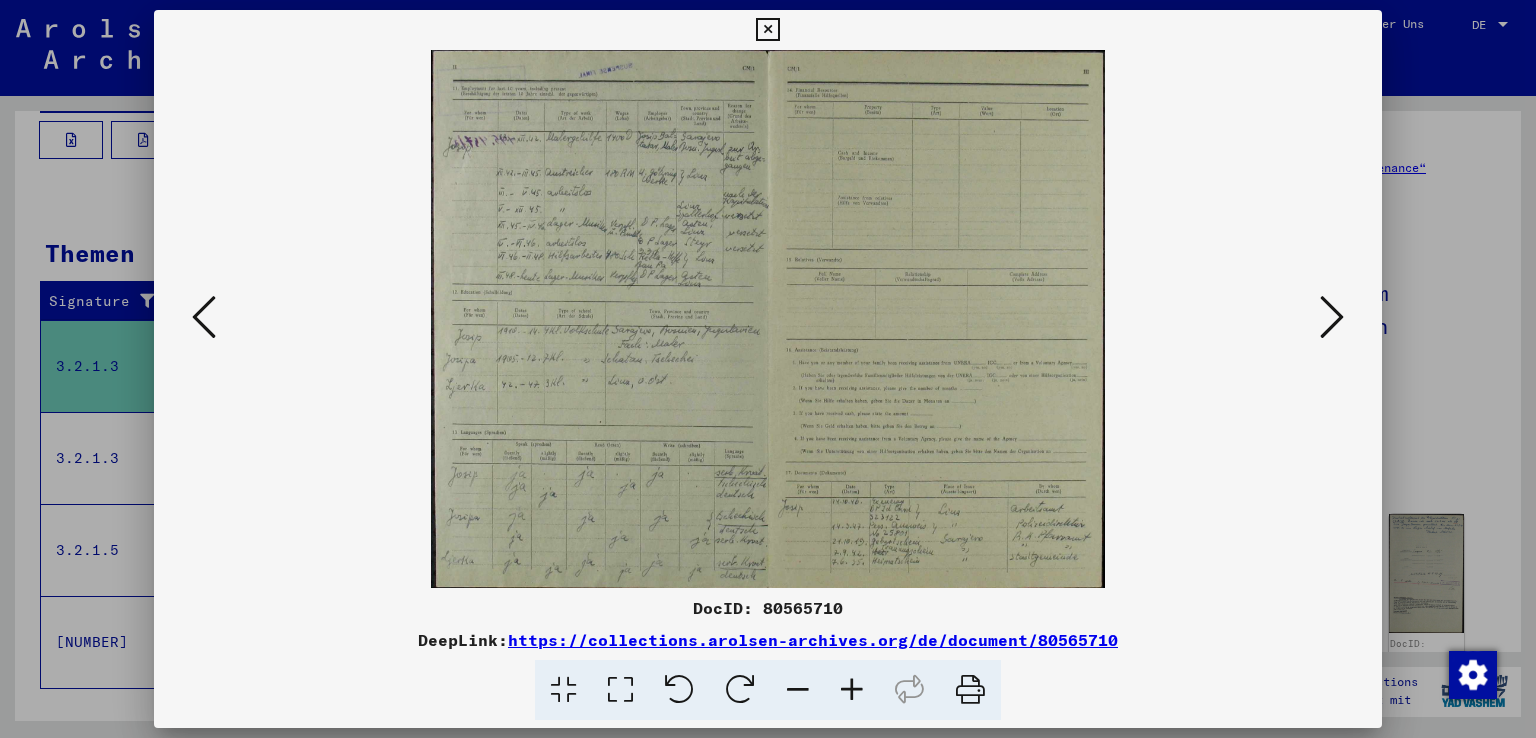 click at bounding box center [852, 690] 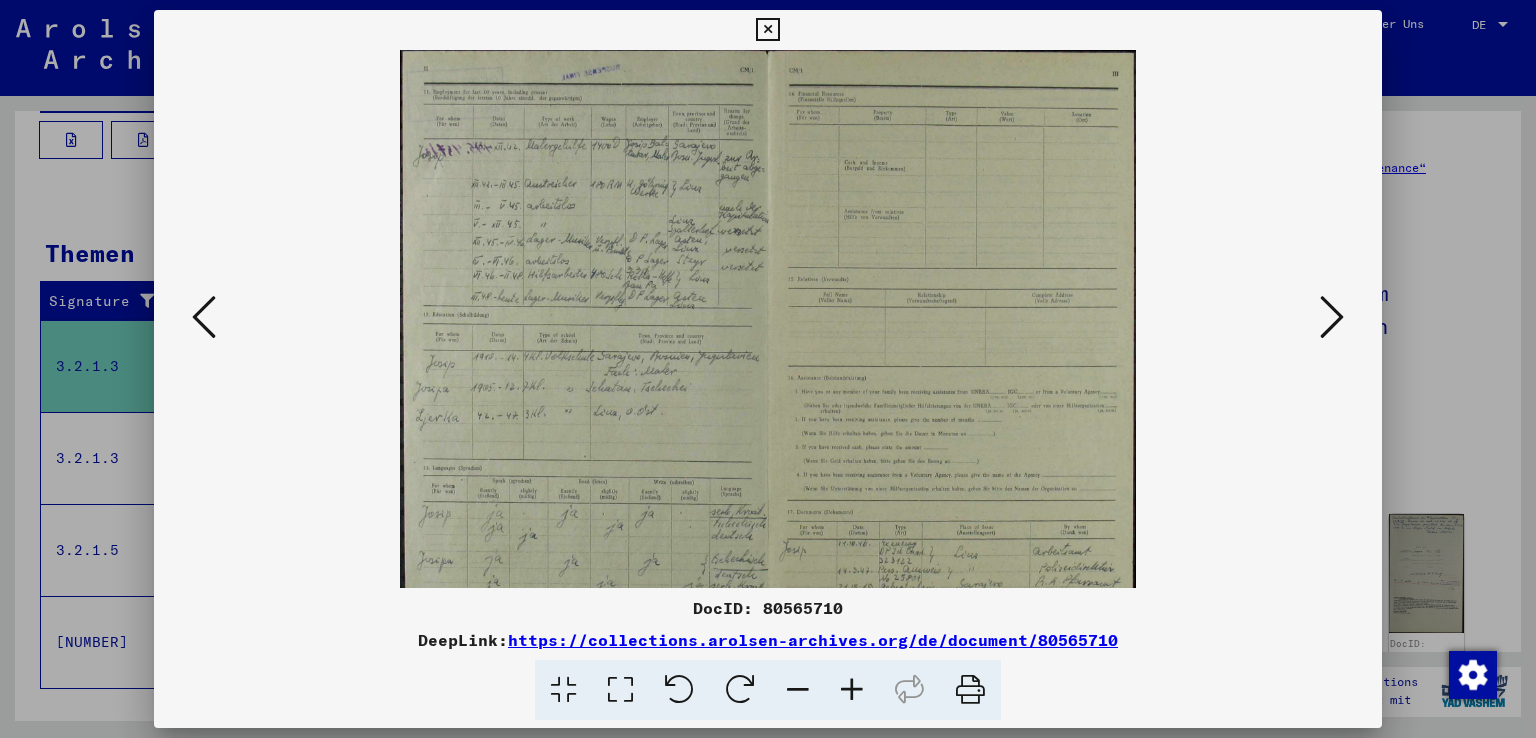 click at bounding box center (852, 690) 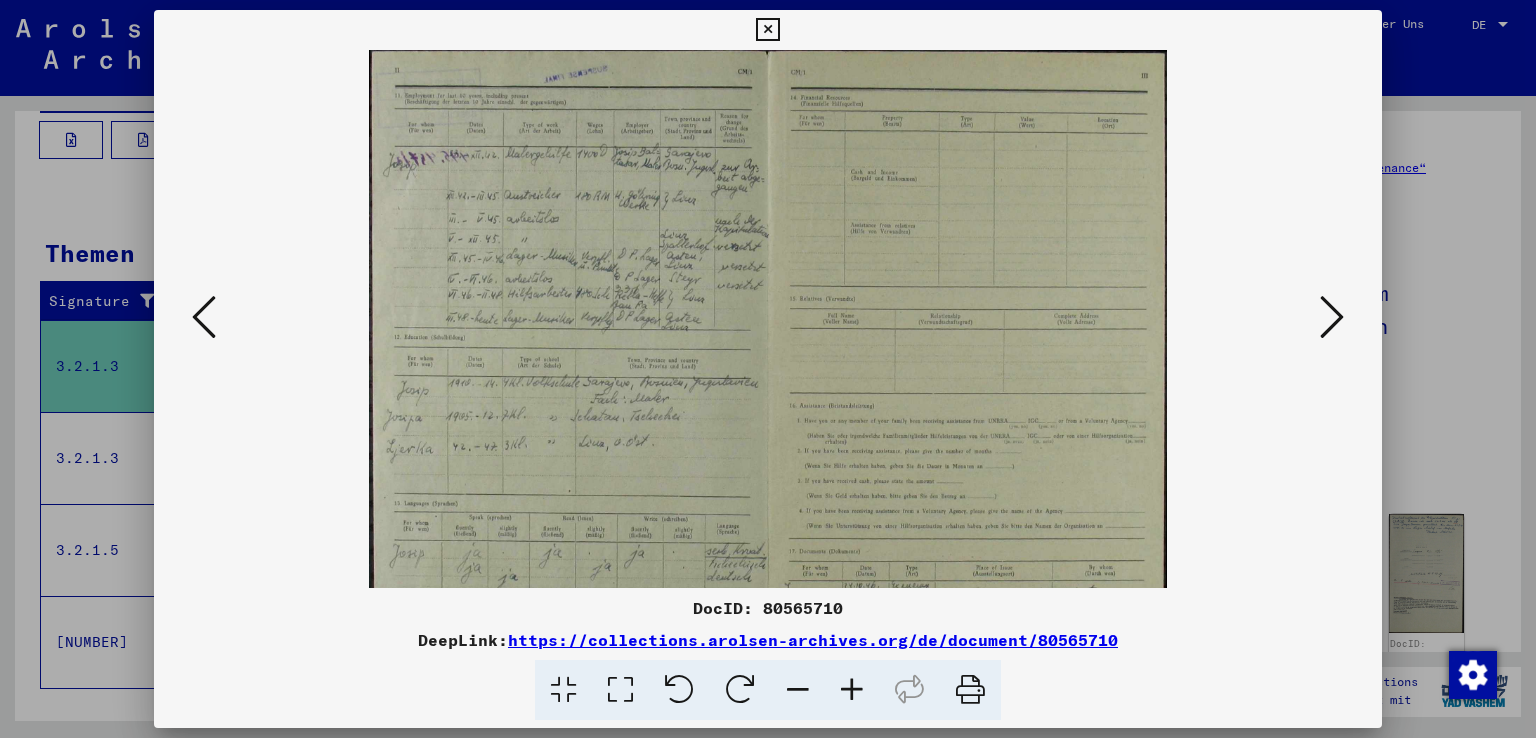 click at bounding box center (852, 690) 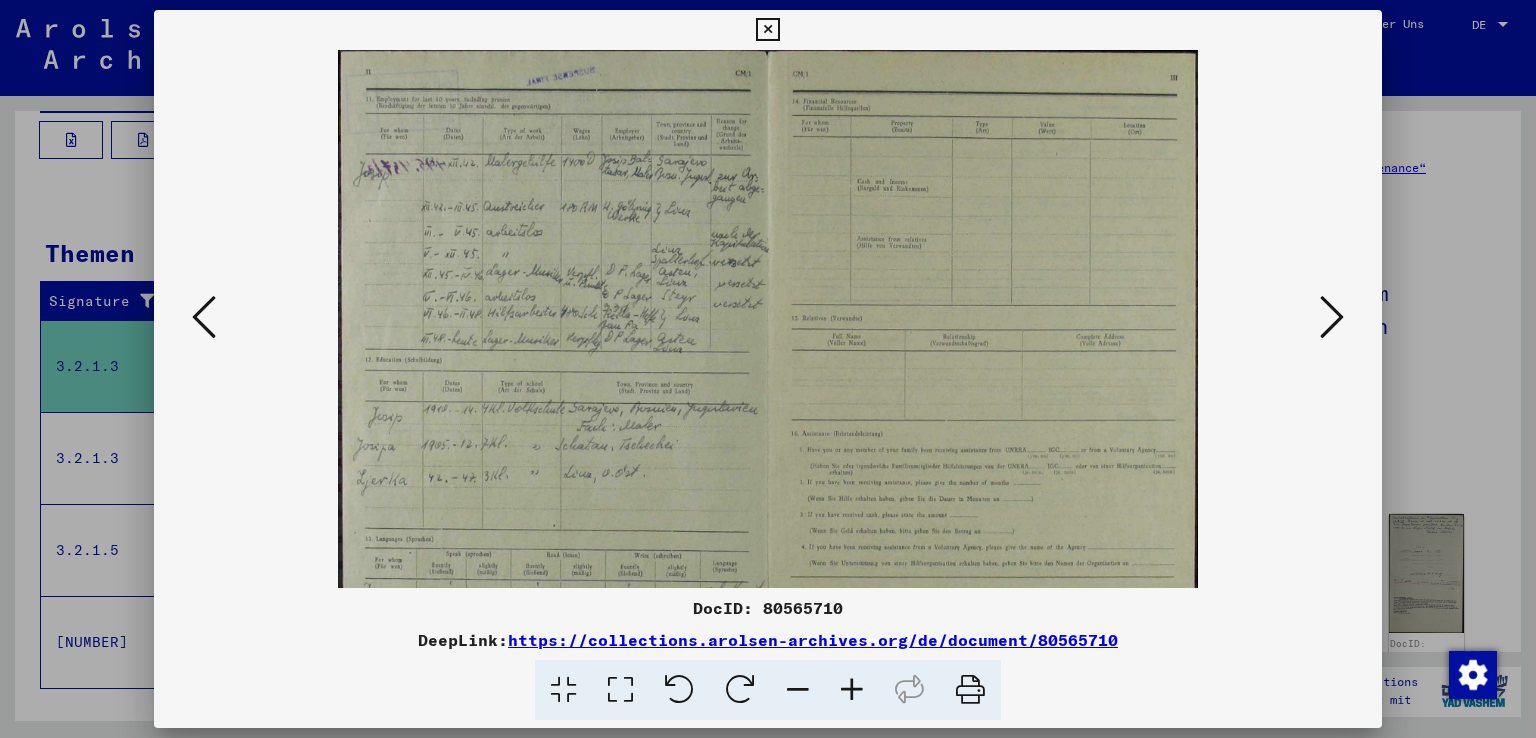 click at bounding box center [852, 690] 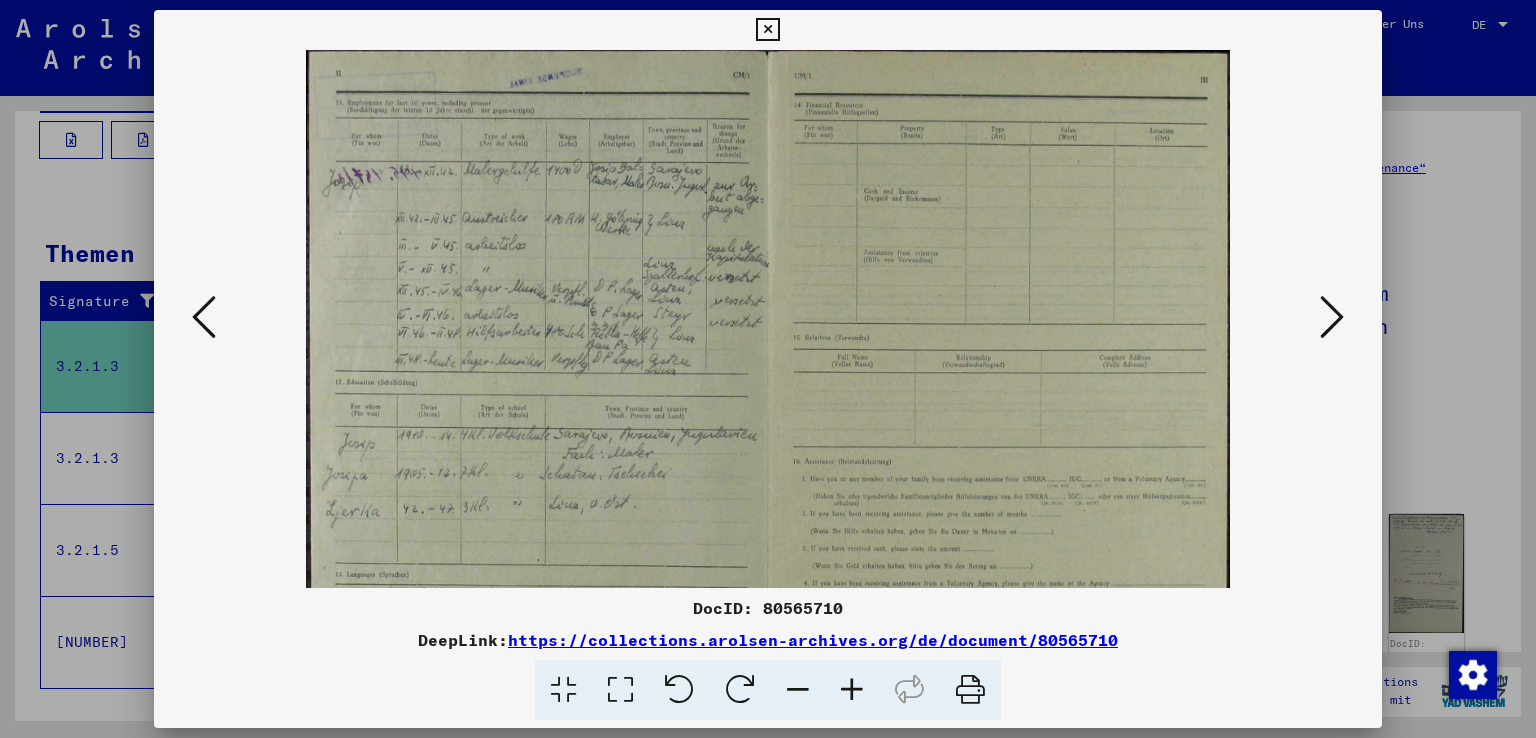click at bounding box center (852, 690) 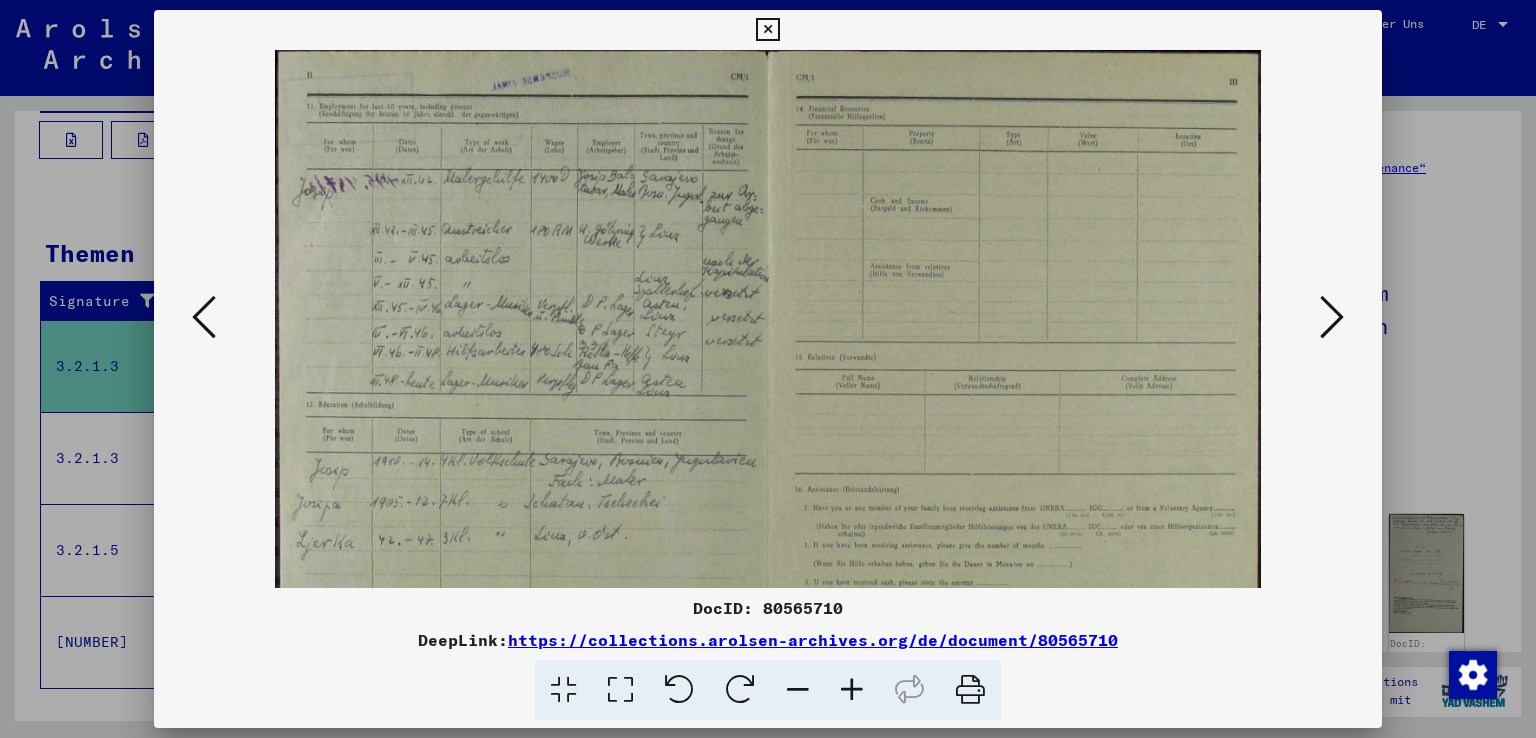 click at bounding box center [852, 690] 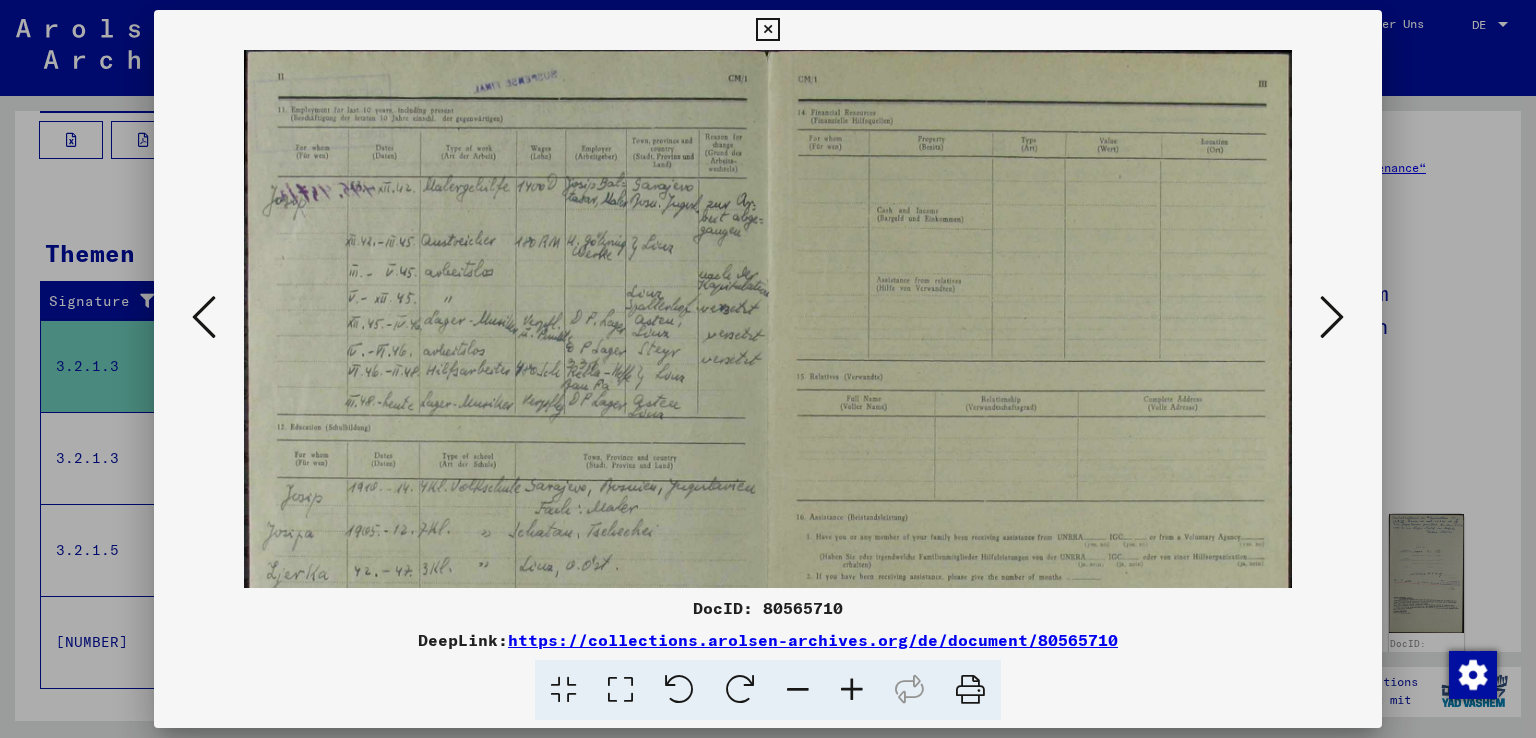 click at bounding box center [852, 690] 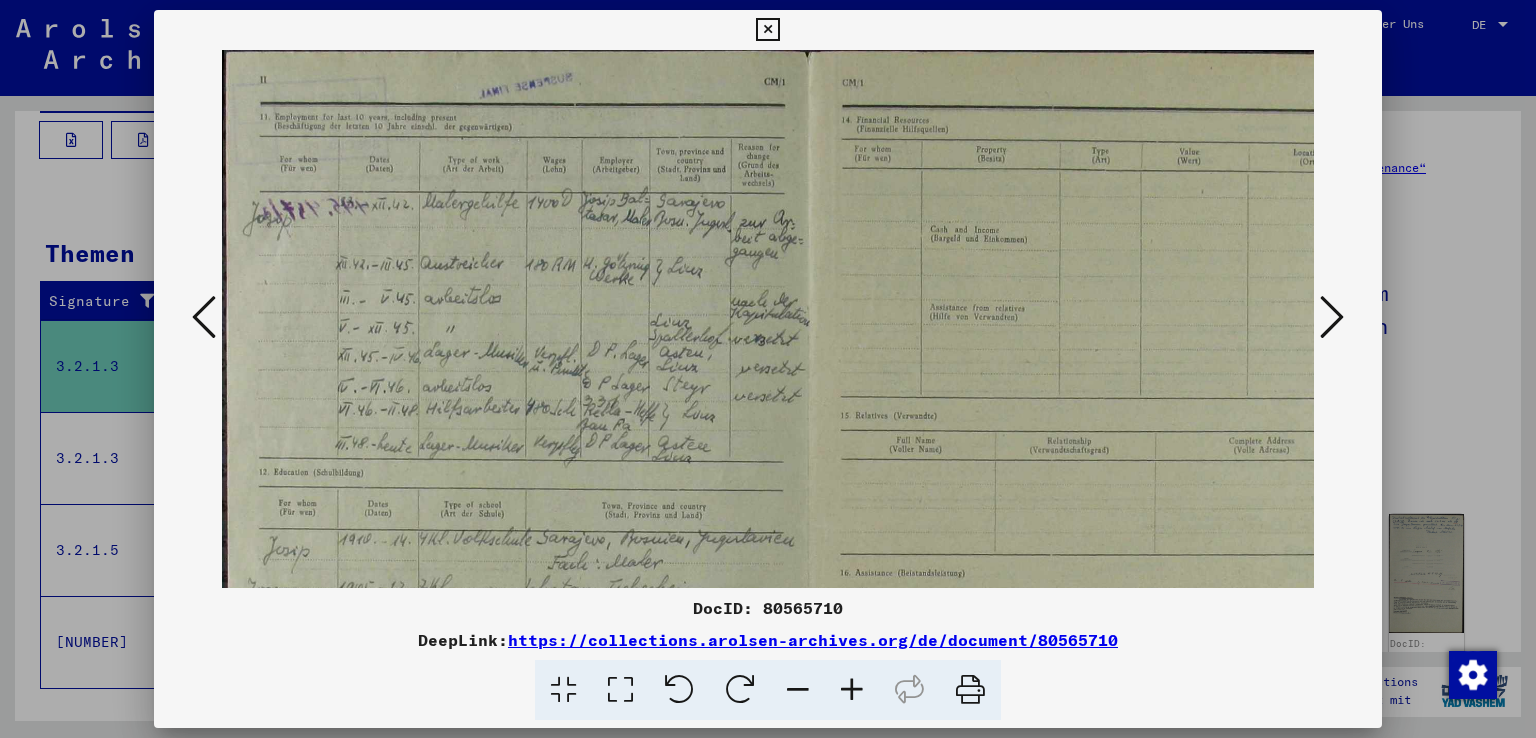 click at bounding box center (852, 690) 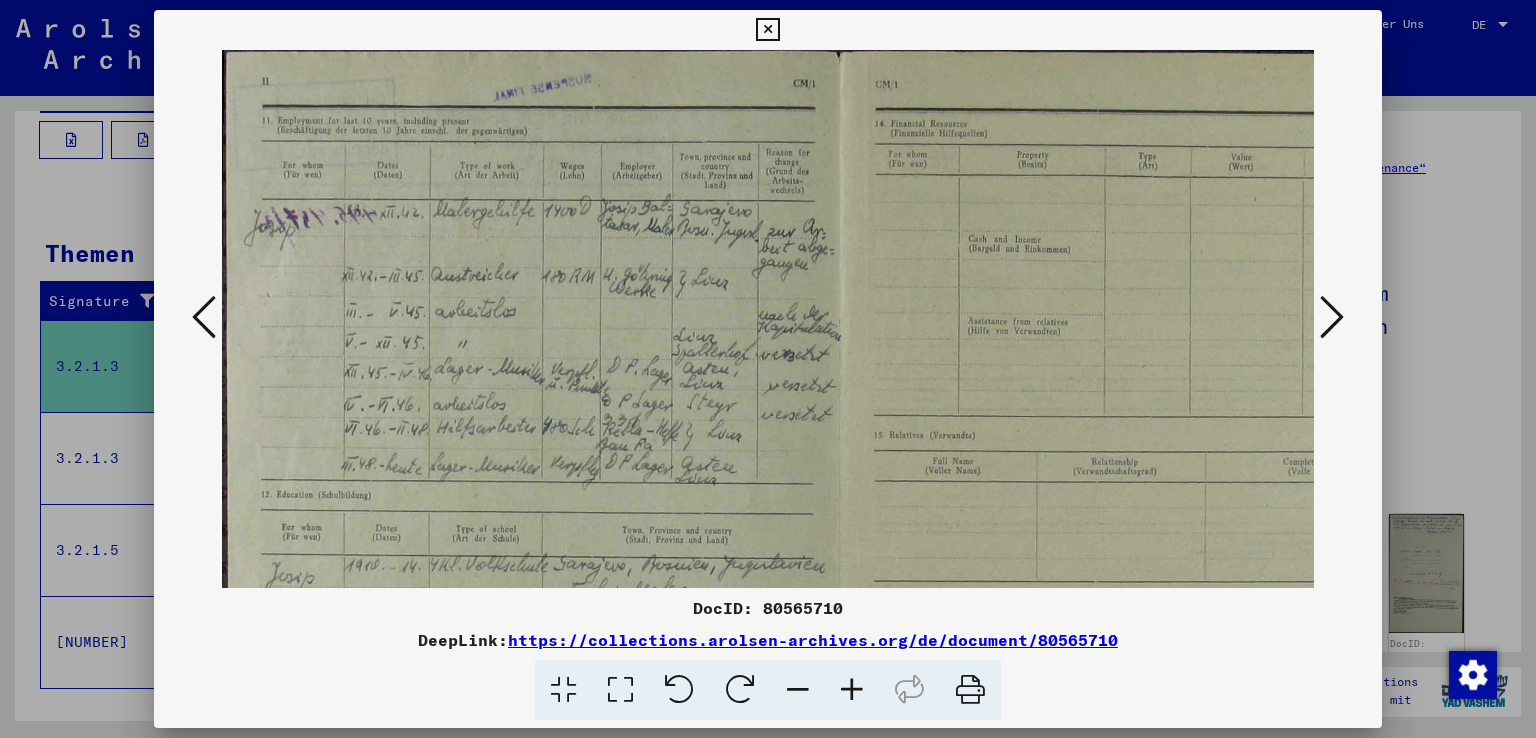 scroll, scrollTop: 8, scrollLeft: 0, axis: vertical 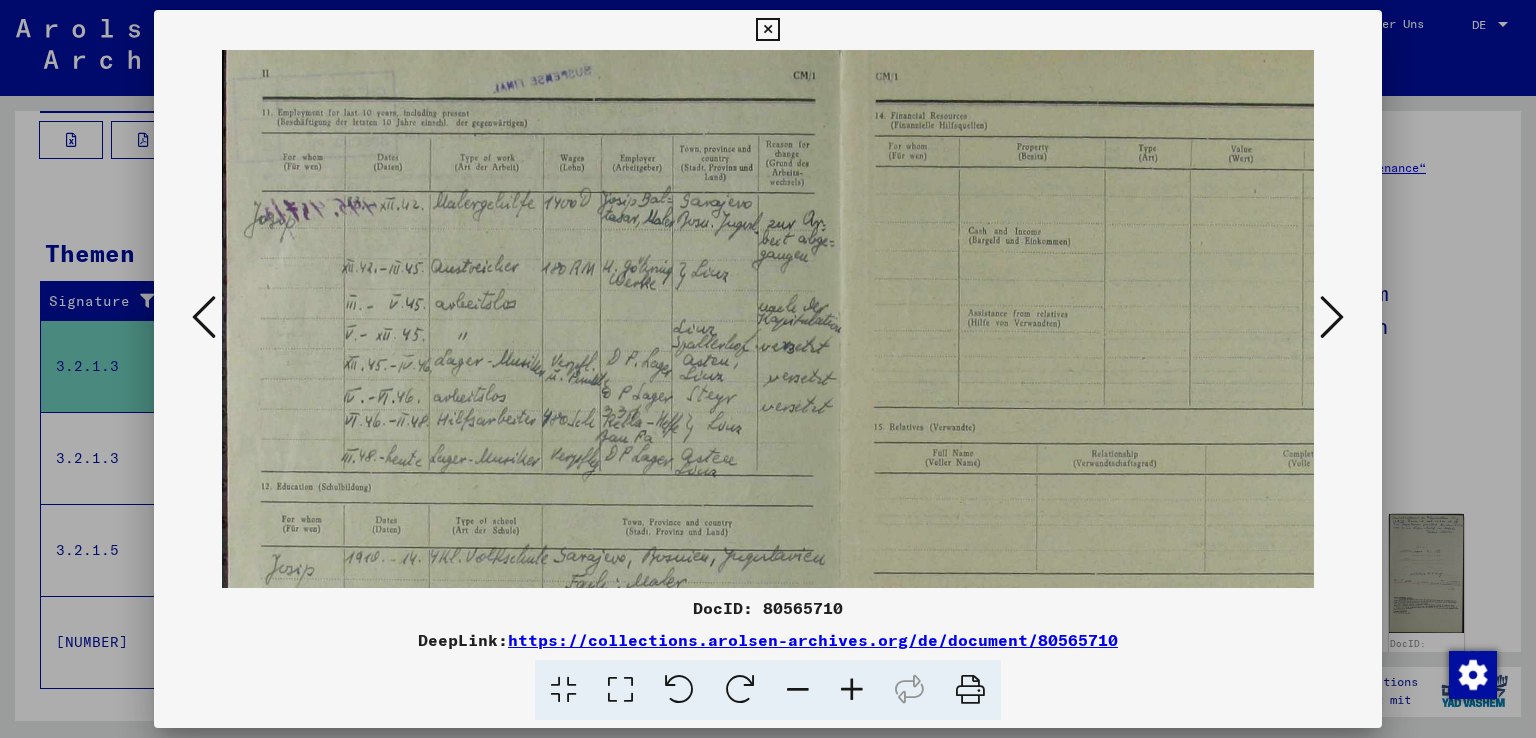 drag, startPoint x: 631, startPoint y: 422, endPoint x: 725, endPoint y: 414, distance: 94.33981 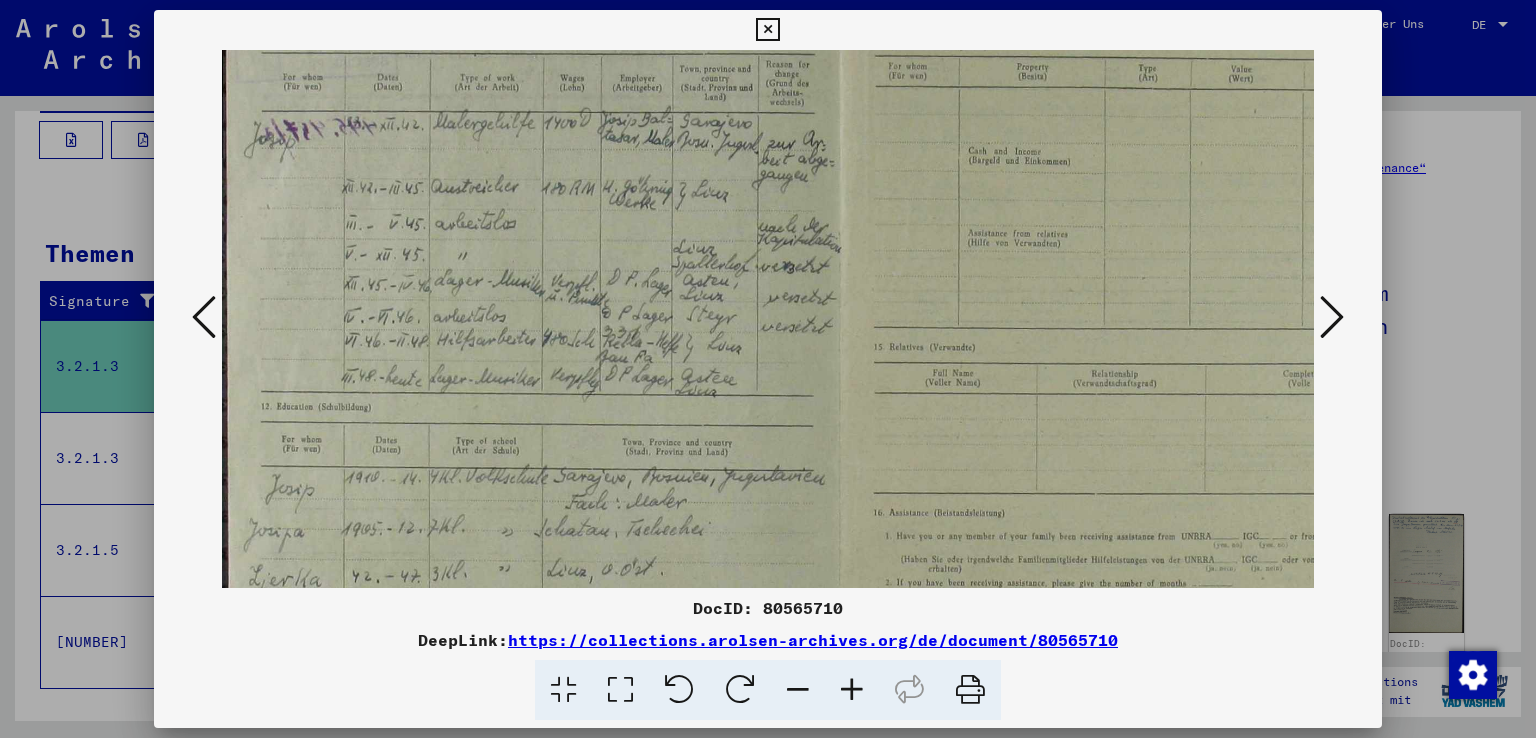 scroll, scrollTop: 136, scrollLeft: 0, axis: vertical 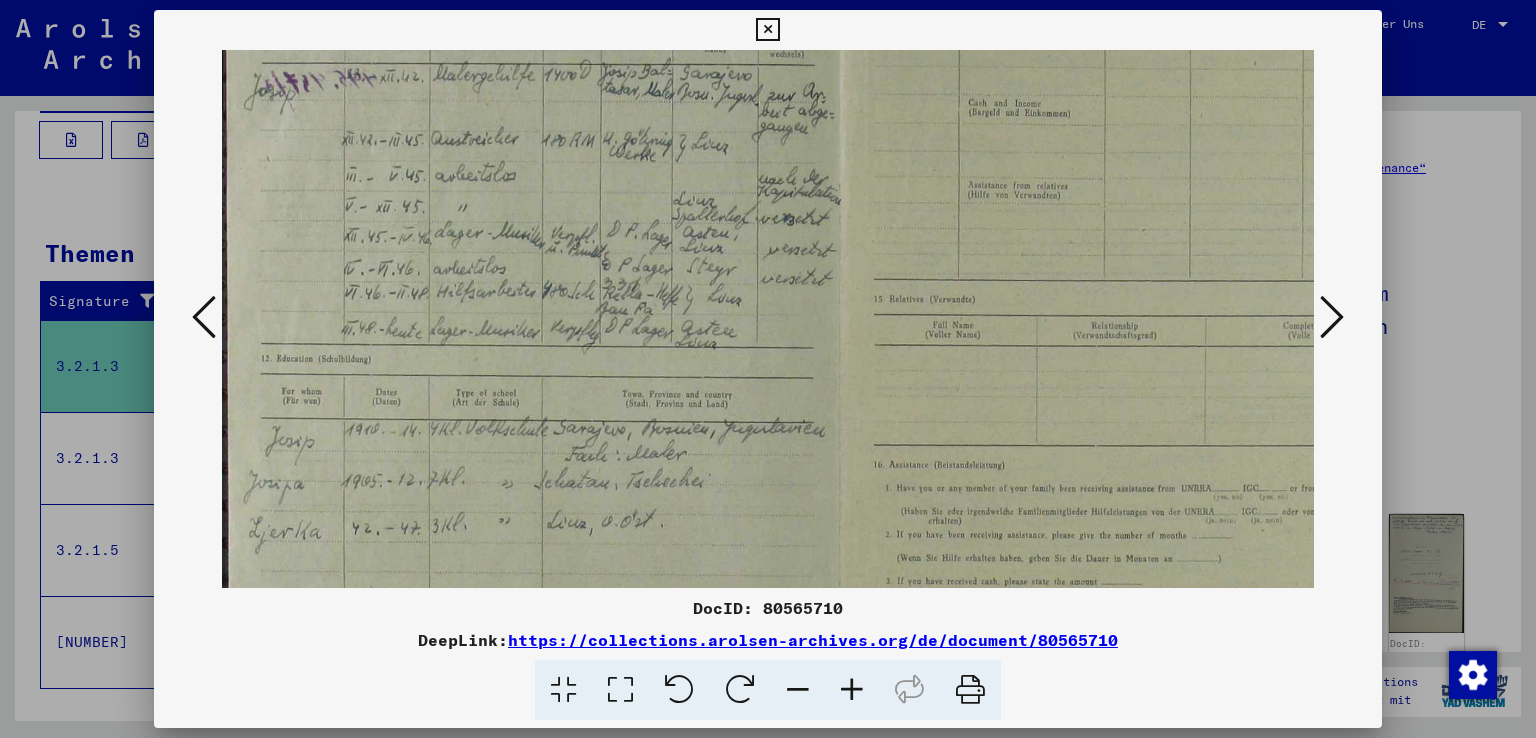 drag, startPoint x: 637, startPoint y: 447, endPoint x: 647, endPoint y: 319, distance: 128.39003 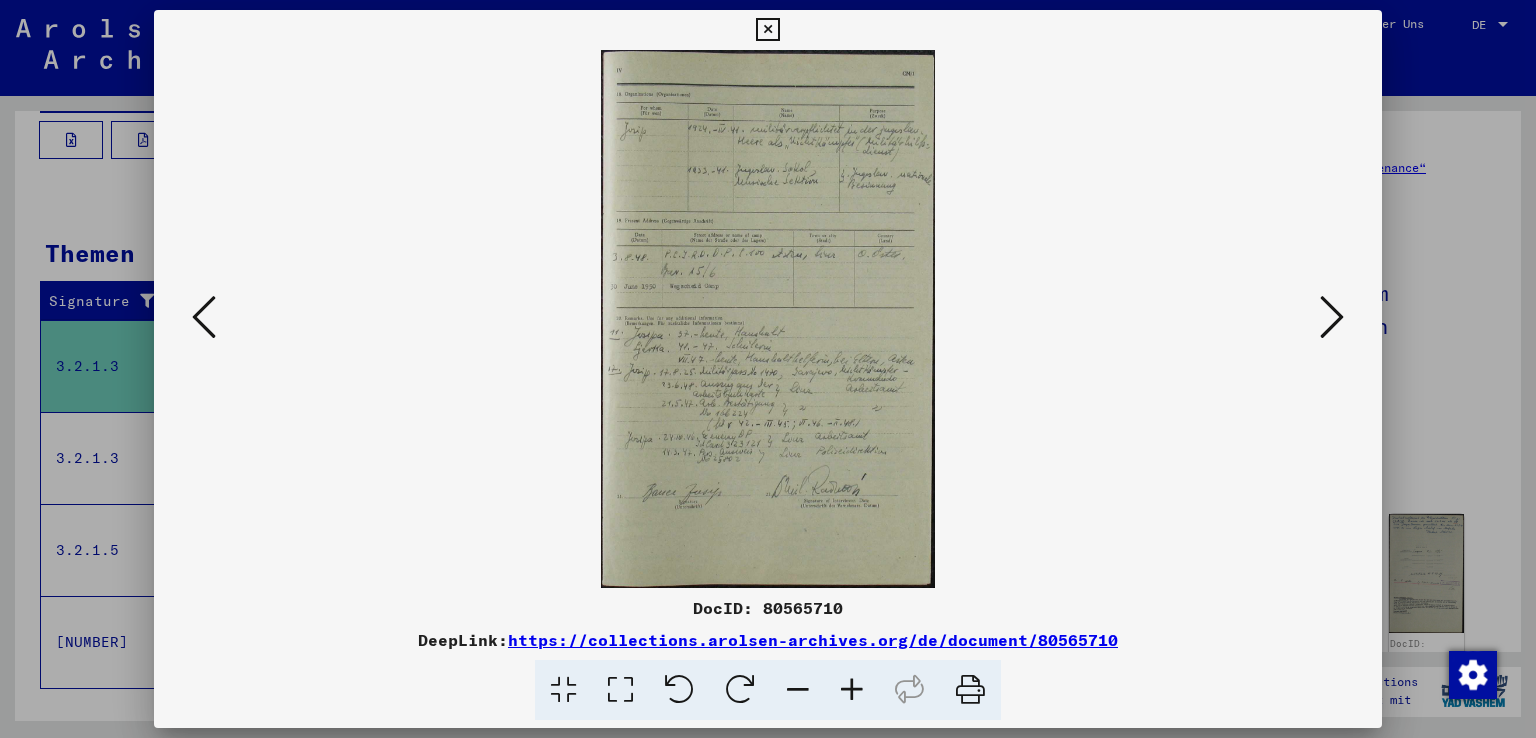 click at bounding box center [852, 690] 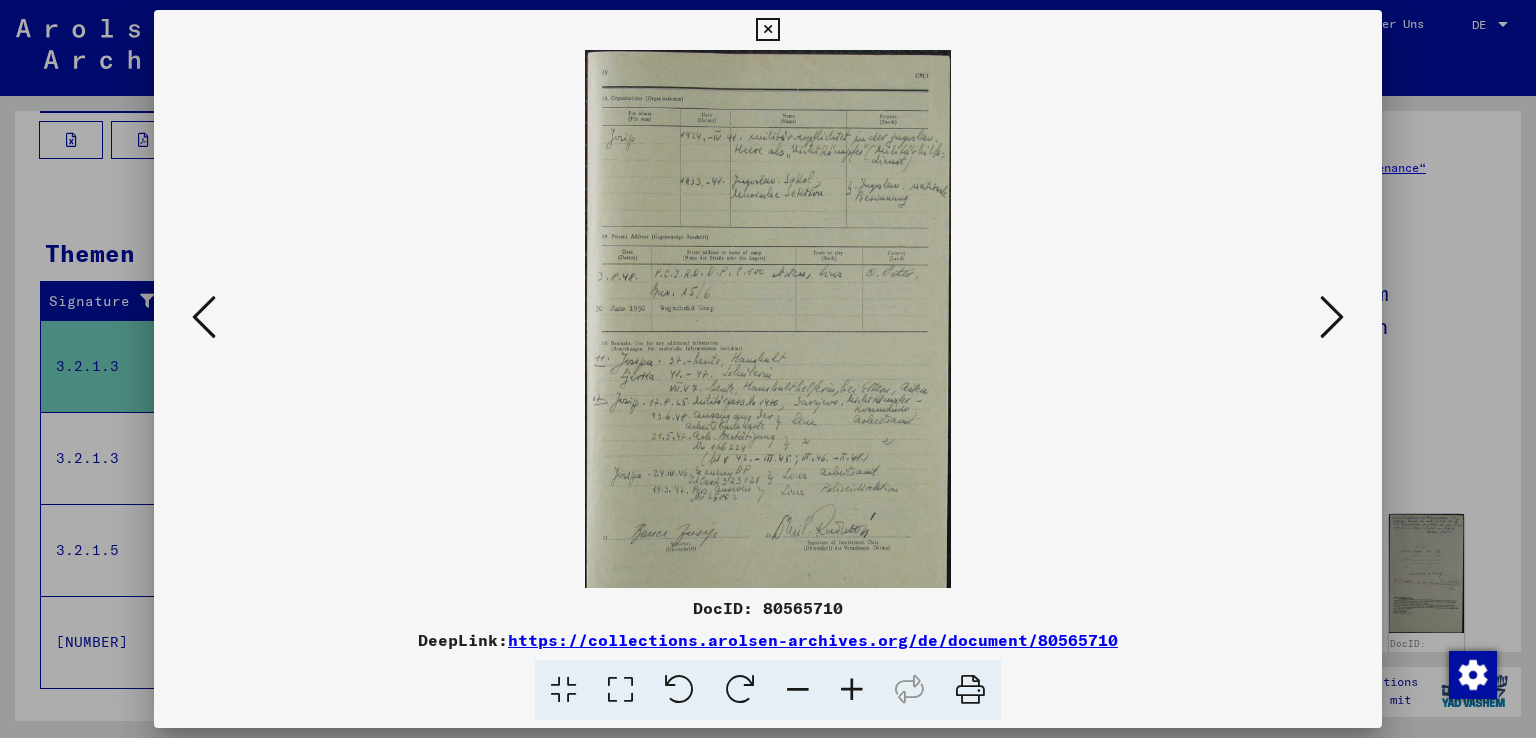 click at bounding box center (852, 690) 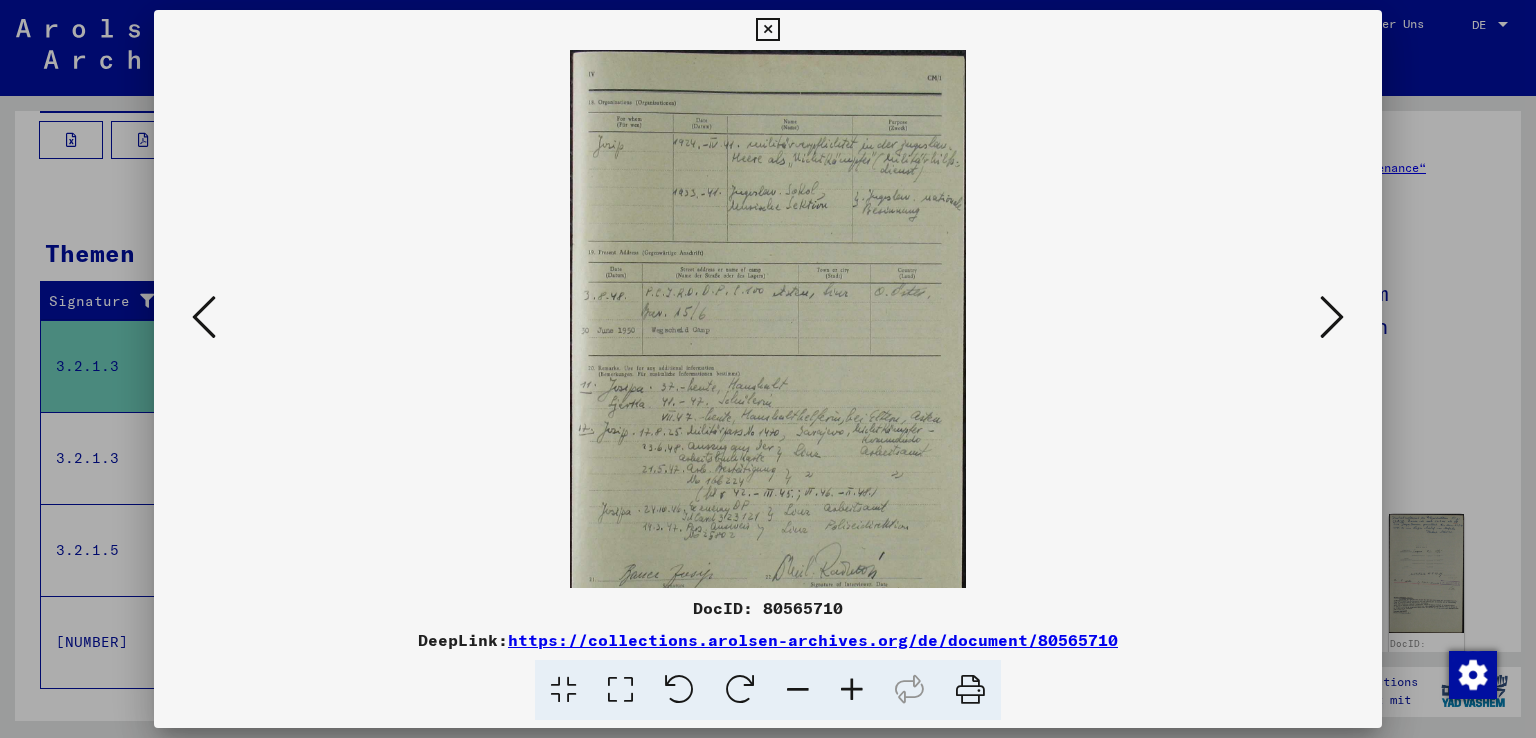 click at bounding box center [852, 690] 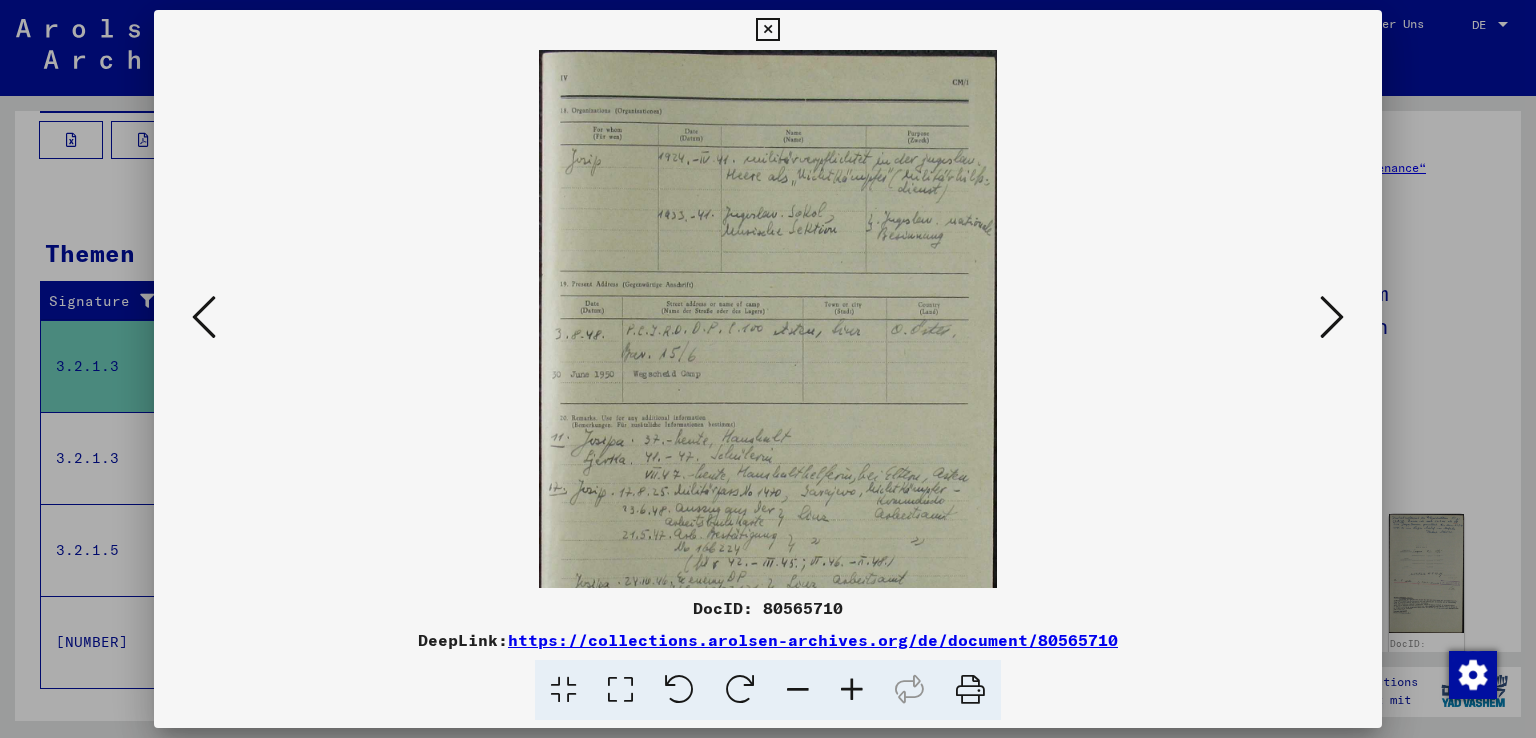 click at bounding box center [852, 690] 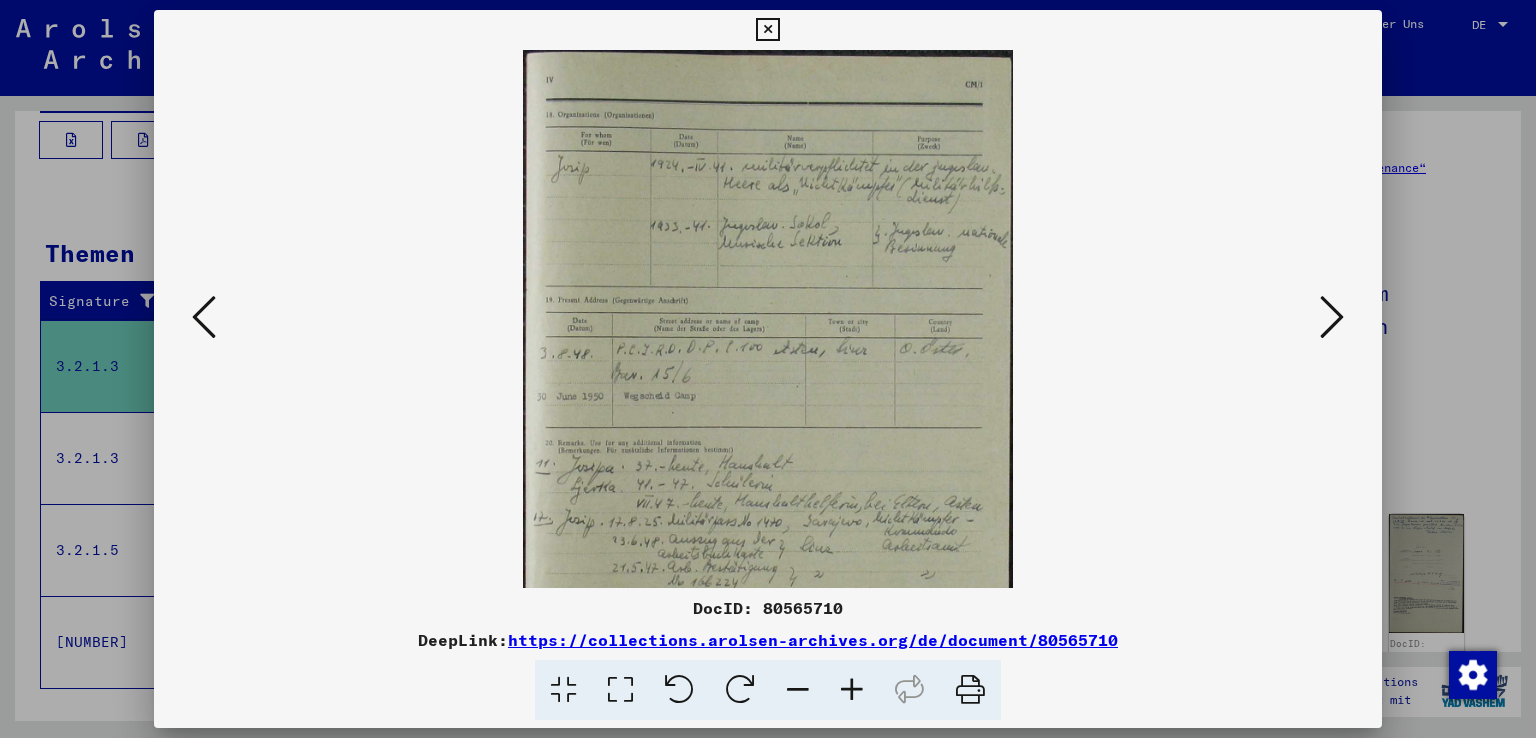 click at bounding box center (852, 690) 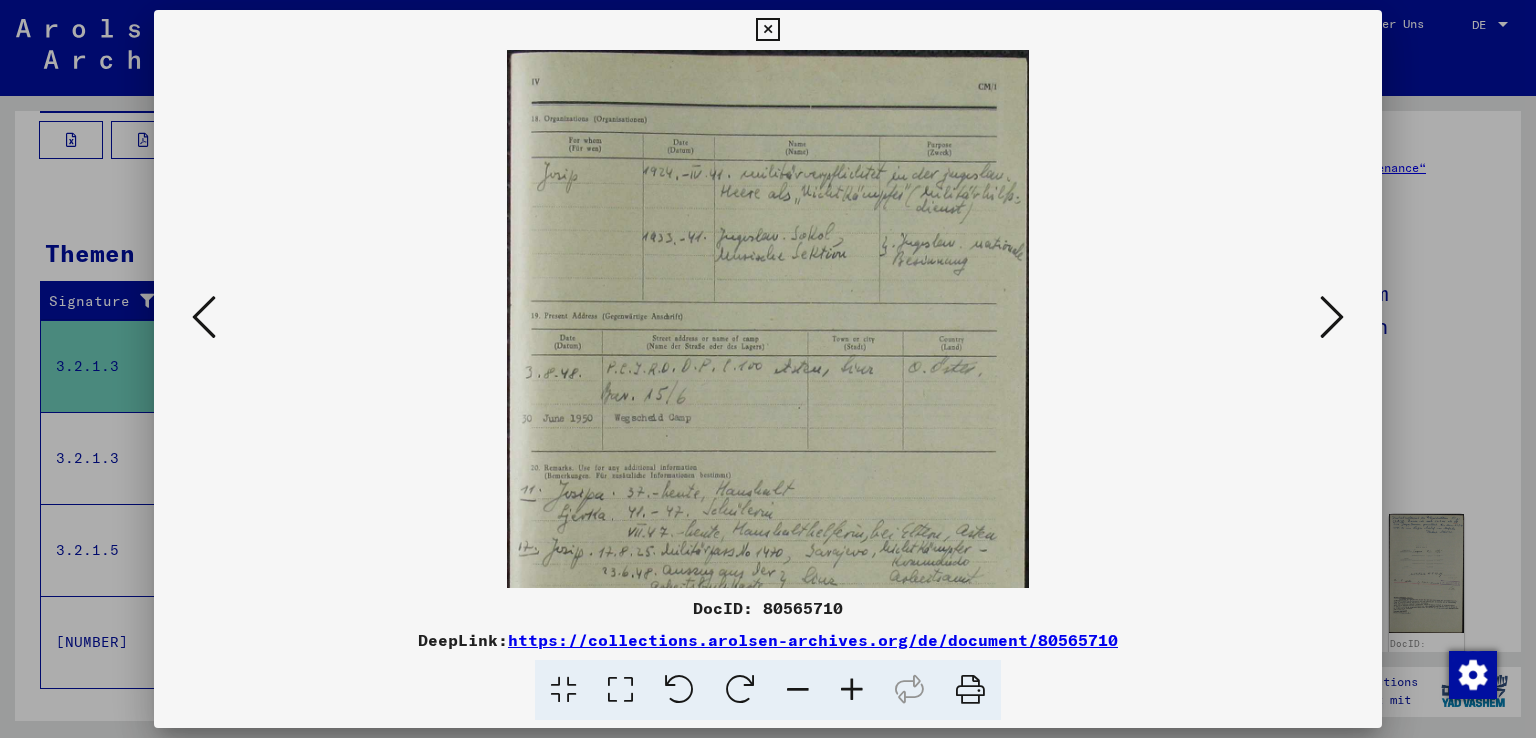 click at bounding box center [852, 690] 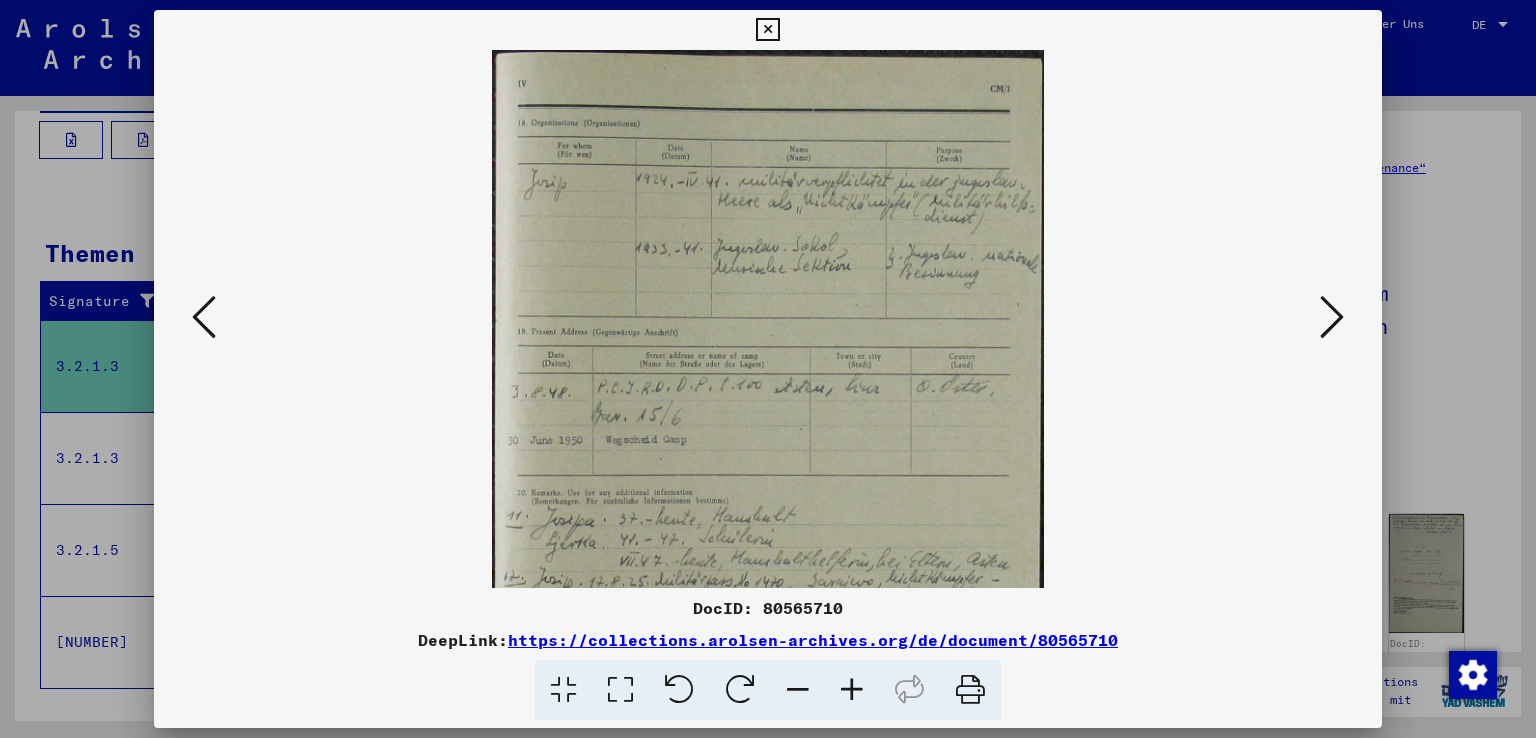 click at bounding box center (852, 690) 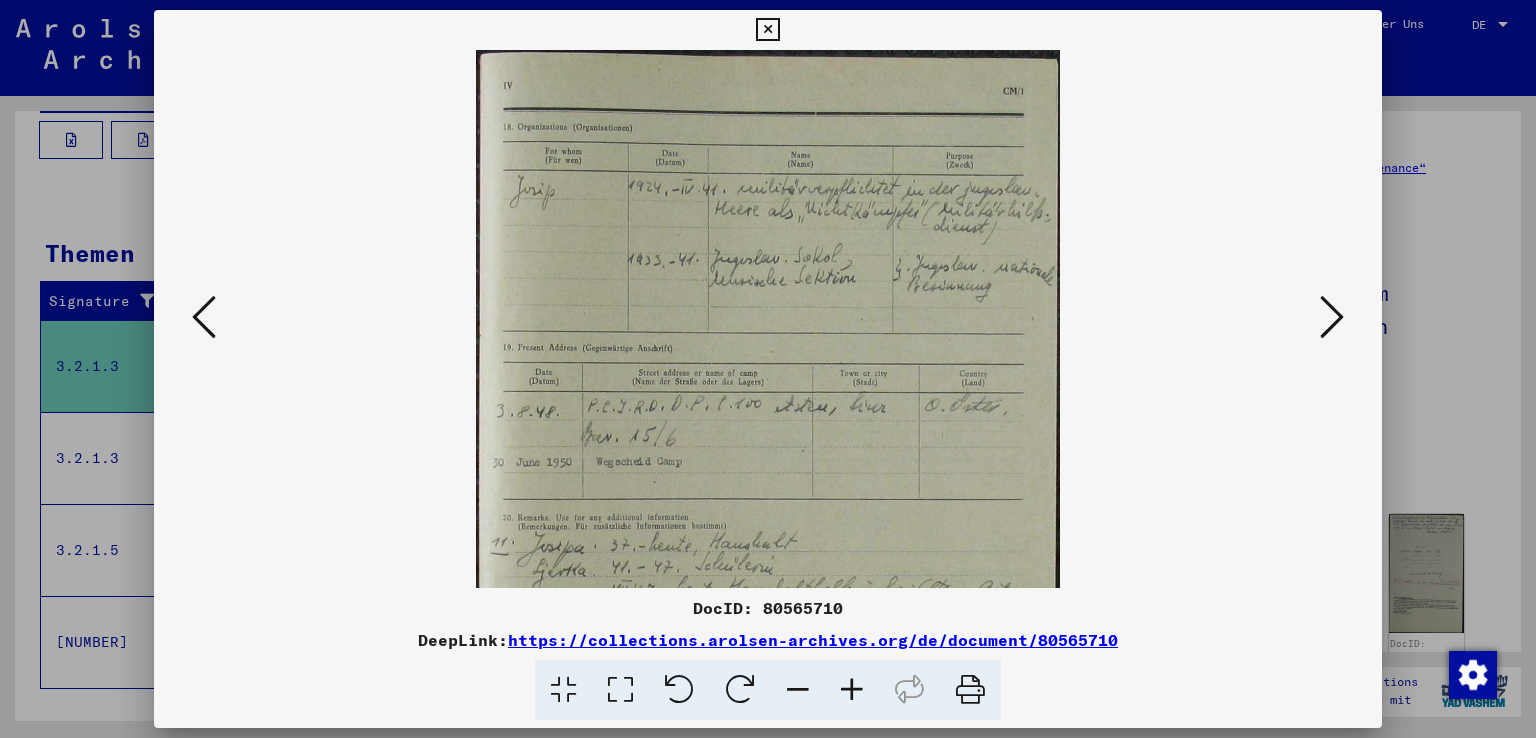click at bounding box center [852, 690] 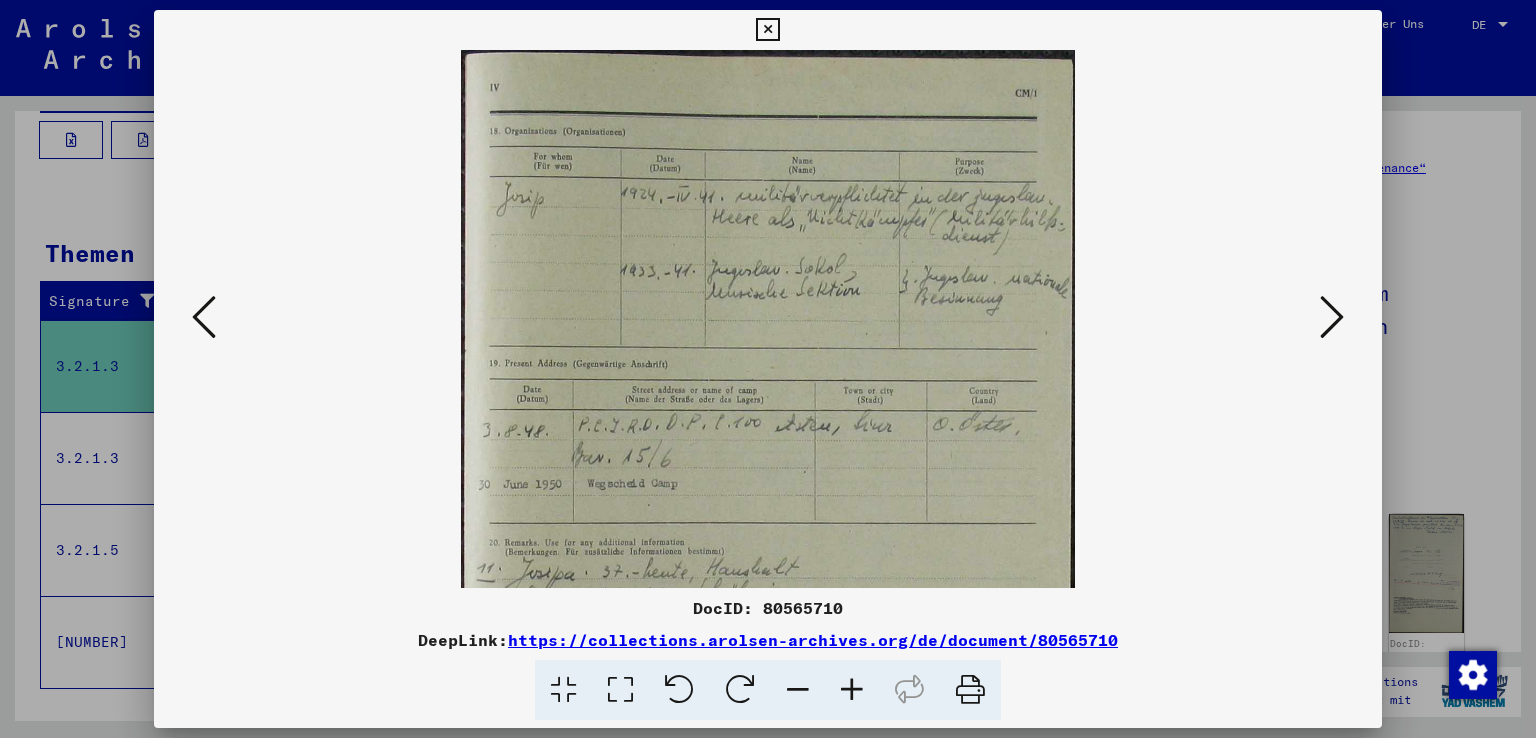 click at bounding box center (852, 690) 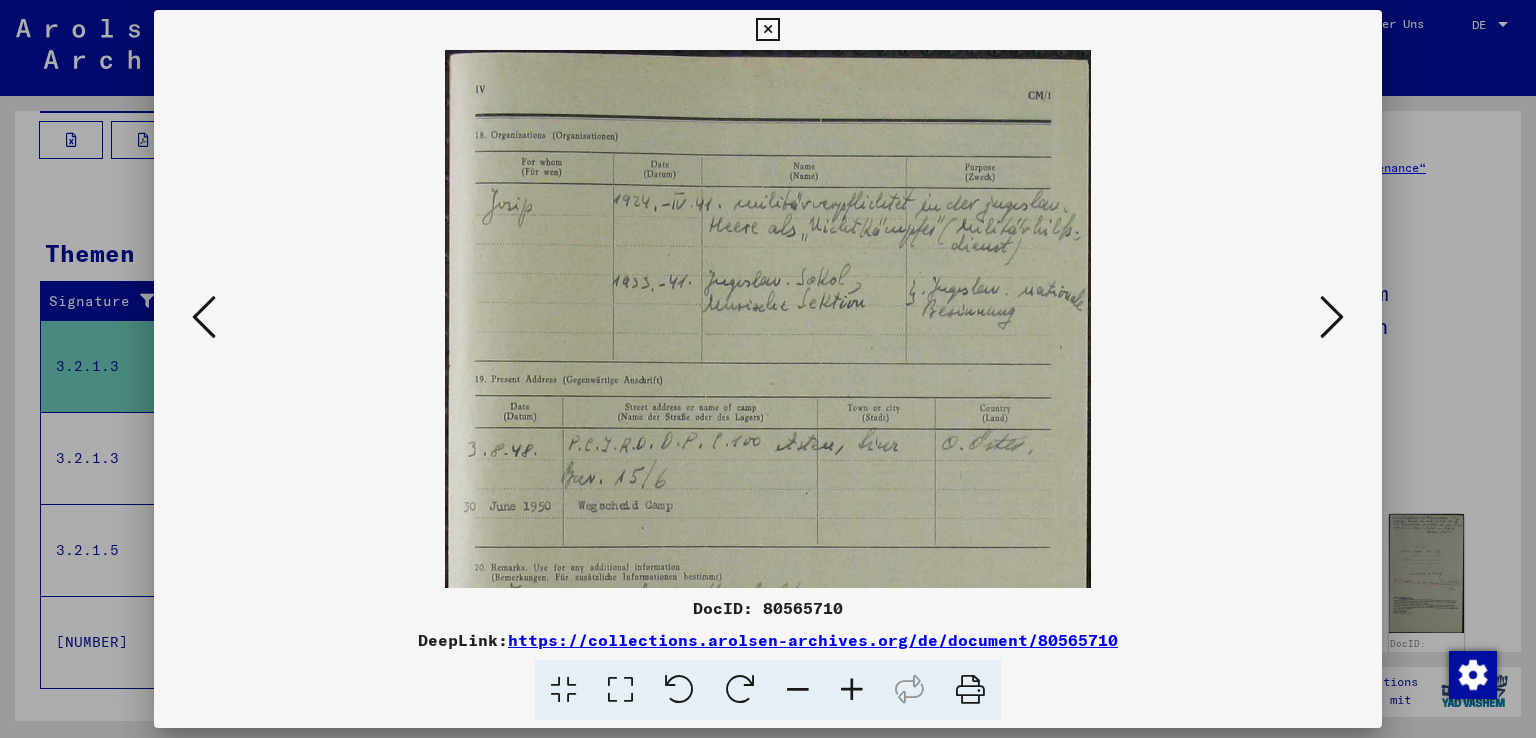 click at bounding box center [852, 690] 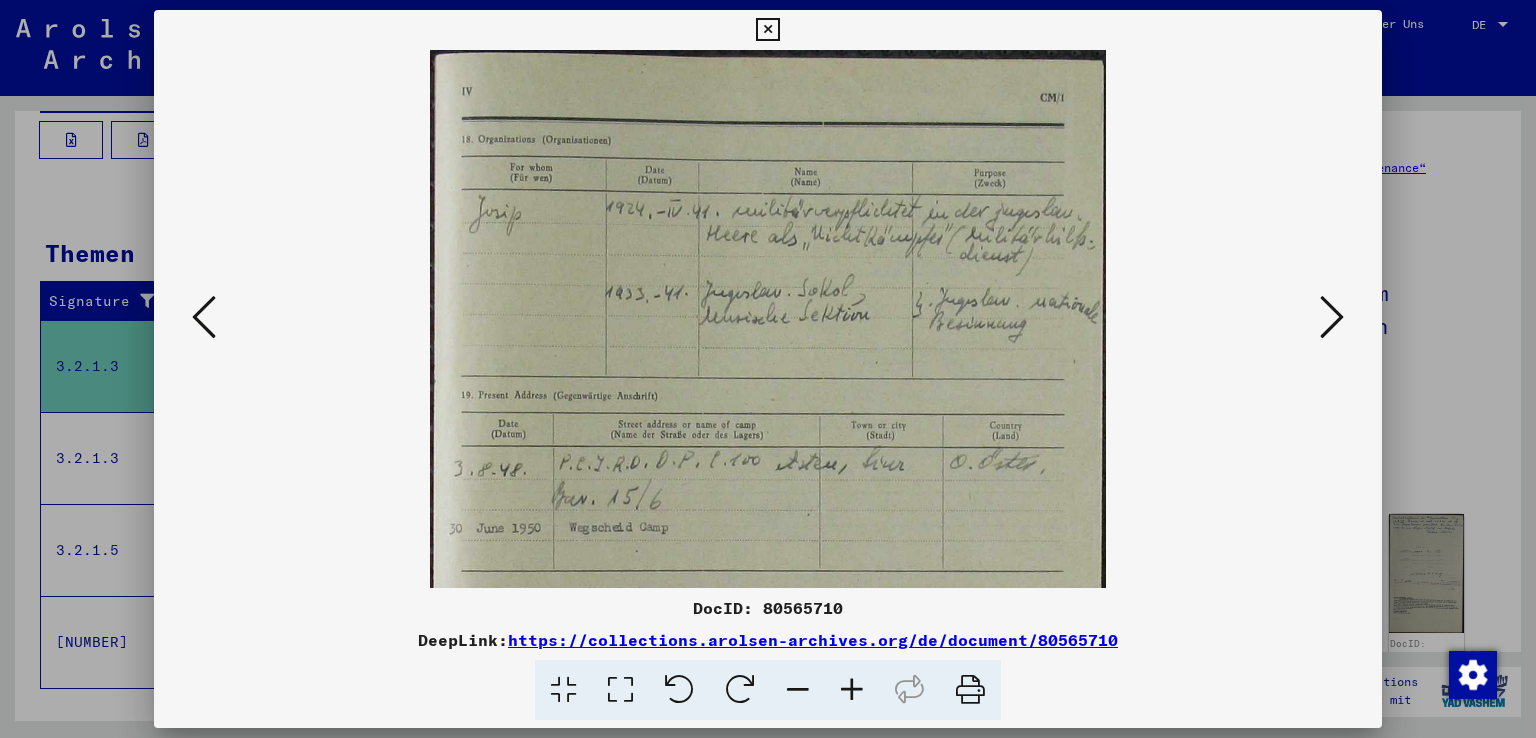 click at bounding box center [852, 690] 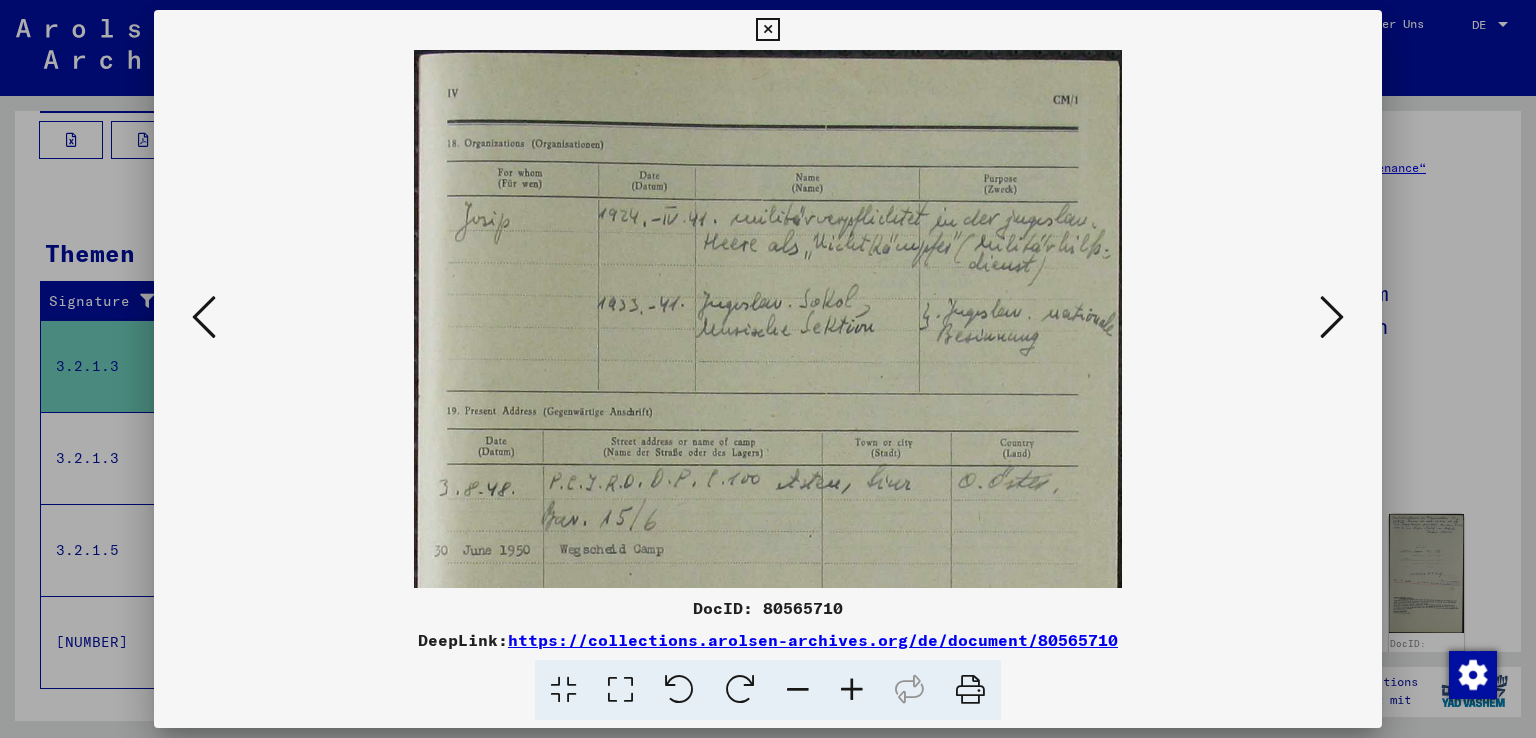 click at bounding box center (1332, 317) 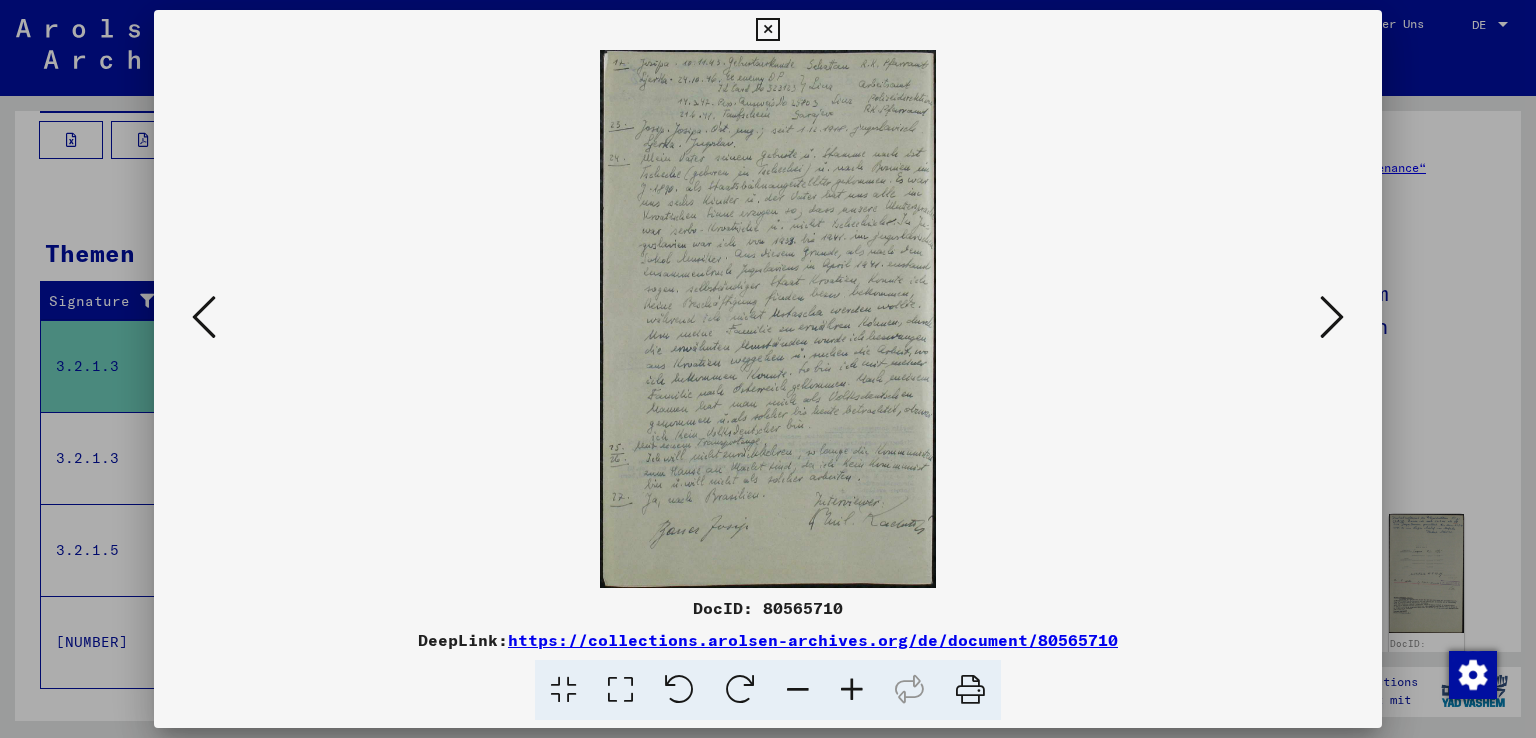 click at bounding box center (852, 690) 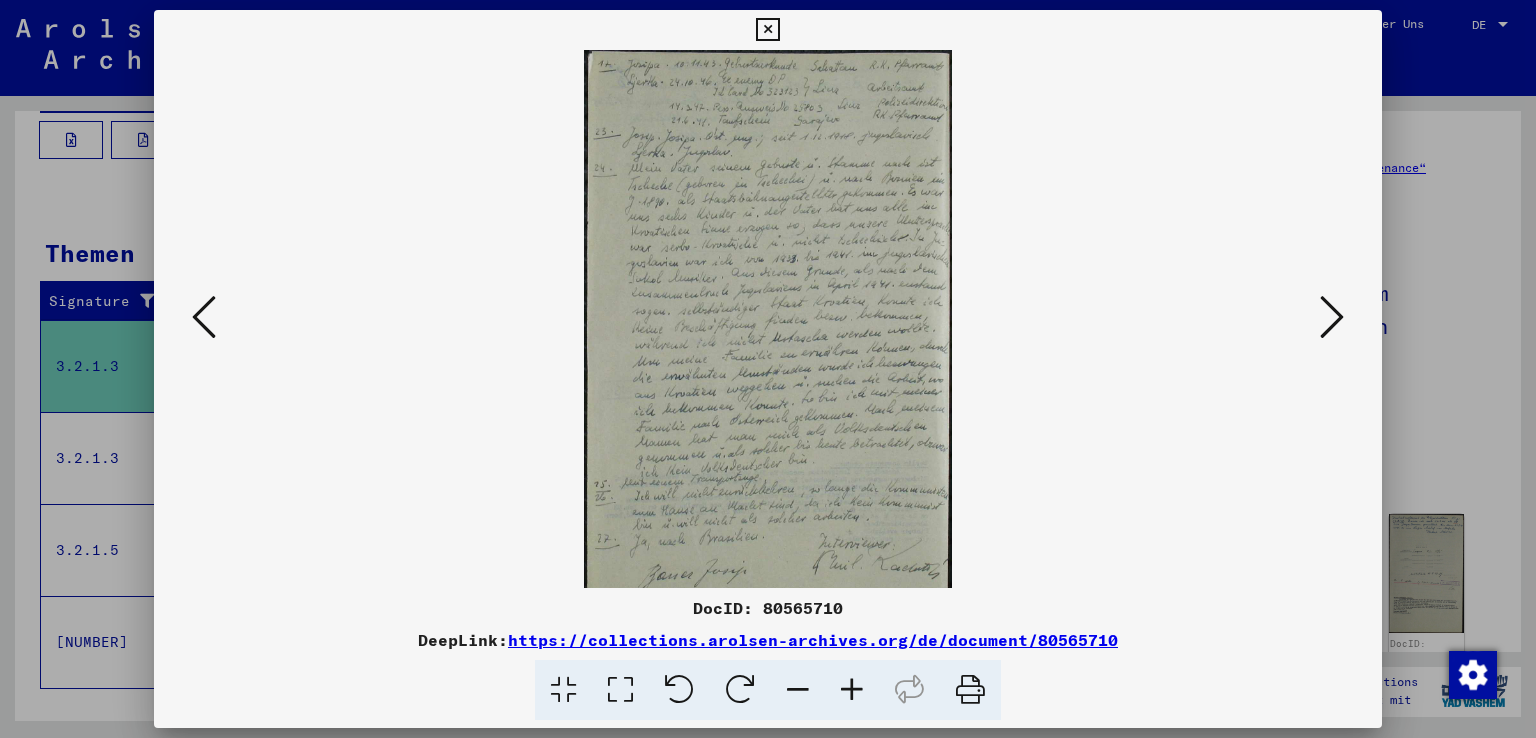 click at bounding box center [852, 690] 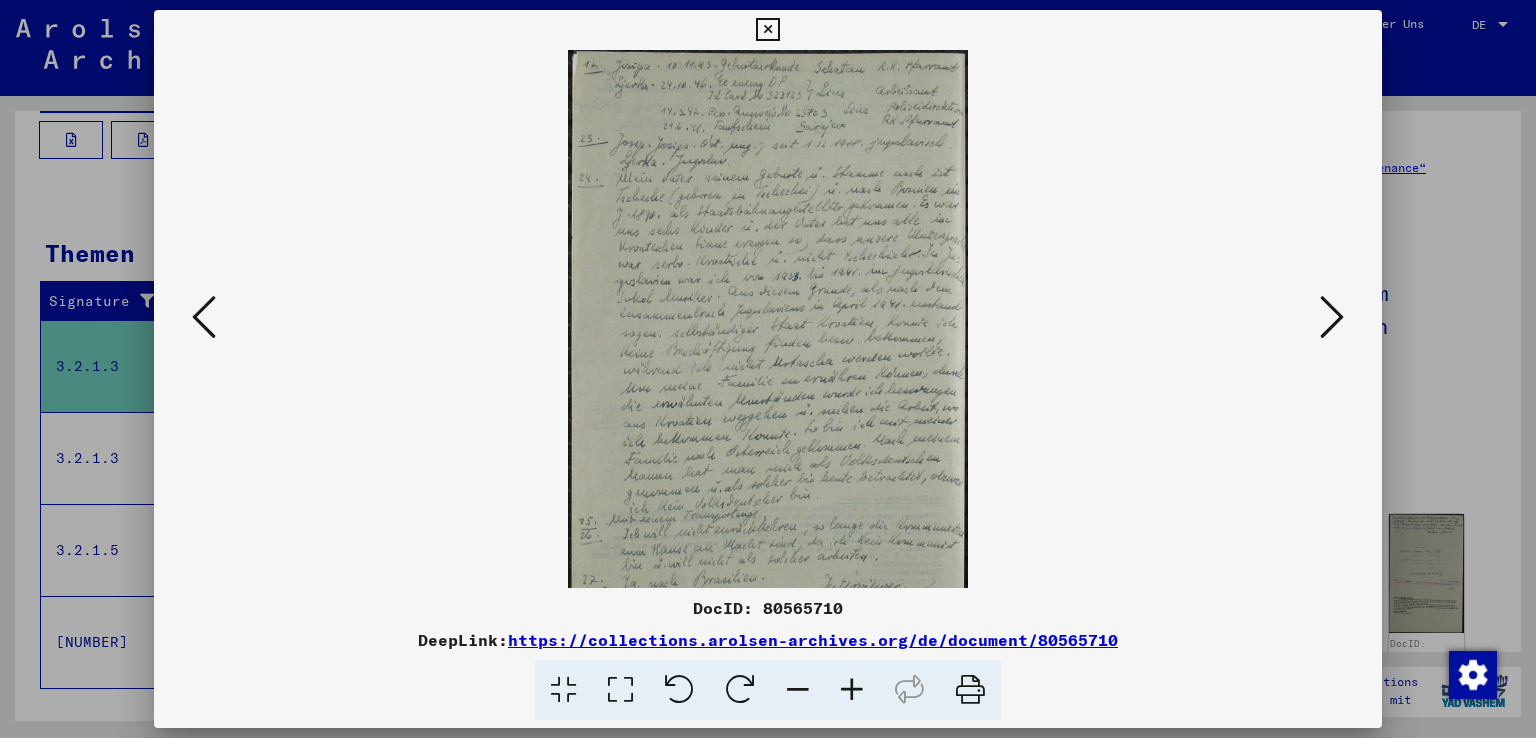 click at bounding box center (852, 690) 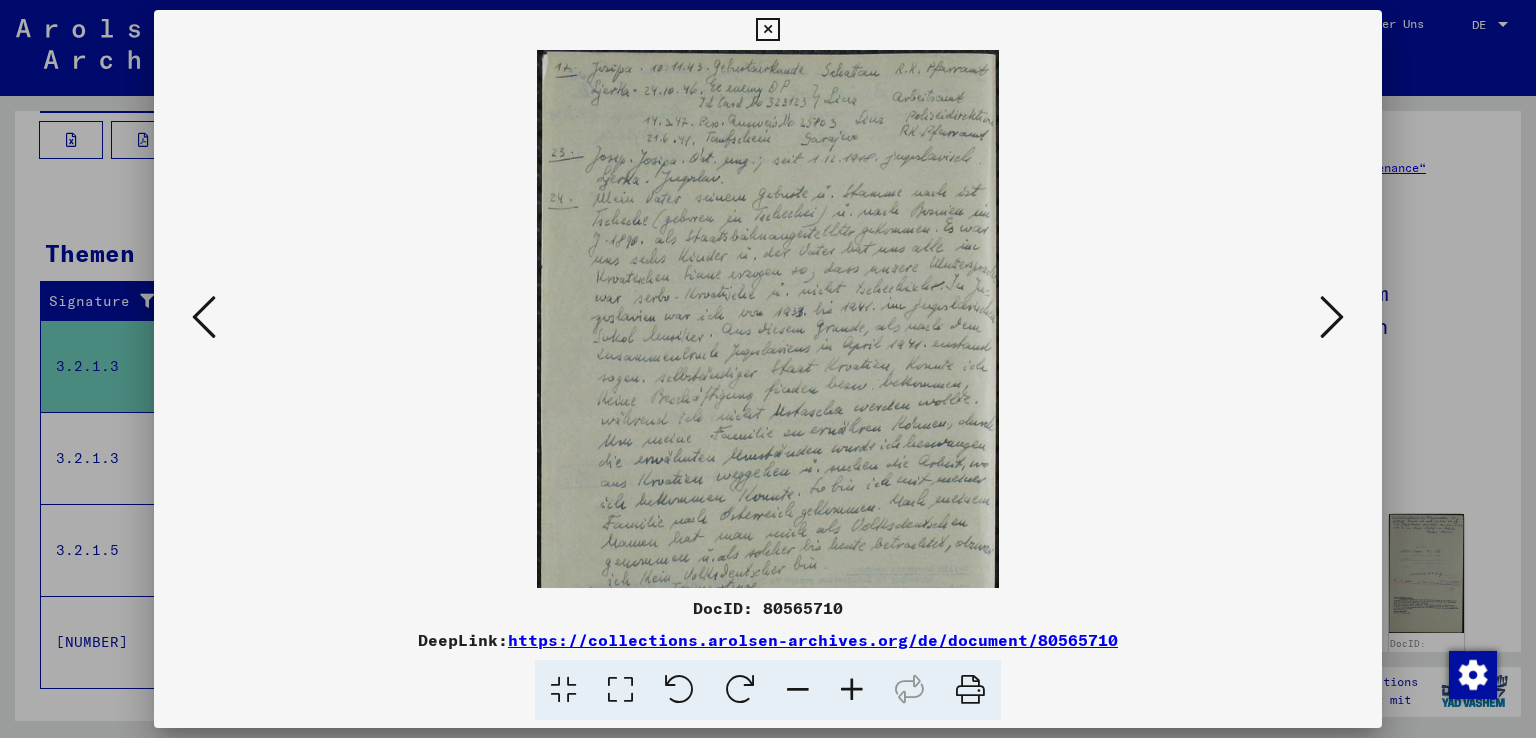 click at bounding box center [852, 690] 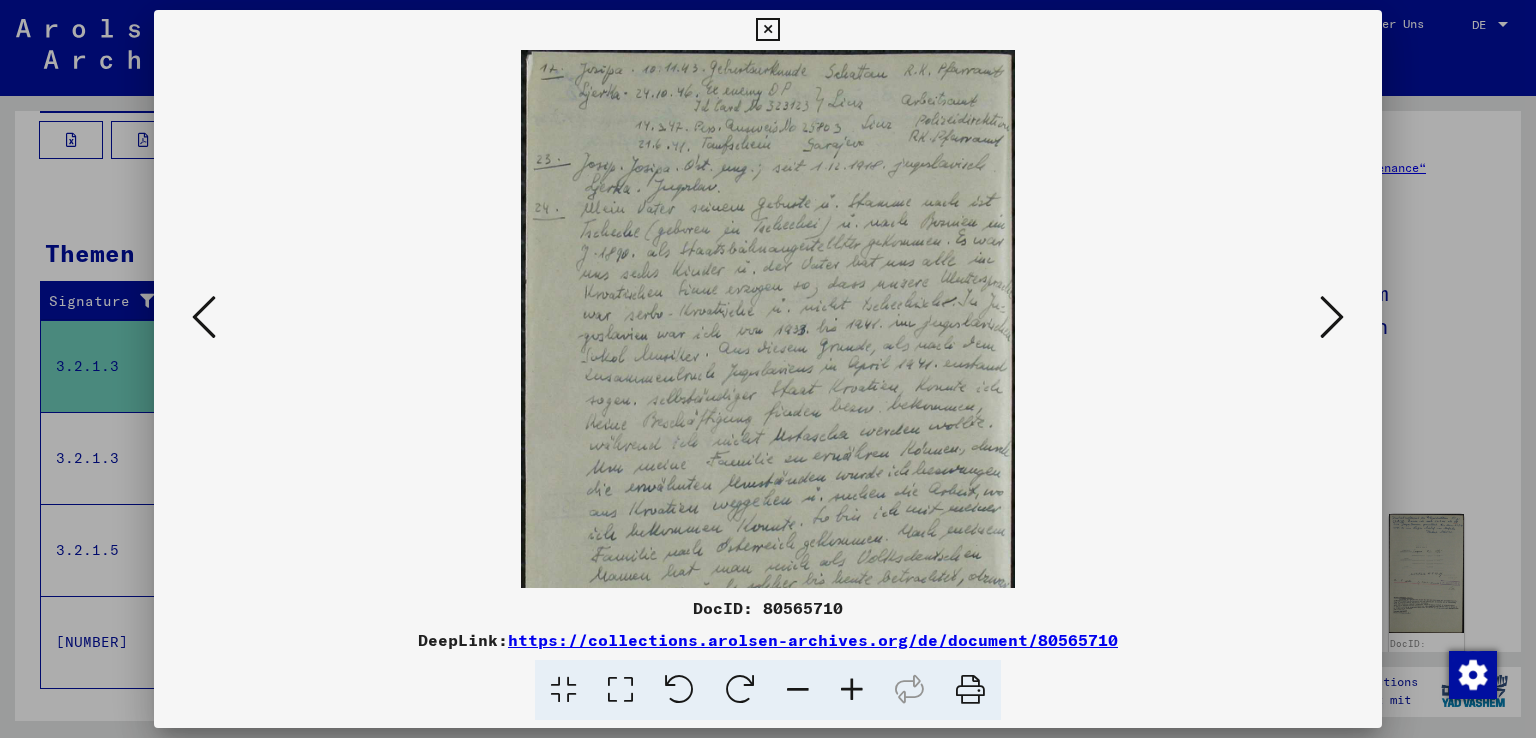 click at bounding box center [852, 690] 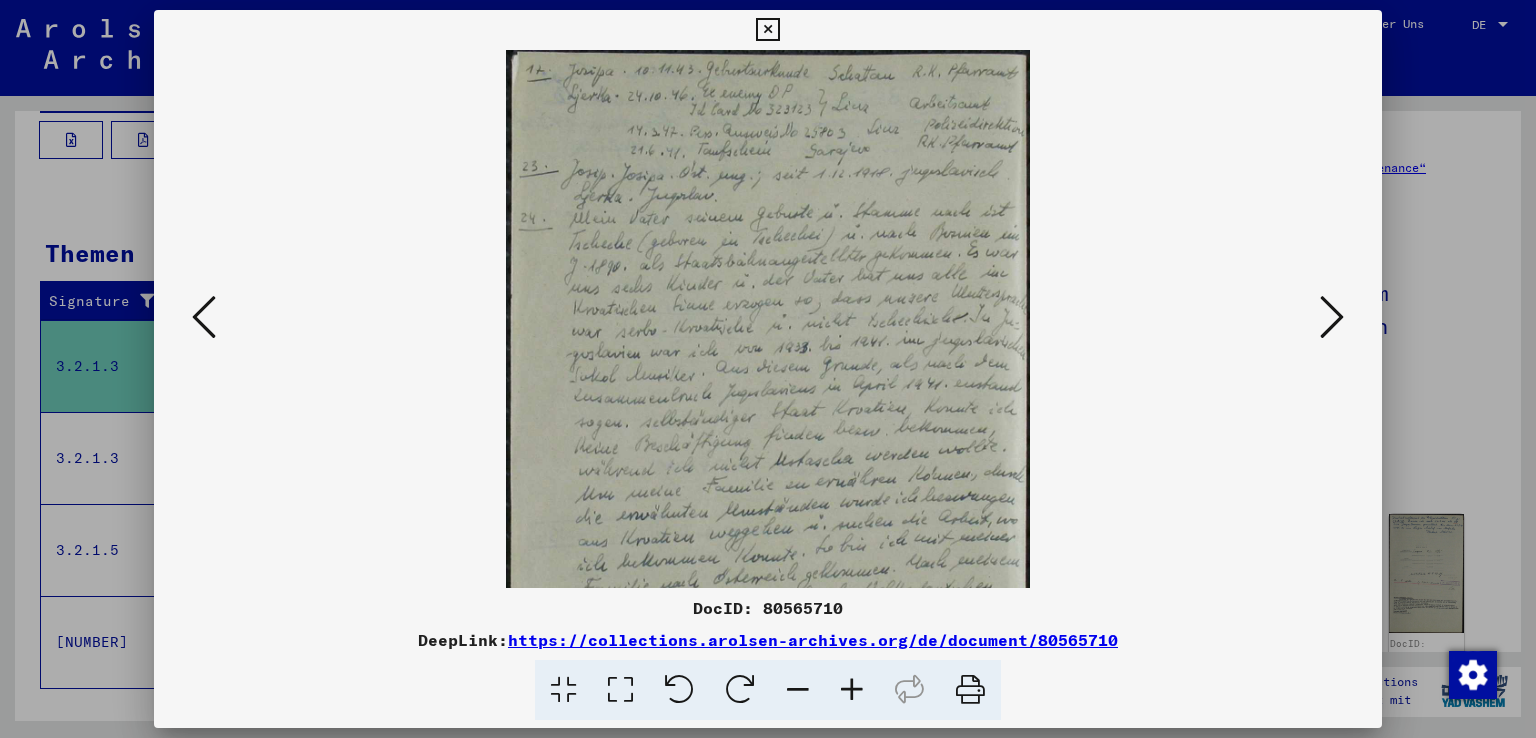 click at bounding box center (852, 690) 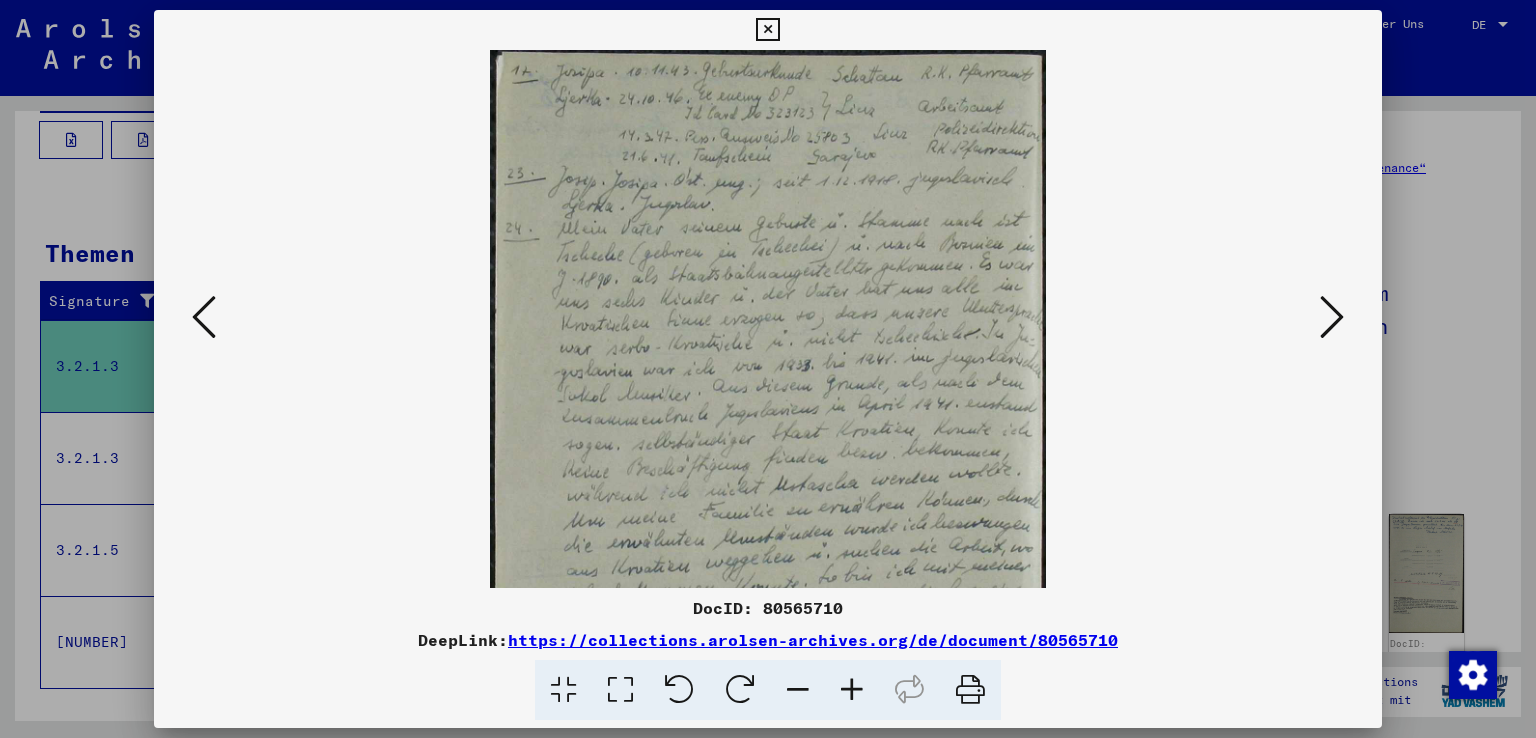click at bounding box center (852, 690) 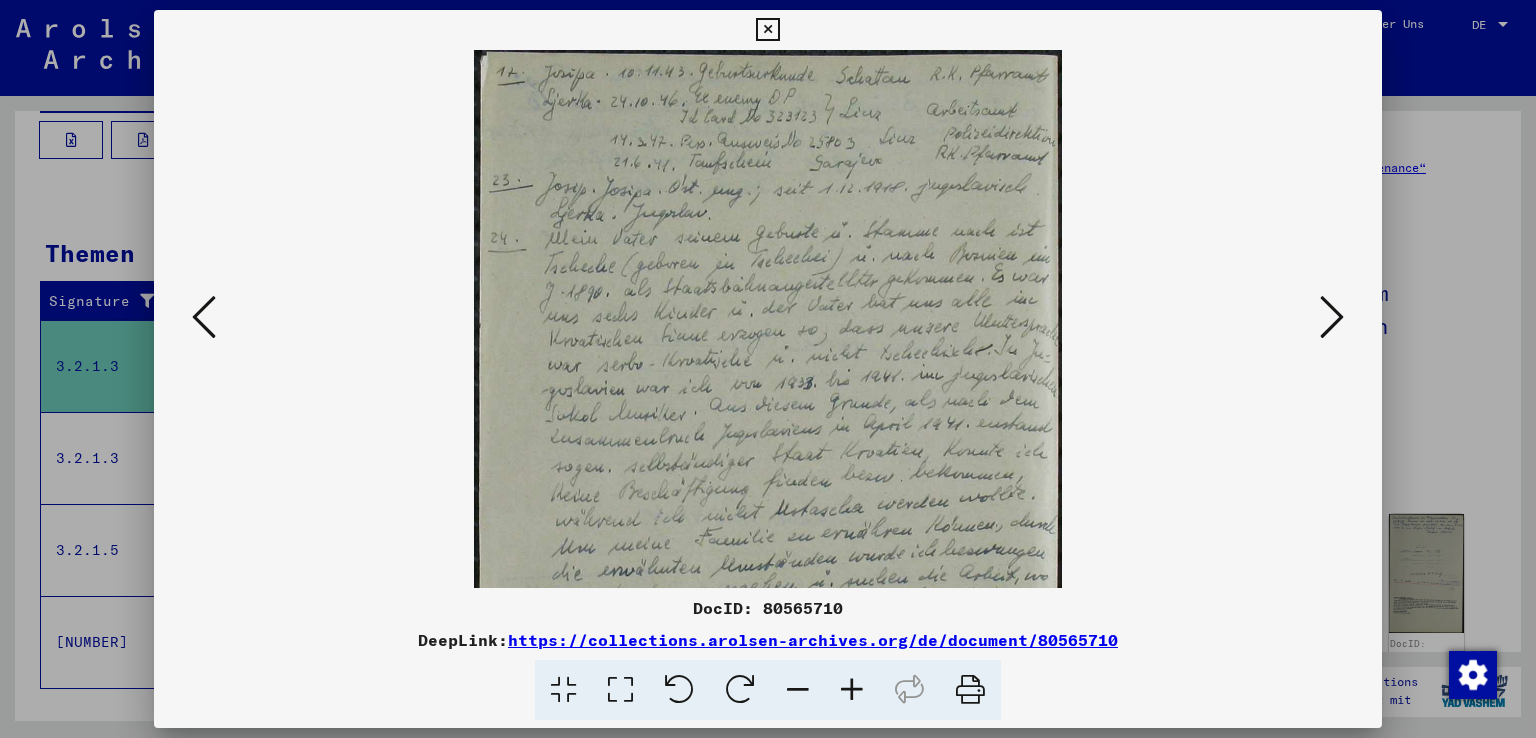 click at bounding box center [852, 690] 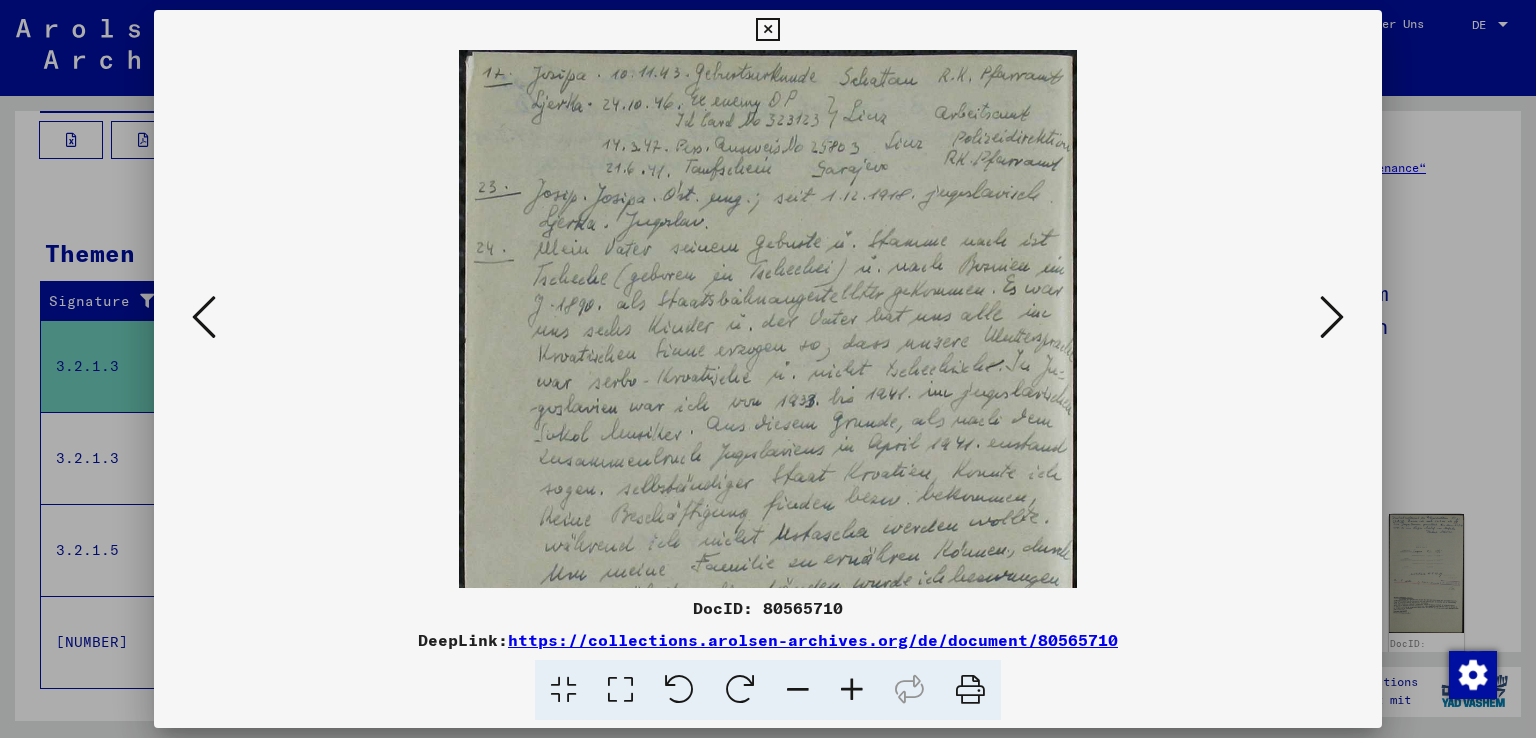click at bounding box center [852, 690] 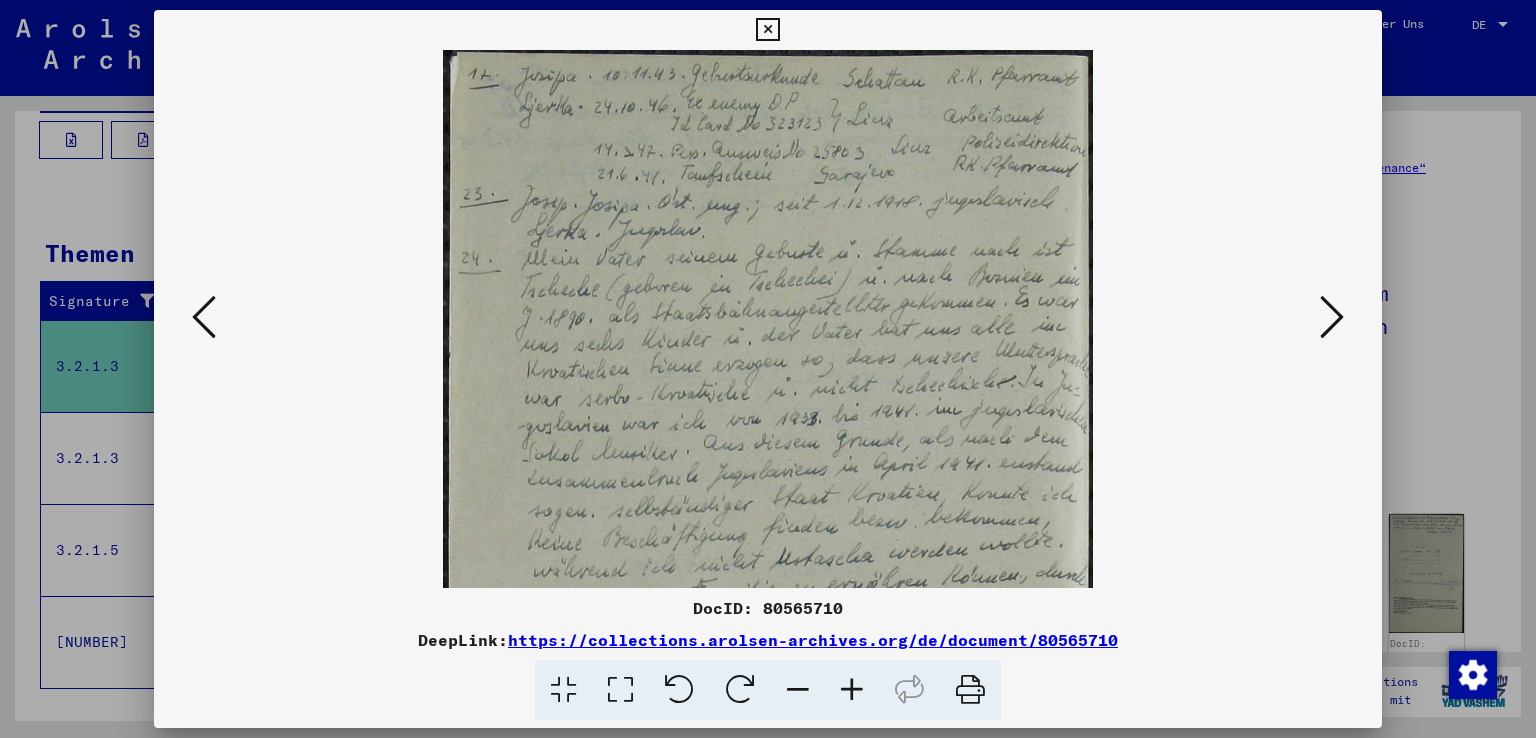 click at bounding box center (852, 690) 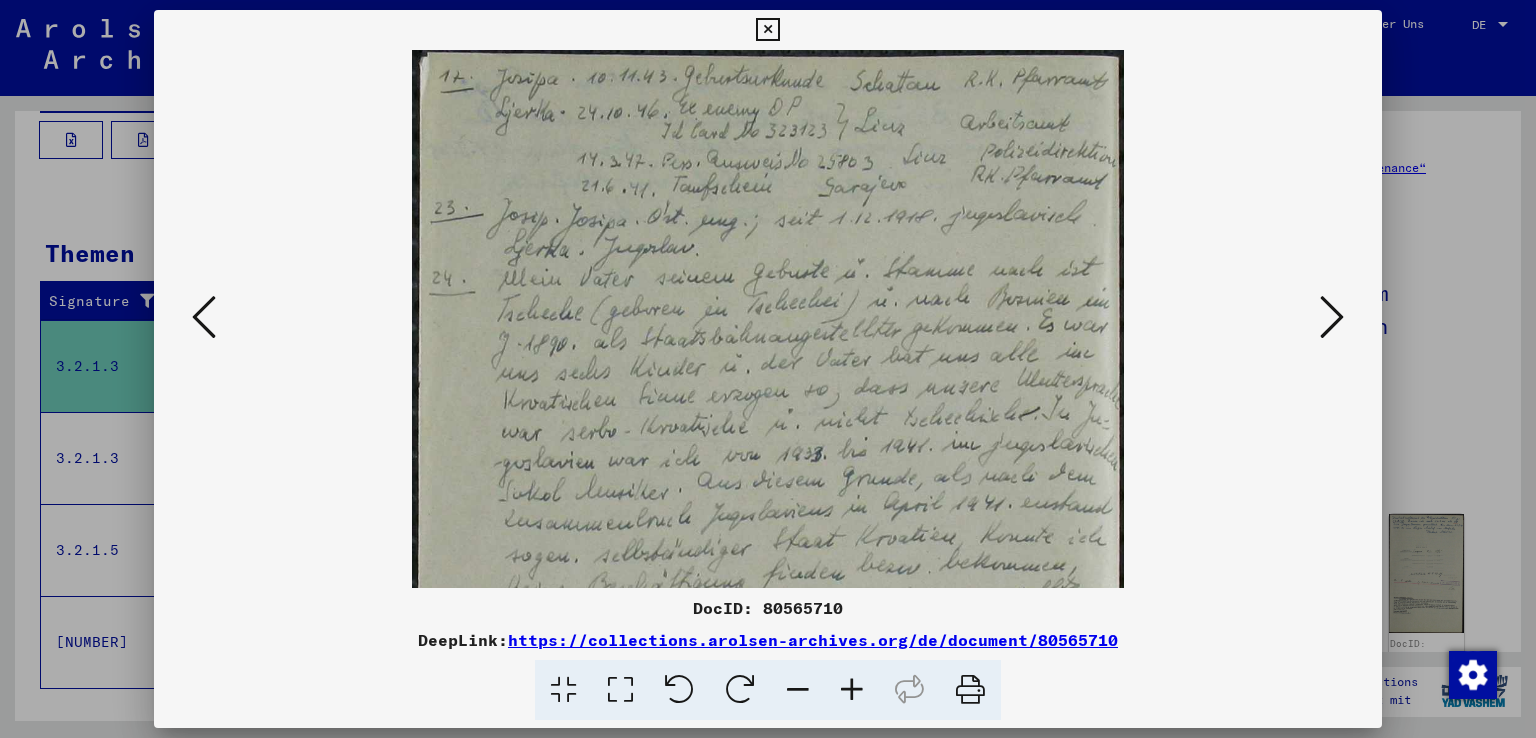 click at bounding box center (852, 690) 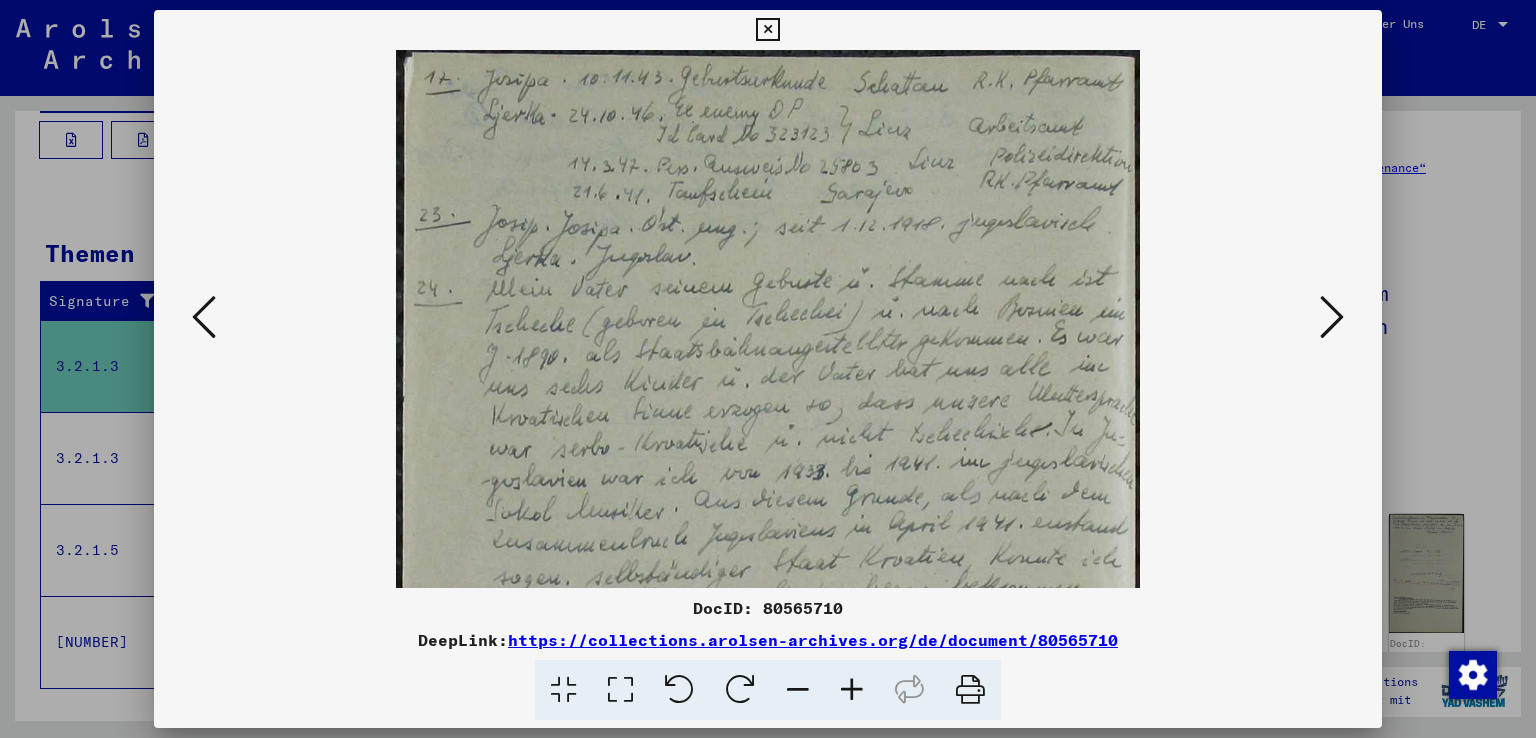 click at bounding box center [852, 690] 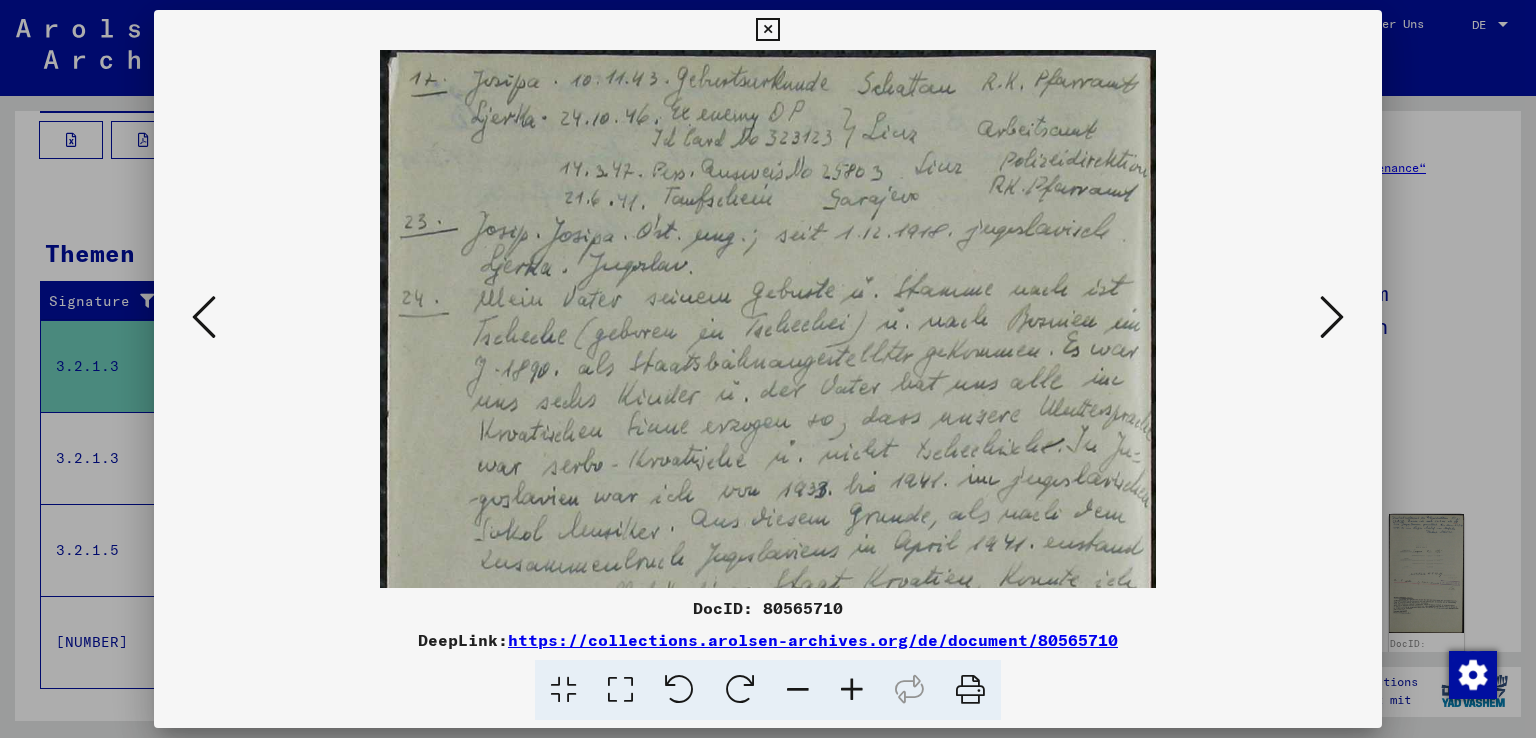 click at bounding box center [852, 690] 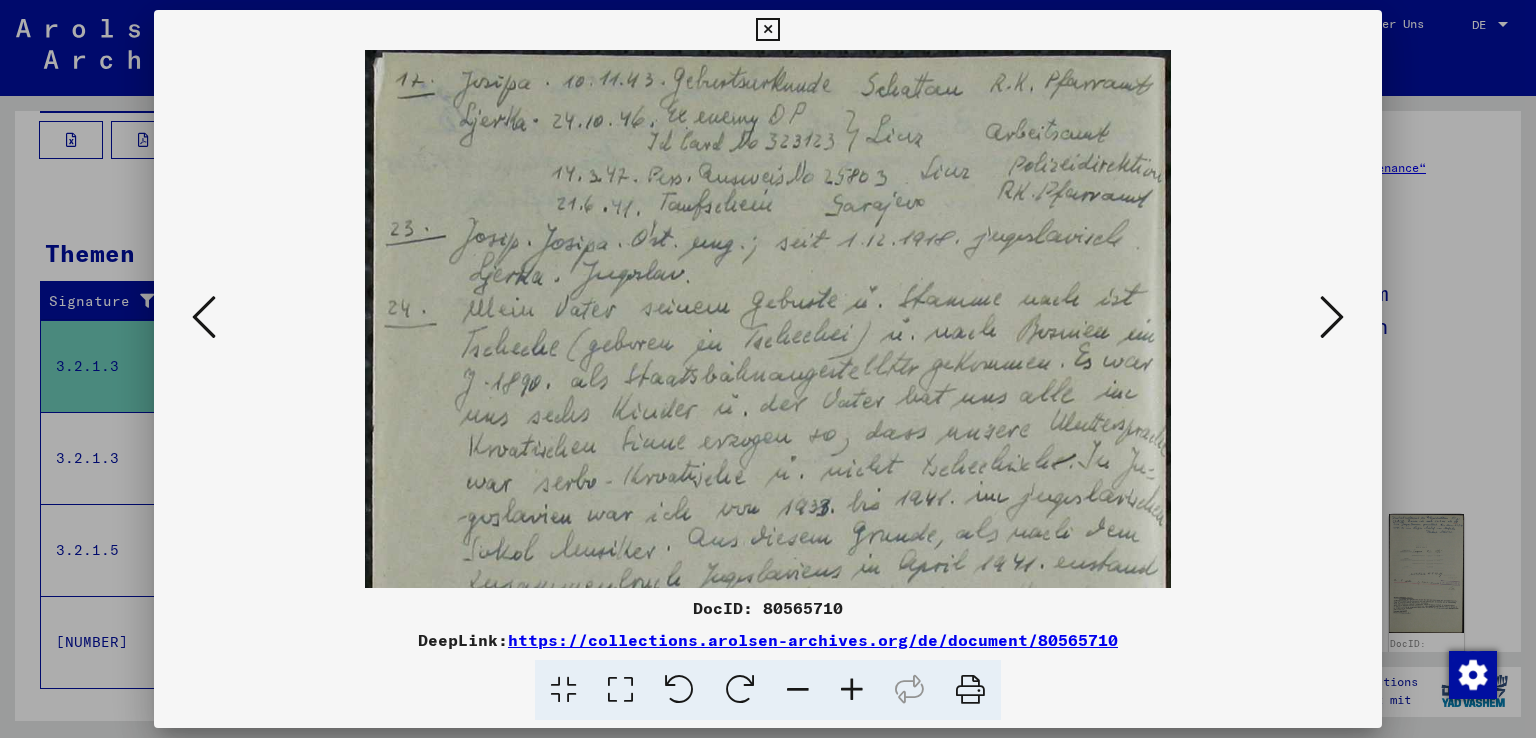 click at bounding box center (852, 690) 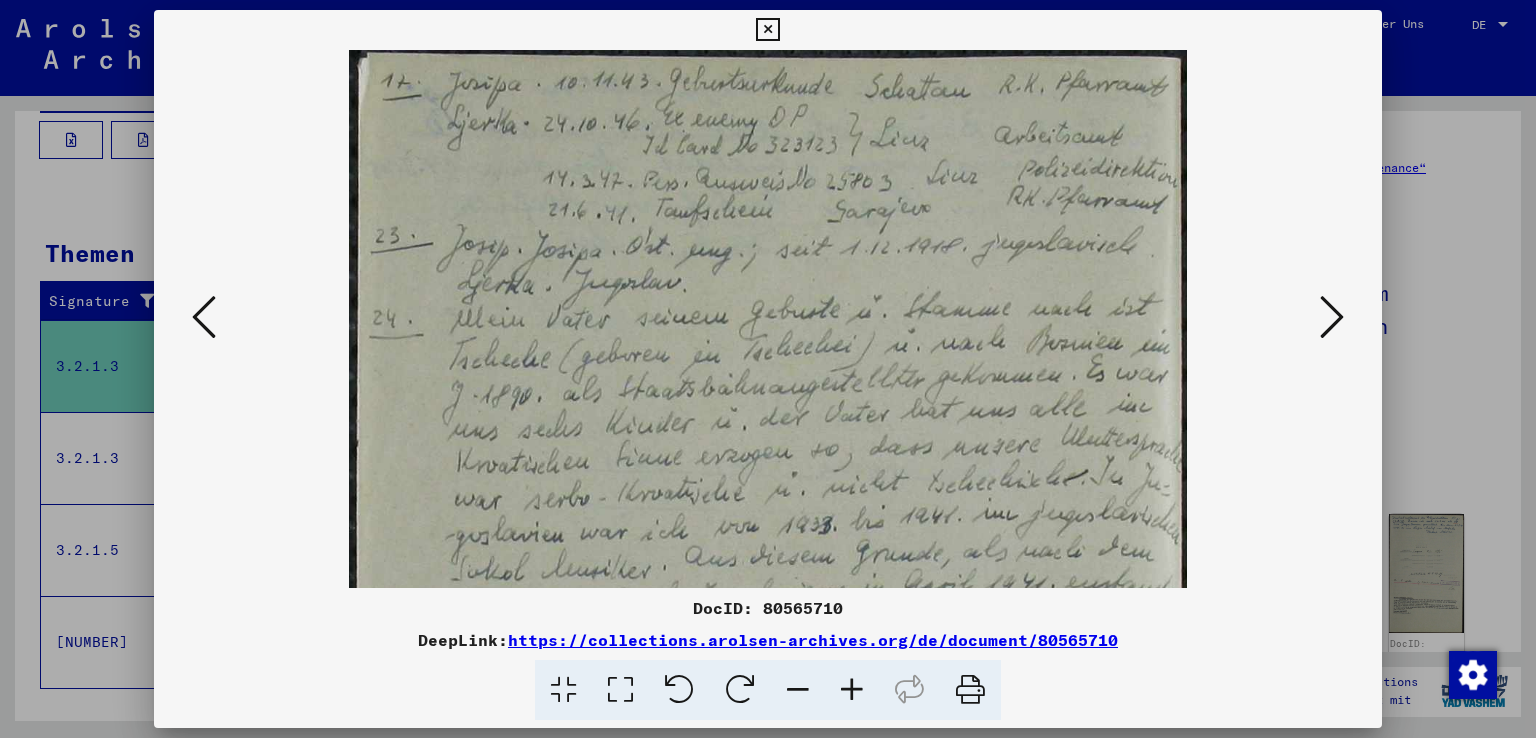 click at bounding box center [852, 690] 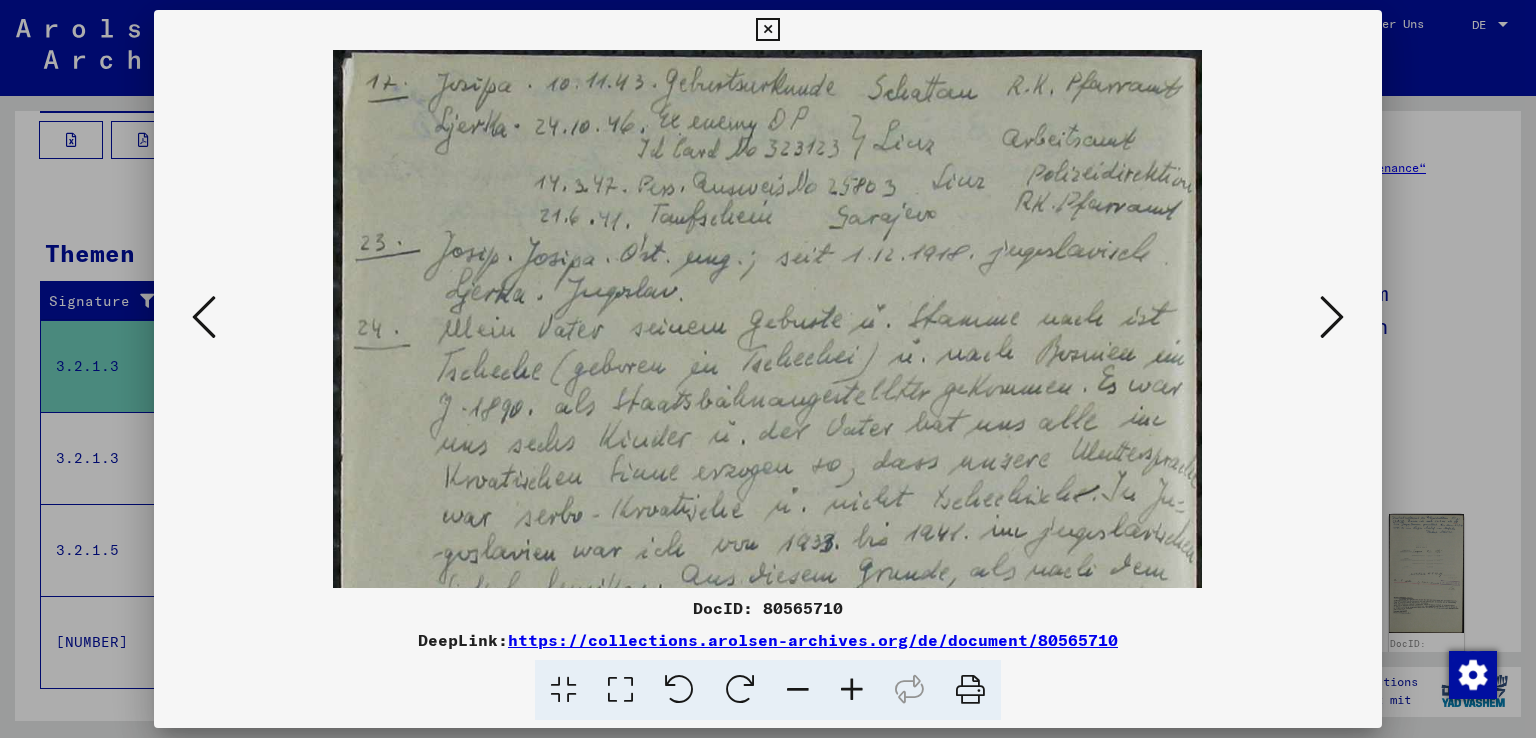 click at bounding box center [852, 690] 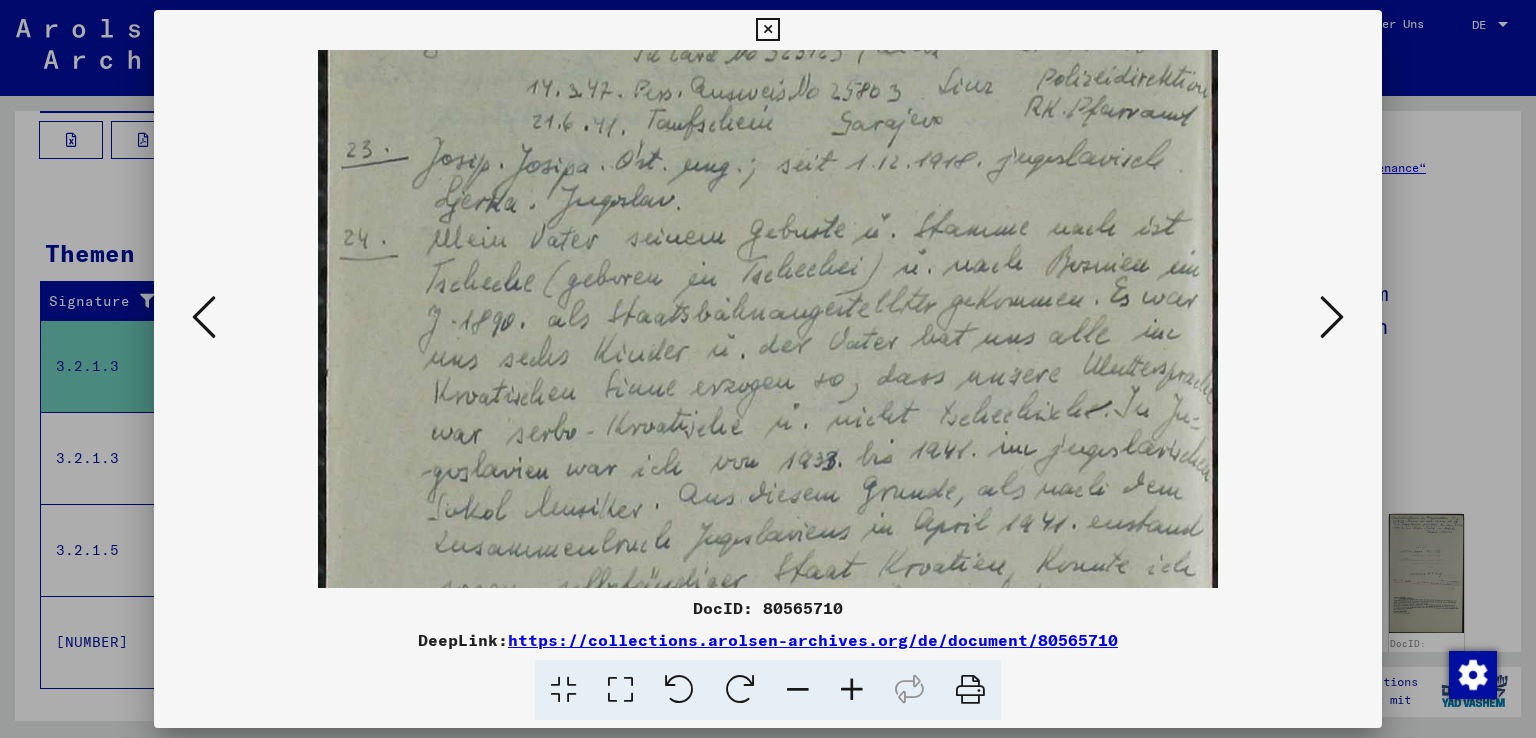 scroll, scrollTop: 108, scrollLeft: 0, axis: vertical 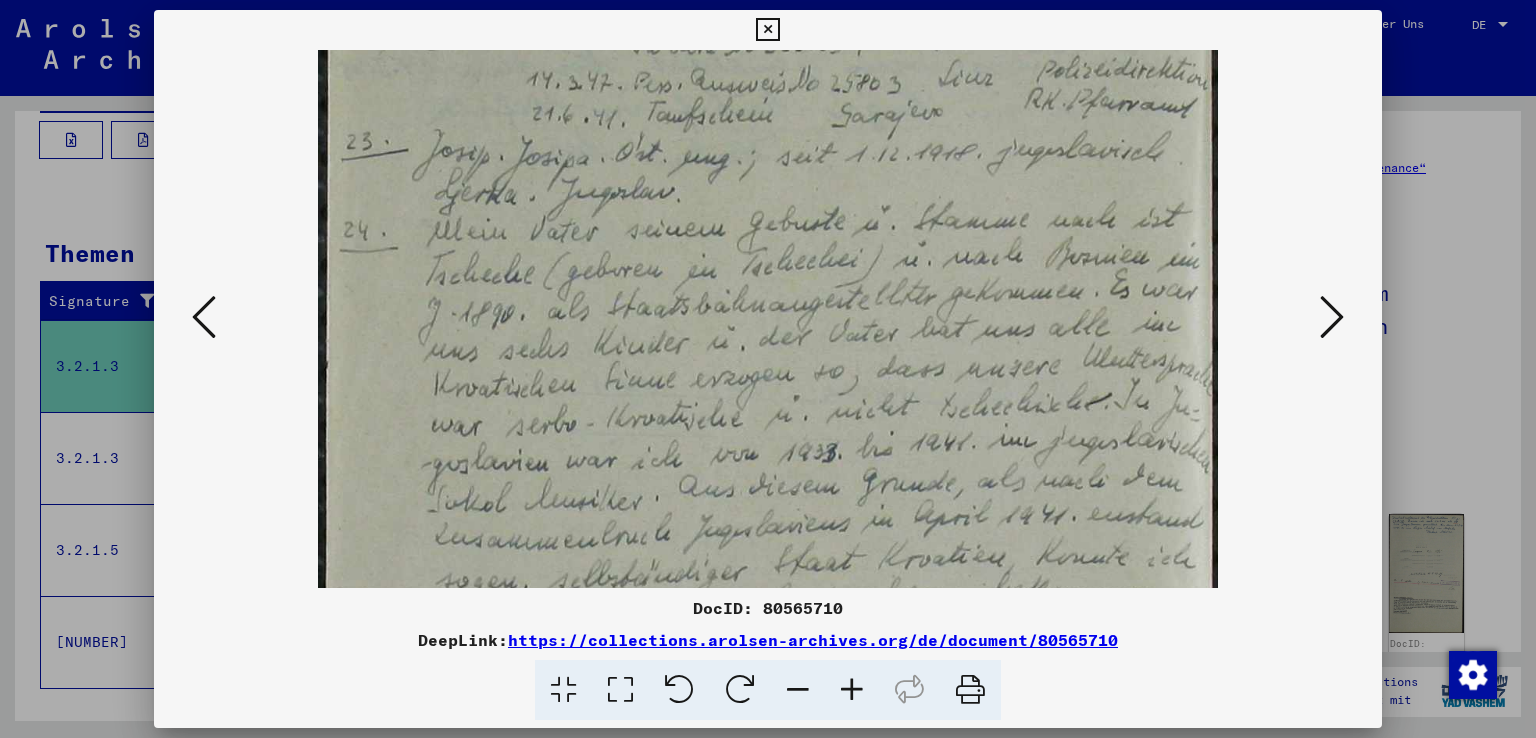 drag, startPoint x: 859, startPoint y: 567, endPoint x: 827, endPoint y: 460, distance: 111.68259 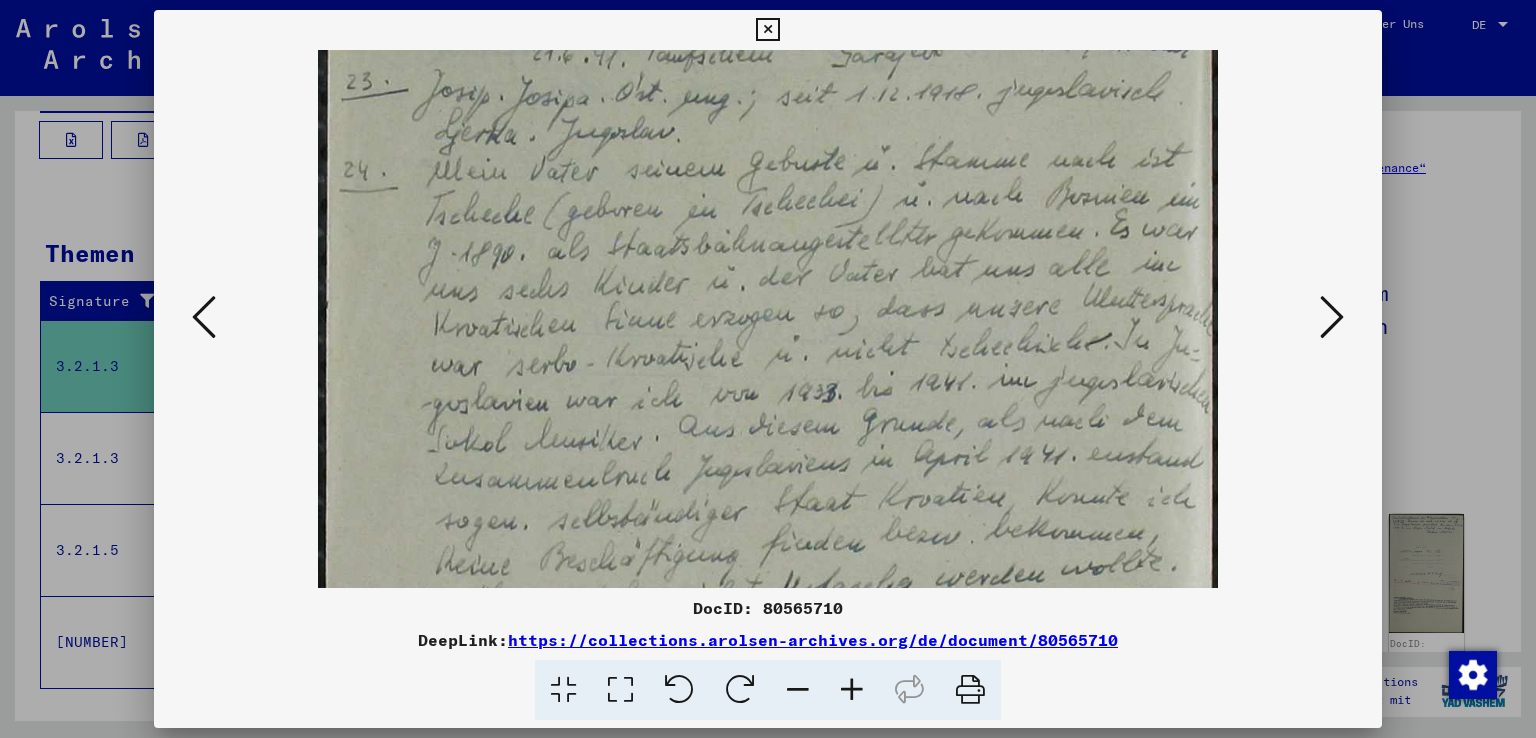 drag, startPoint x: 750, startPoint y: 368, endPoint x: 744, endPoint y: 309, distance: 59.3043 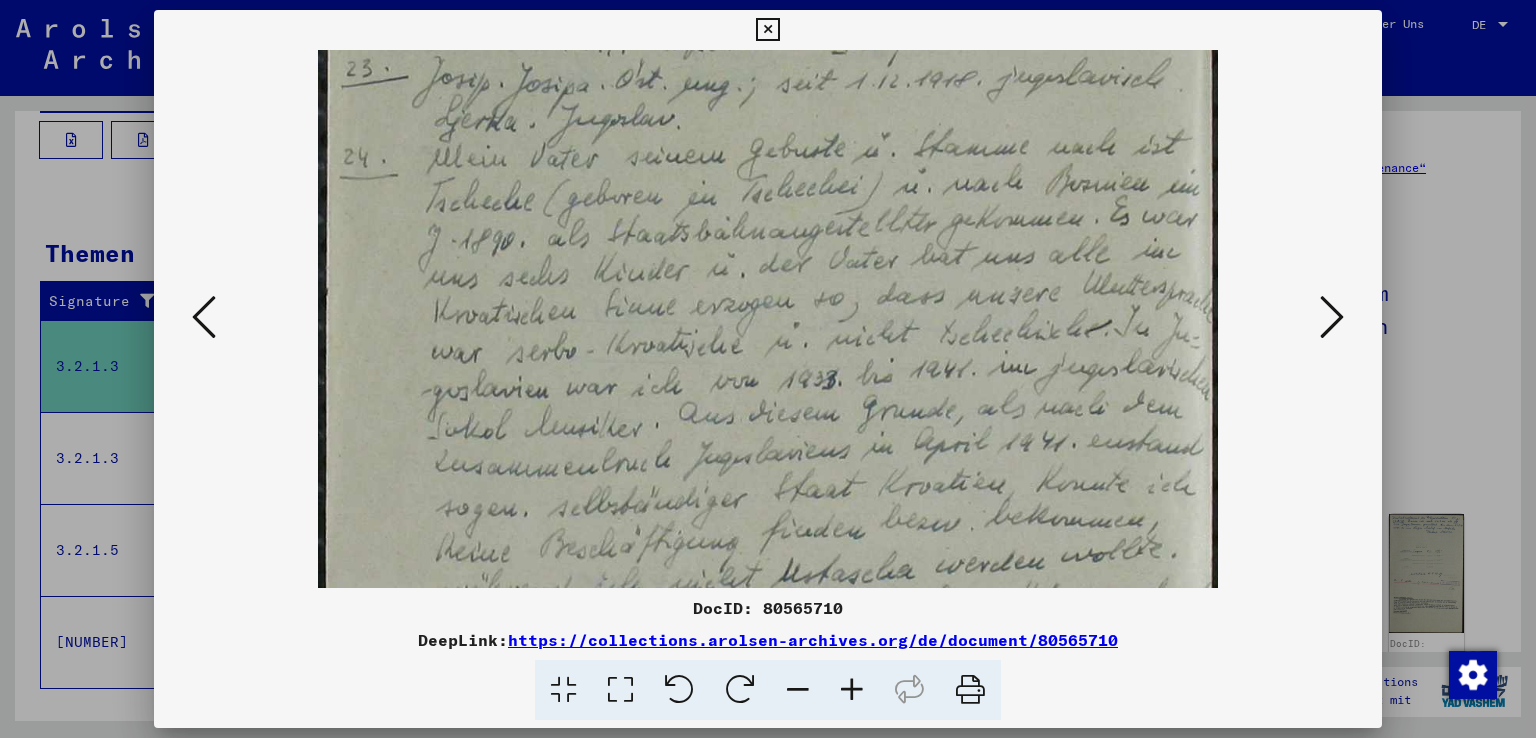 drag, startPoint x: 768, startPoint y: 379, endPoint x: 770, endPoint y: 366, distance: 13.152946 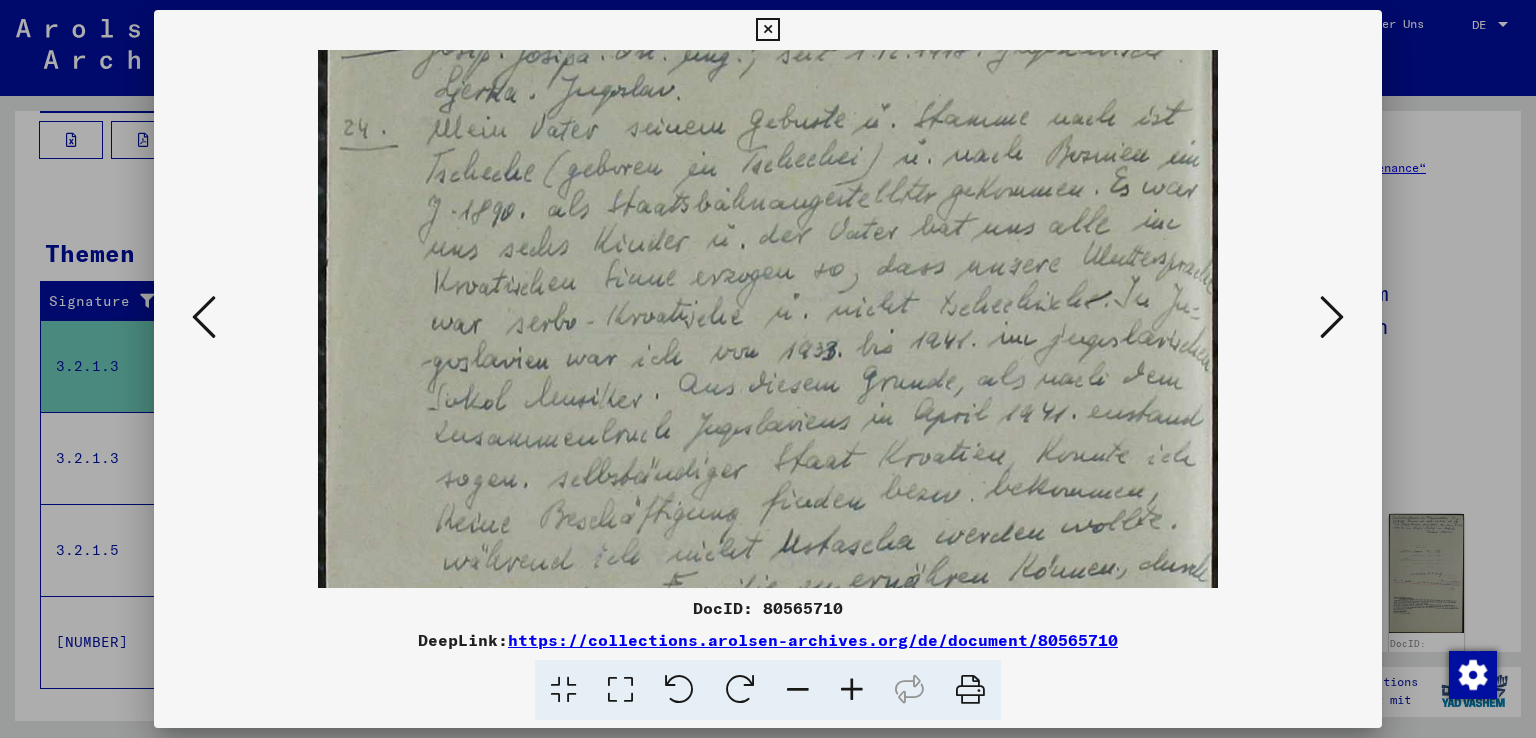 scroll, scrollTop: 214, scrollLeft: 0, axis: vertical 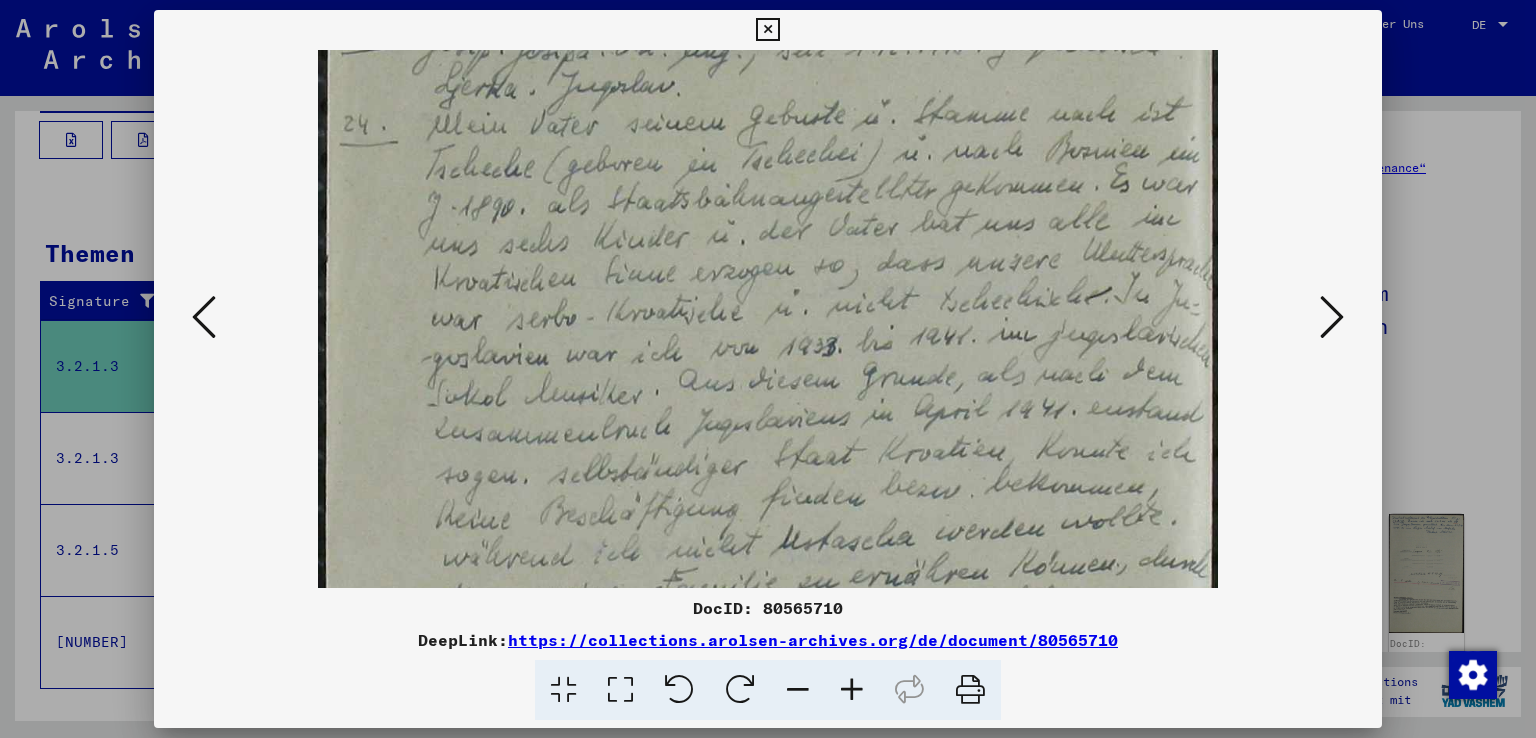 drag, startPoint x: 787, startPoint y: 395, endPoint x: 787, endPoint y: 364, distance: 31 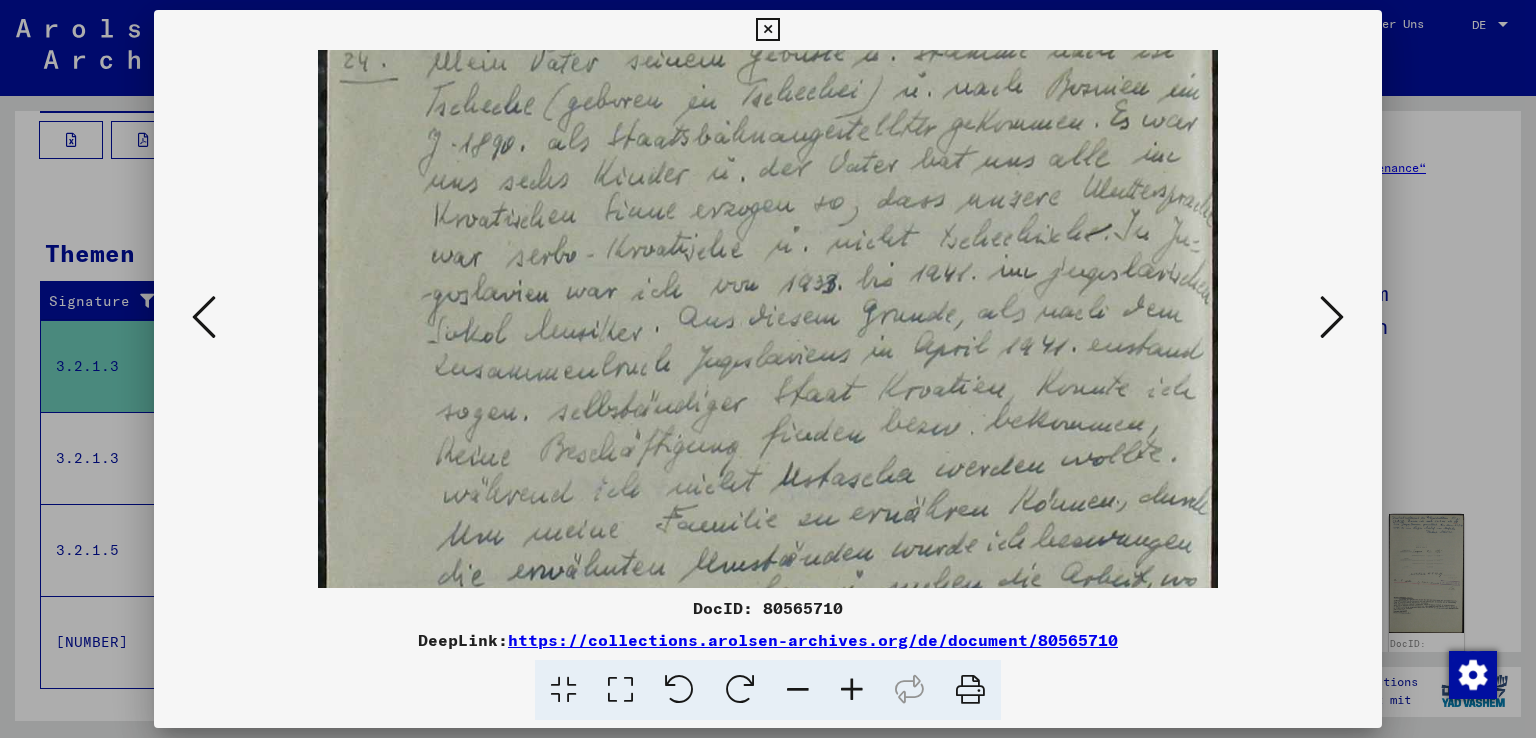 drag, startPoint x: 673, startPoint y: 472, endPoint x: 675, endPoint y: 409, distance: 63.03174 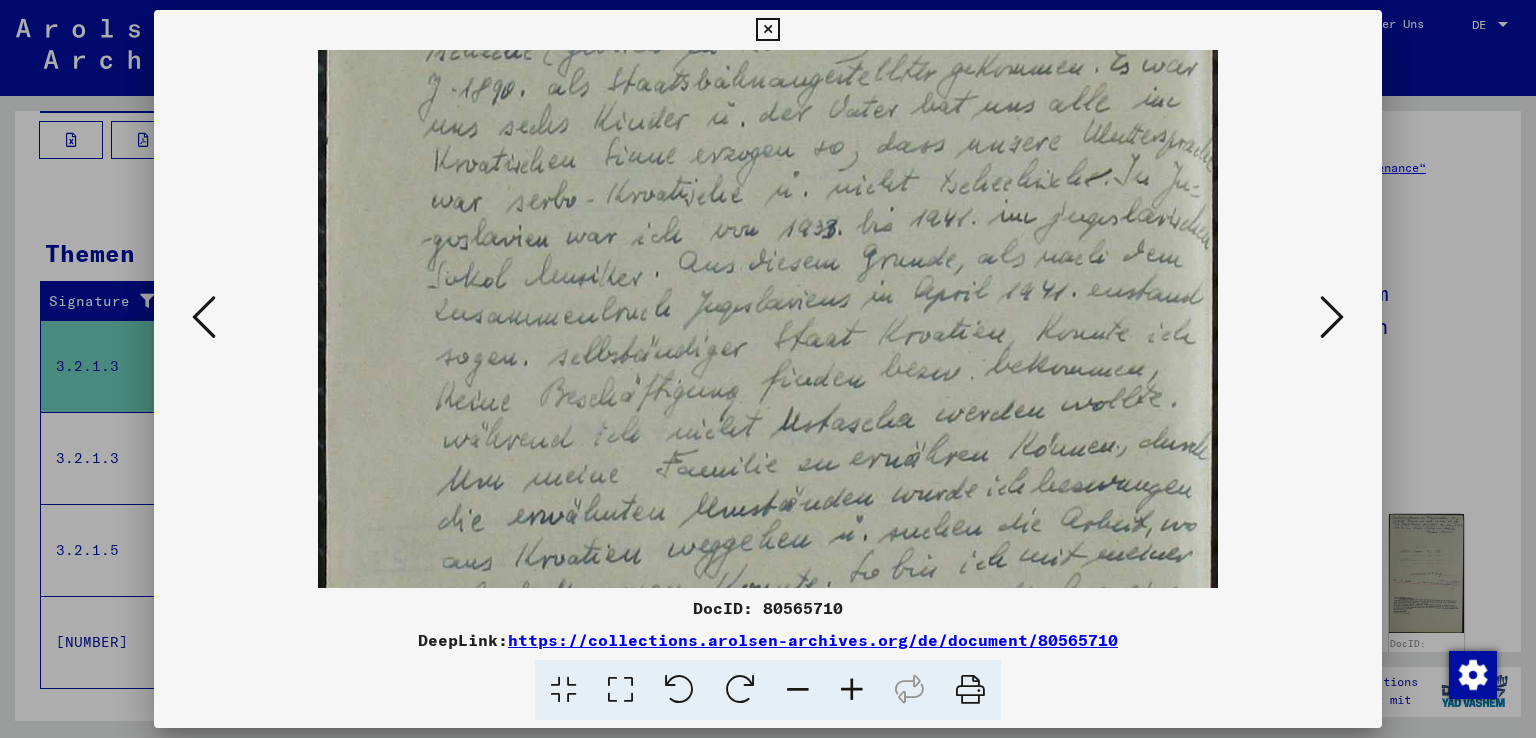scroll, scrollTop: 345, scrollLeft: 0, axis: vertical 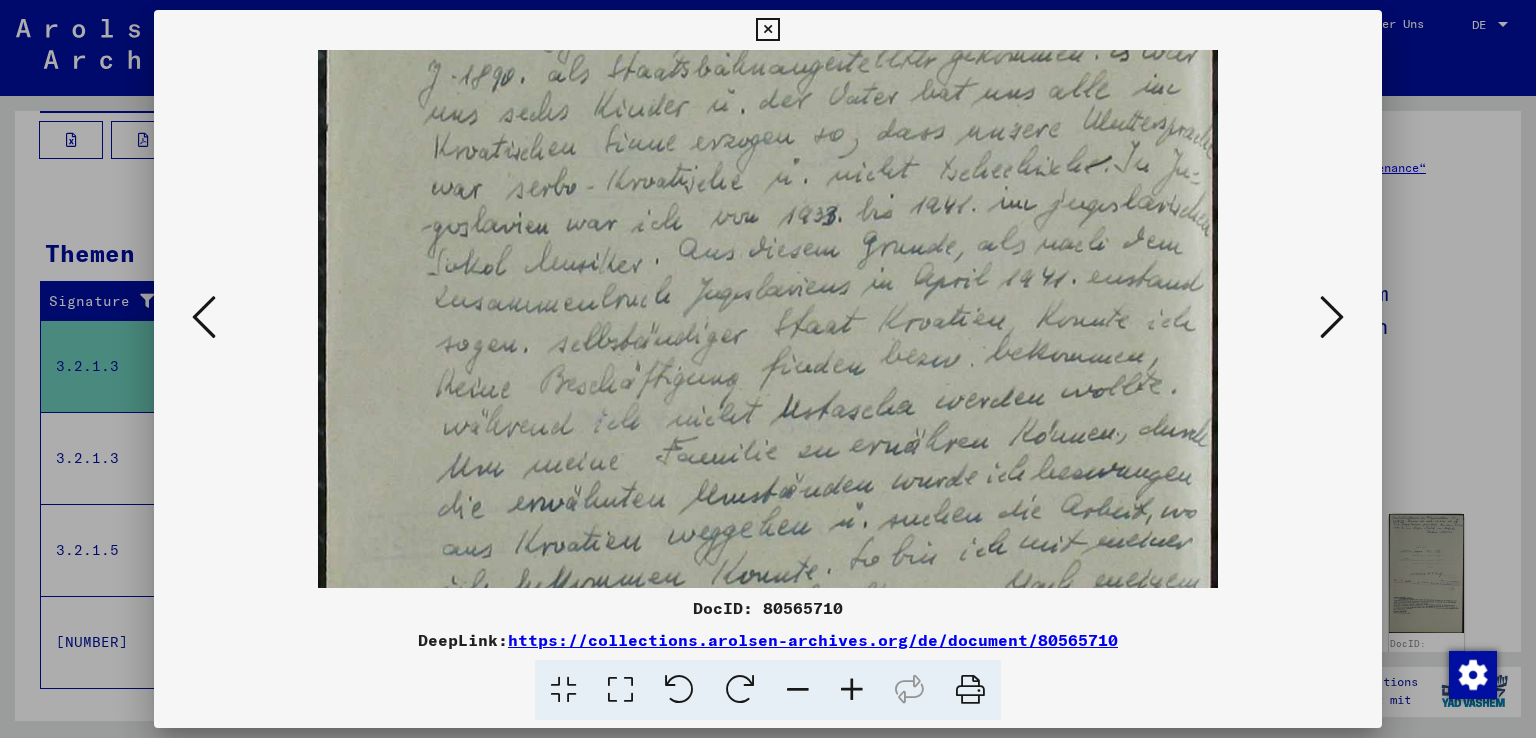 drag, startPoint x: 811, startPoint y: 409, endPoint x: 814, endPoint y: 345, distance: 64.070274 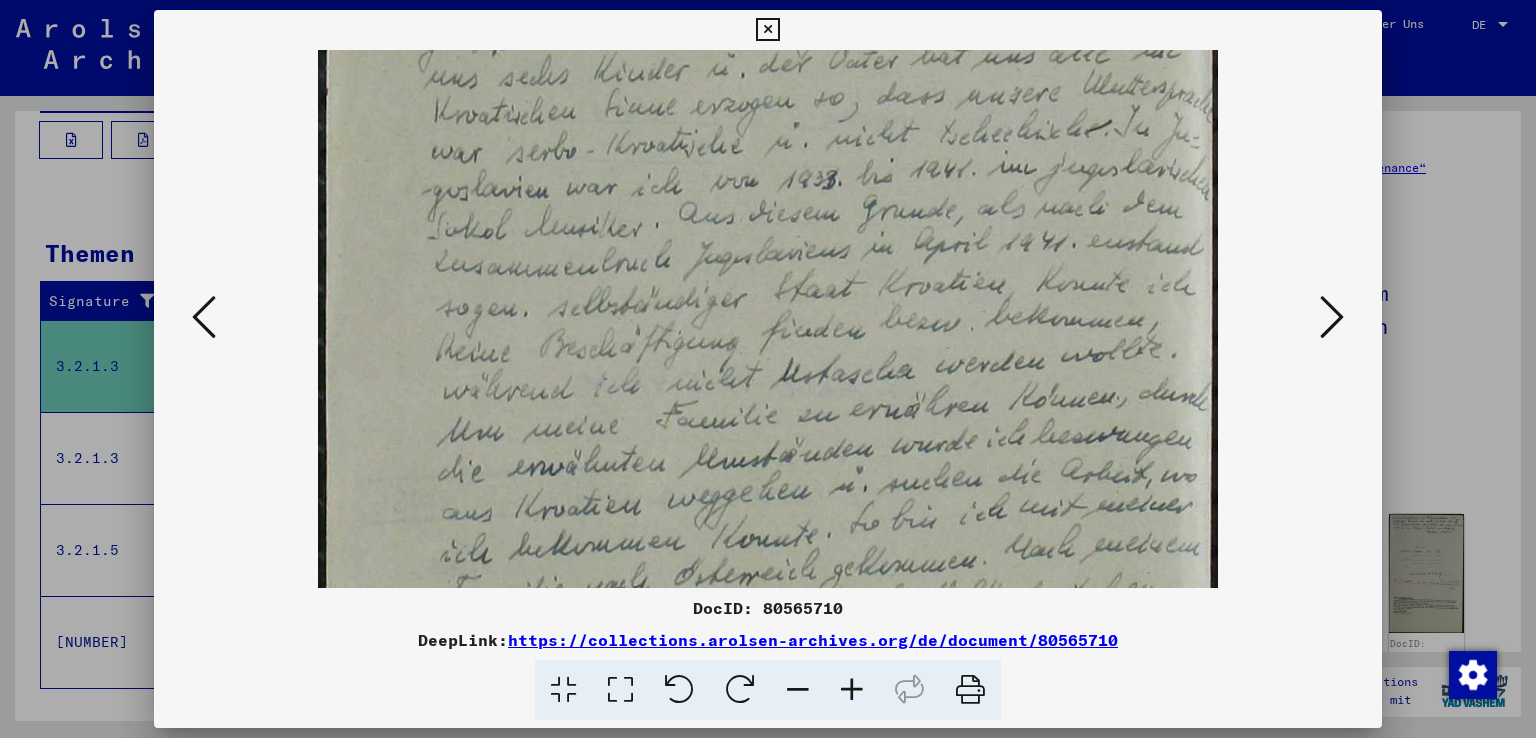 scroll, scrollTop: 387, scrollLeft: 0, axis: vertical 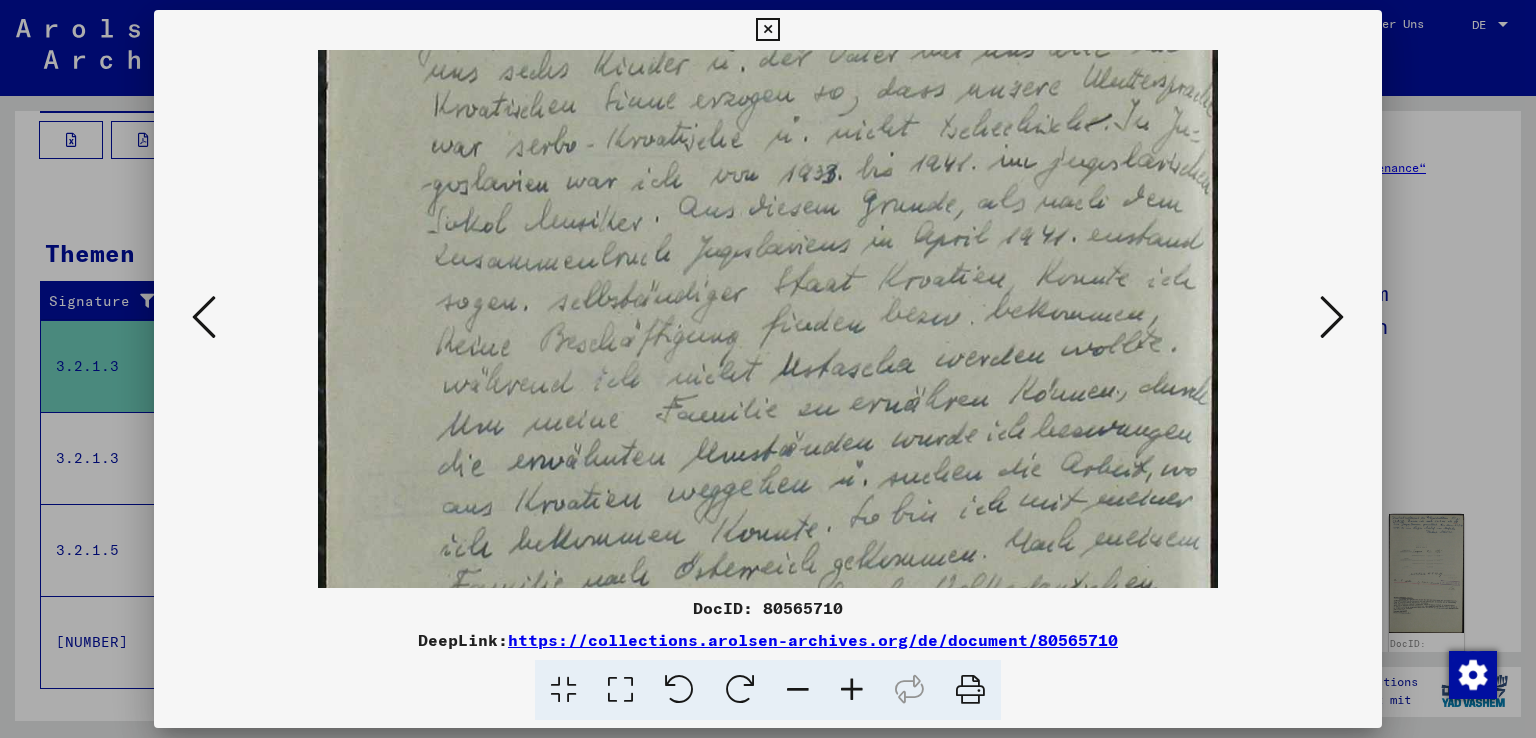drag, startPoint x: 836, startPoint y: 380, endPoint x: 832, endPoint y: 340, distance: 40.1995 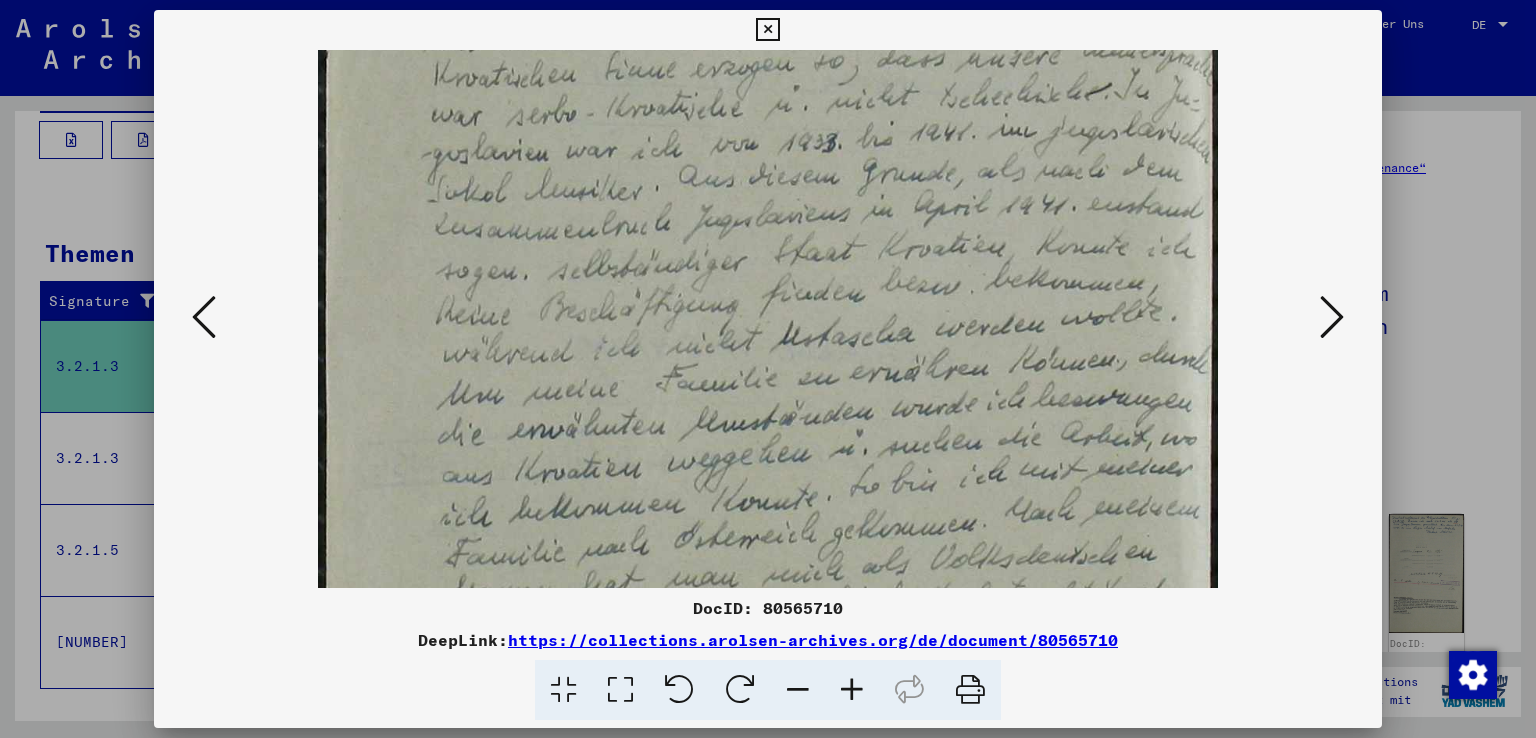 scroll, scrollTop: 434, scrollLeft: 0, axis: vertical 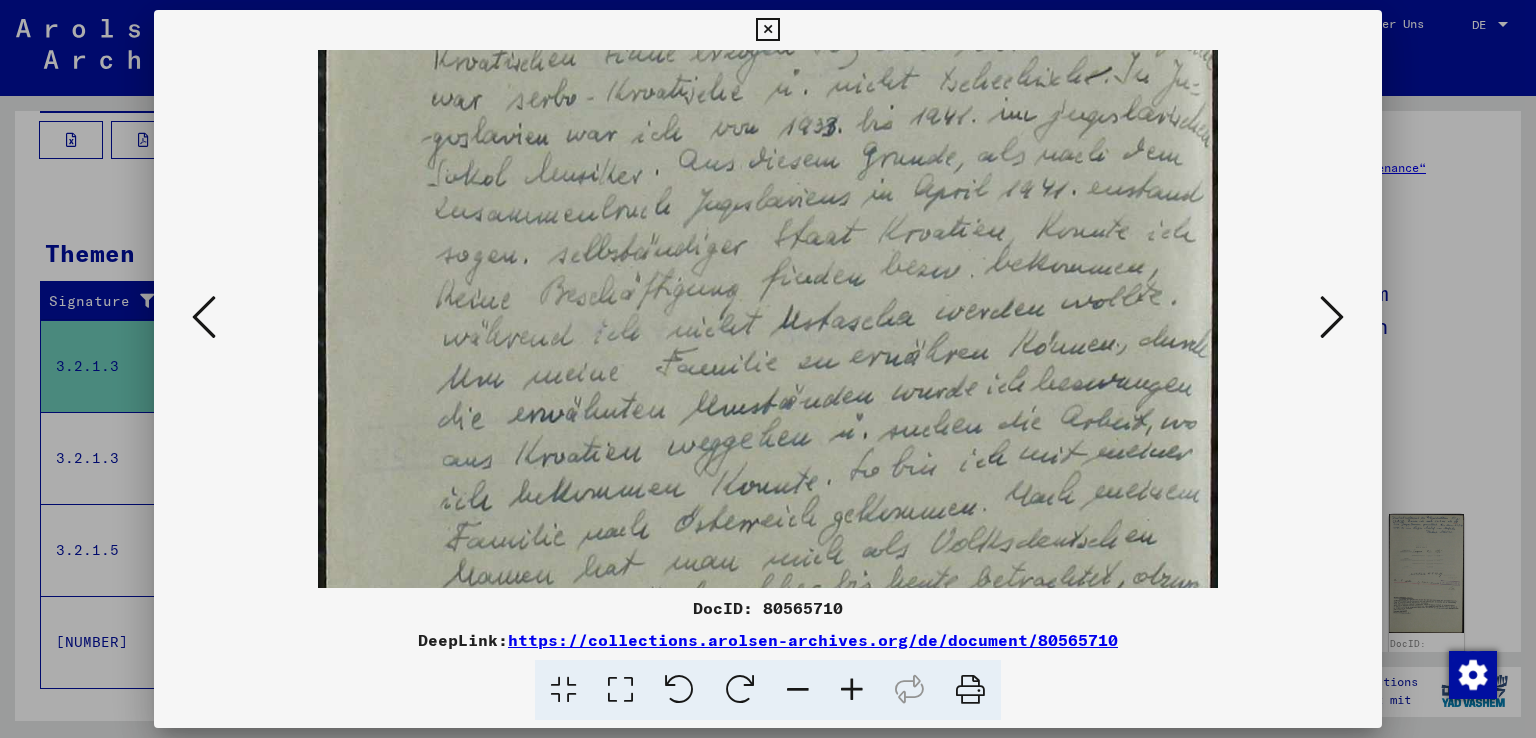 drag, startPoint x: 878, startPoint y: 414, endPoint x: 862, endPoint y: 369, distance: 47.759815 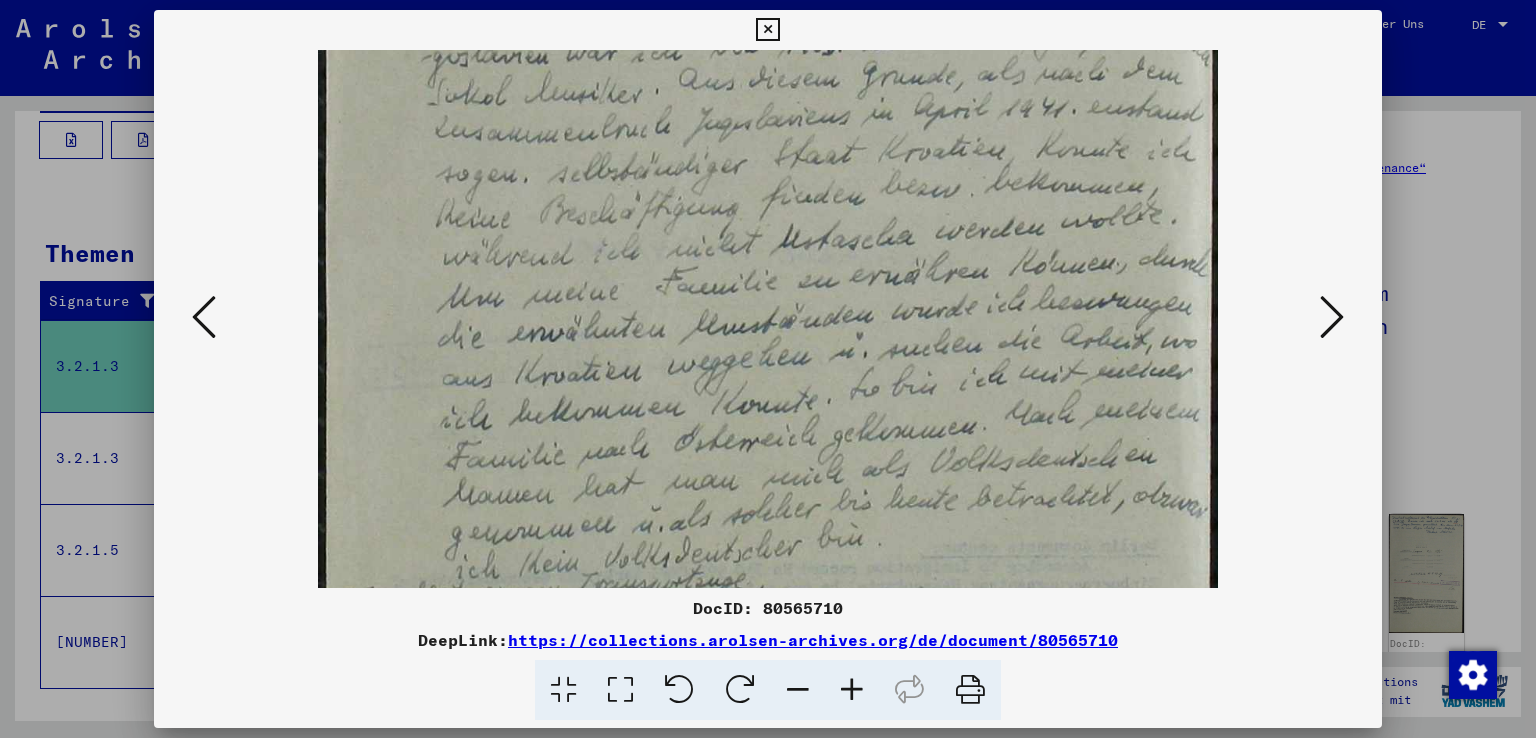 scroll, scrollTop: 520, scrollLeft: 0, axis: vertical 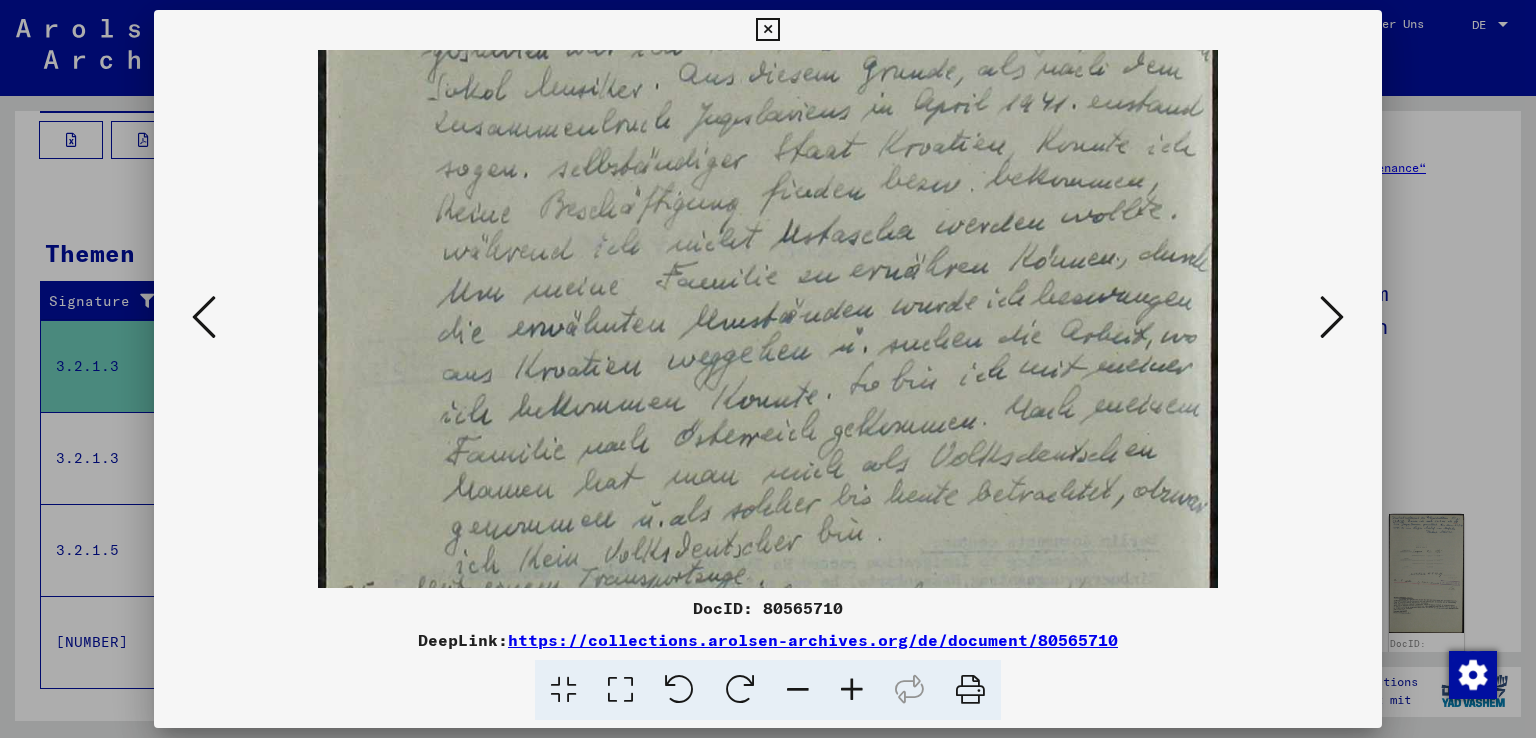 drag, startPoint x: 848, startPoint y: 393, endPoint x: 845, endPoint y: 309, distance: 84.05355 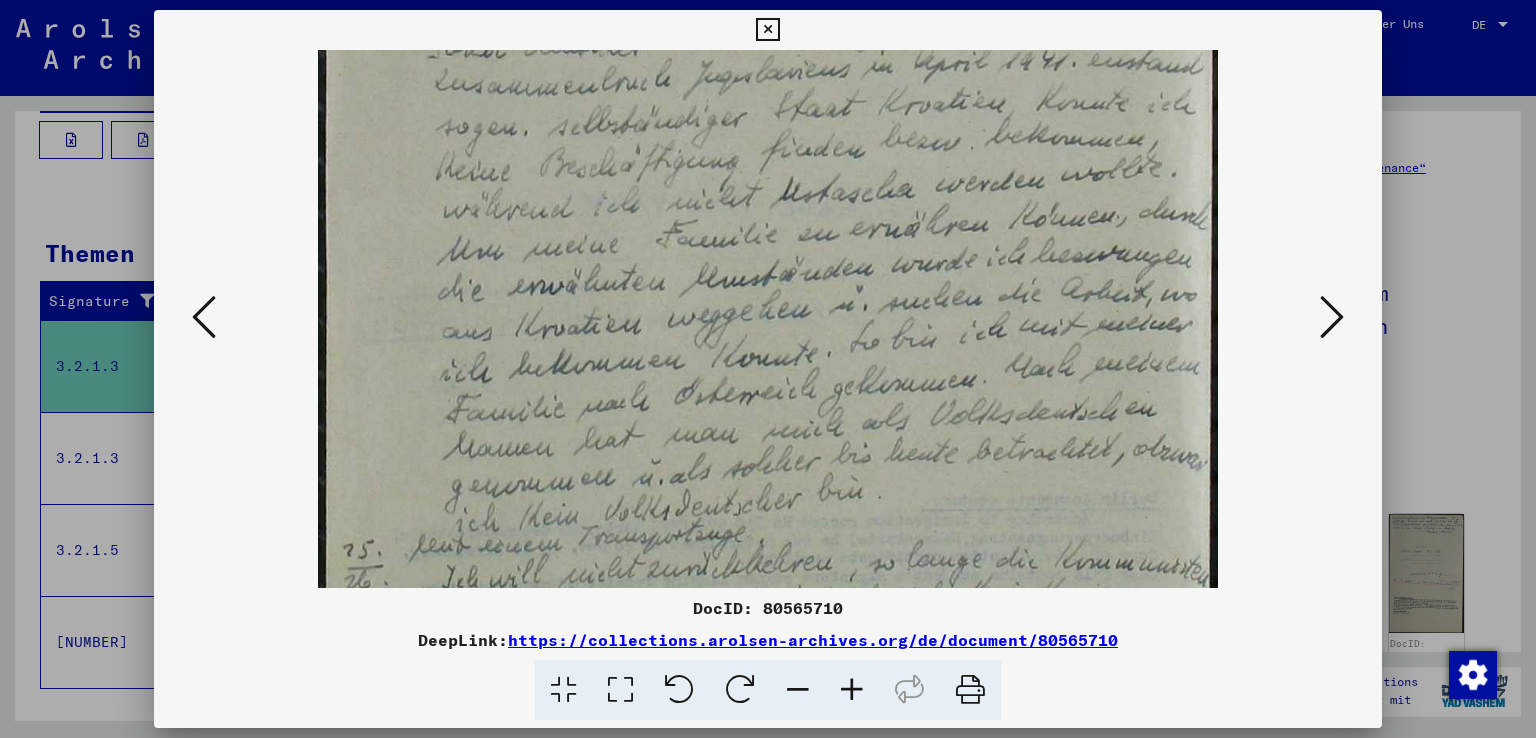 scroll, scrollTop: 564, scrollLeft: 0, axis: vertical 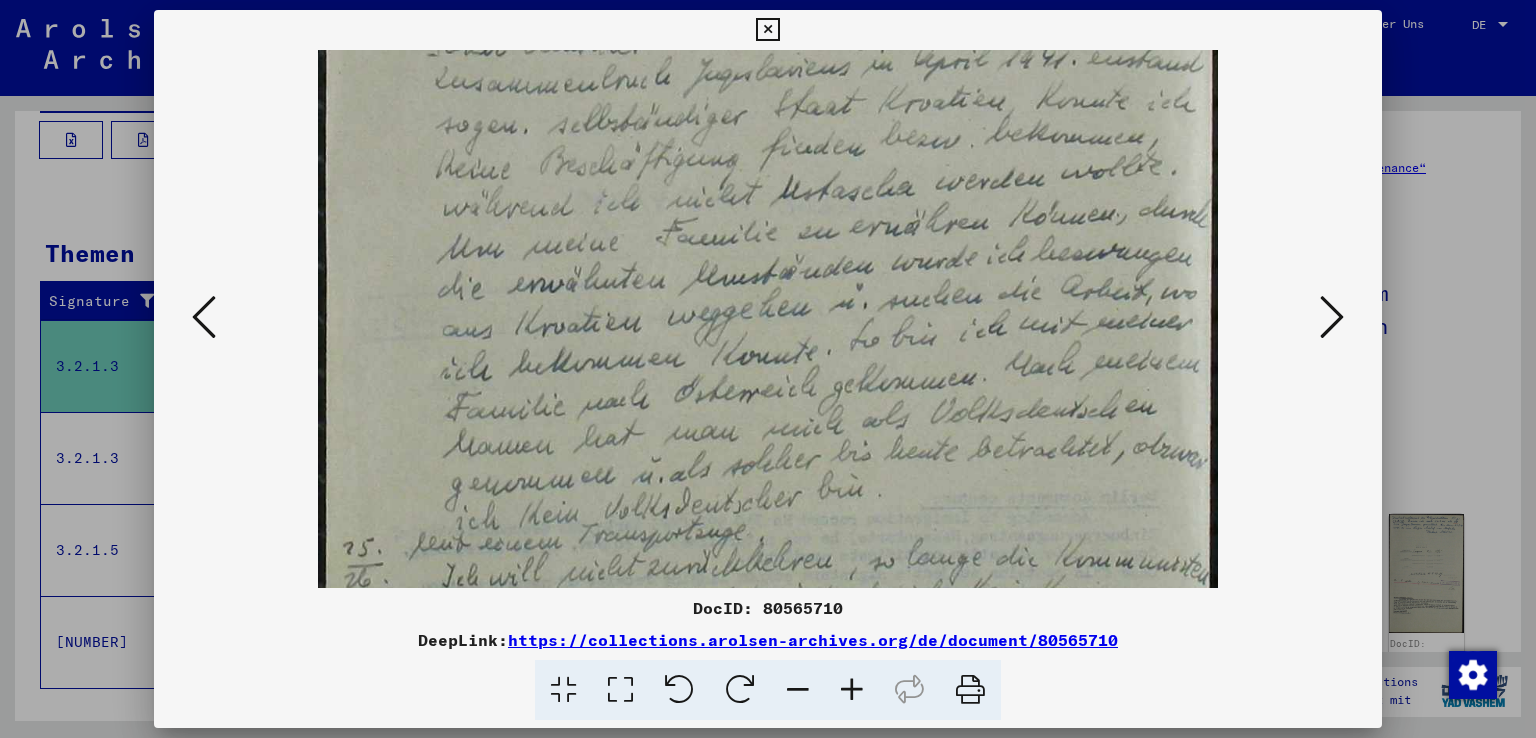 drag, startPoint x: 904, startPoint y: 412, endPoint x: 901, endPoint y: 368, distance: 44.102154 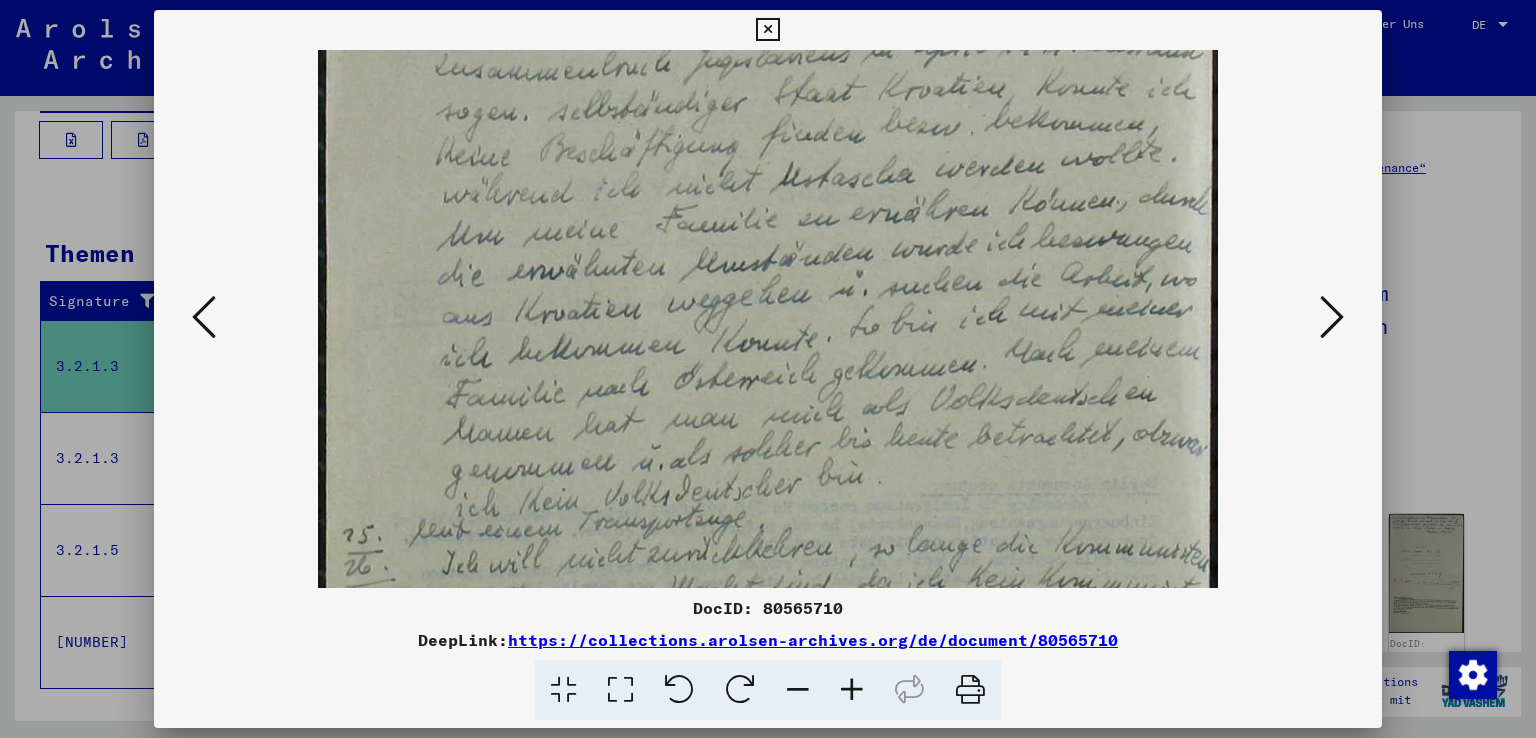 drag, startPoint x: 912, startPoint y: 395, endPoint x: 912, endPoint y: 383, distance: 12 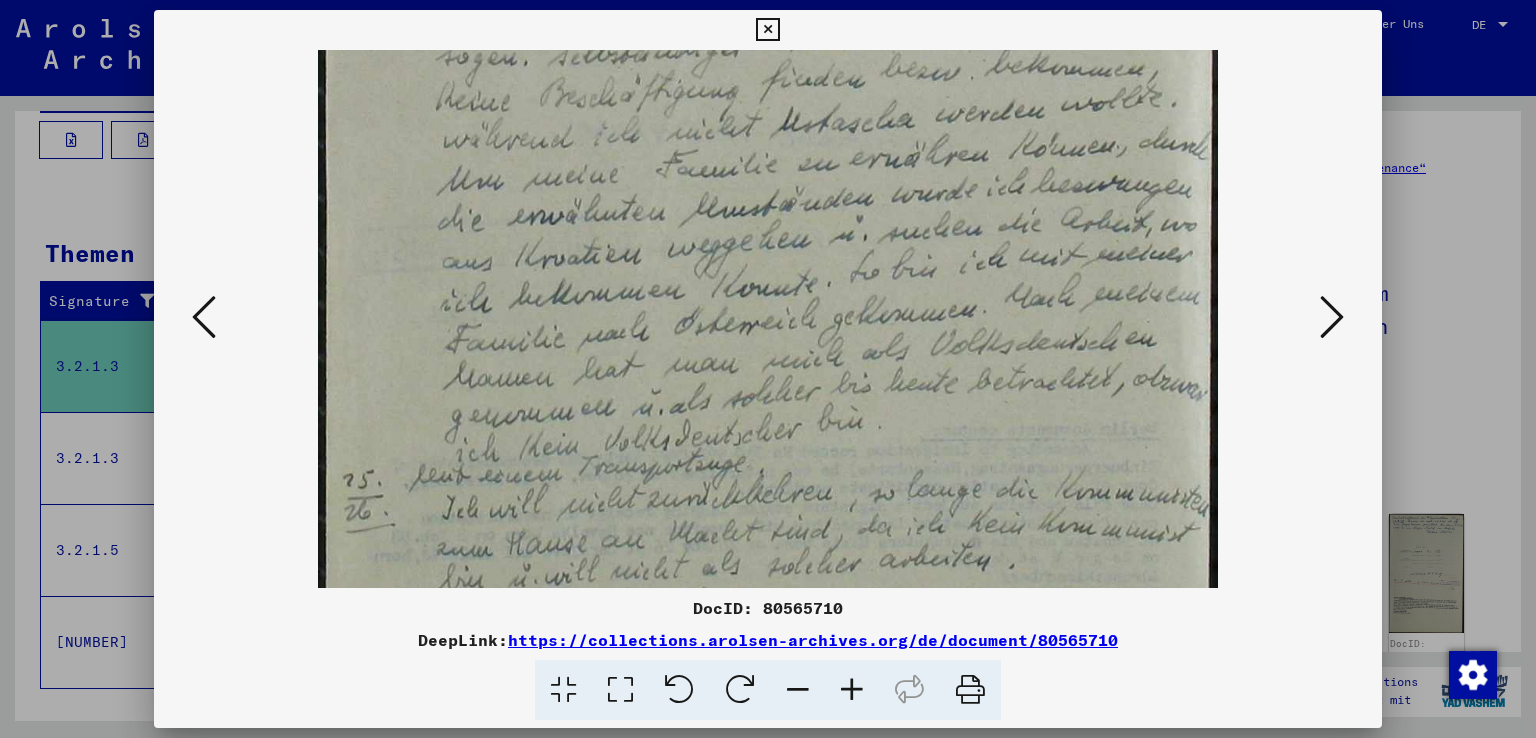 scroll, scrollTop: 635, scrollLeft: 0, axis: vertical 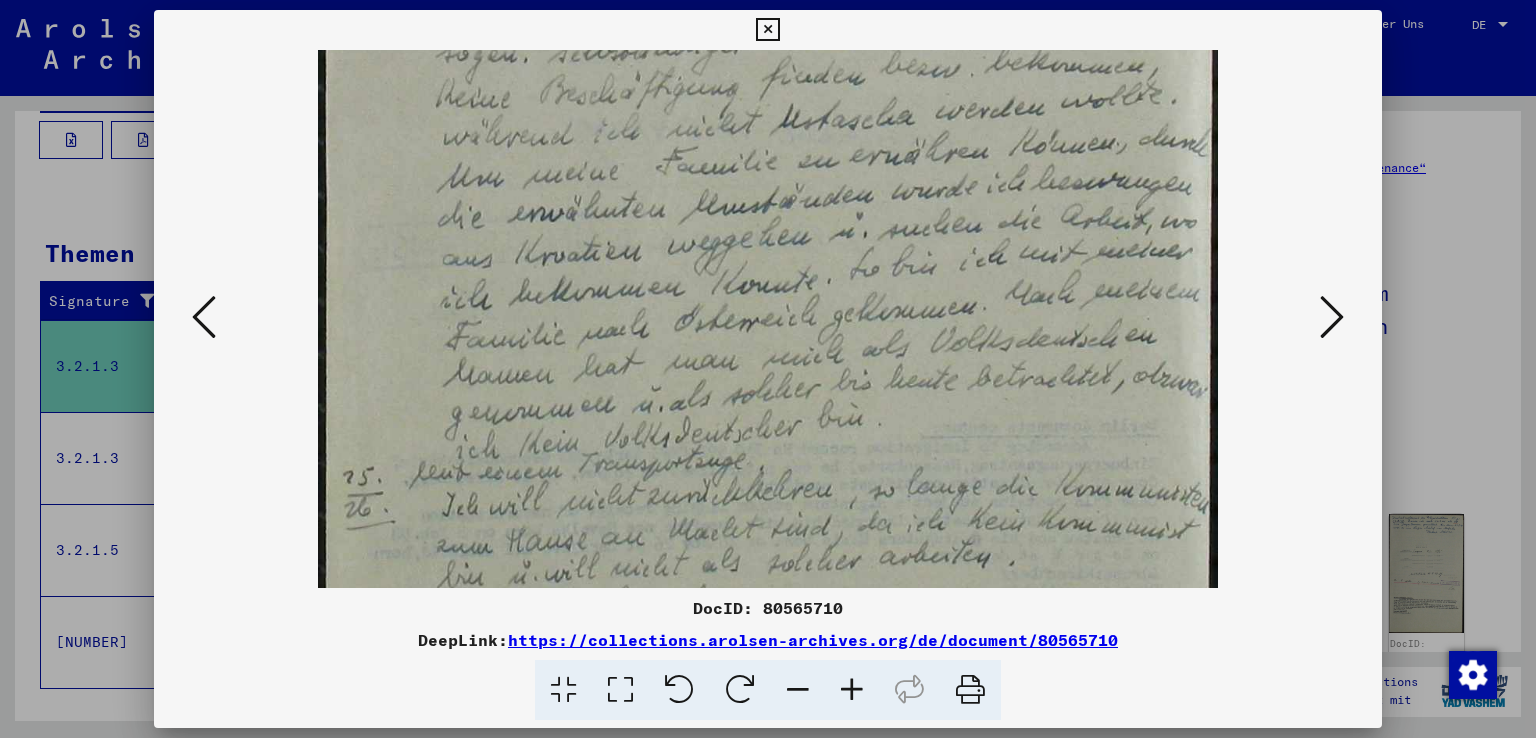 drag, startPoint x: 915, startPoint y: 400, endPoint x: 909, endPoint y: 345, distance: 55.326305 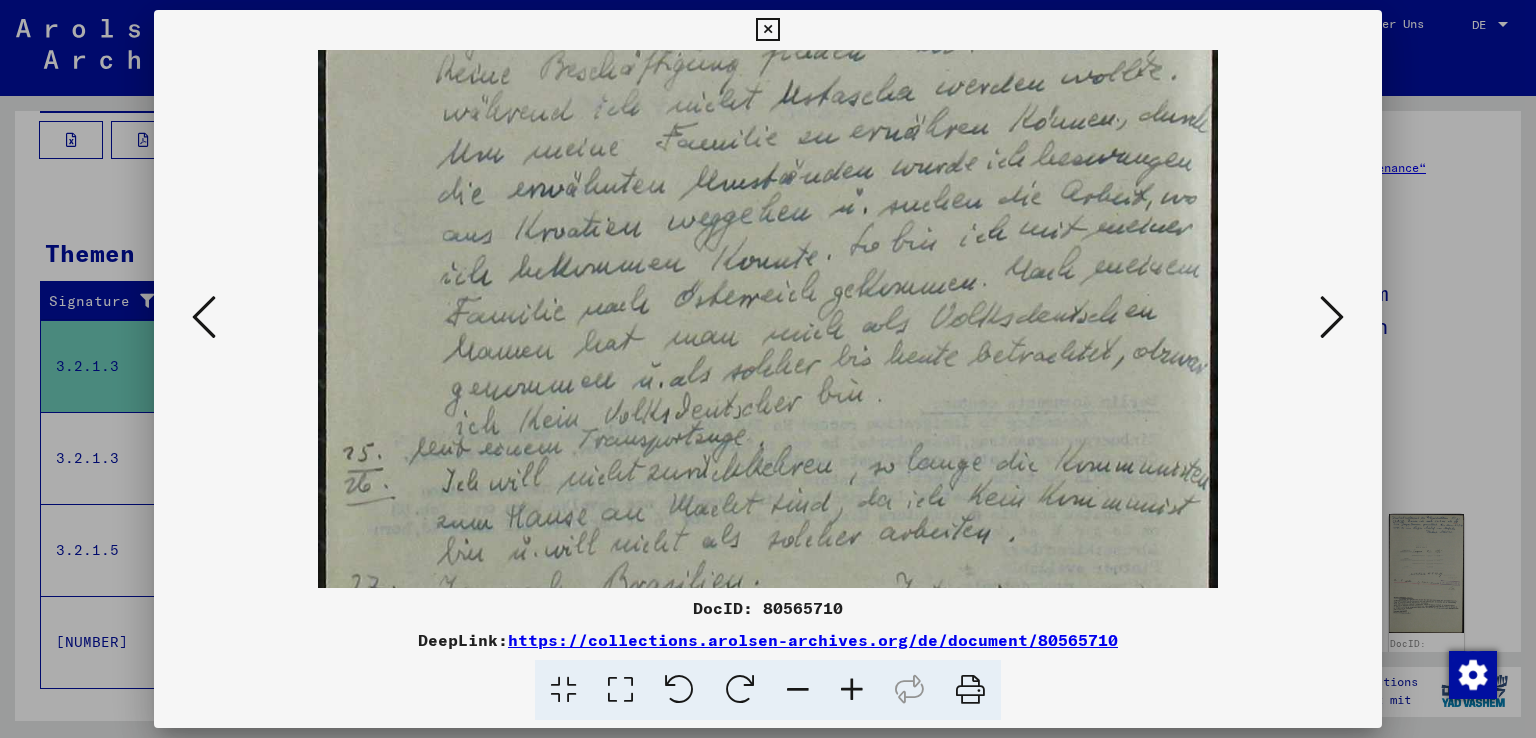 drag, startPoint x: 972, startPoint y: 401, endPoint x: 966, endPoint y: 378, distance: 23.769728 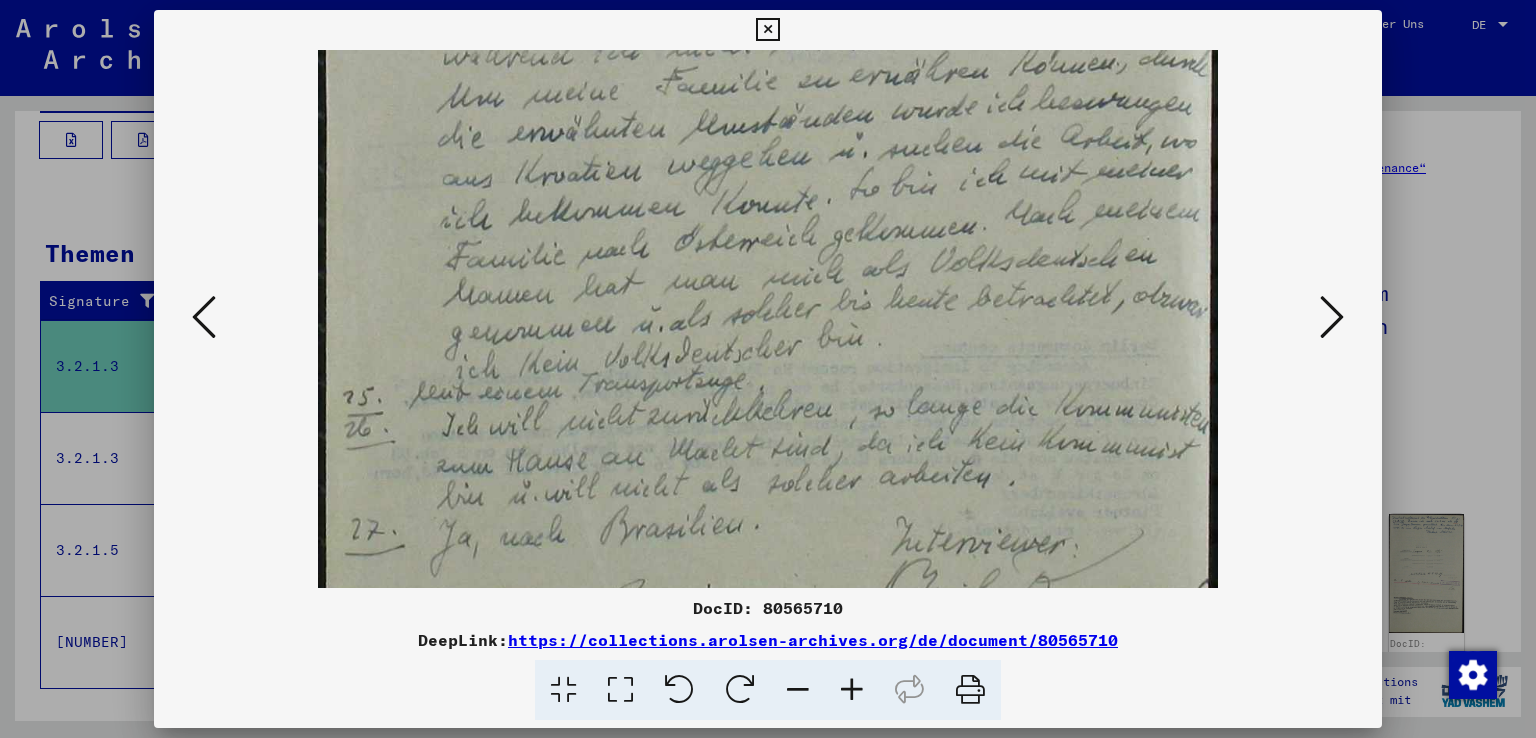 scroll, scrollTop: 718, scrollLeft: 0, axis: vertical 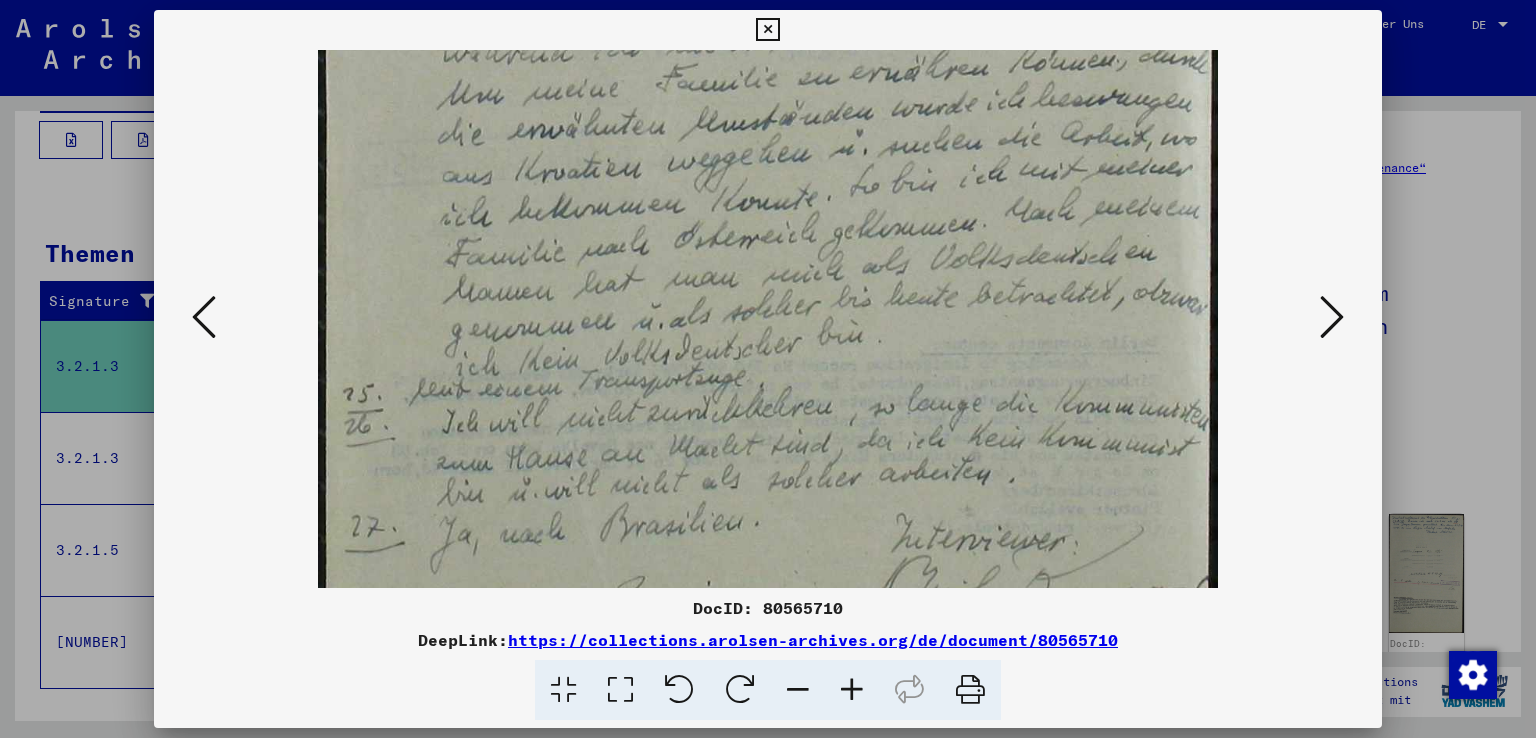 drag, startPoint x: 939, startPoint y: 402, endPoint x: 933, endPoint y: 345, distance: 57.31492 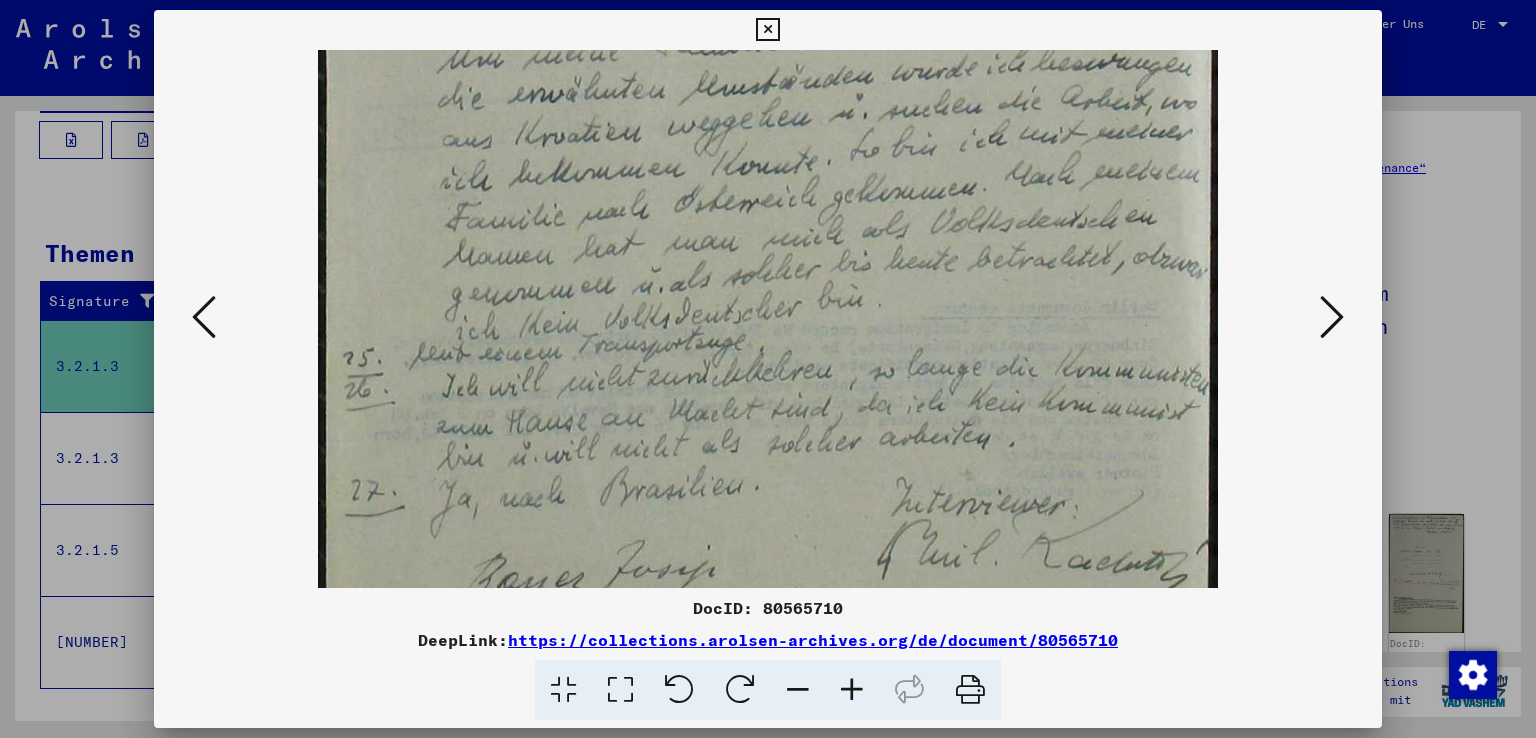scroll, scrollTop: 766, scrollLeft: 0, axis: vertical 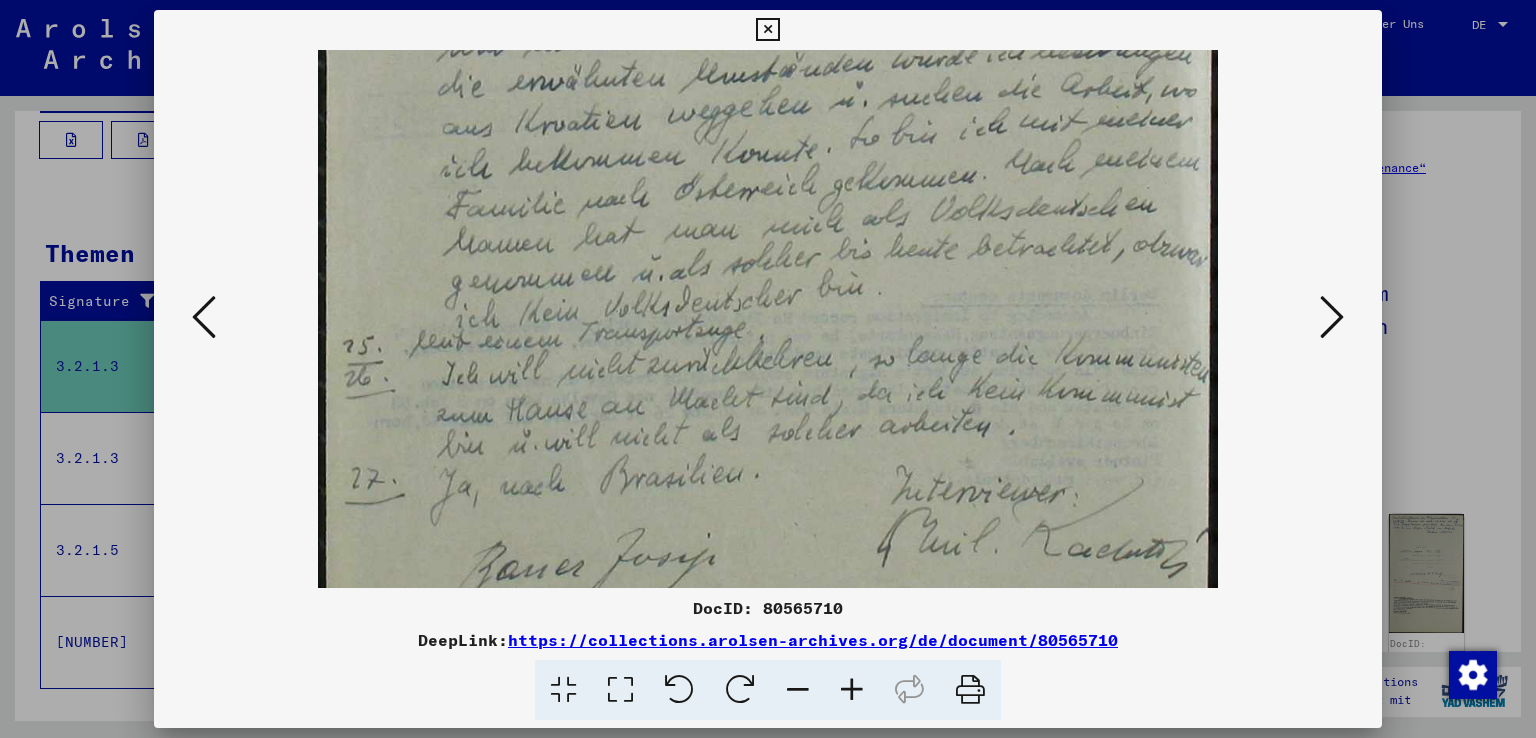 drag, startPoint x: 866, startPoint y: 428, endPoint x: 866, endPoint y: 381, distance: 47 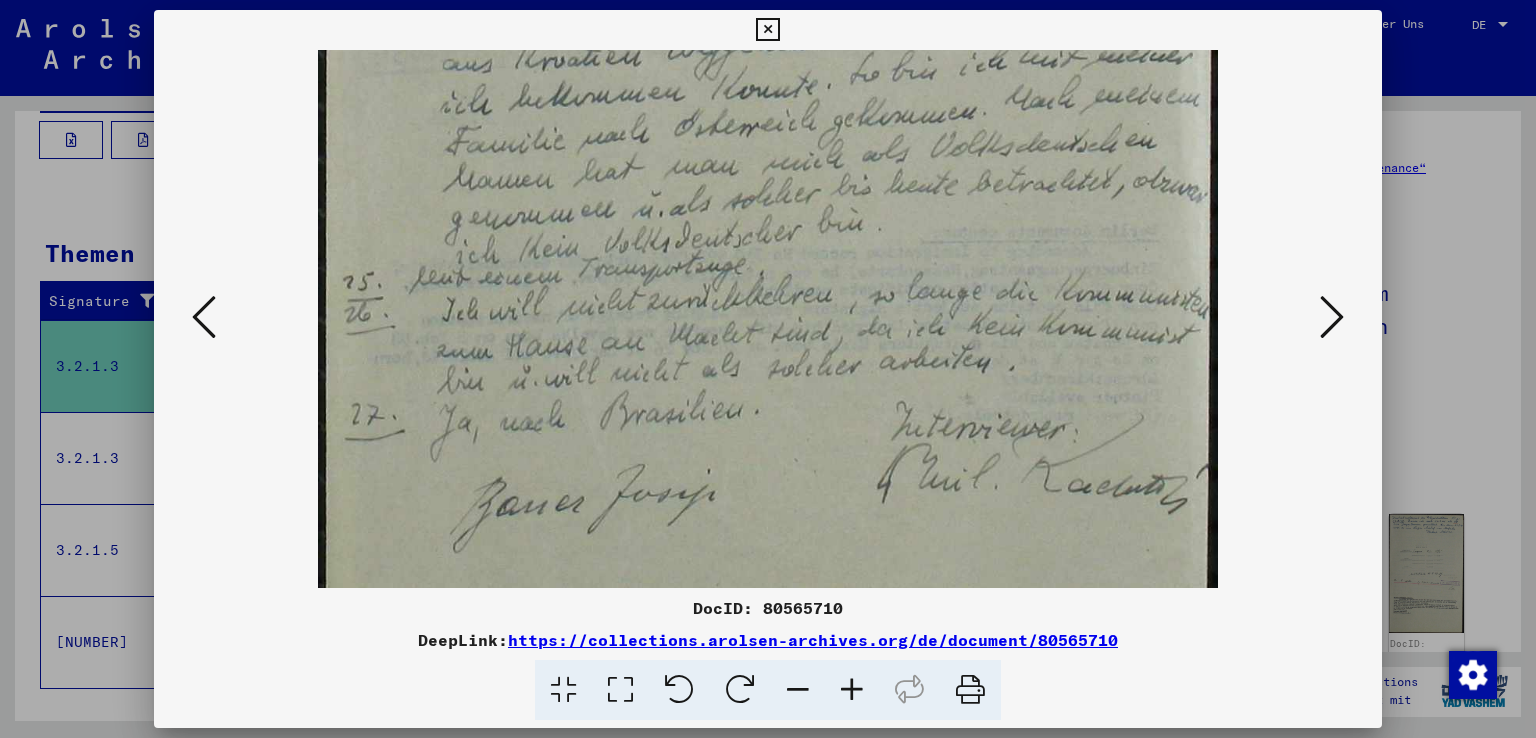scroll, scrollTop: 831, scrollLeft: 0, axis: vertical 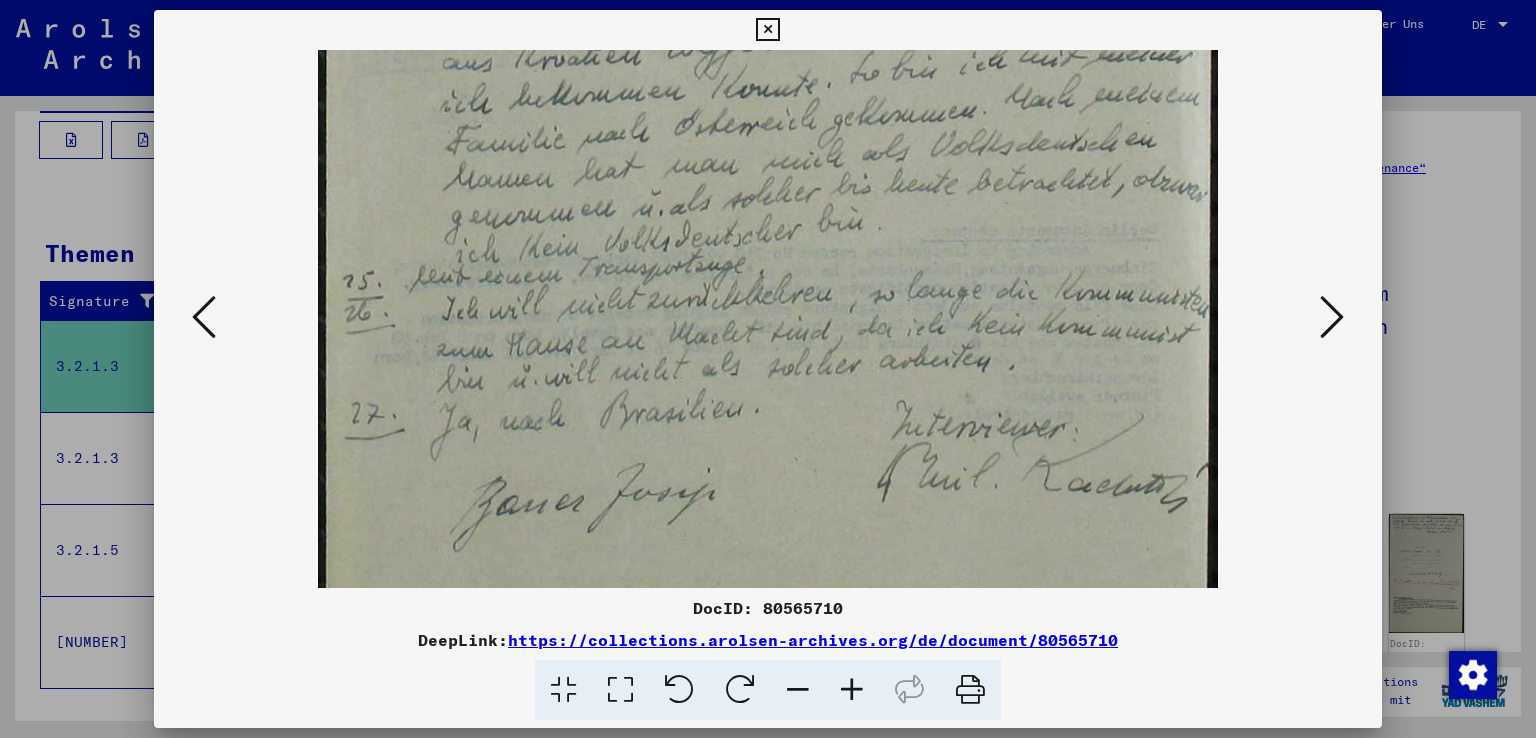 drag, startPoint x: 819, startPoint y: 477, endPoint x: 832, endPoint y: 414, distance: 64.327286 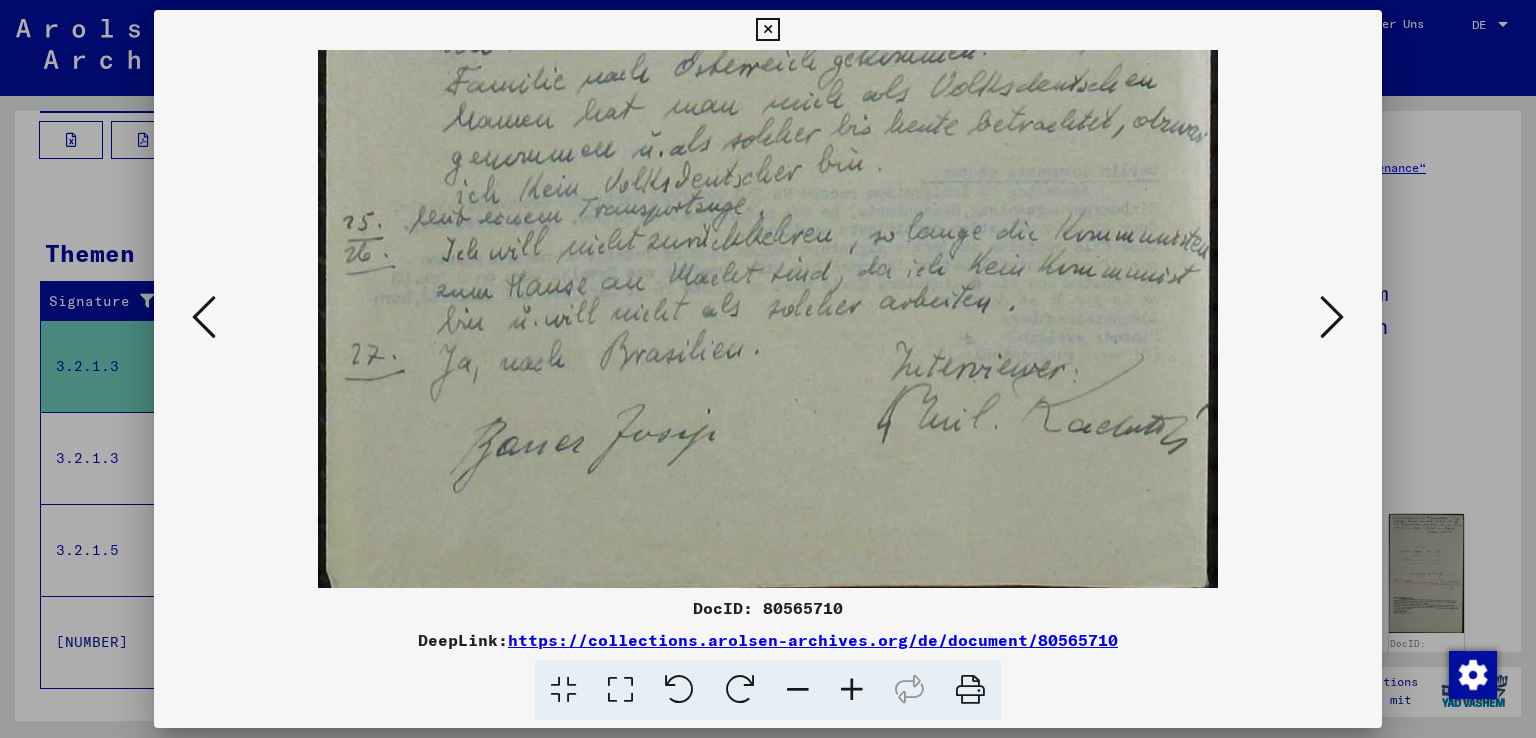 scroll, scrollTop: 900, scrollLeft: 0, axis: vertical 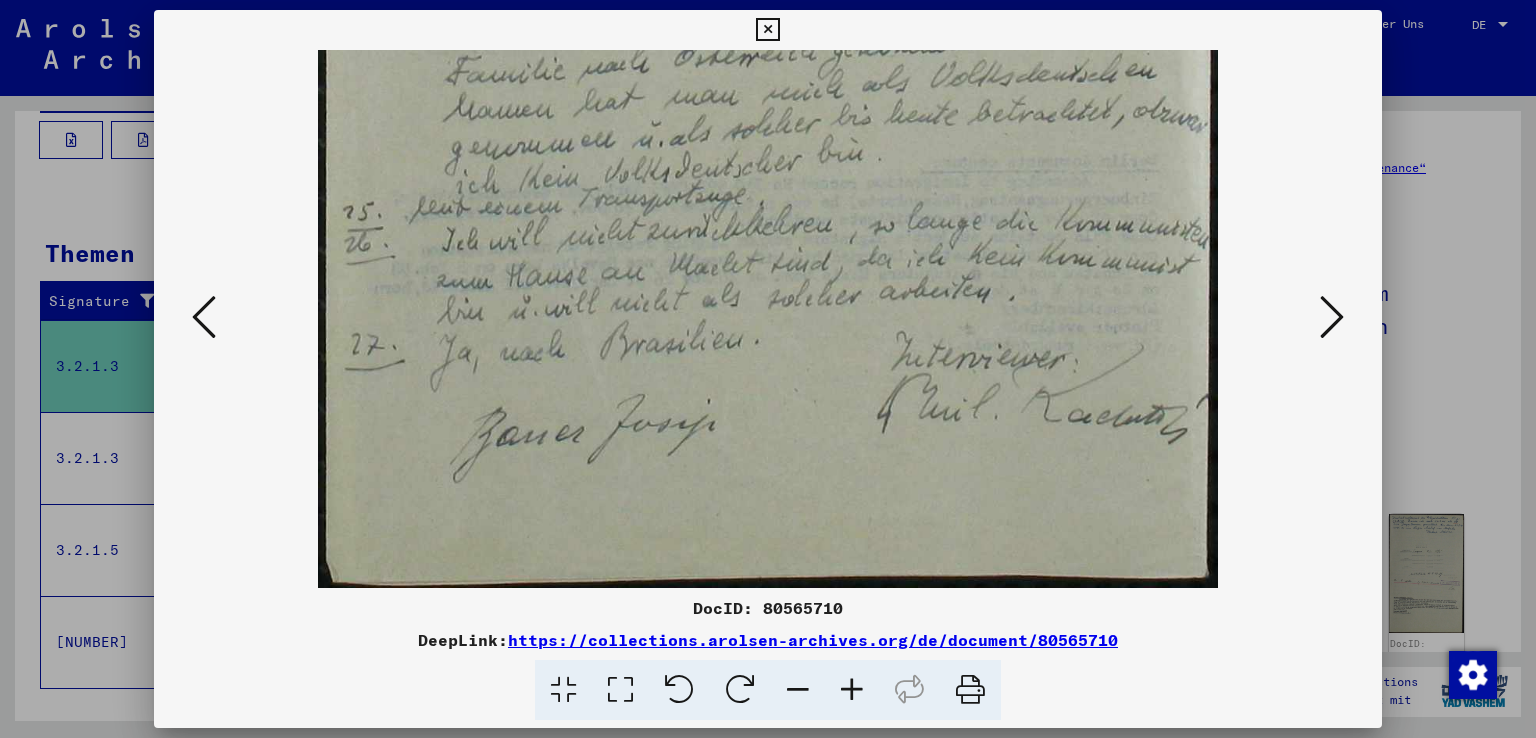 drag, startPoint x: 830, startPoint y: 442, endPoint x: 836, endPoint y: 372, distance: 70.256676 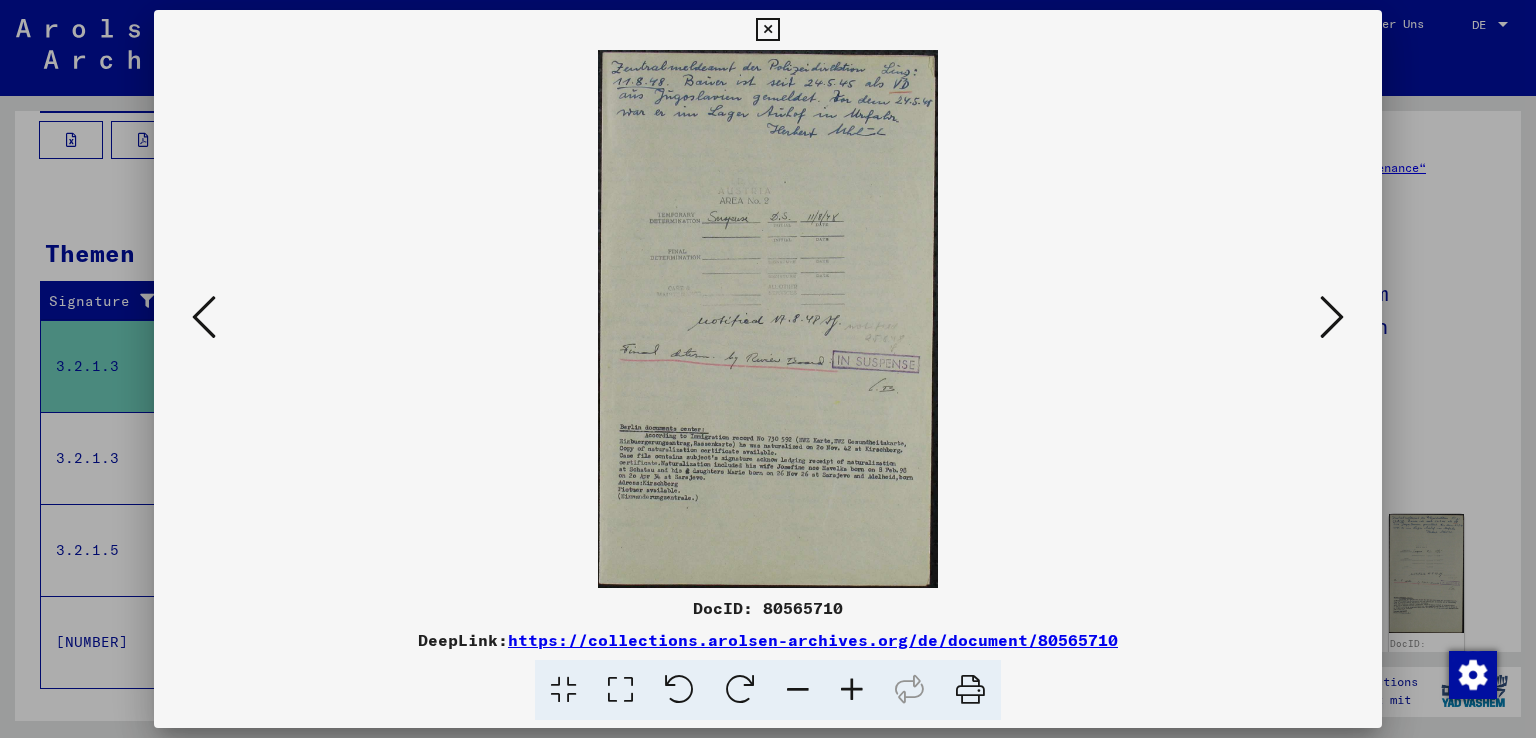 scroll, scrollTop: 0, scrollLeft: 0, axis: both 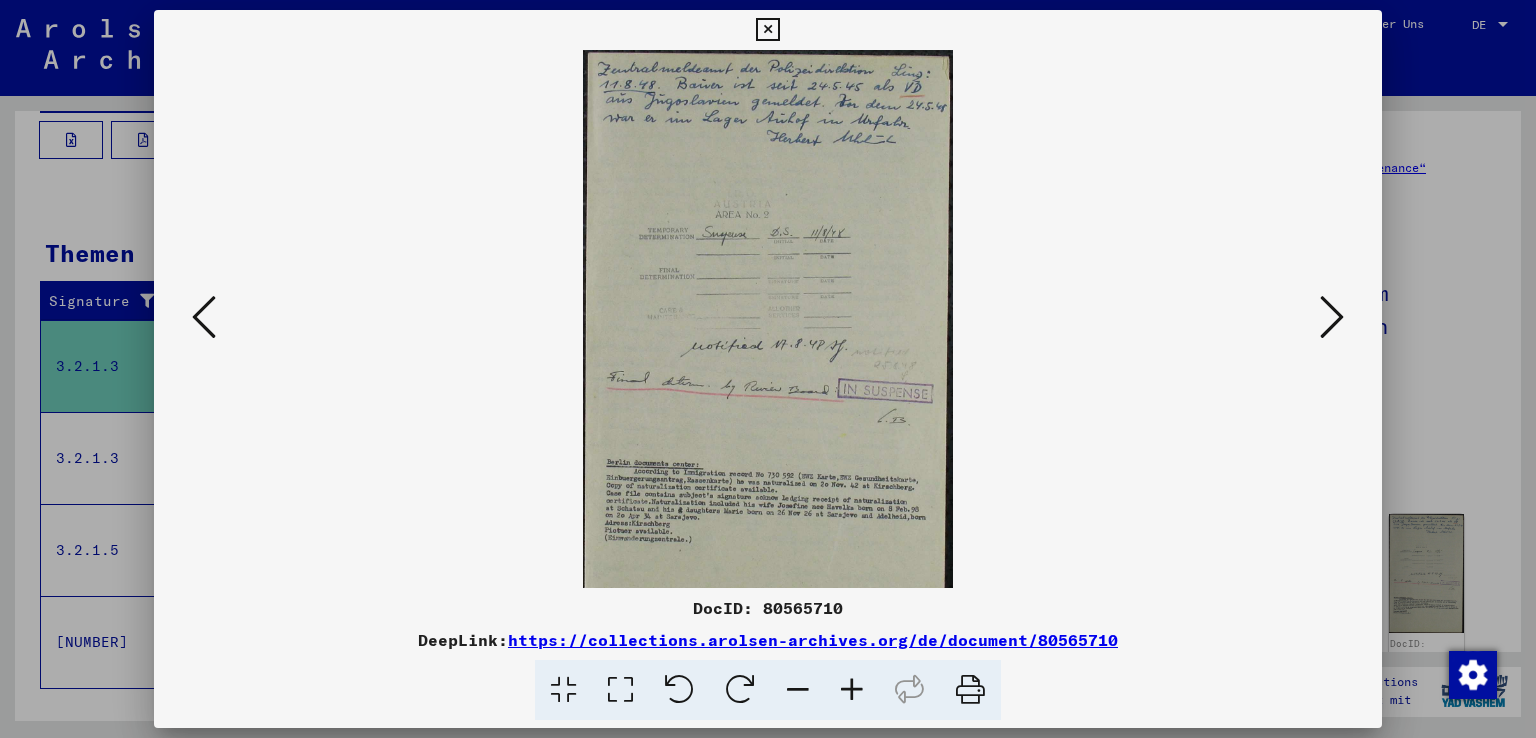 click at bounding box center (852, 690) 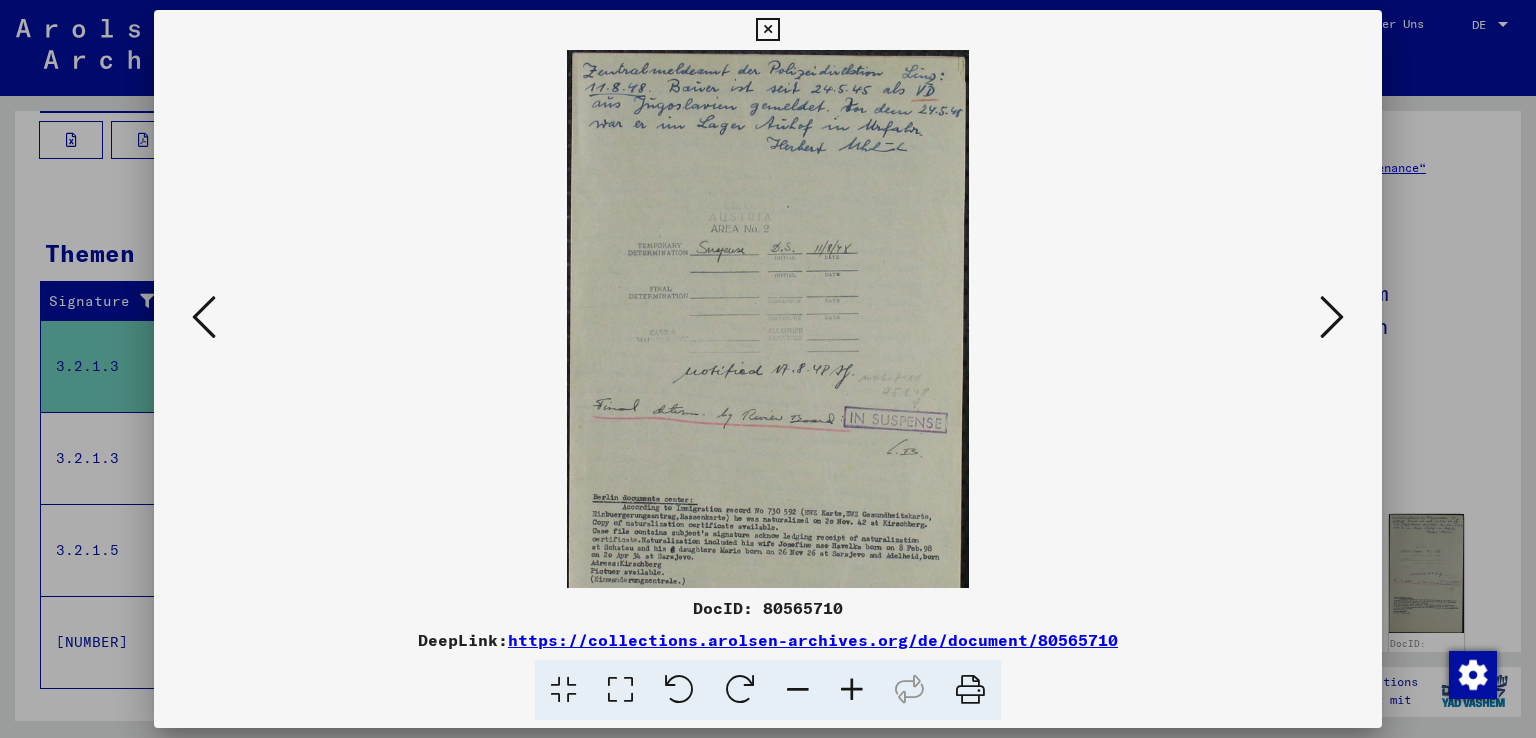 click at bounding box center (852, 690) 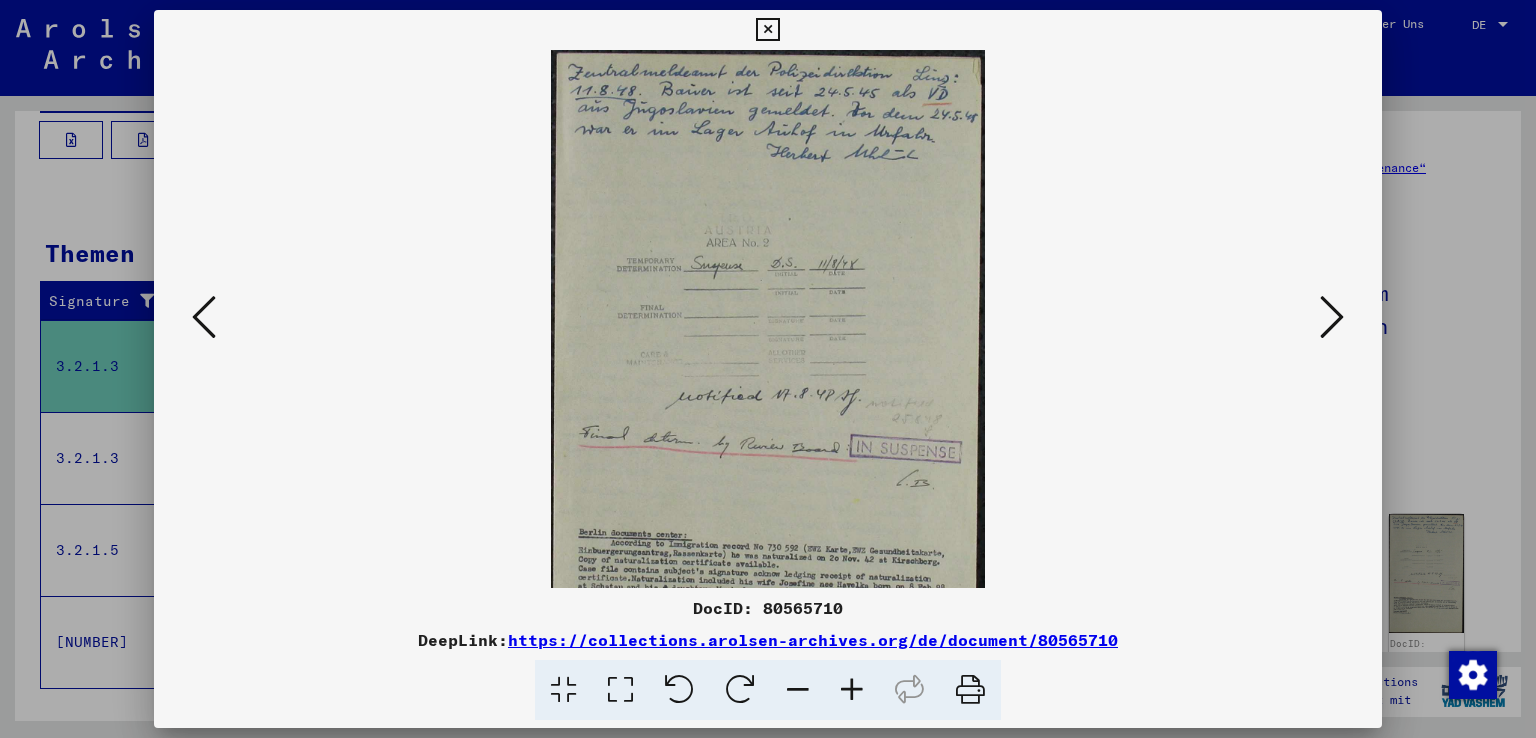 click at bounding box center (852, 690) 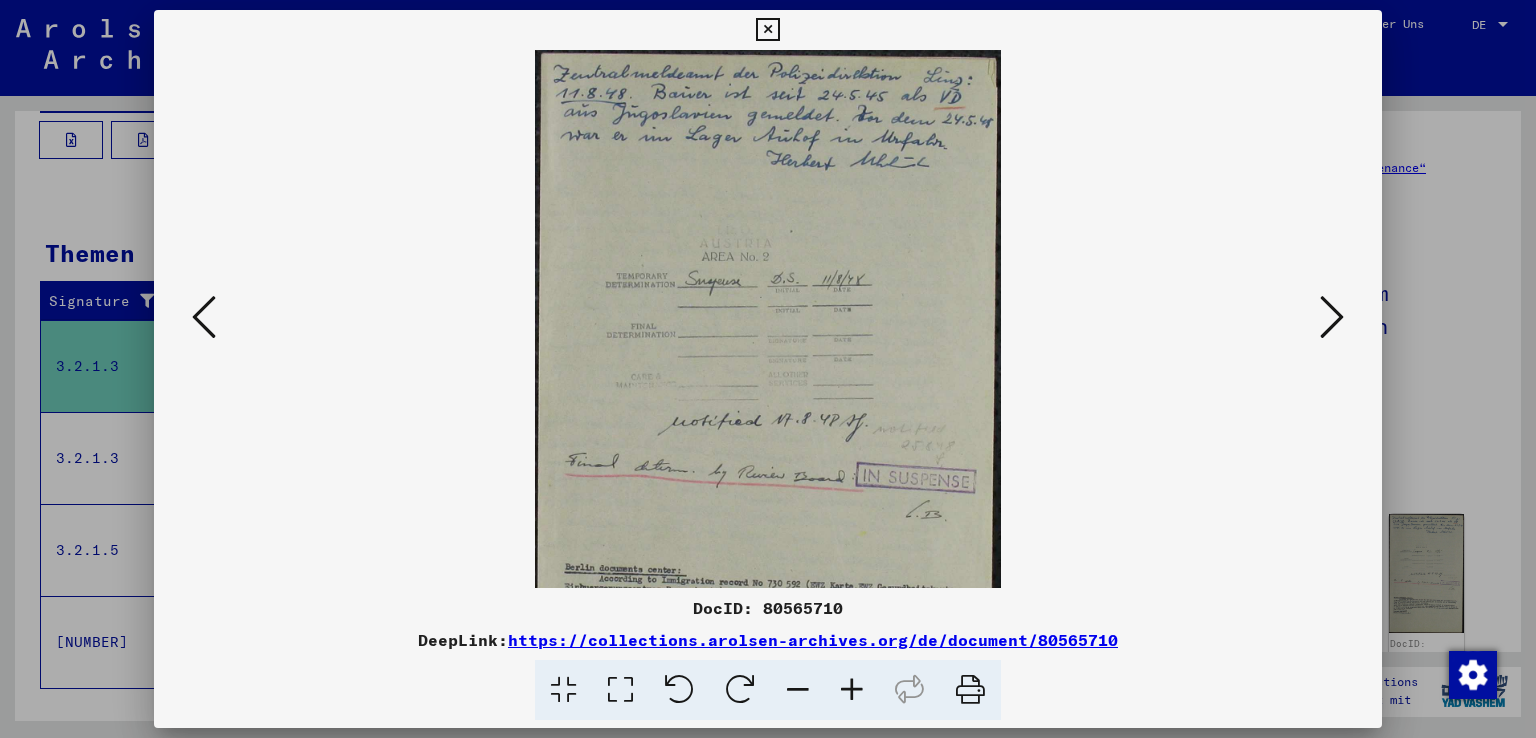 click at bounding box center (852, 690) 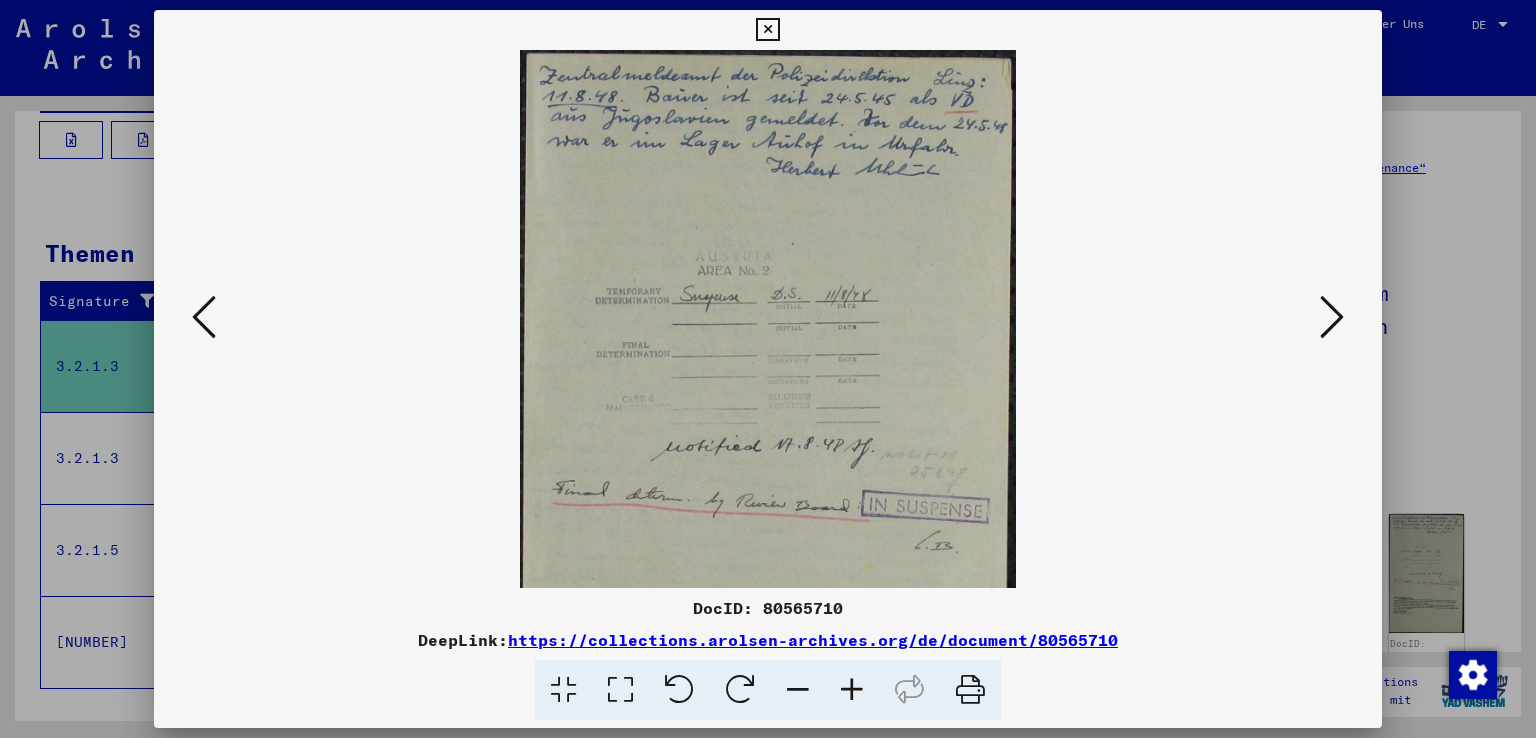 click at bounding box center (852, 690) 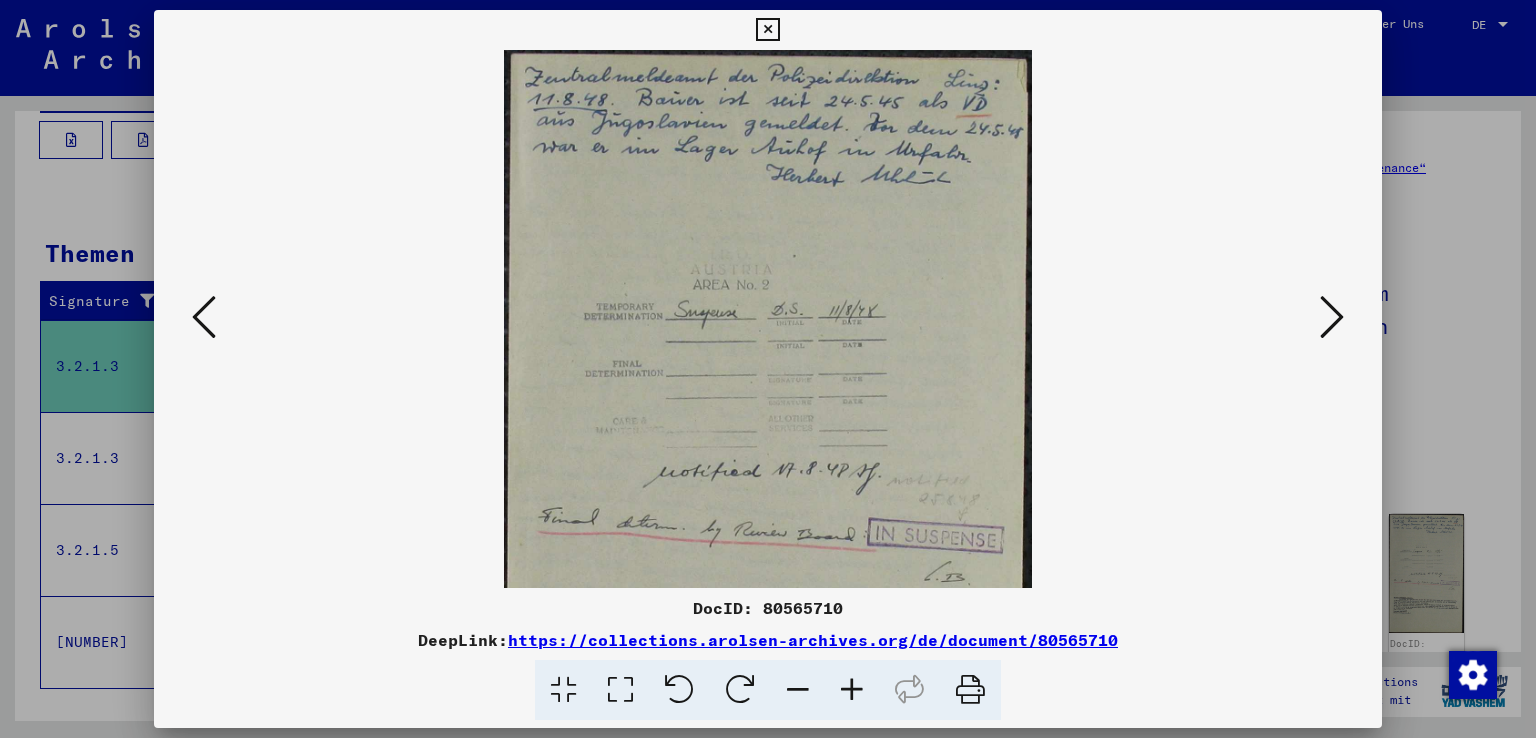 click at bounding box center [852, 690] 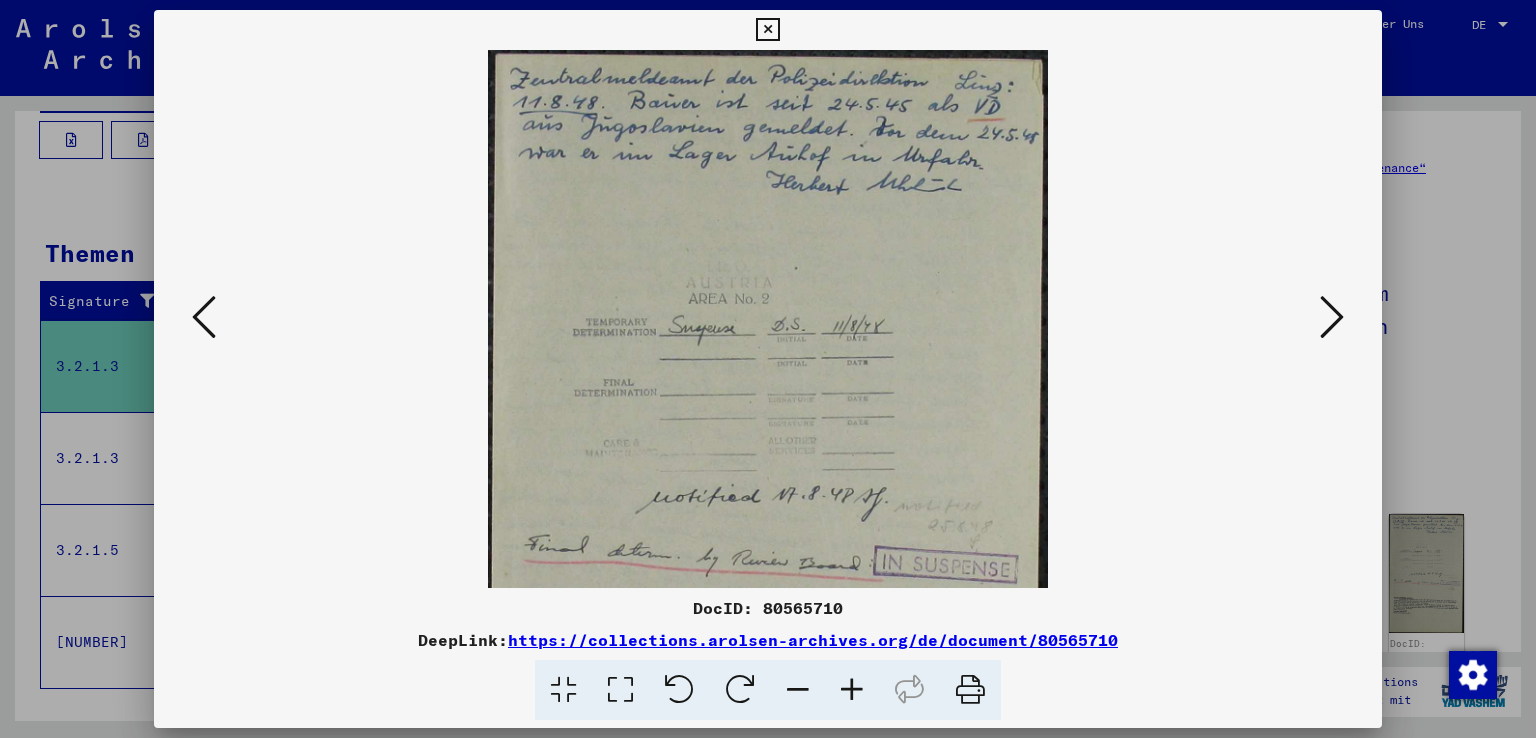 click at bounding box center [852, 690] 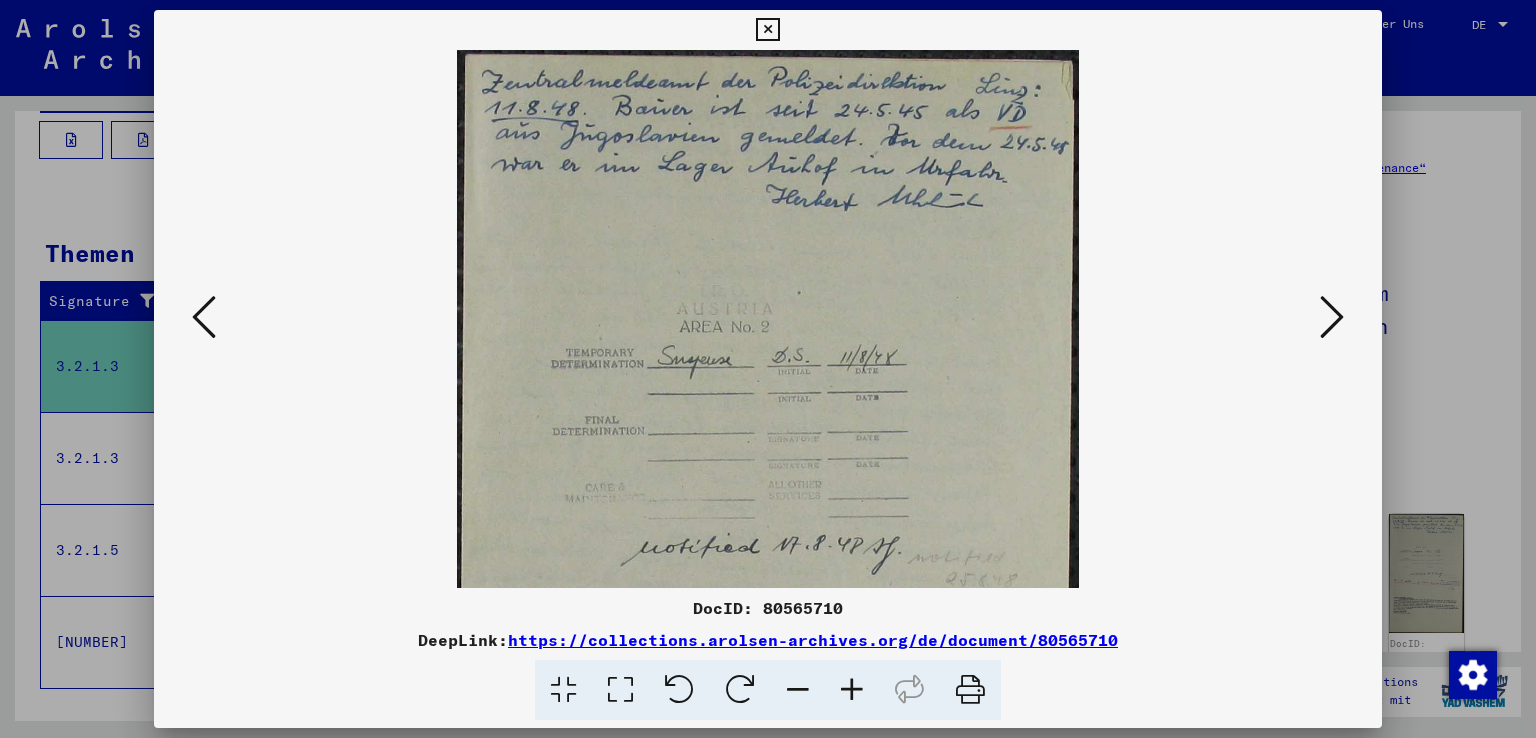 click at bounding box center (852, 690) 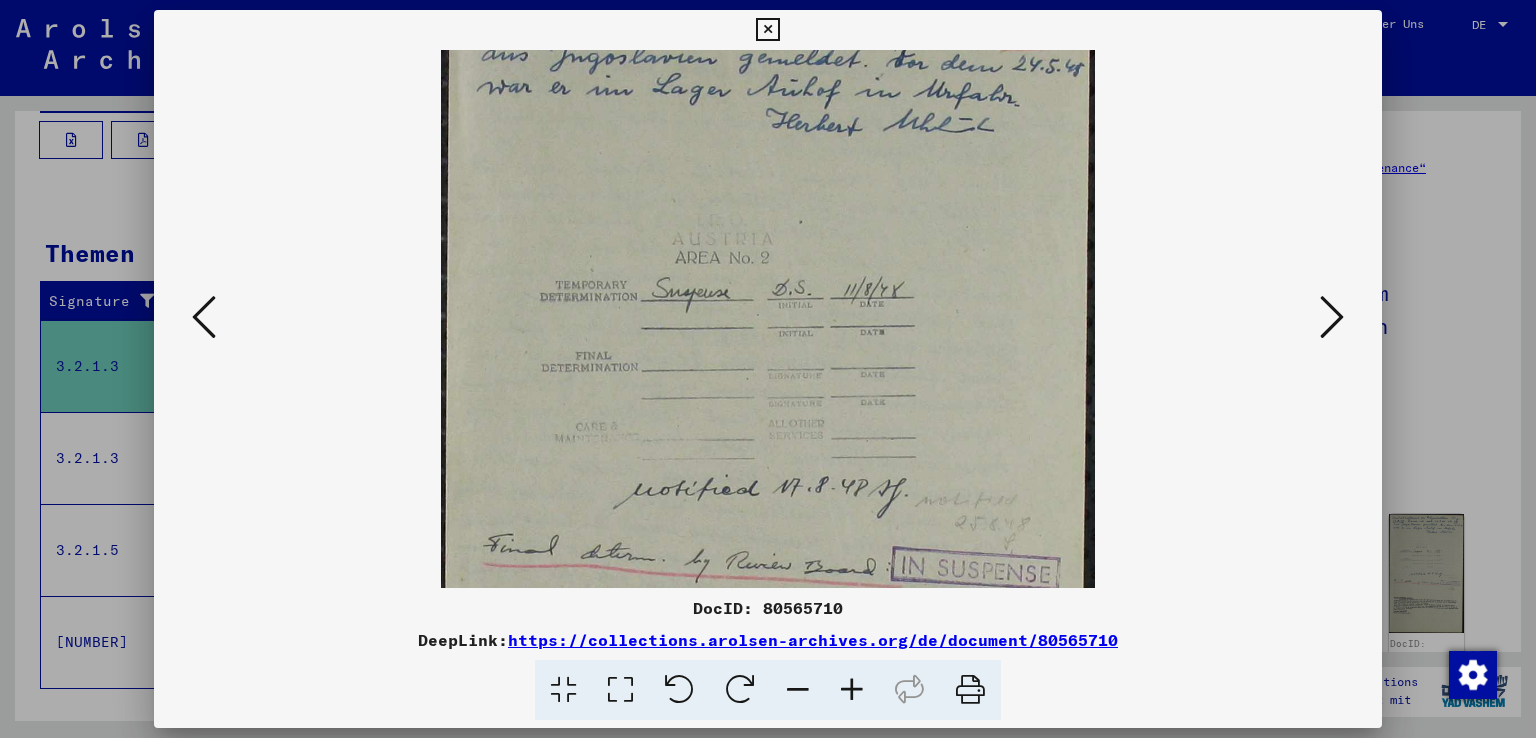 scroll, scrollTop: 84, scrollLeft: 0, axis: vertical 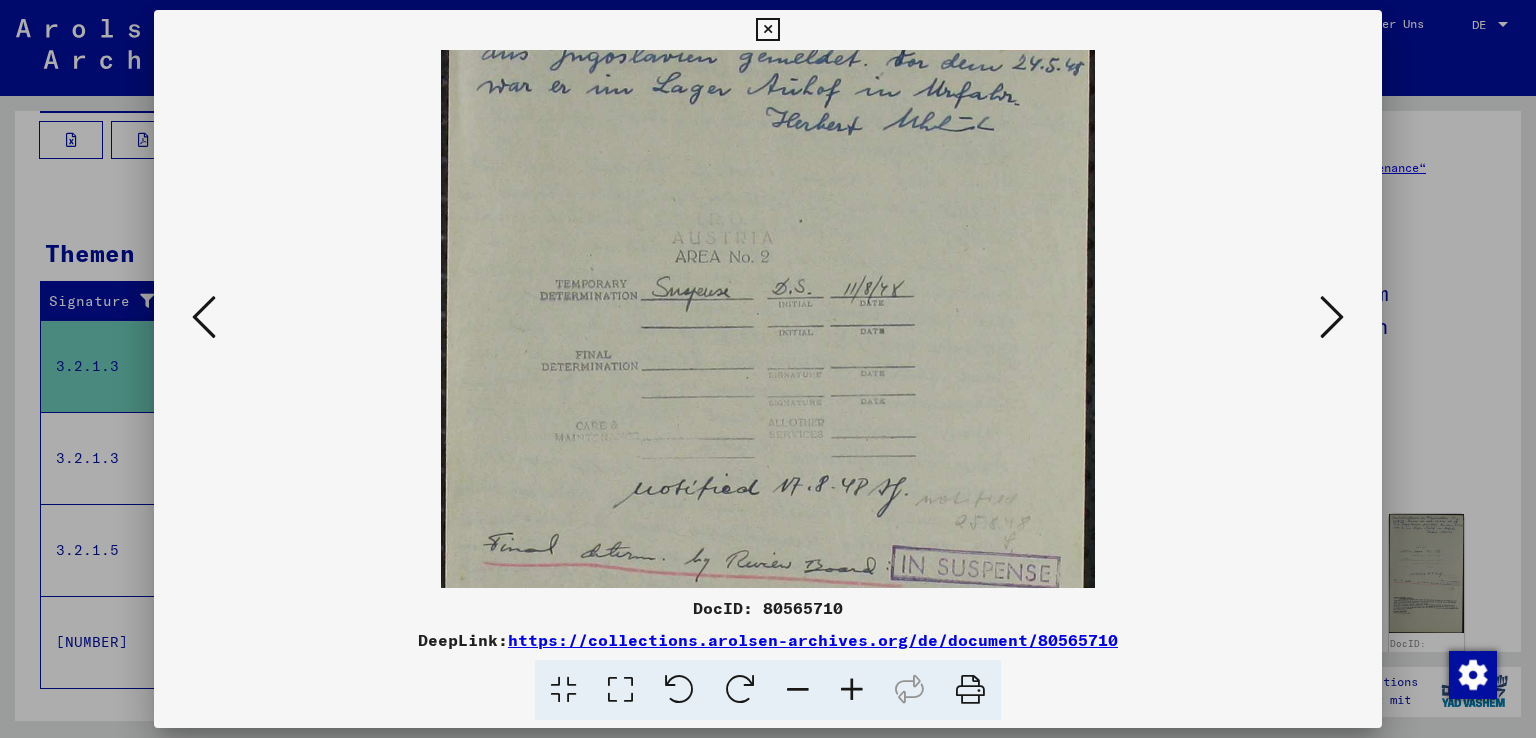 drag, startPoint x: 956, startPoint y: 422, endPoint x: 966, endPoint y: 339, distance: 83.60024 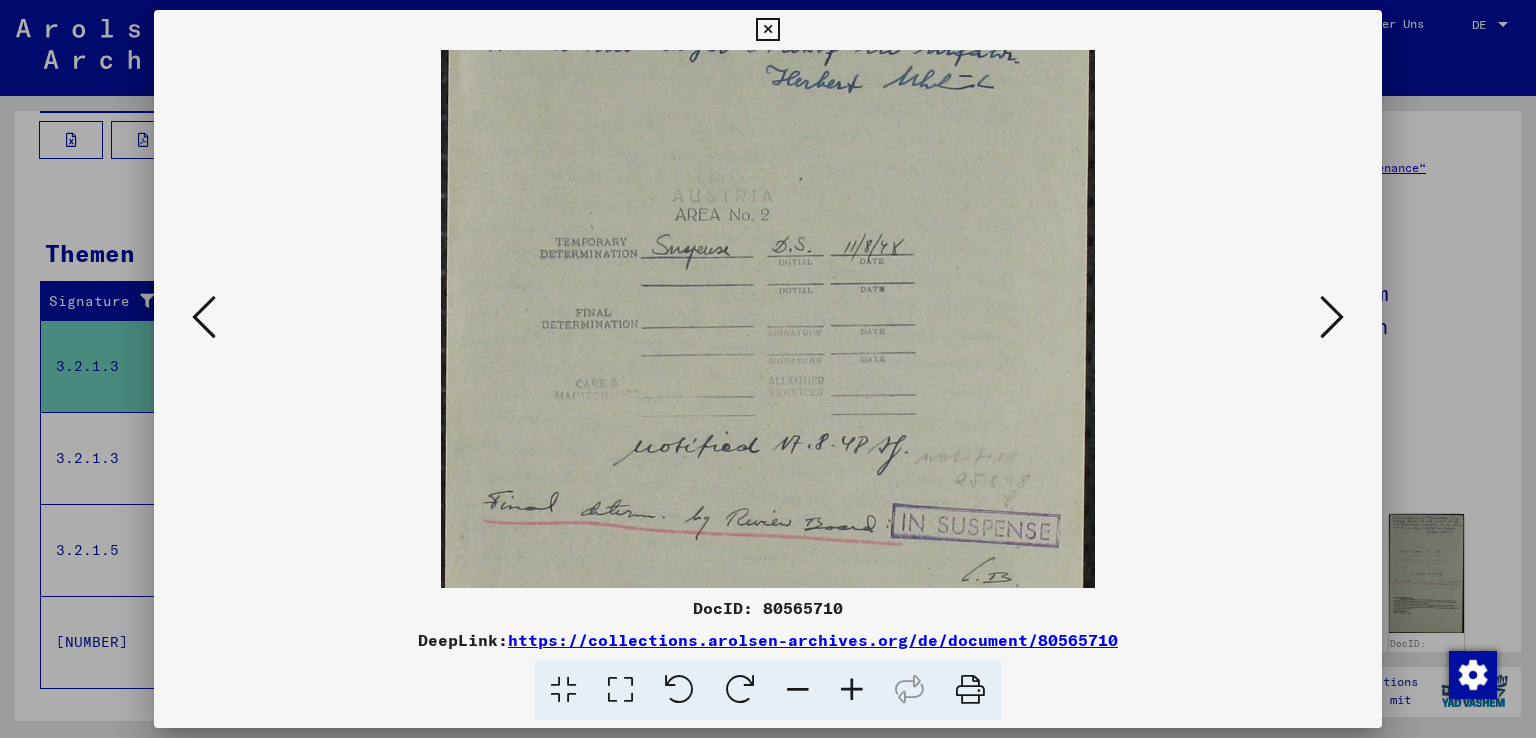 drag, startPoint x: 968, startPoint y: 337, endPoint x: 956, endPoint y: 294, distance: 44.64303 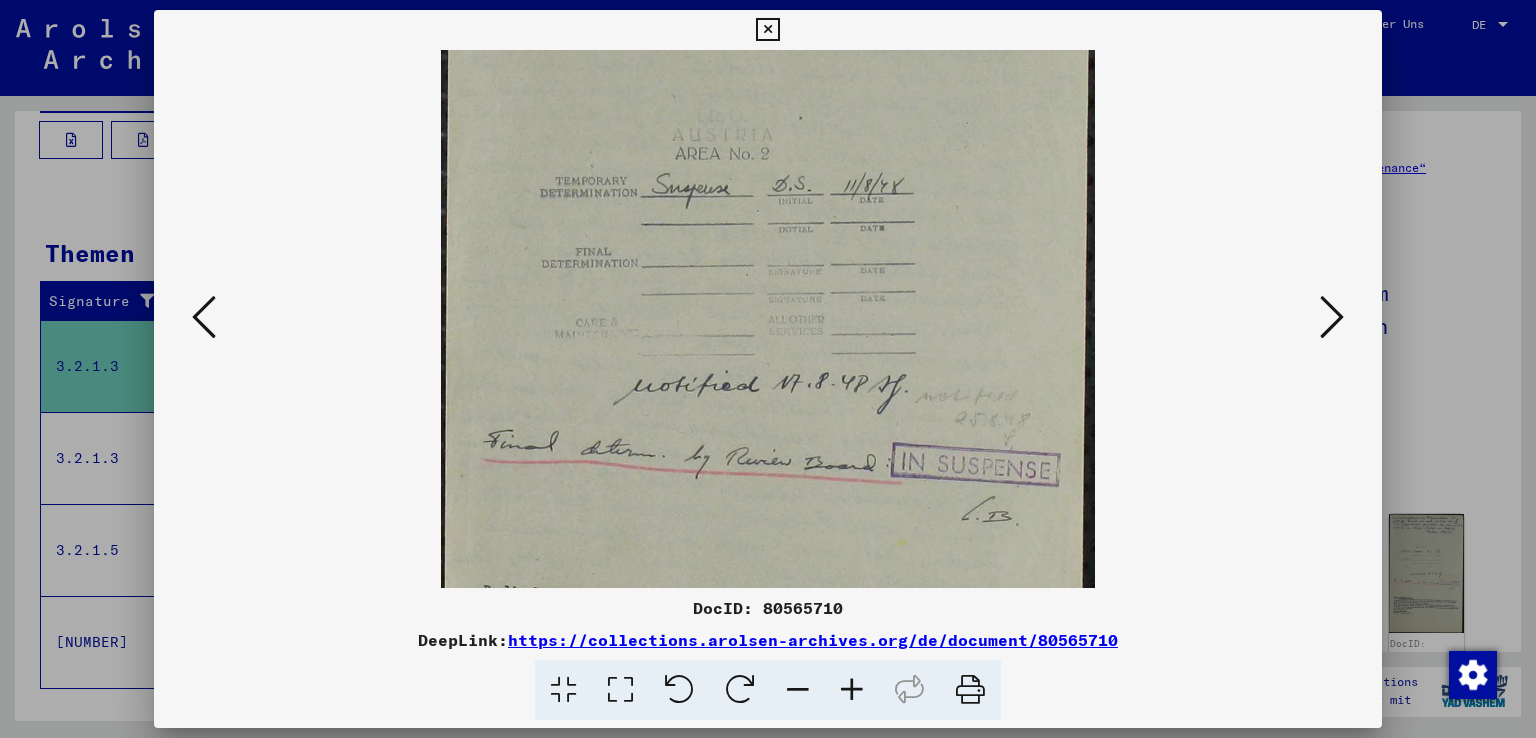 scroll, scrollTop: 200, scrollLeft: 0, axis: vertical 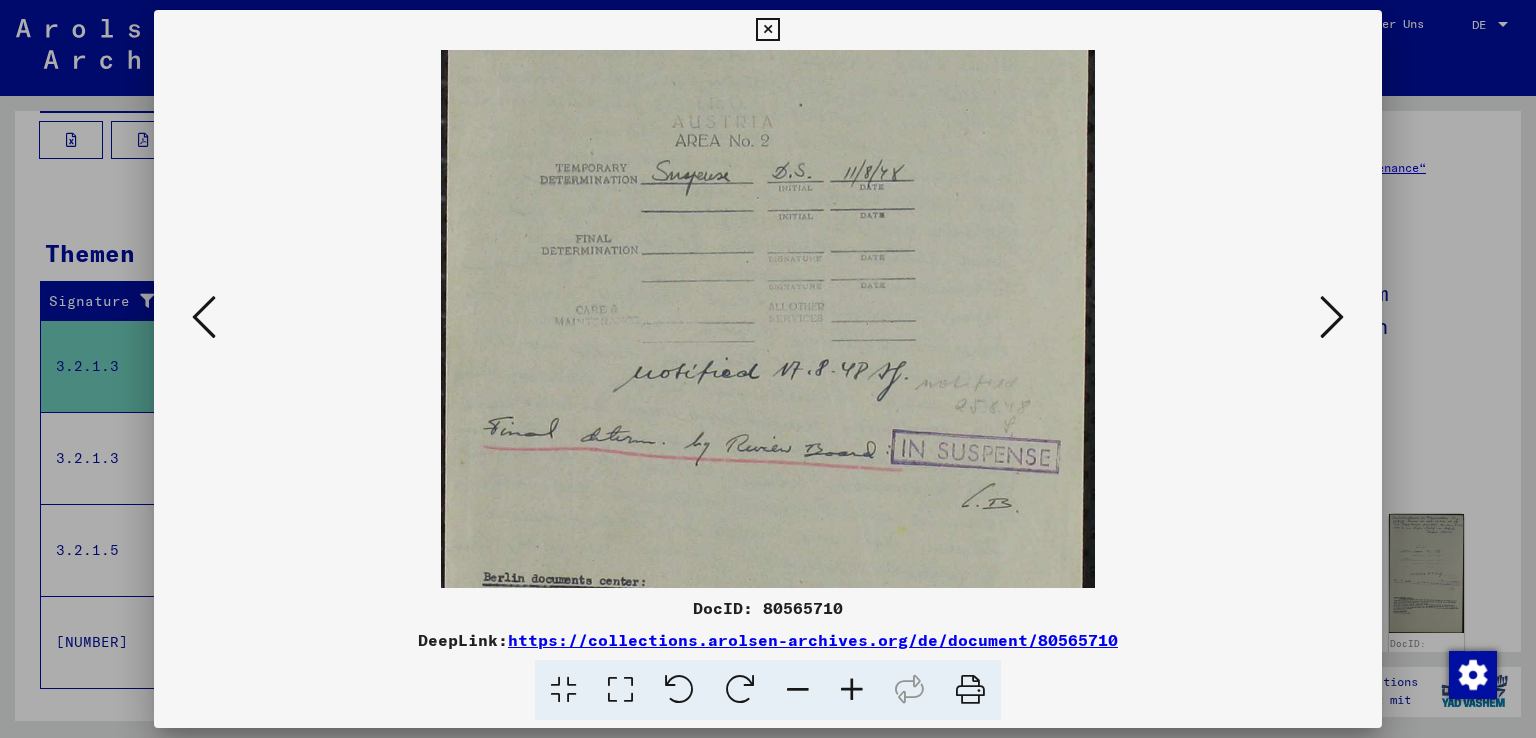 drag, startPoint x: 940, startPoint y: 370, endPoint x: 942, endPoint y: 297, distance: 73.02739 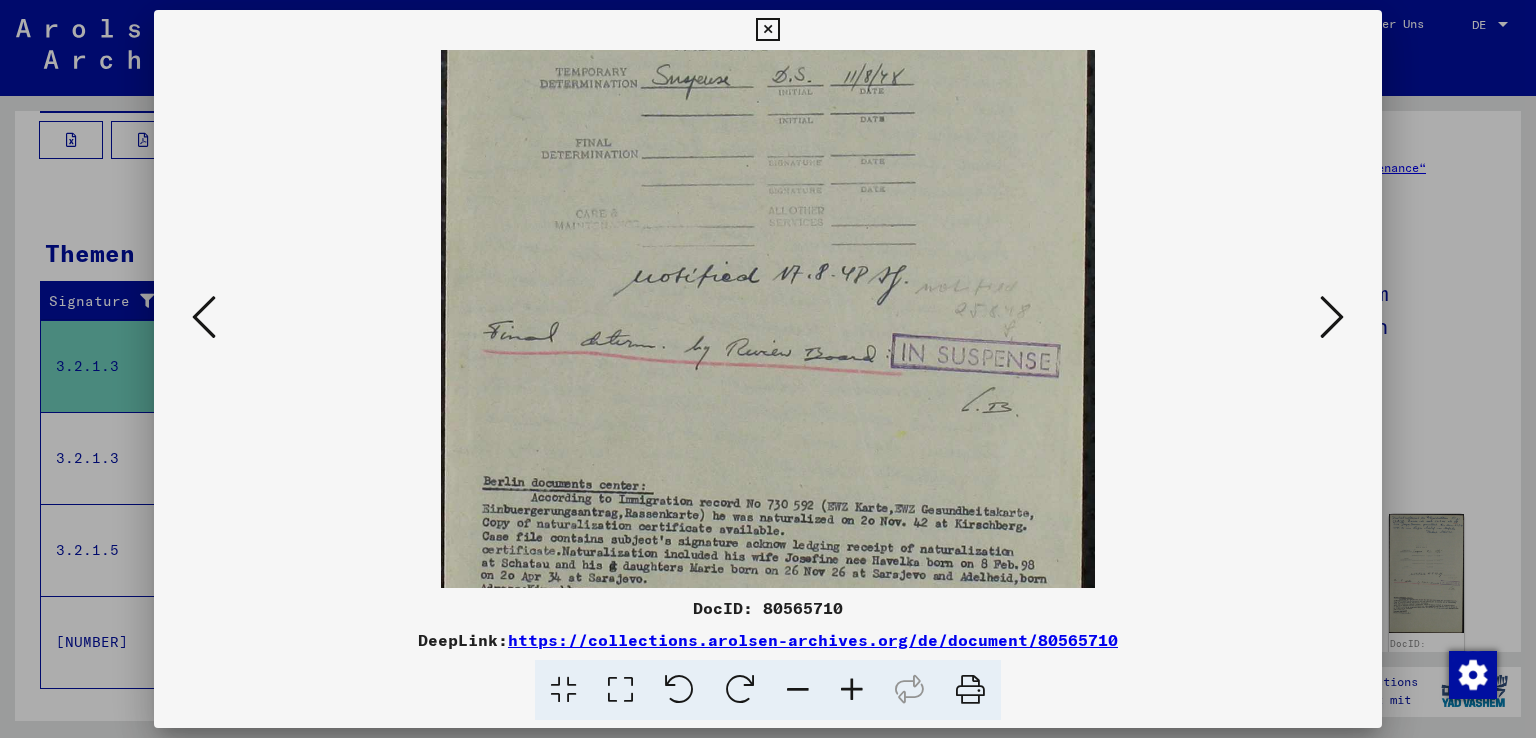 drag, startPoint x: 904, startPoint y: 493, endPoint x: 897, endPoint y: 397, distance: 96.25487 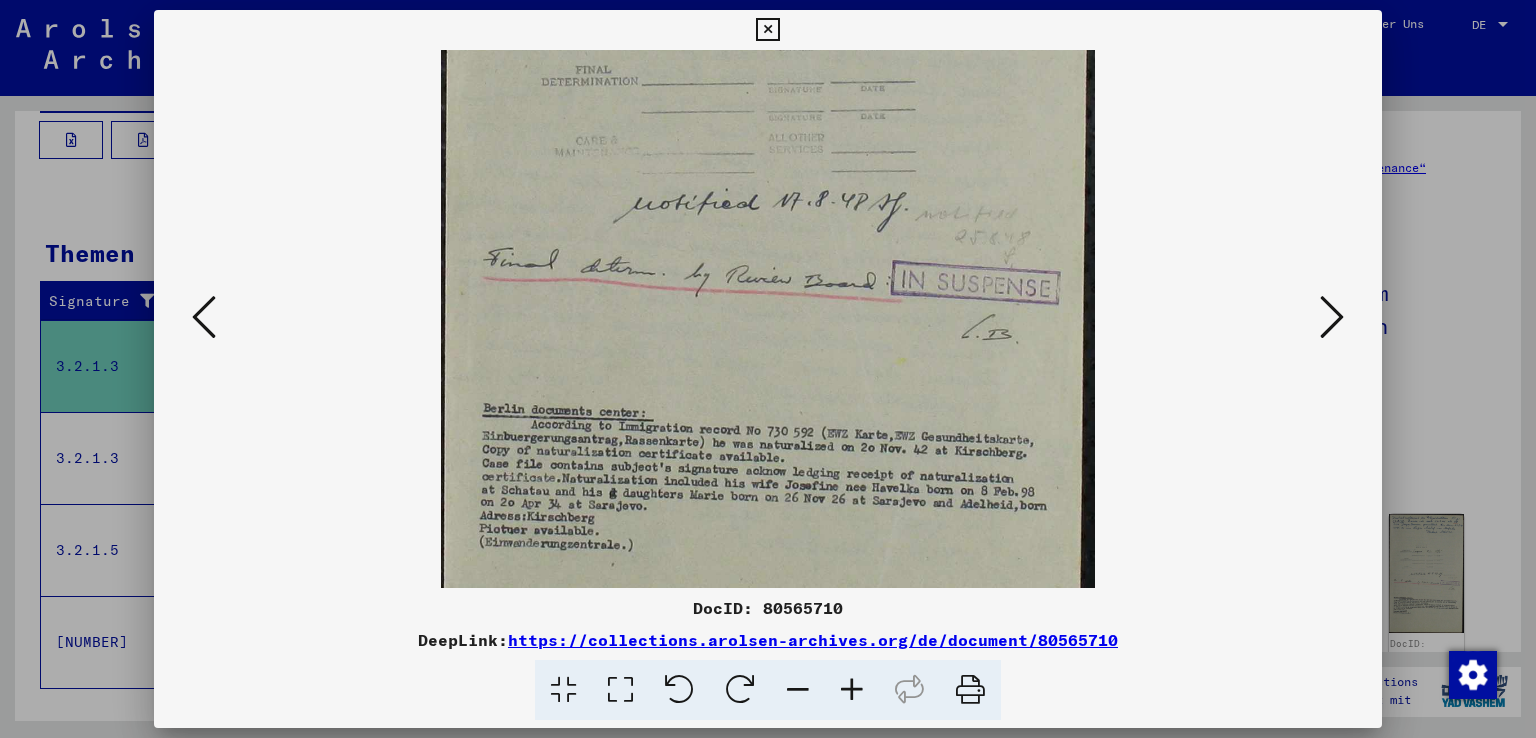 scroll, scrollTop: 448, scrollLeft: 0, axis: vertical 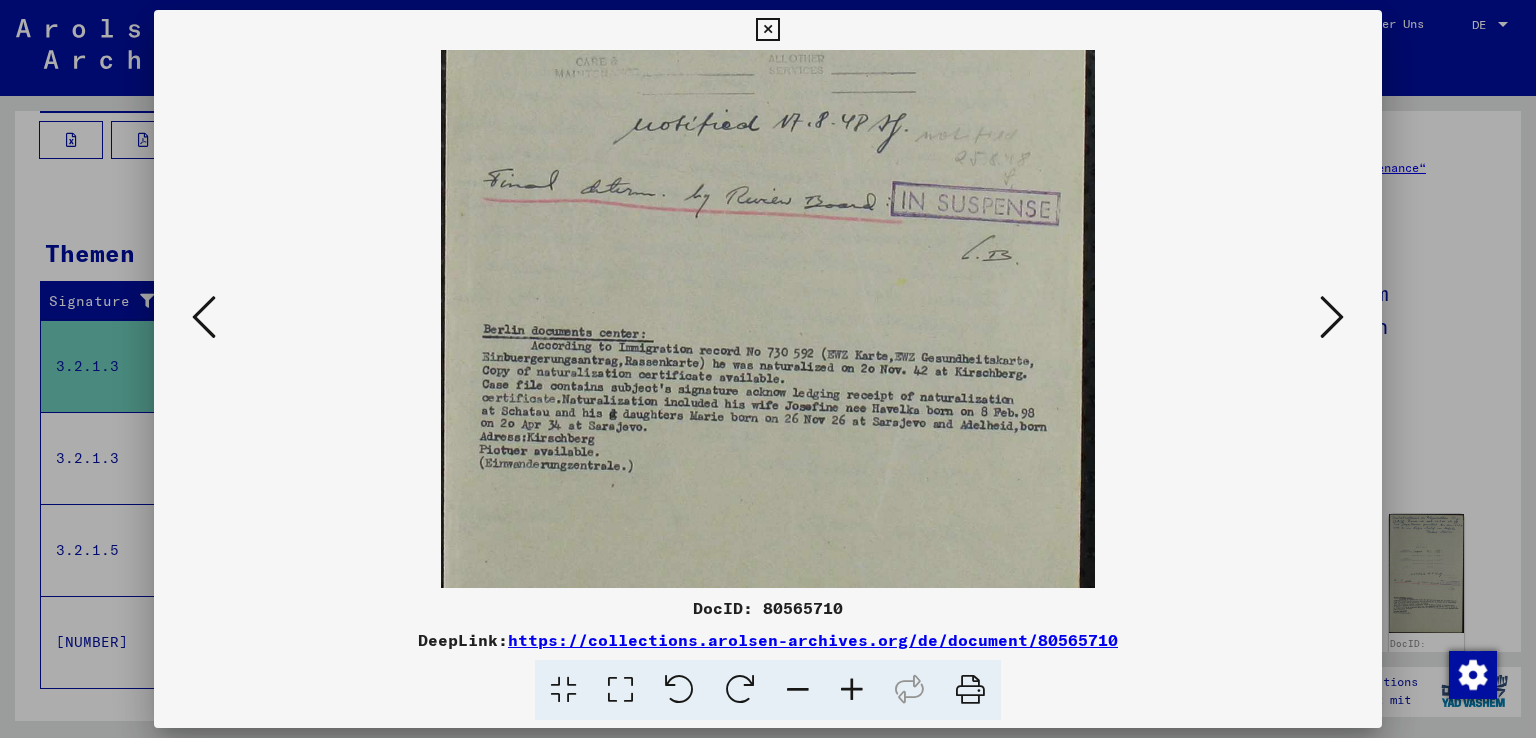 drag, startPoint x: 899, startPoint y: 477, endPoint x: 898, endPoint y: 325, distance: 152.0033 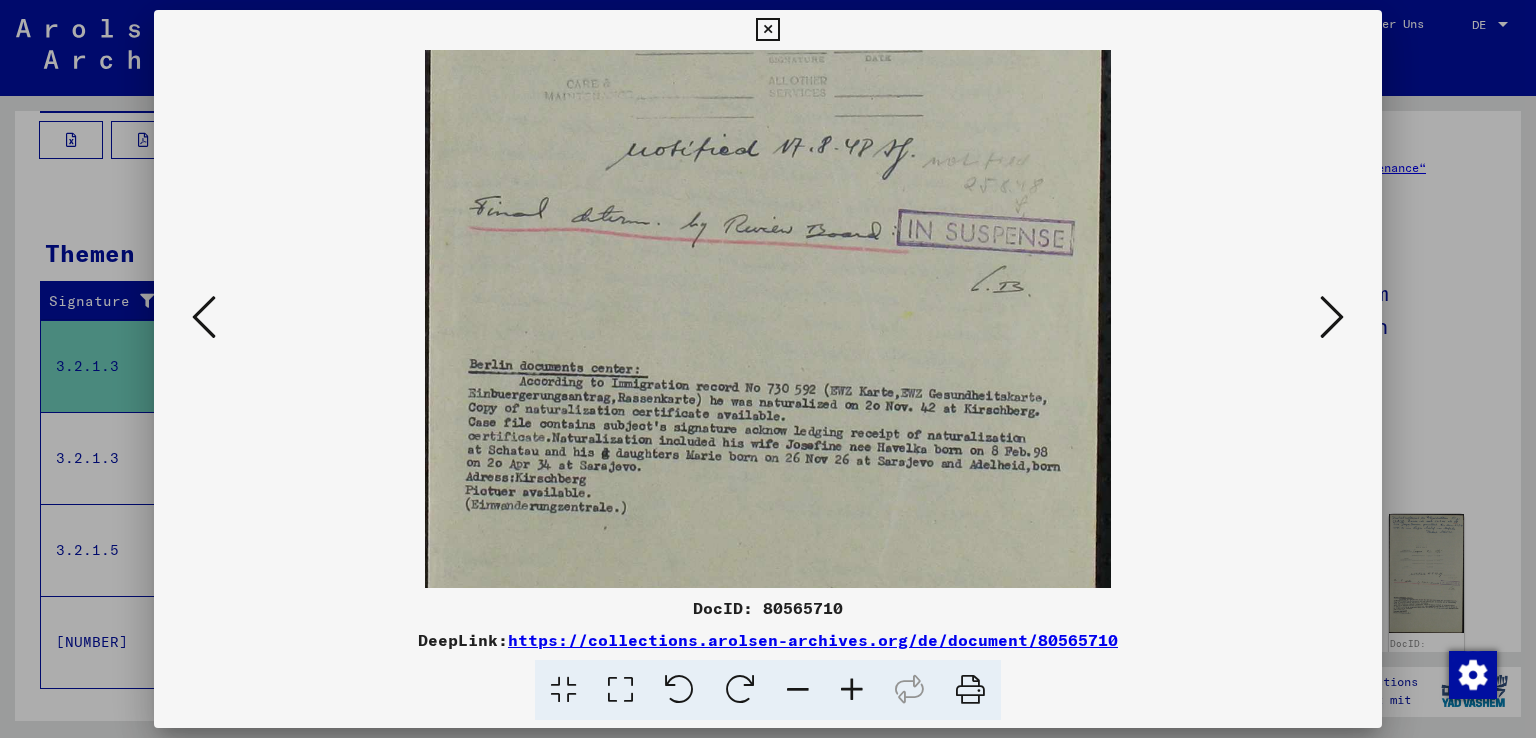 click at bounding box center [852, 690] 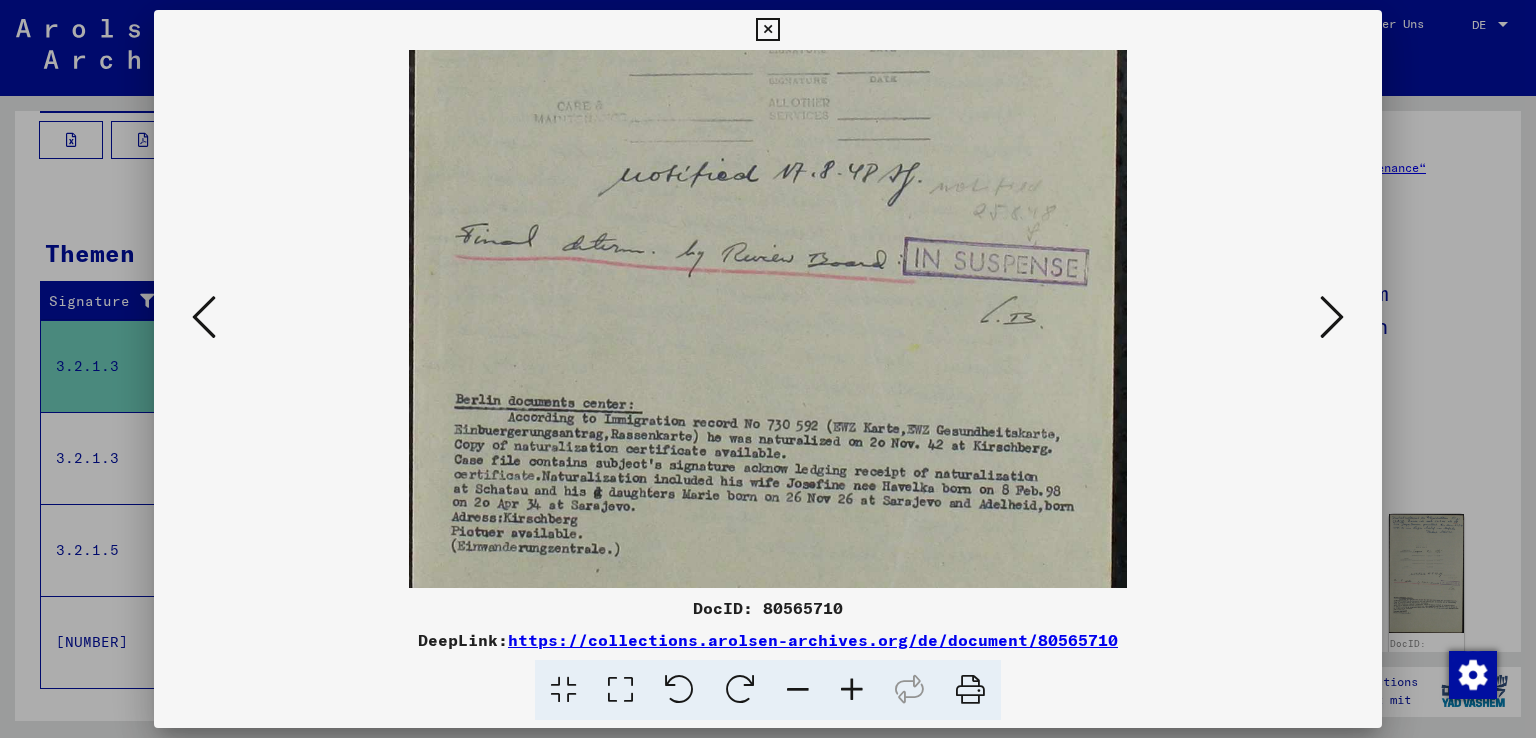 click at bounding box center [852, 690] 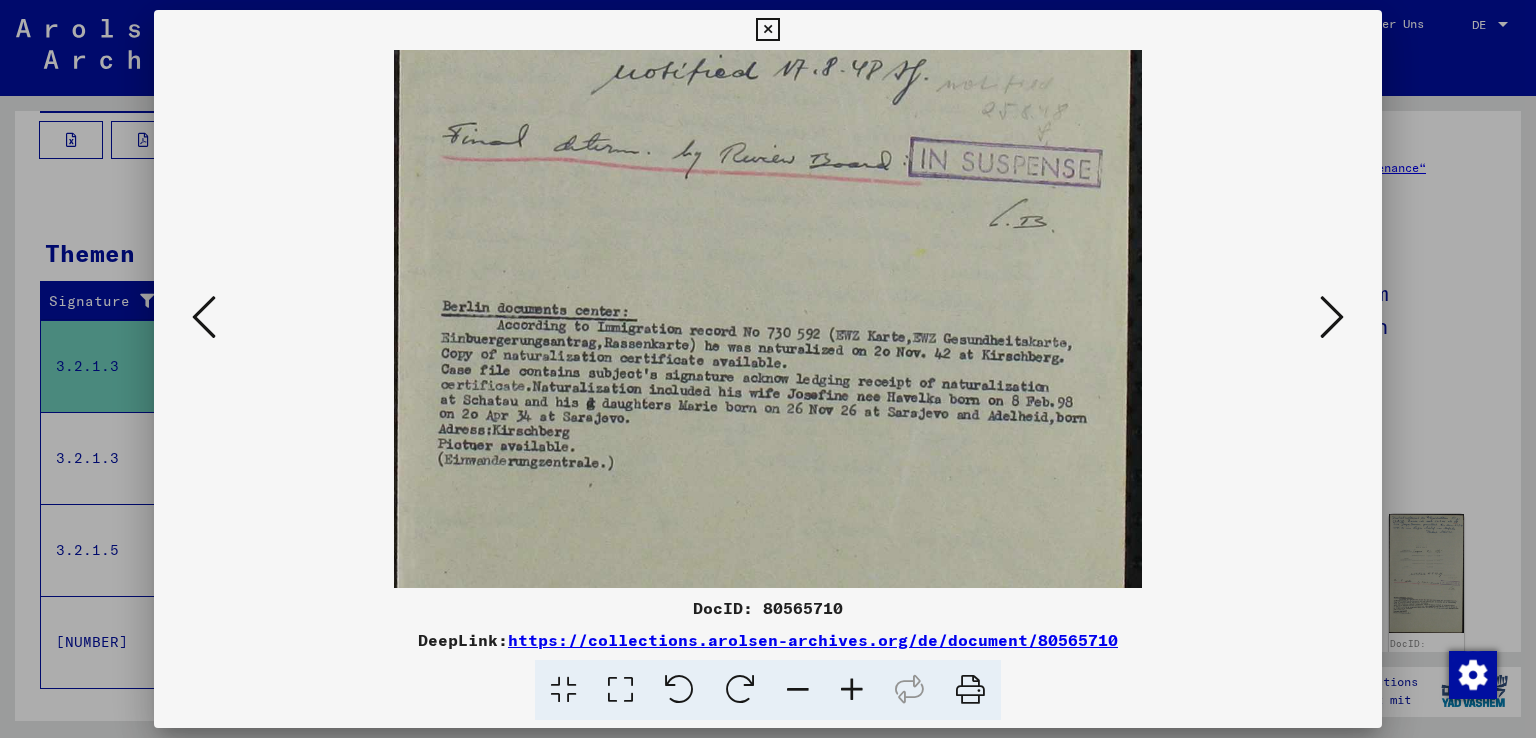 scroll, scrollTop: 584, scrollLeft: 0, axis: vertical 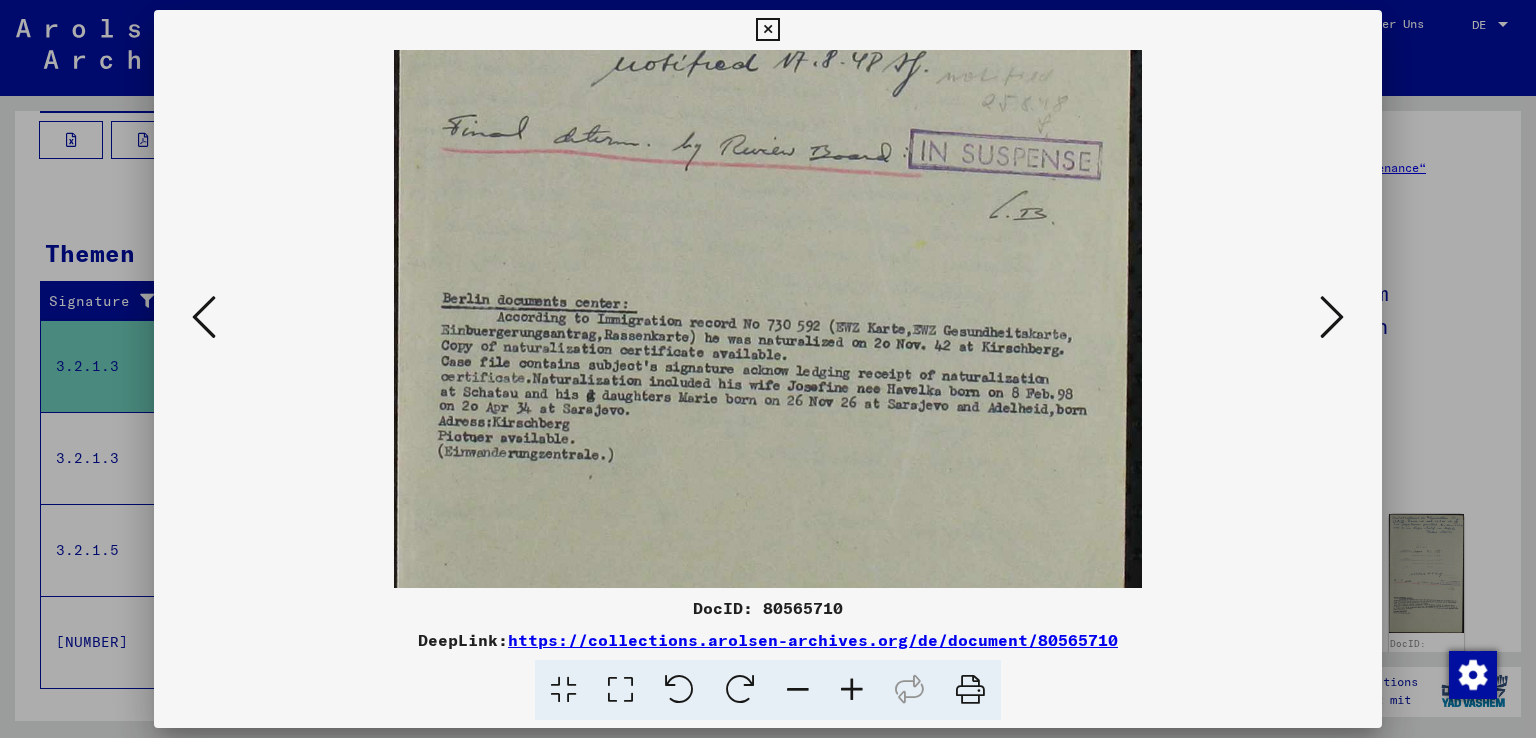 drag, startPoint x: 877, startPoint y: 407, endPoint x: 851, endPoint y: 295, distance: 114.97826 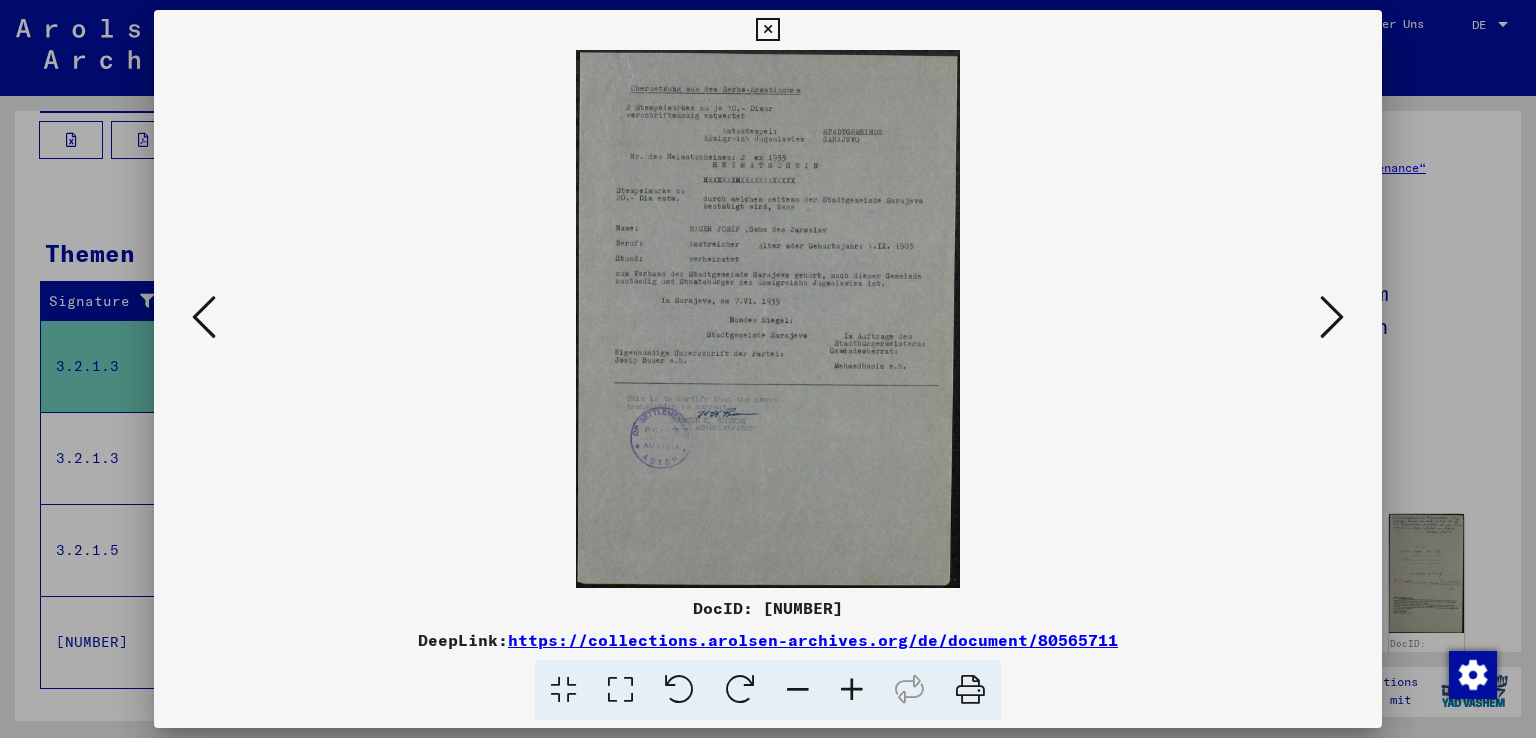 click at bounding box center [852, 690] 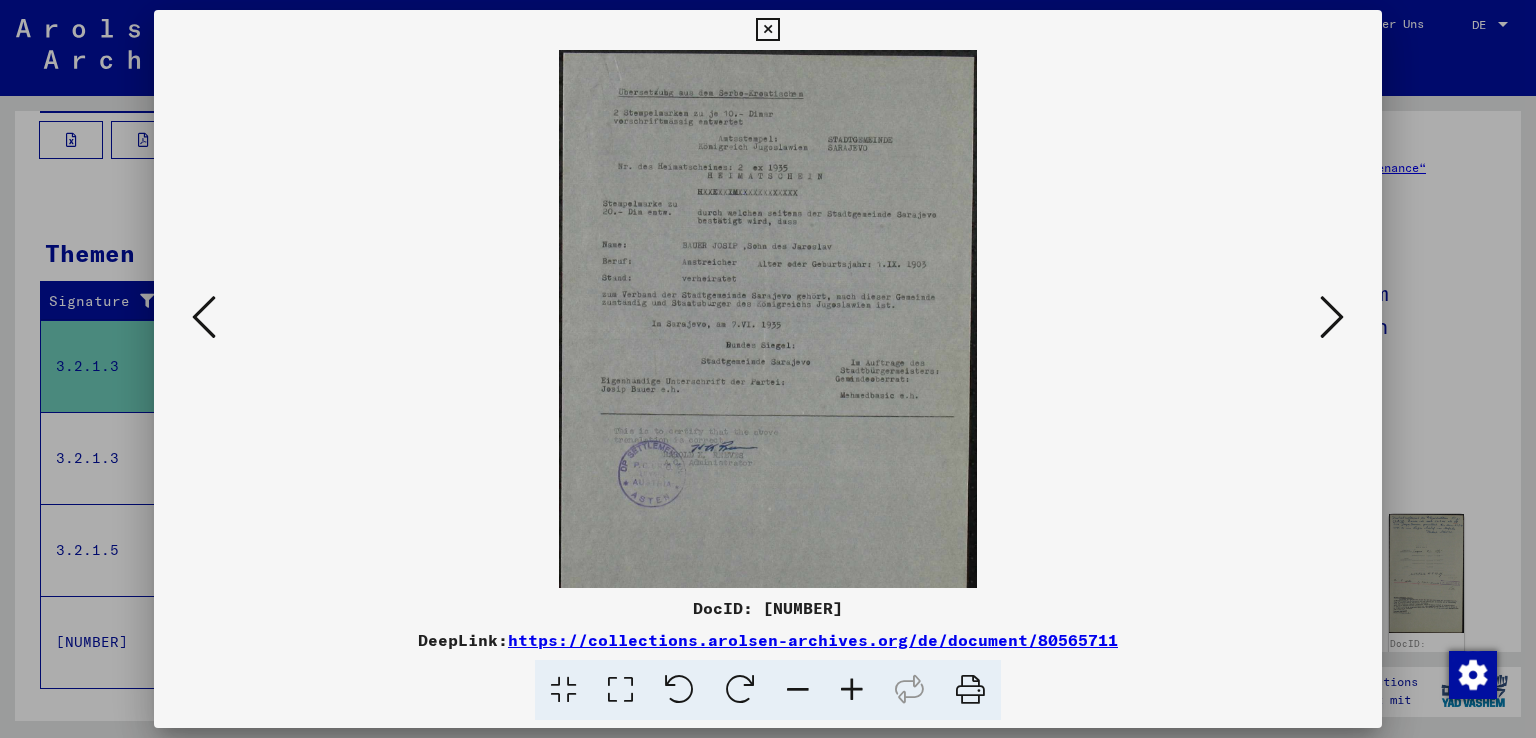 click at bounding box center (852, 690) 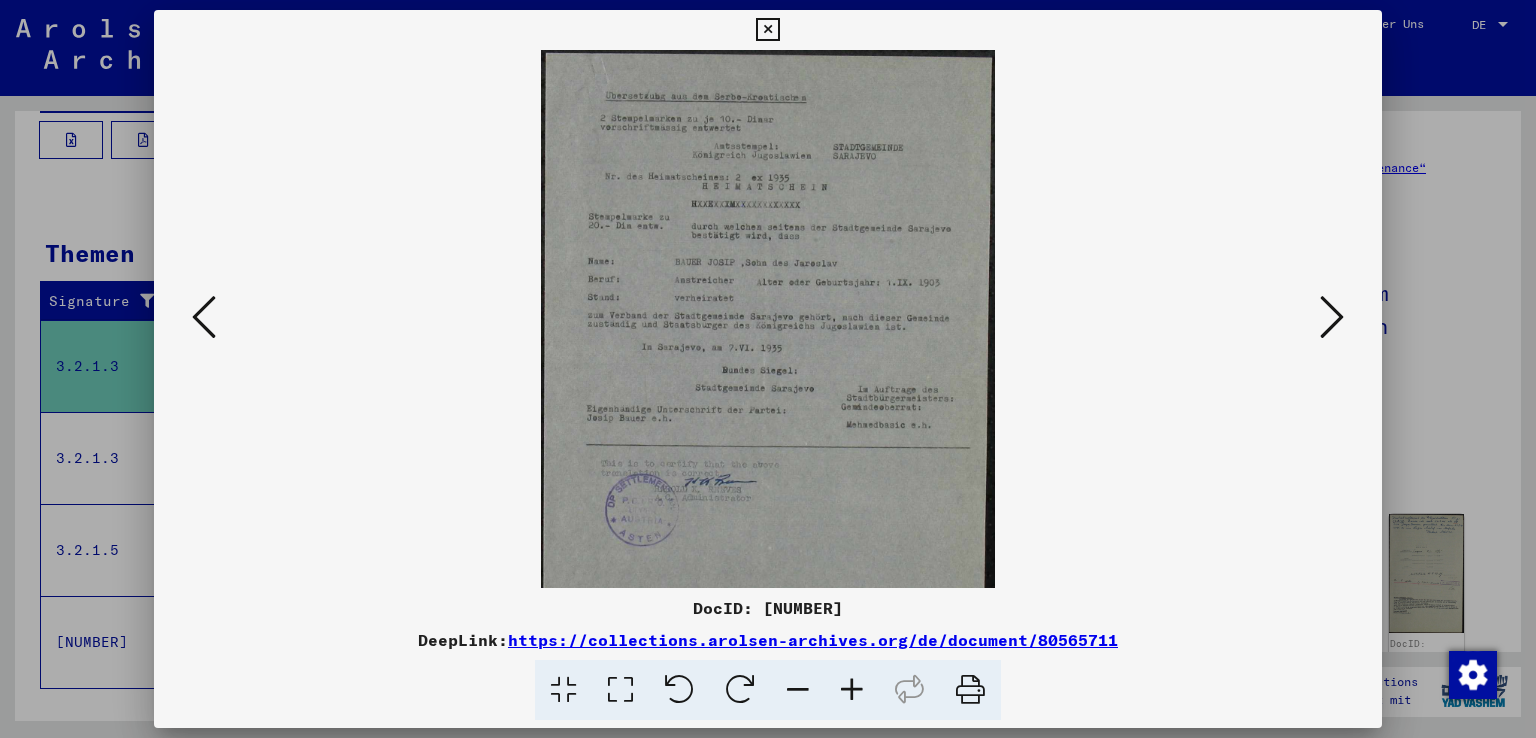 click at bounding box center [852, 690] 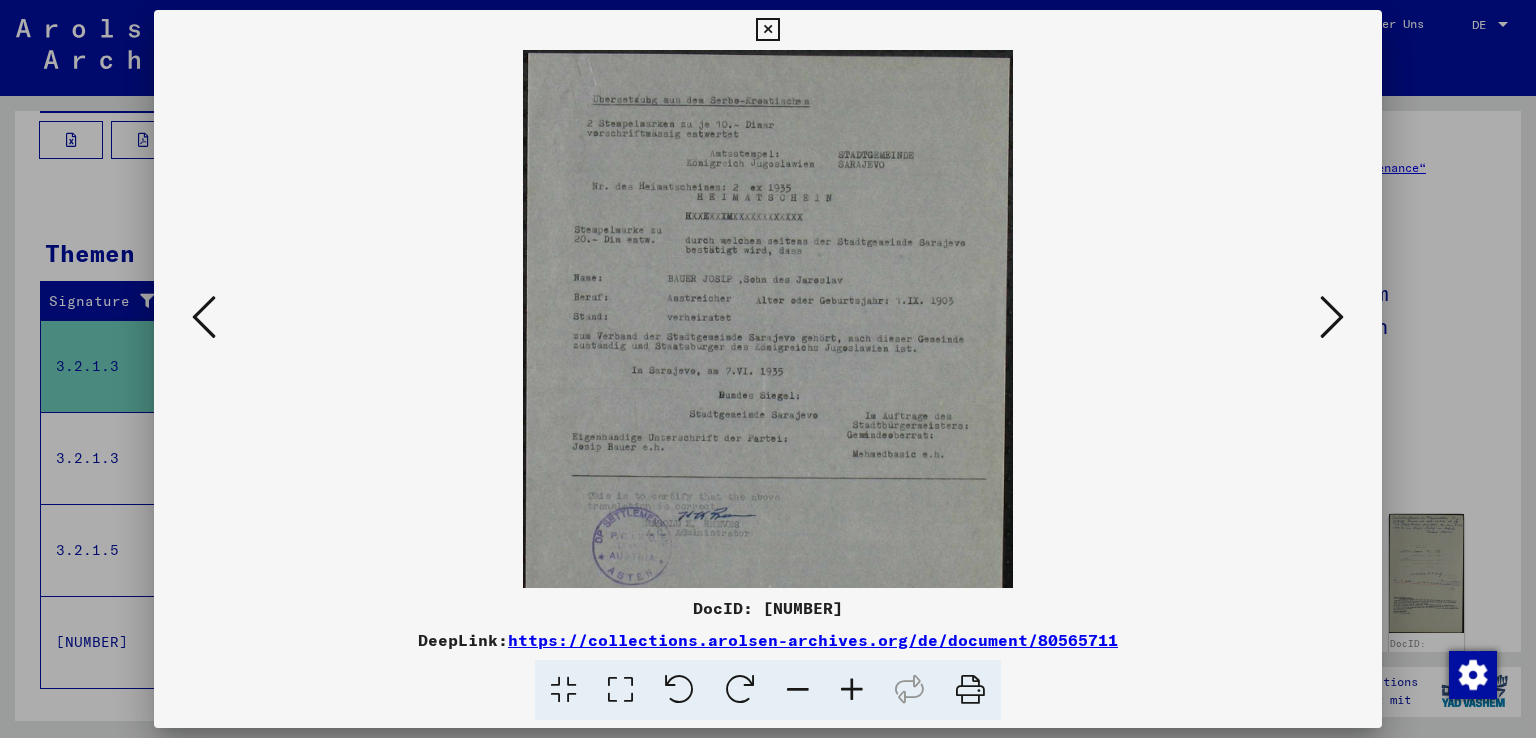 click at bounding box center (852, 690) 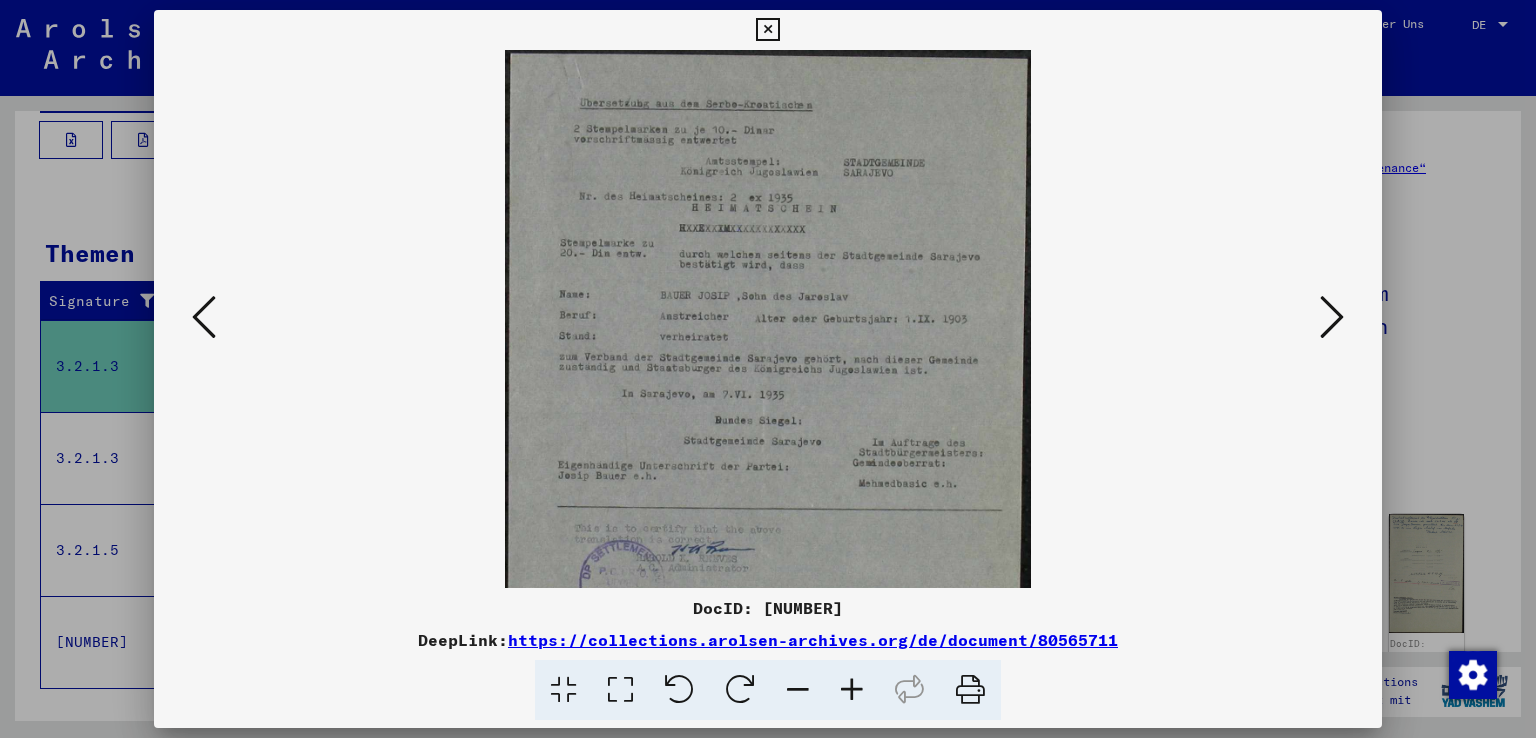 click at bounding box center (852, 690) 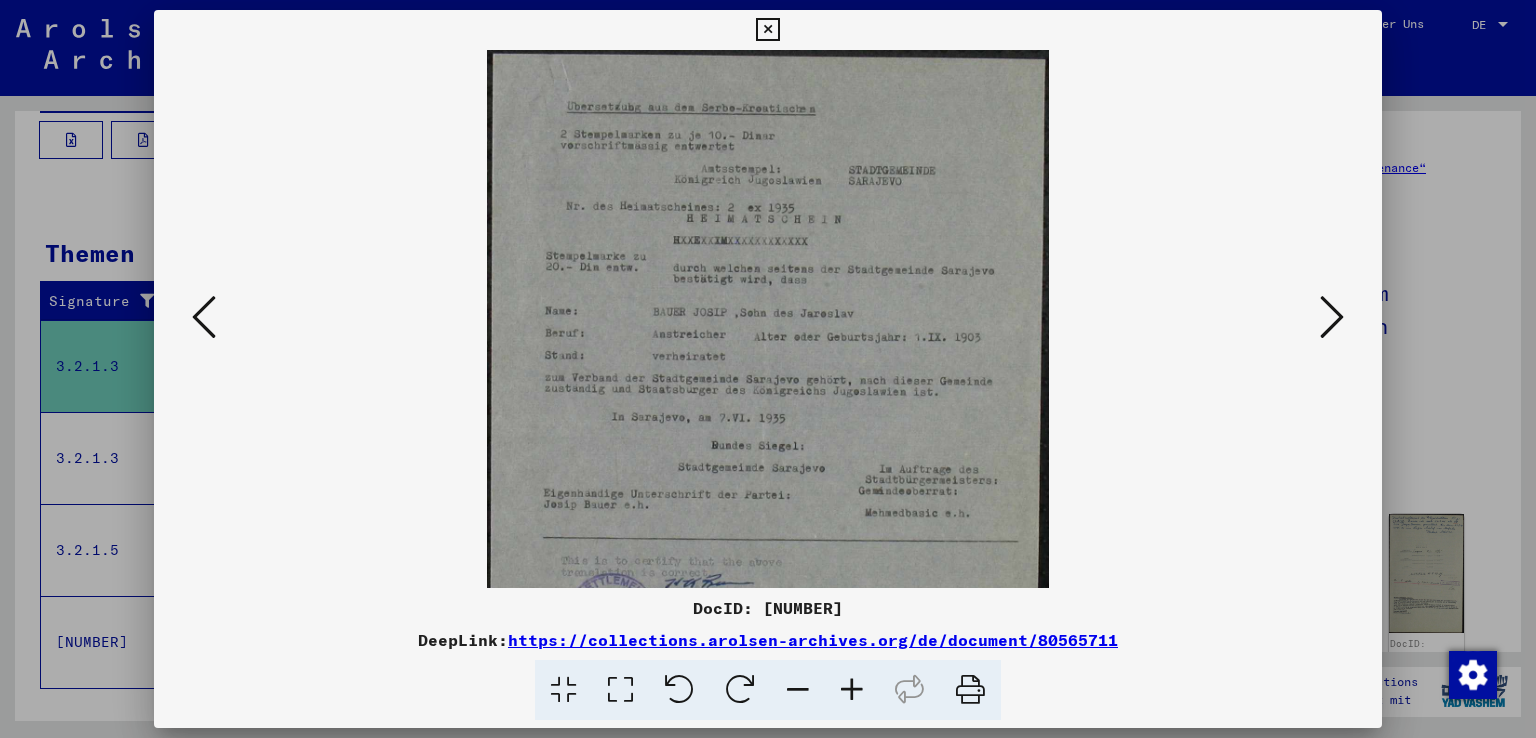 click at bounding box center (852, 690) 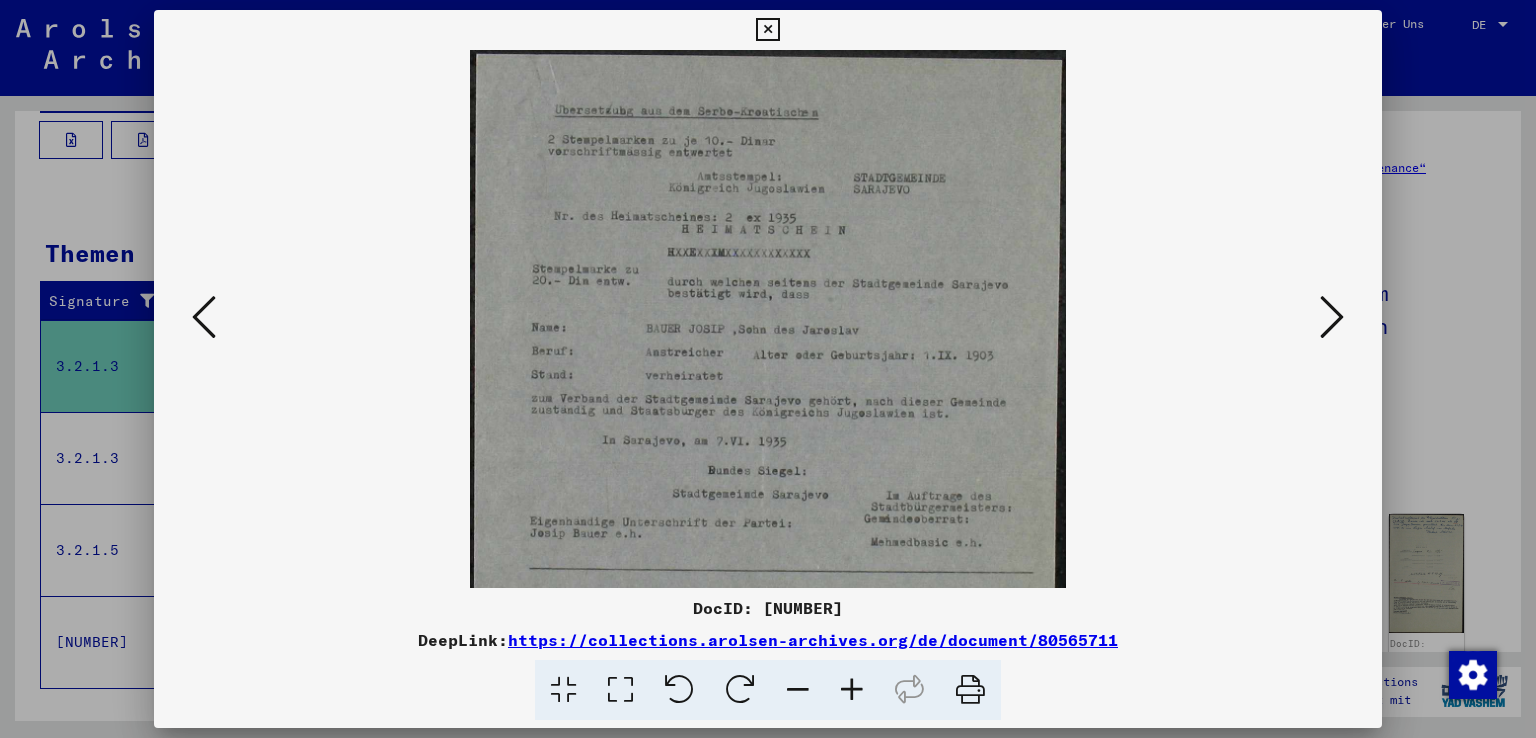 click at bounding box center [852, 690] 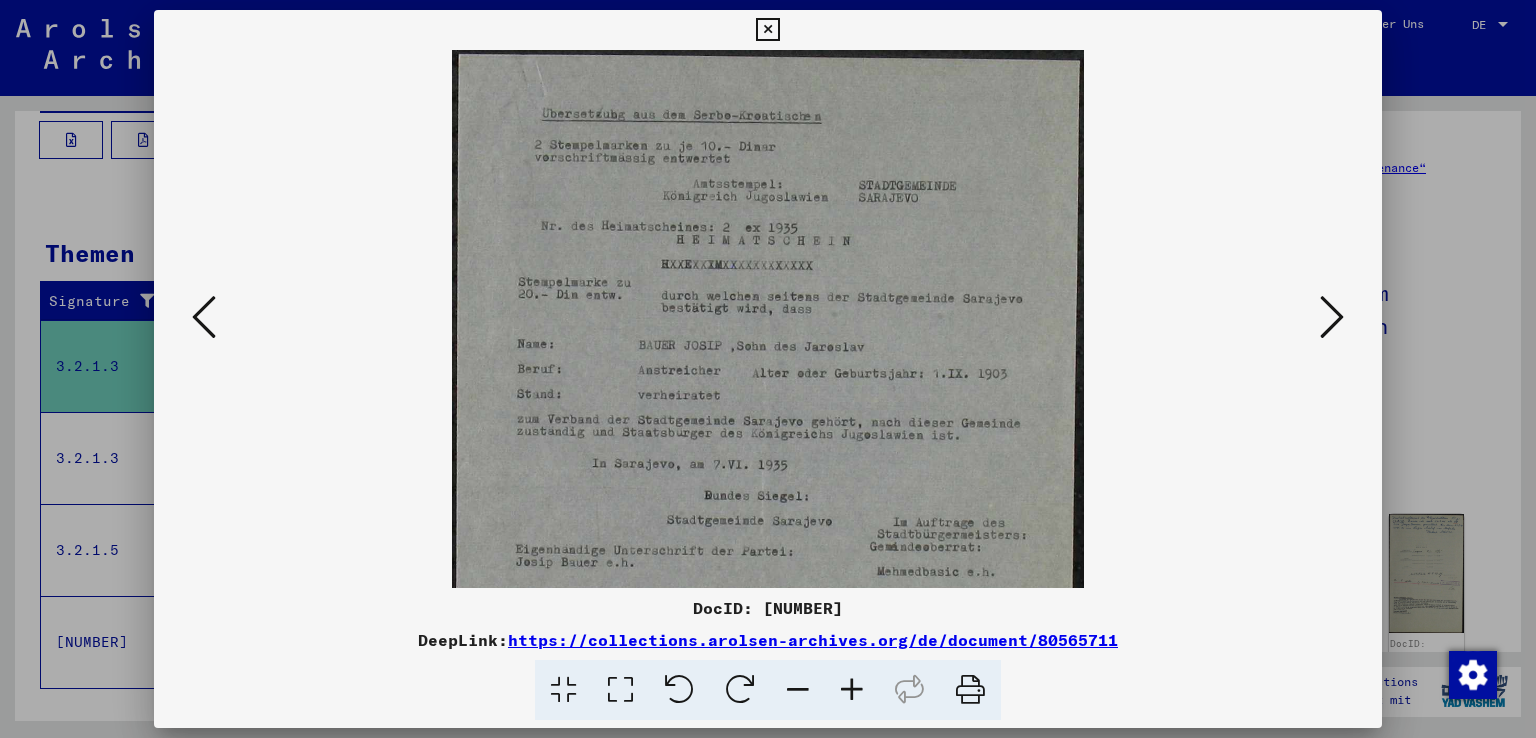 click at bounding box center [852, 690] 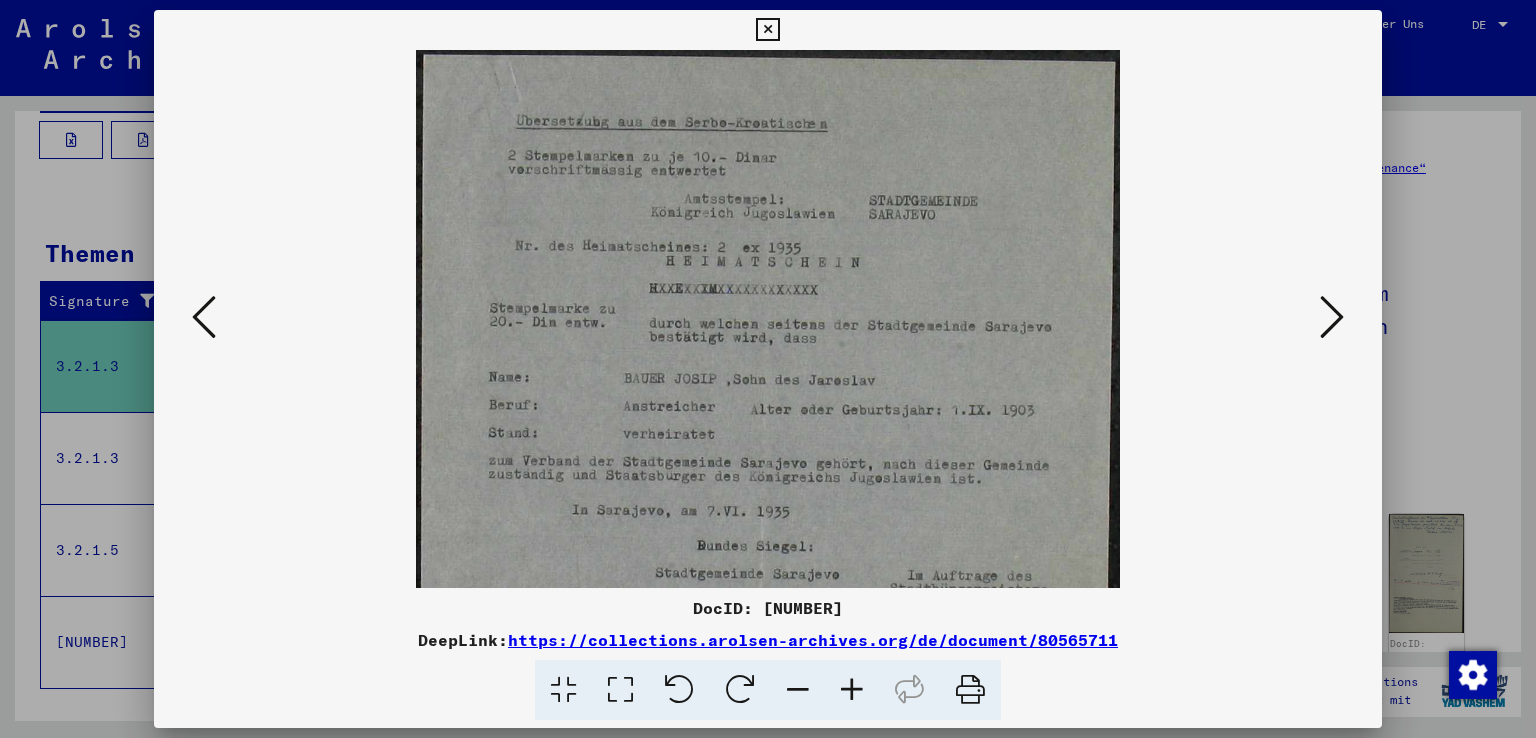 click at bounding box center (852, 690) 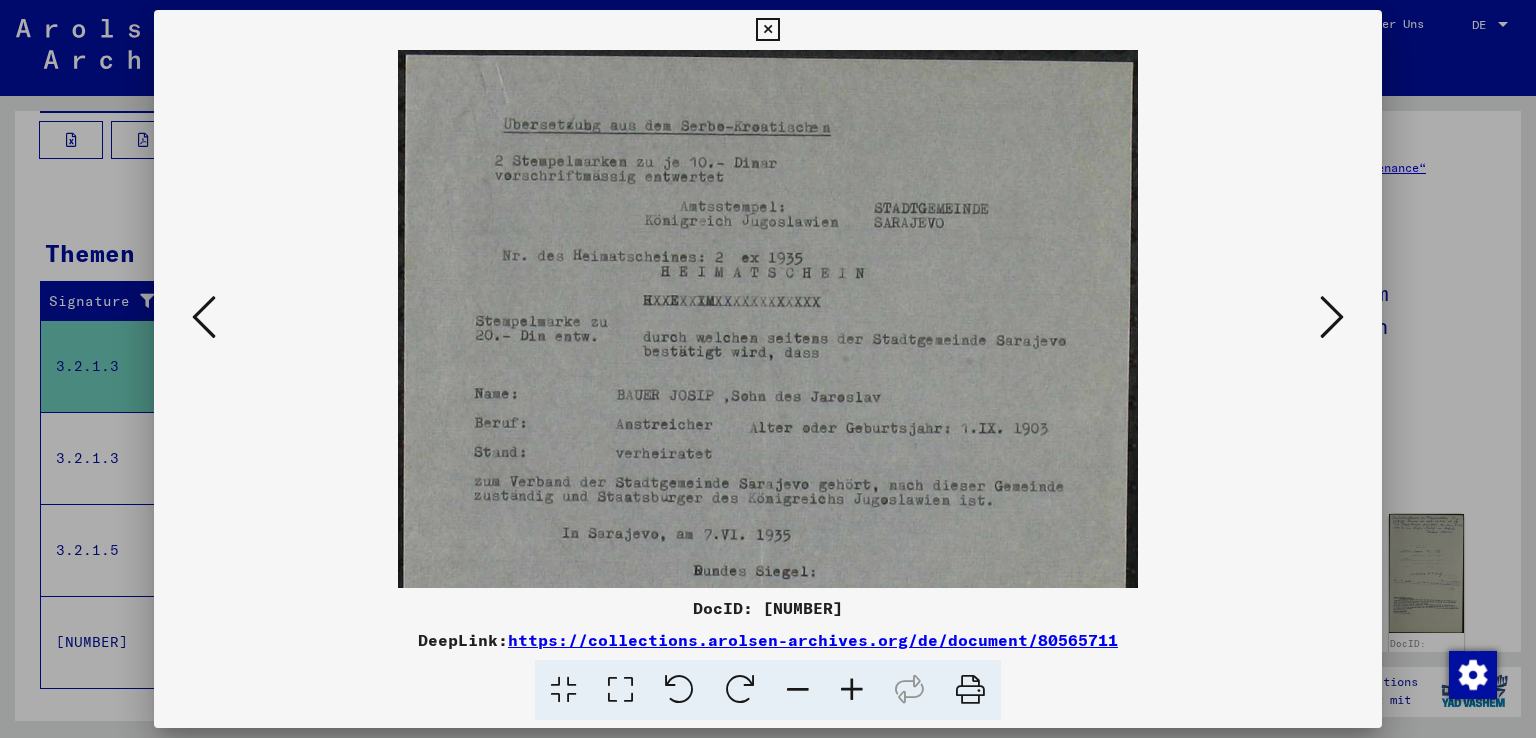 click at bounding box center (852, 690) 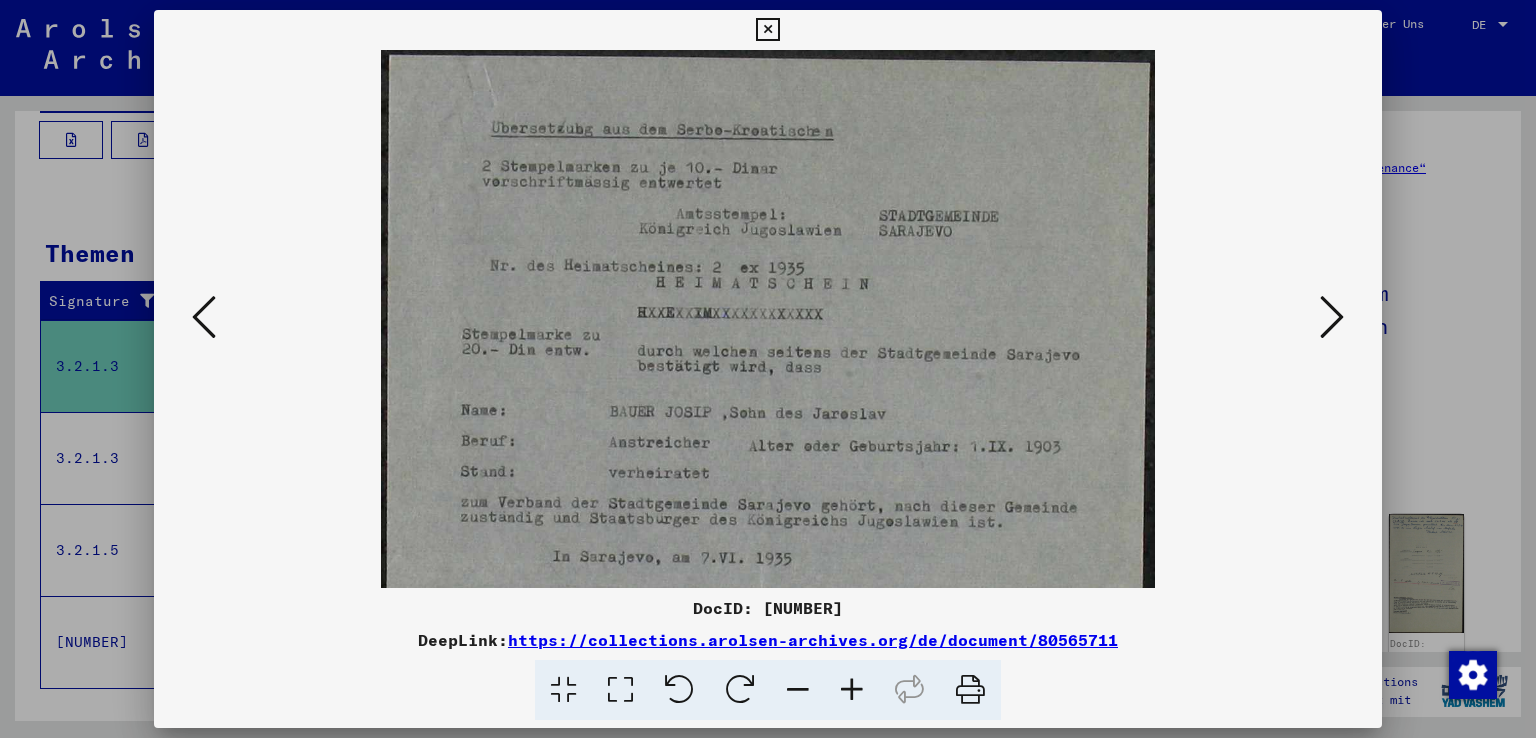 click at bounding box center (852, 690) 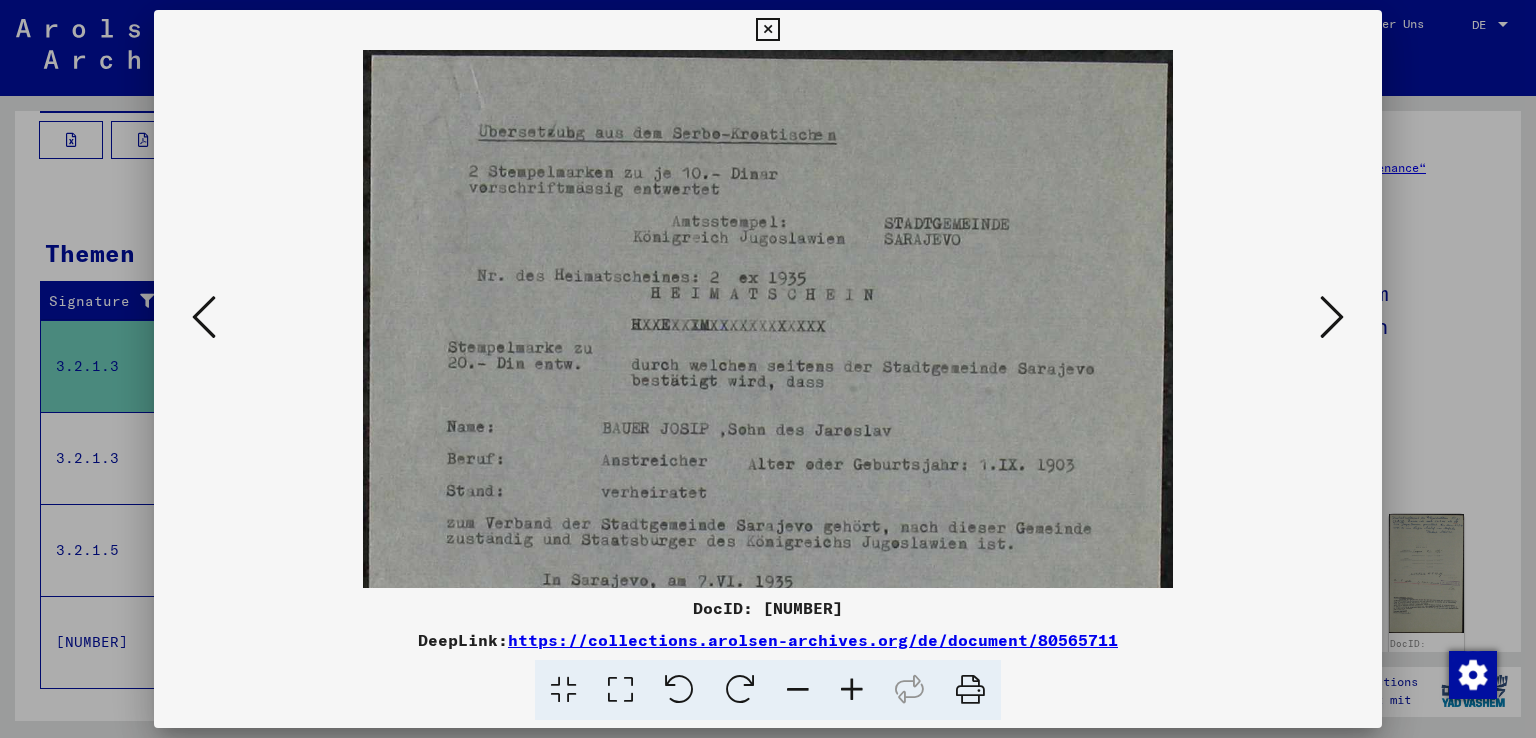 scroll, scrollTop: 112, scrollLeft: 0, axis: vertical 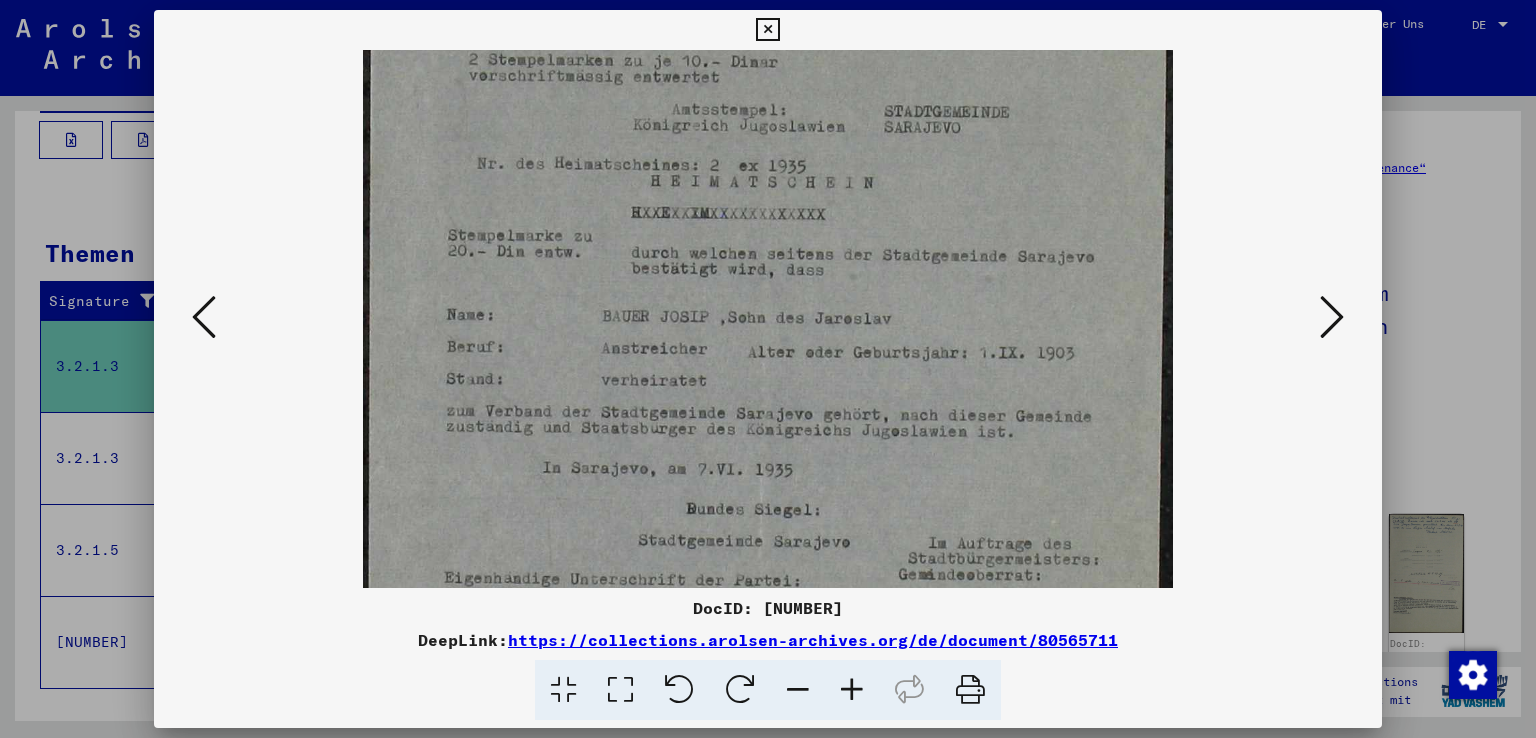 drag, startPoint x: 862, startPoint y: 435, endPoint x: 856, endPoint y: 345, distance: 90.199776 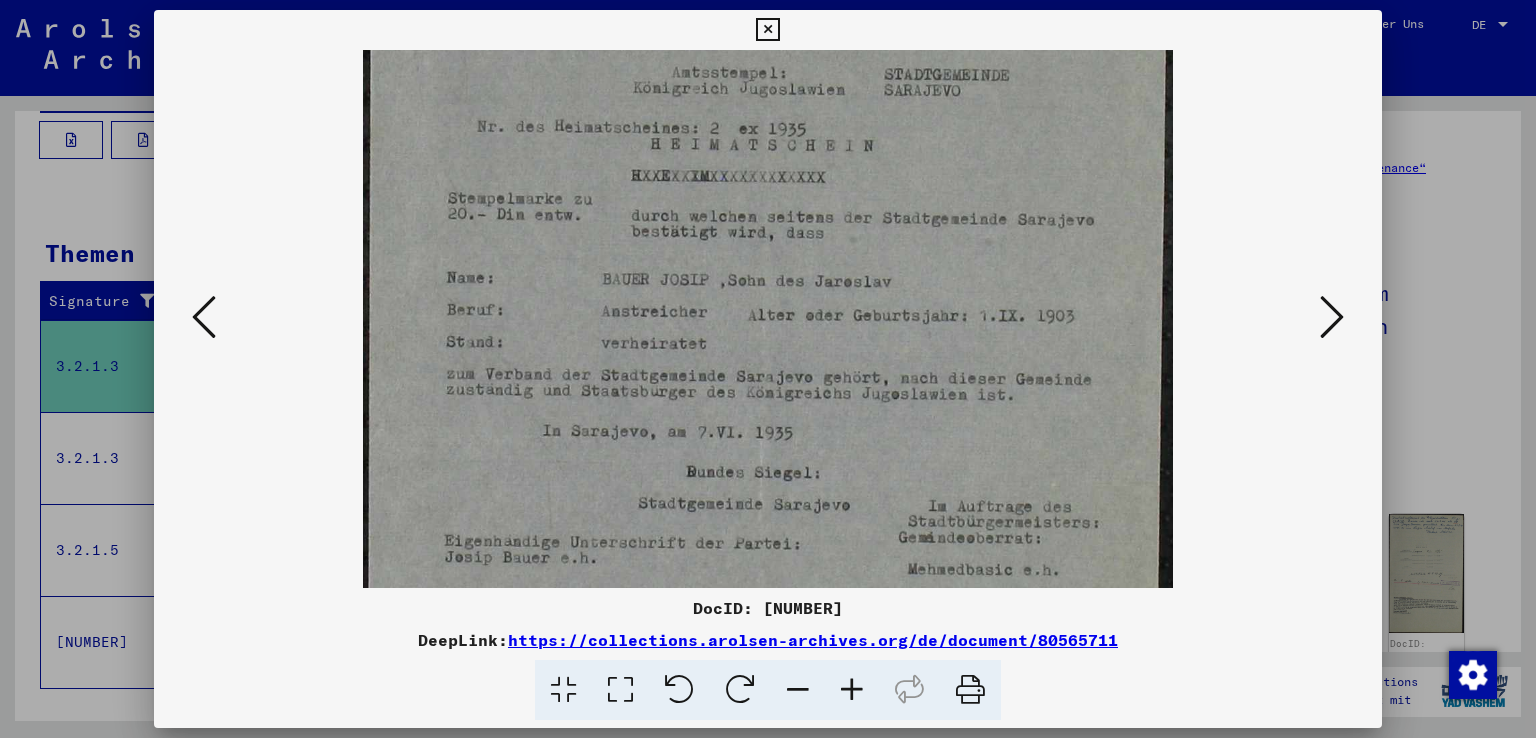 scroll, scrollTop: 165, scrollLeft: 0, axis: vertical 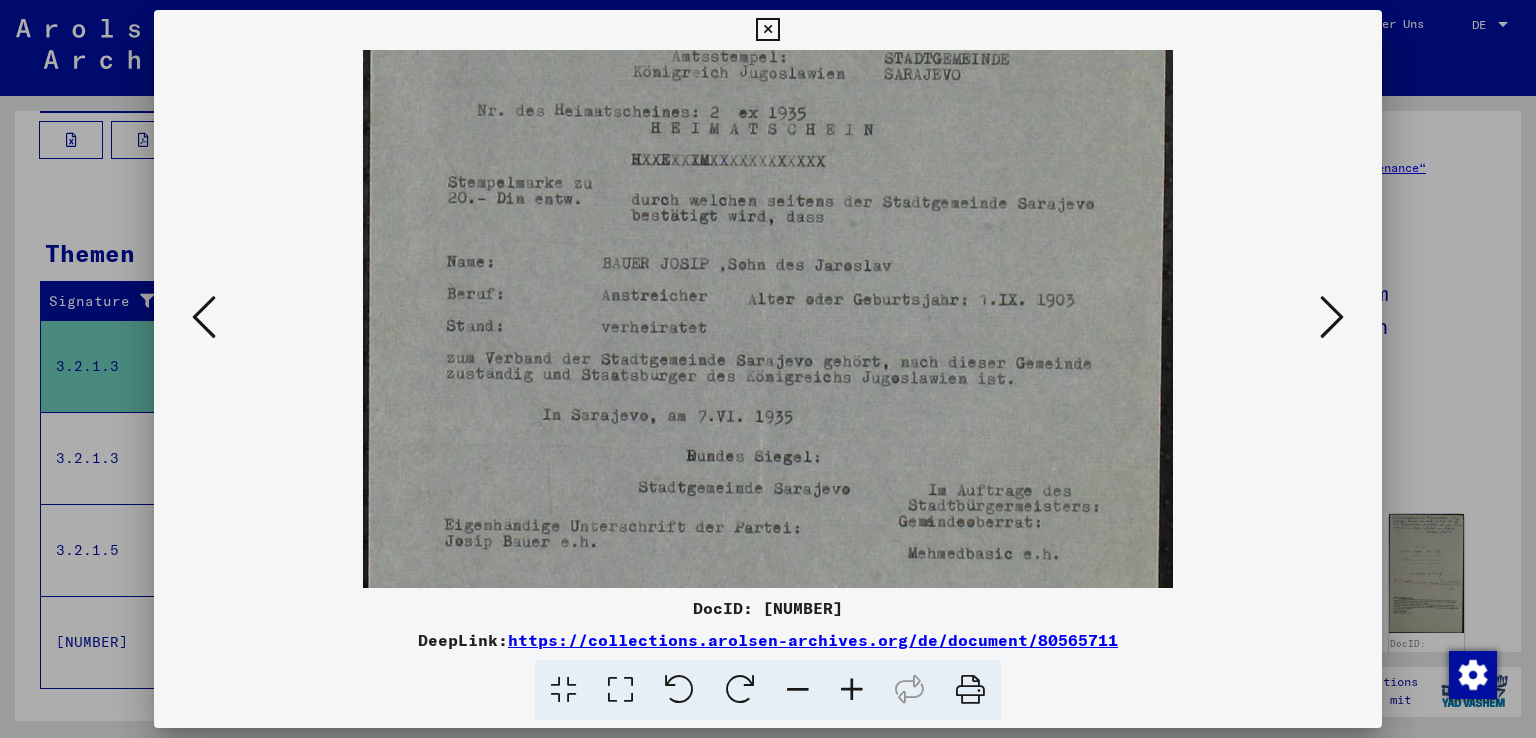 drag, startPoint x: 893, startPoint y: 373, endPoint x: 897, endPoint y: 321, distance: 52.153618 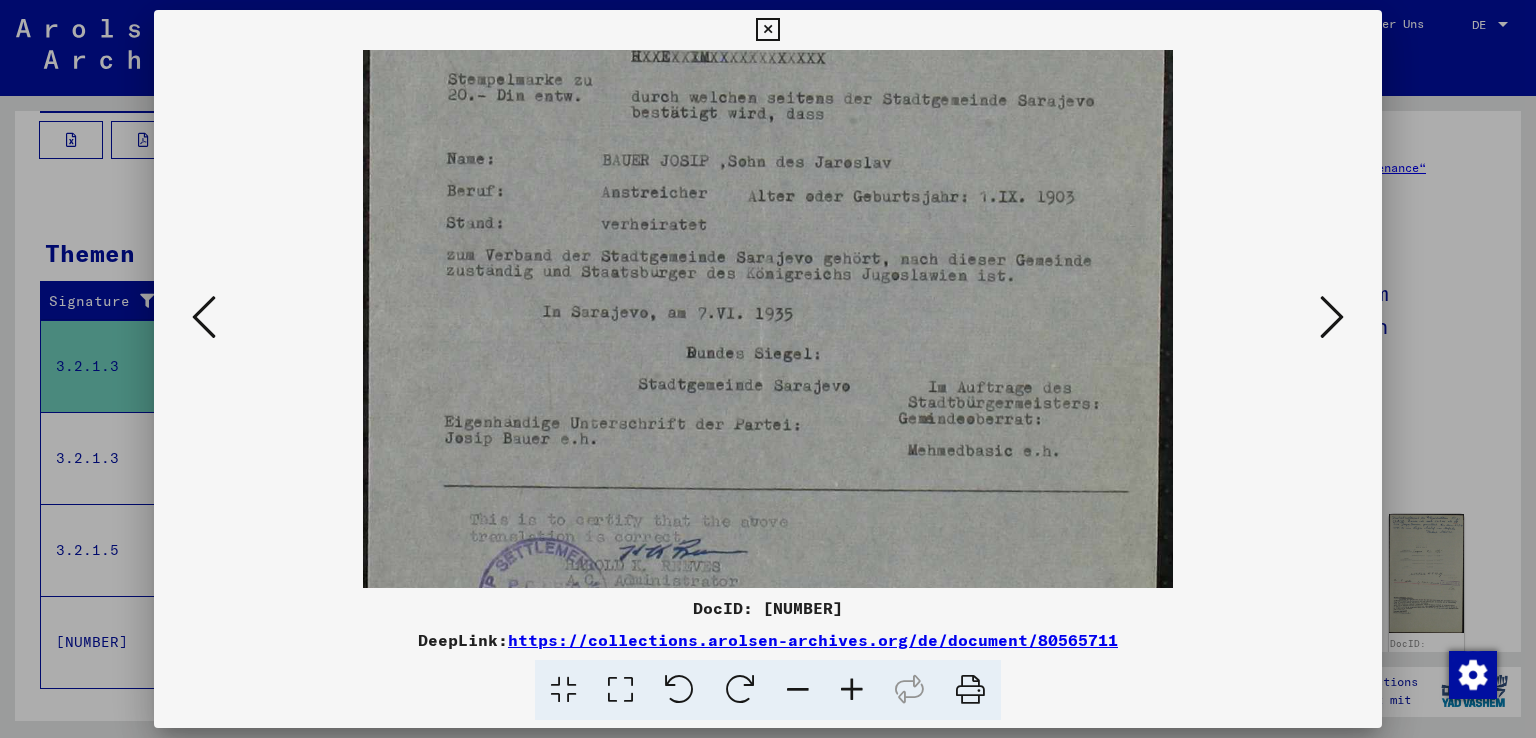 scroll, scrollTop: 272, scrollLeft: 0, axis: vertical 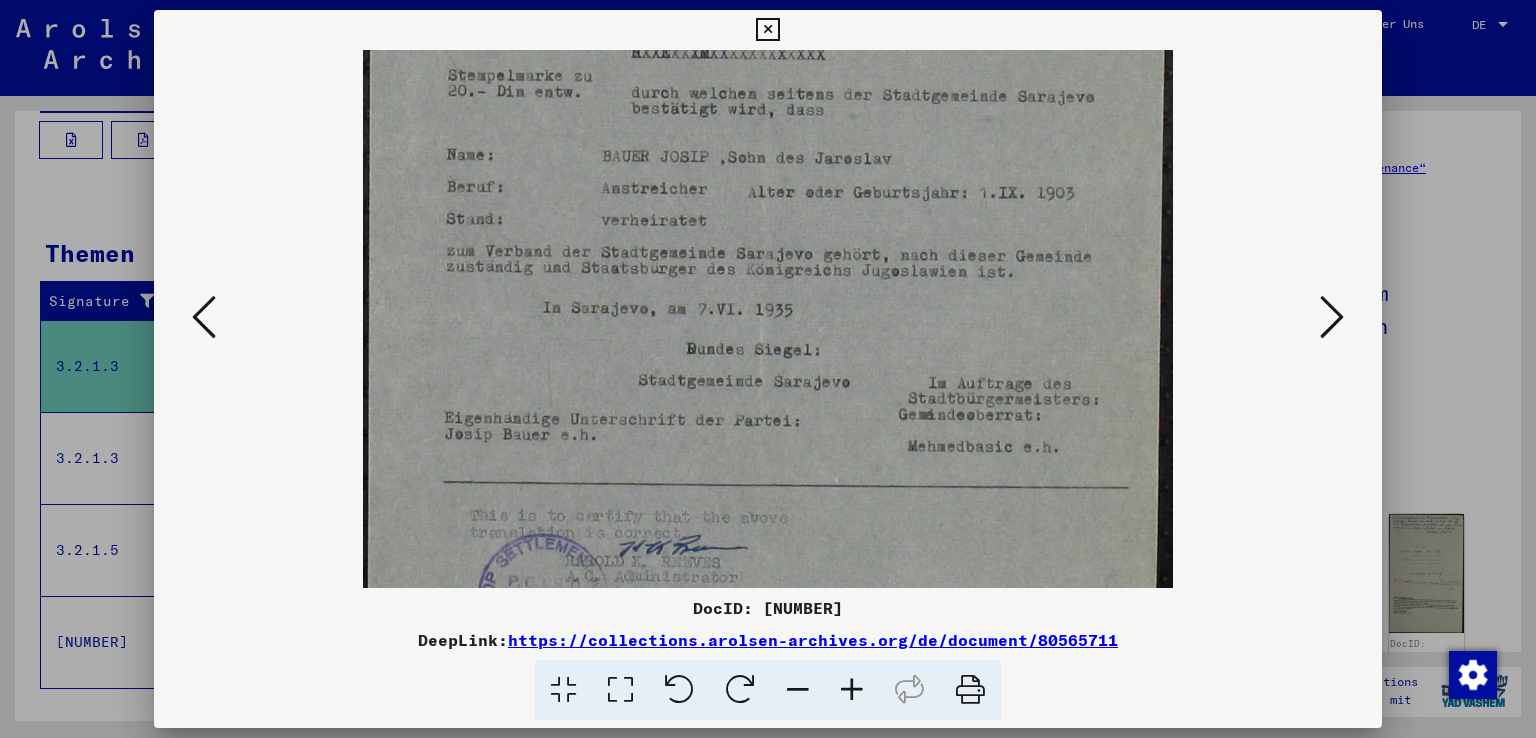 drag, startPoint x: 914, startPoint y: 405, endPoint x: 916, endPoint y: 301, distance: 104.019226 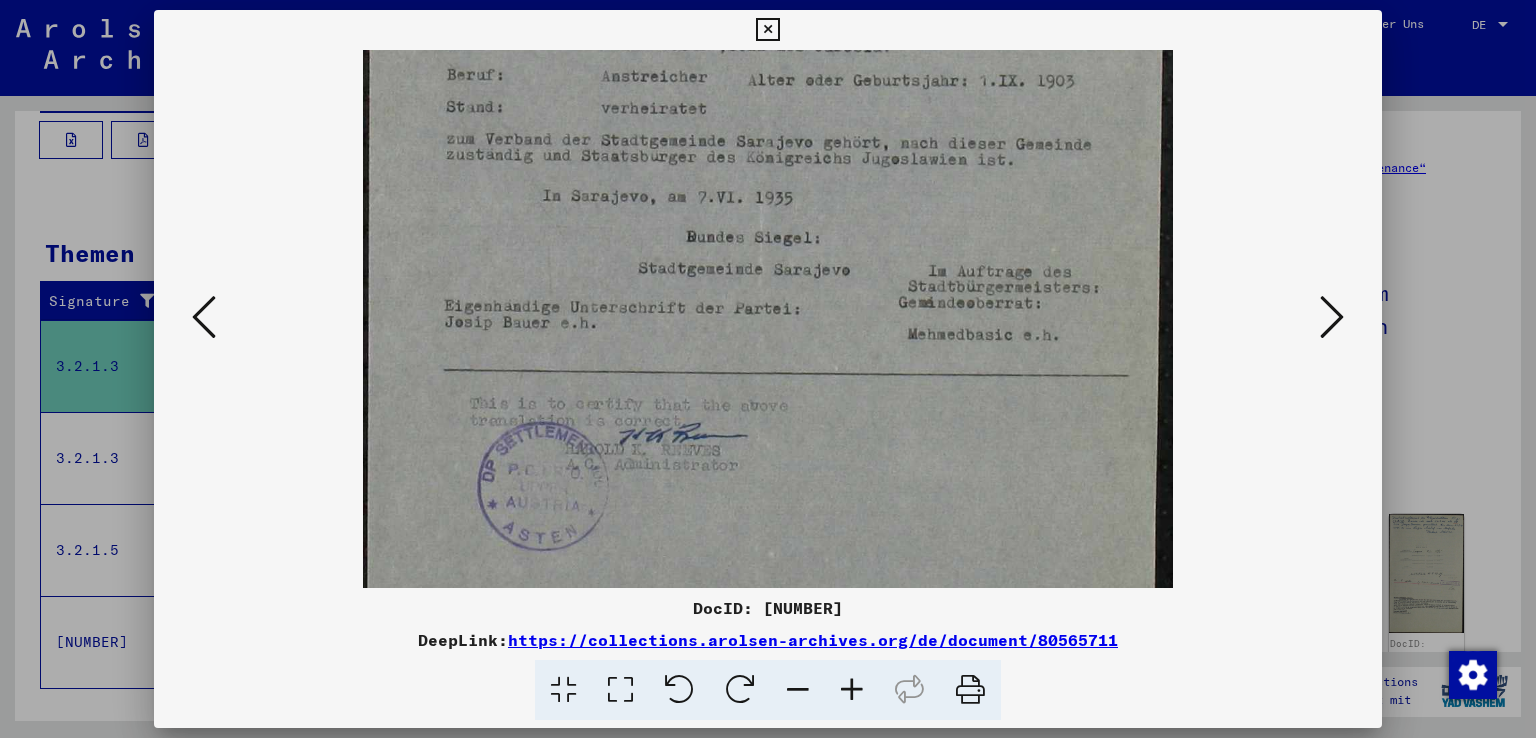 scroll, scrollTop: 393, scrollLeft: 0, axis: vertical 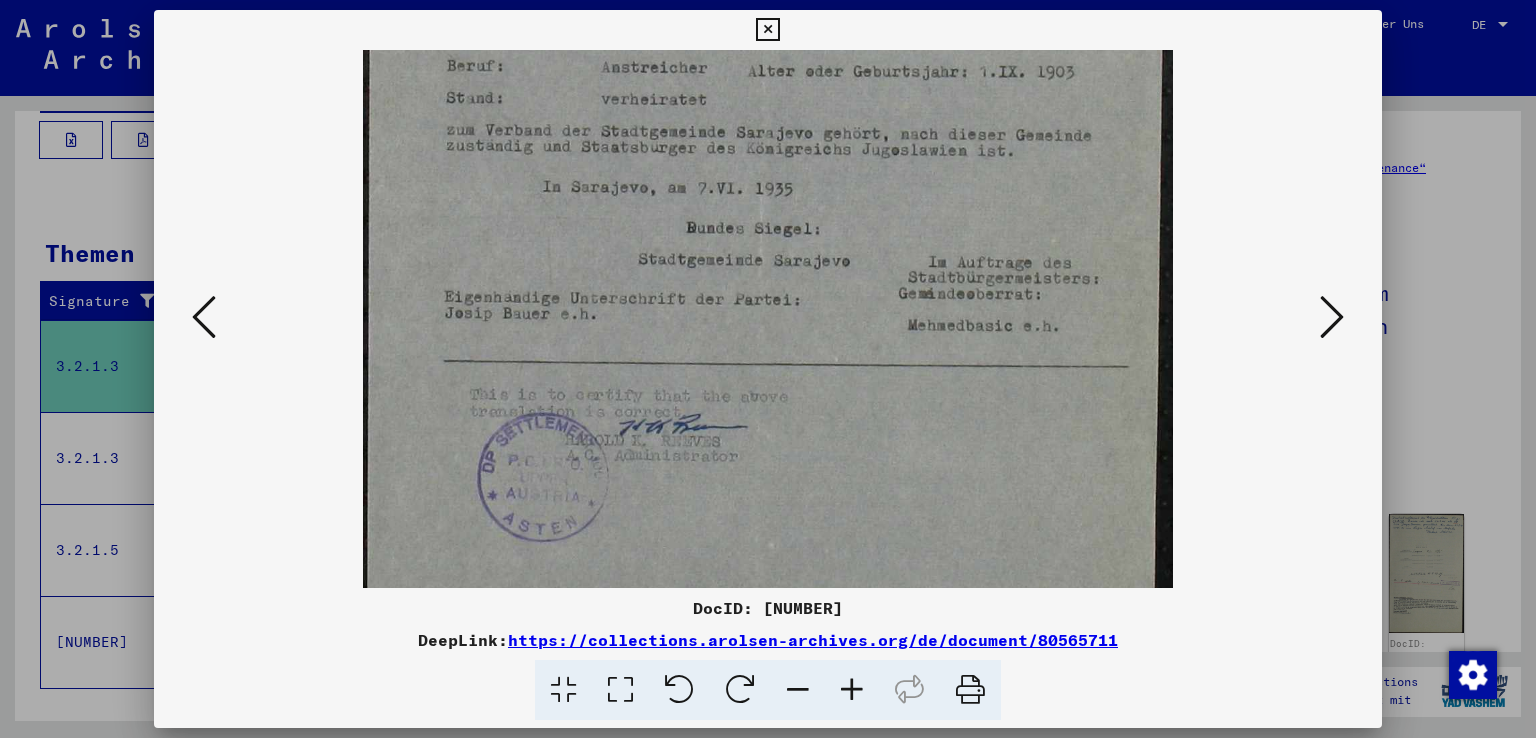 drag, startPoint x: 880, startPoint y: 449, endPoint x: 872, endPoint y: 329, distance: 120.26637 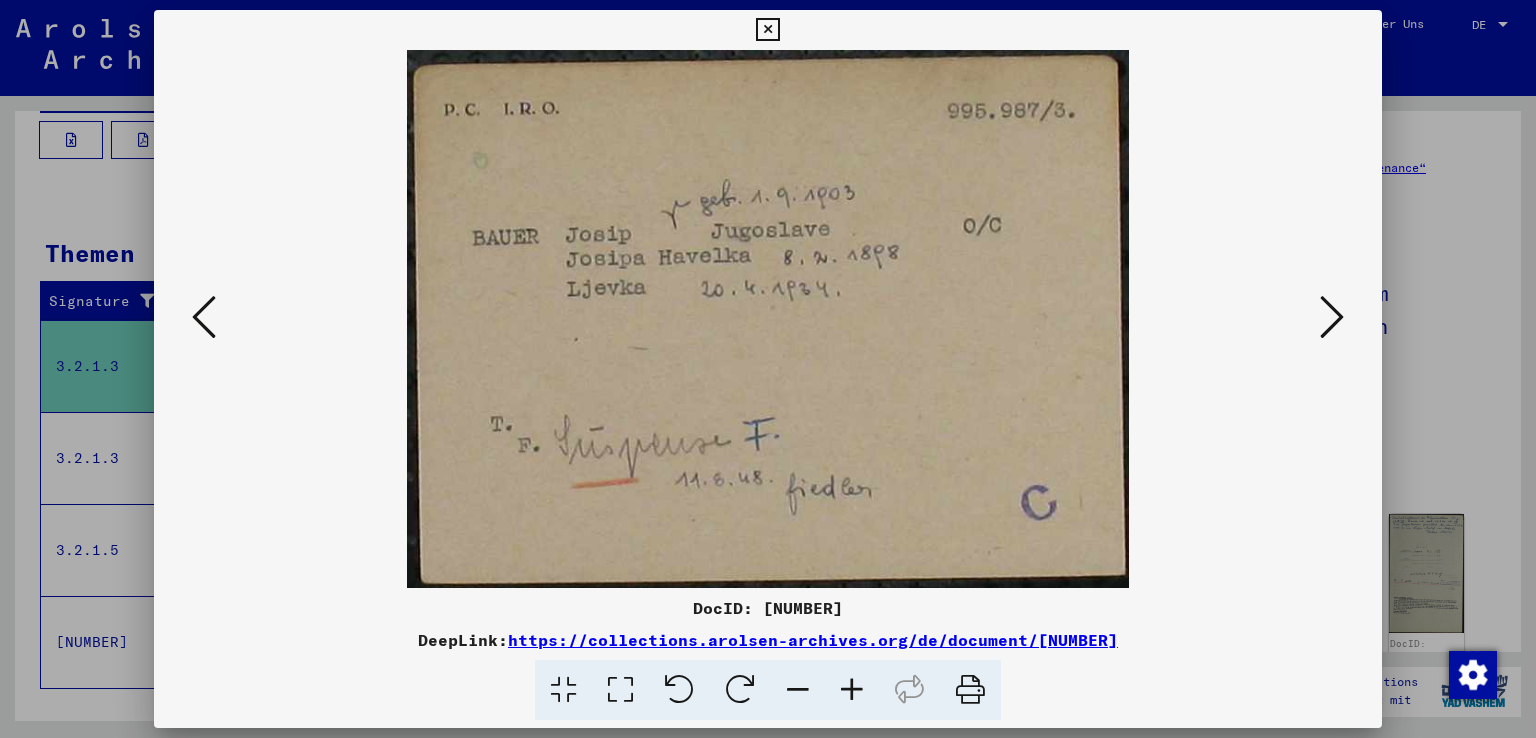 scroll, scrollTop: 0, scrollLeft: 0, axis: both 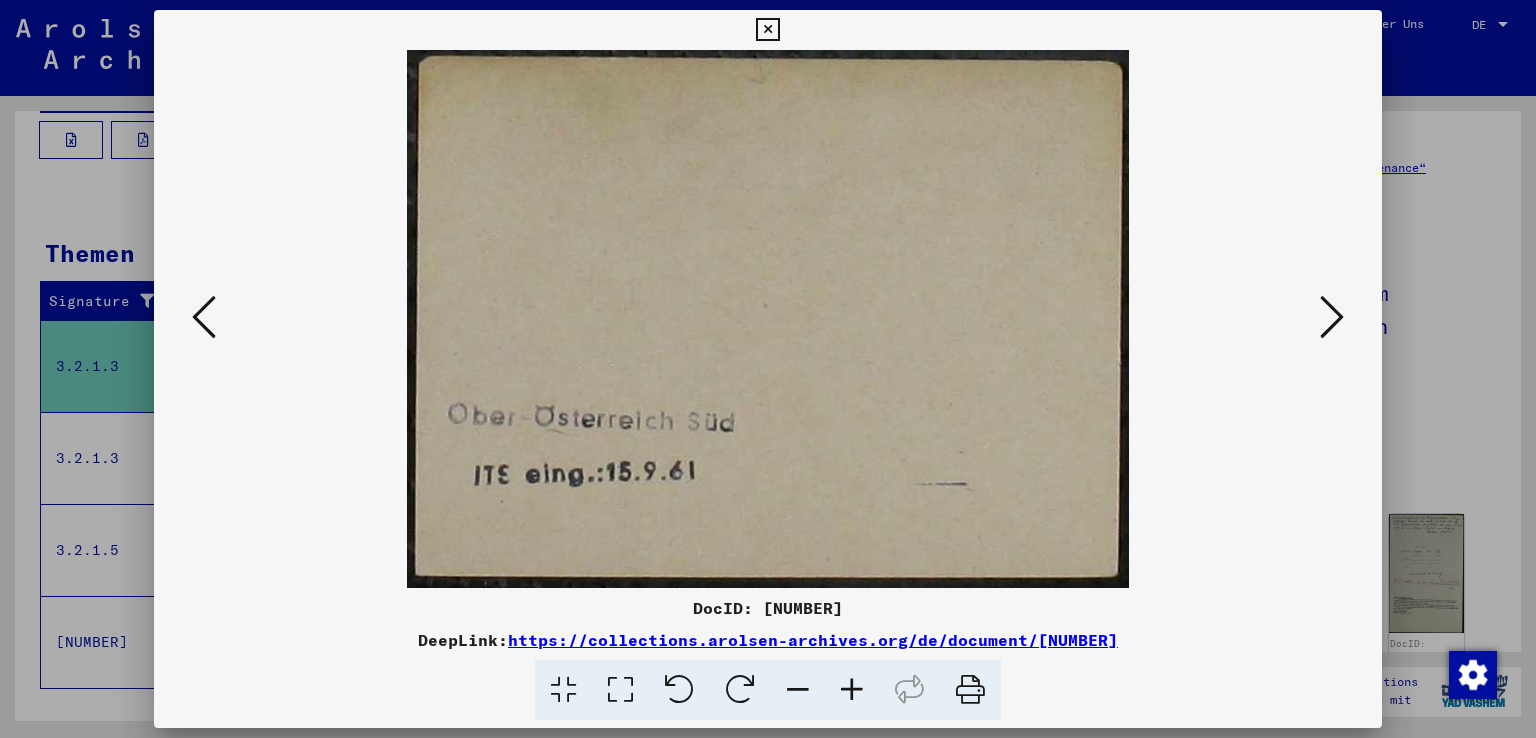 click at bounding box center (1332, 317) 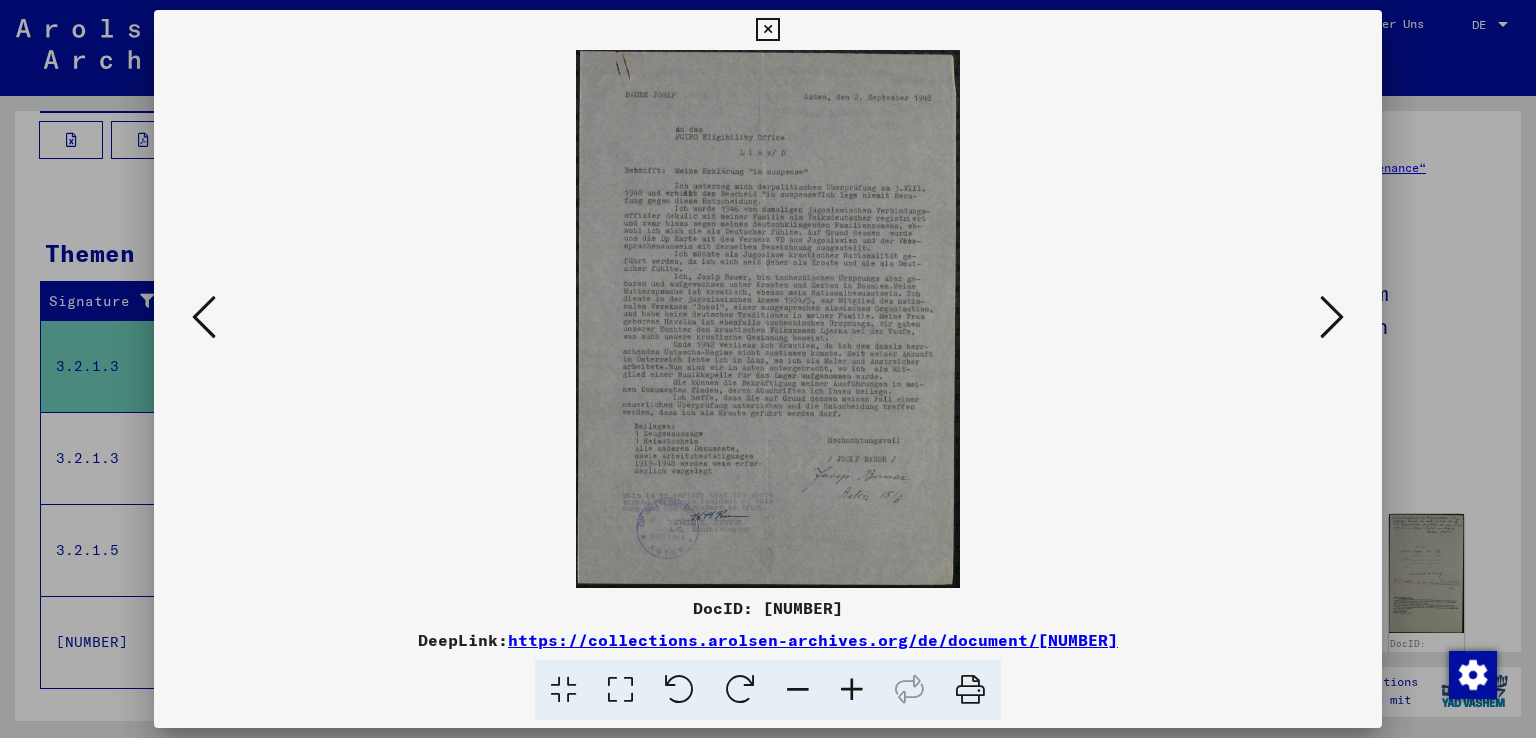 click at bounding box center (852, 690) 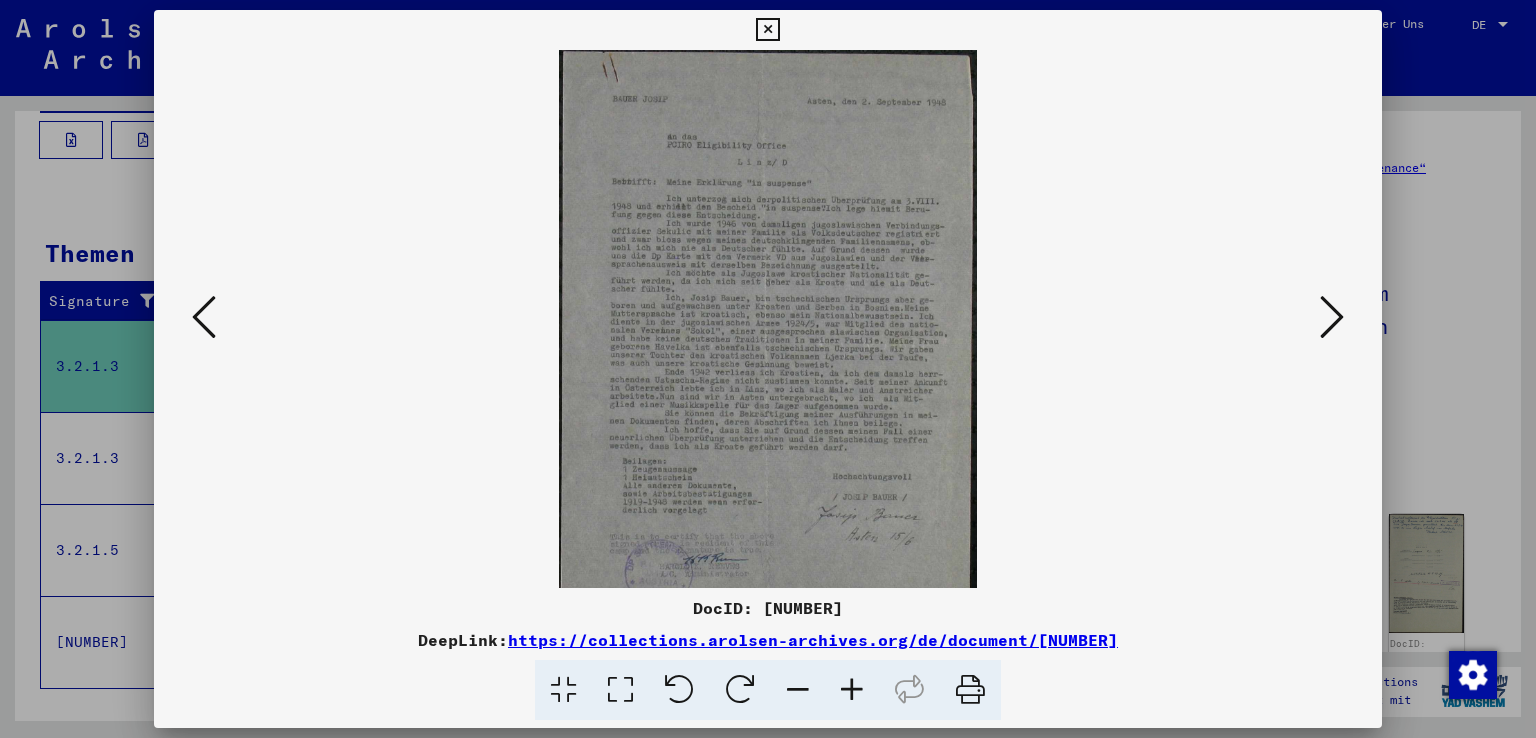 click at bounding box center (852, 690) 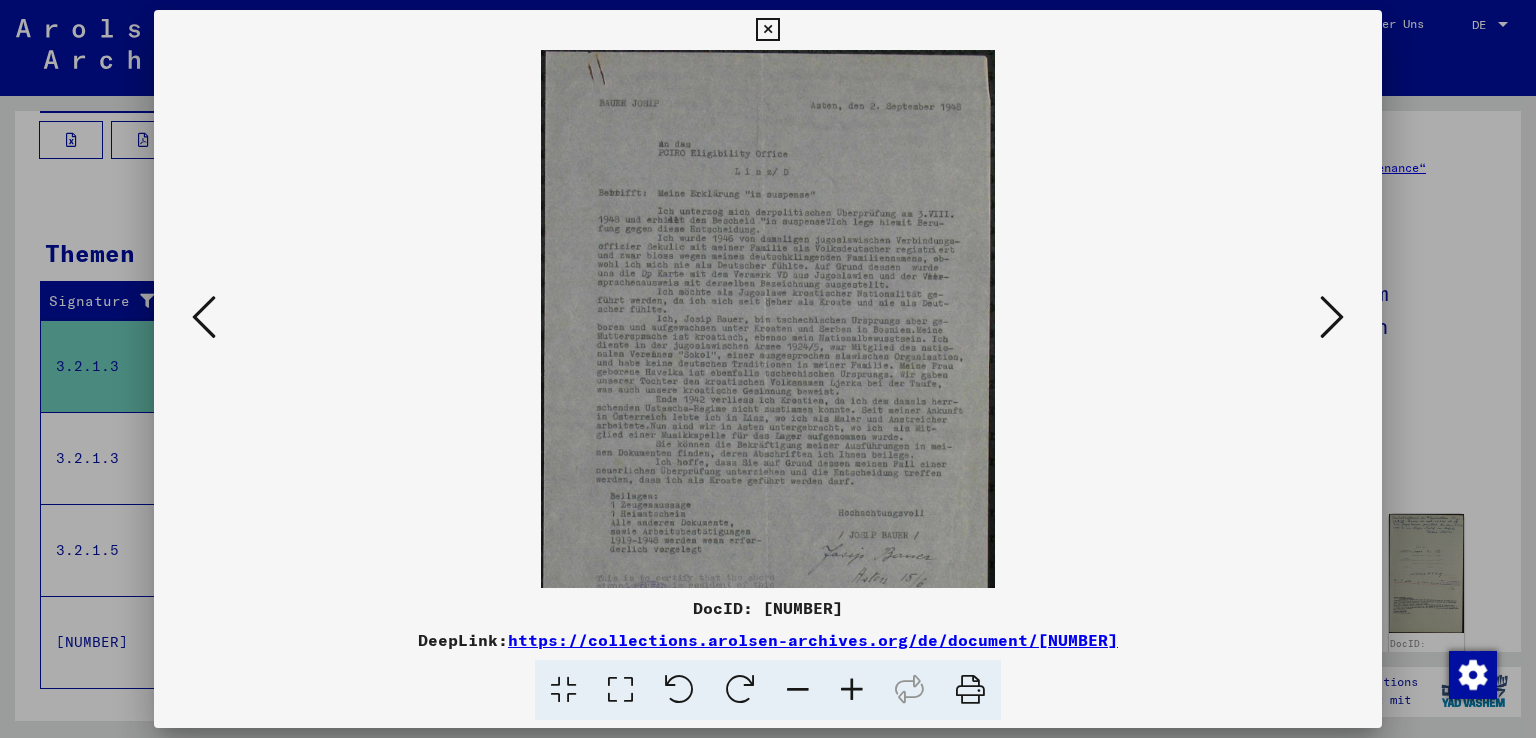 click at bounding box center [852, 690] 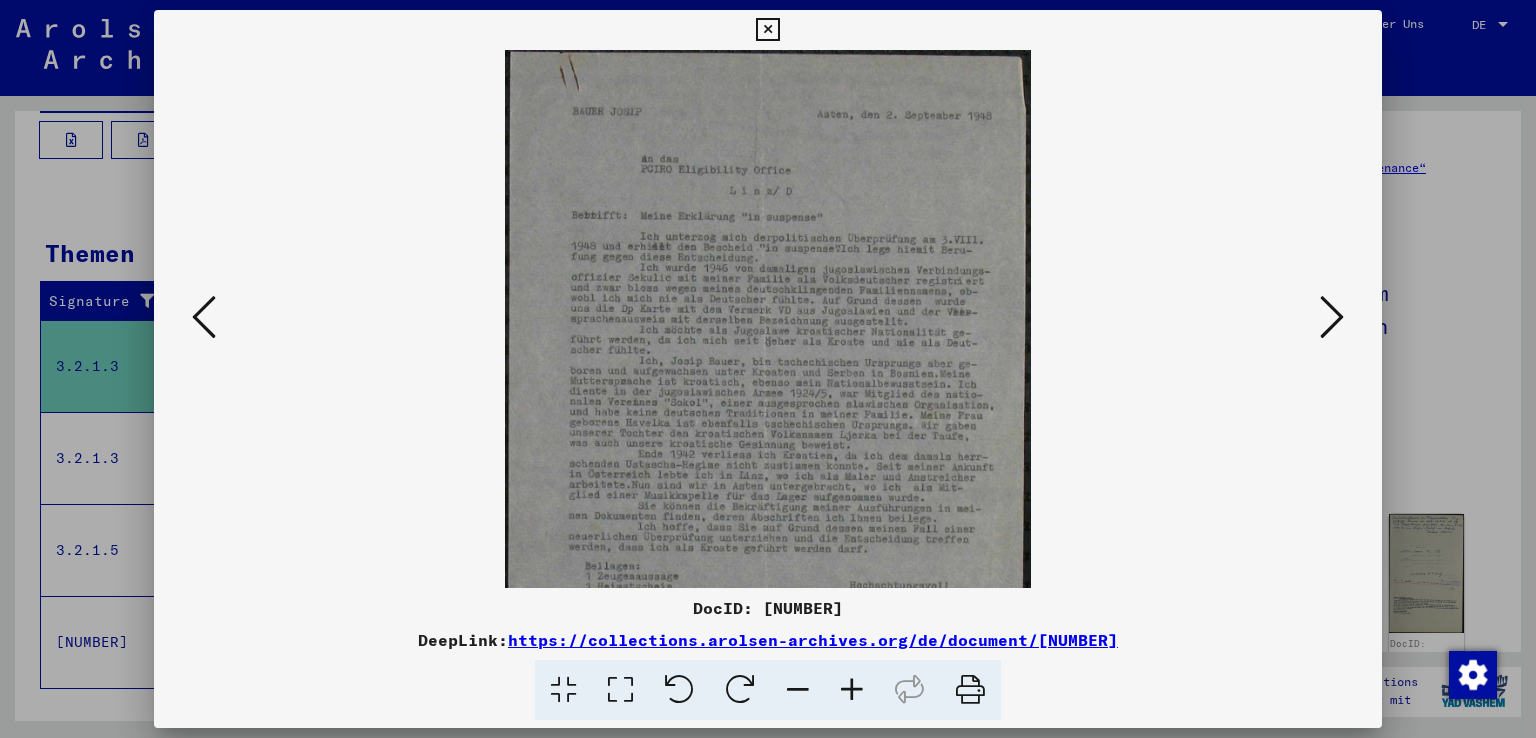 click at bounding box center (852, 690) 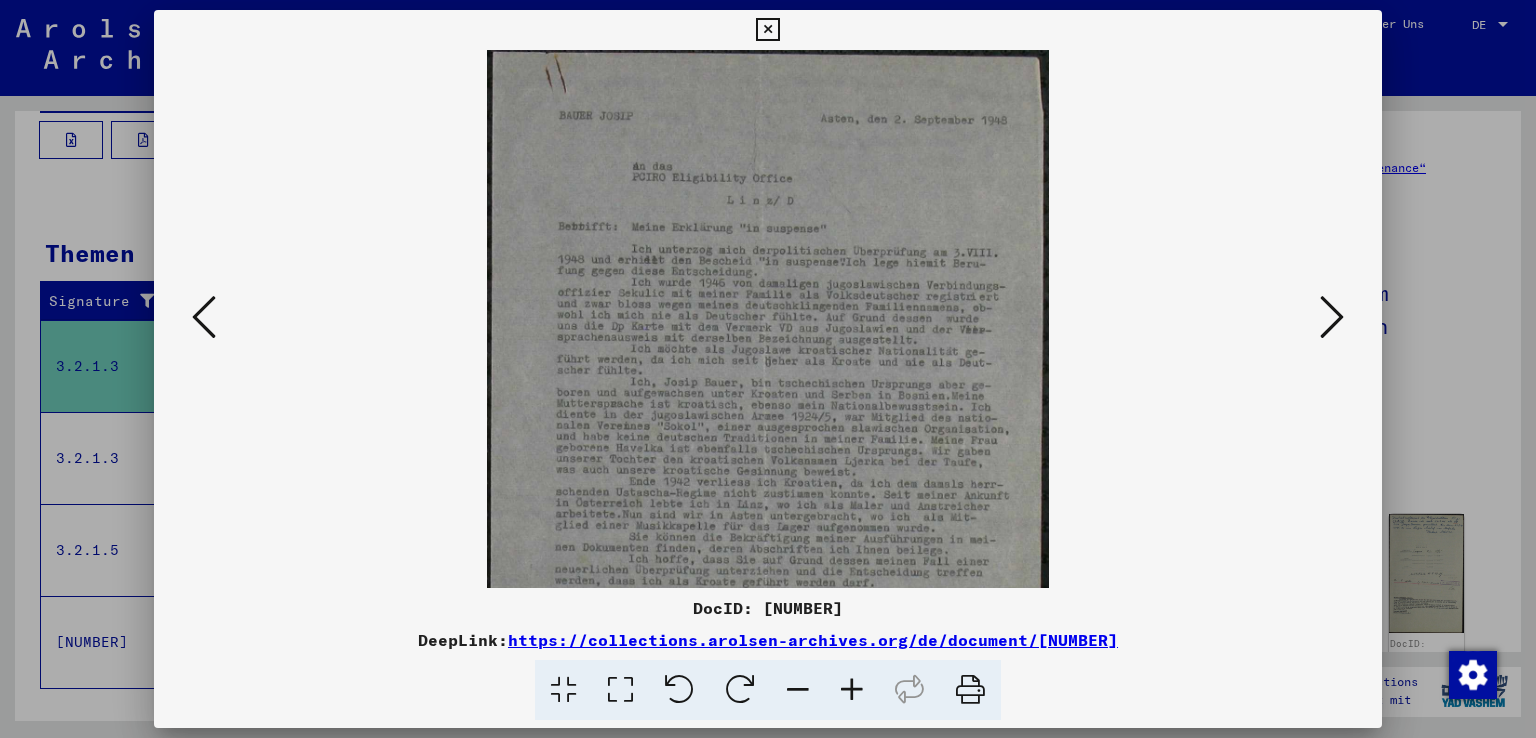 click at bounding box center [852, 690] 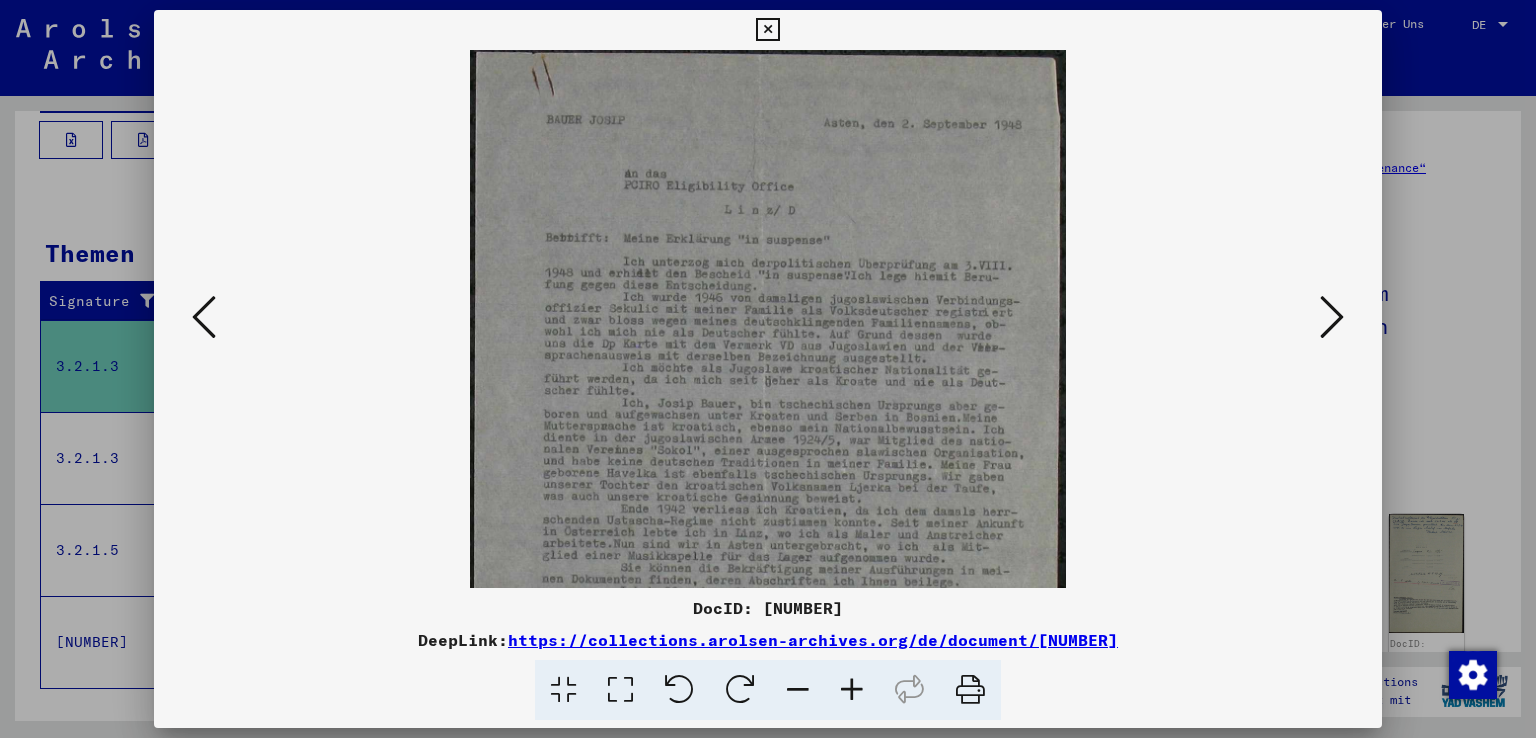 click at bounding box center [852, 690] 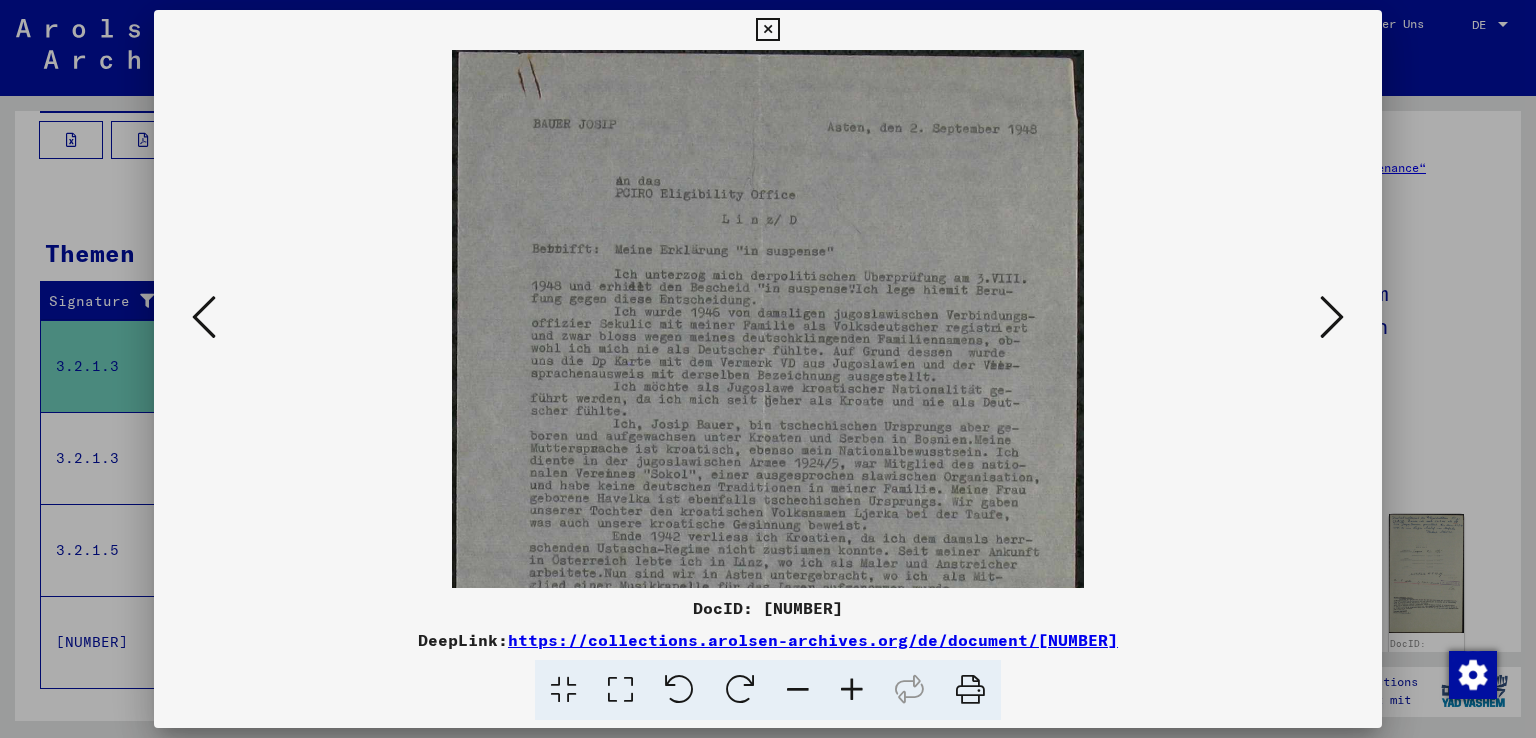 click at bounding box center (852, 690) 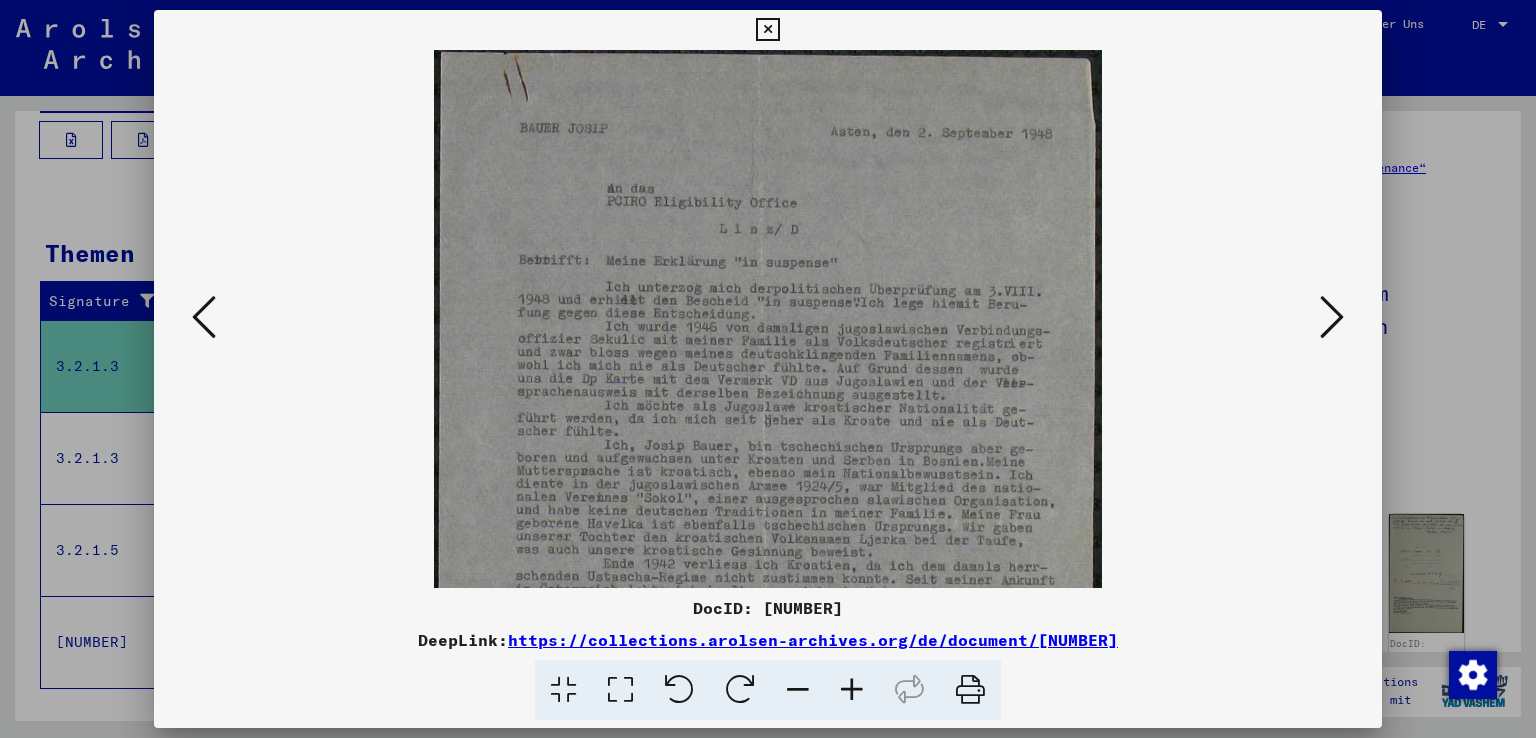 click at bounding box center (852, 690) 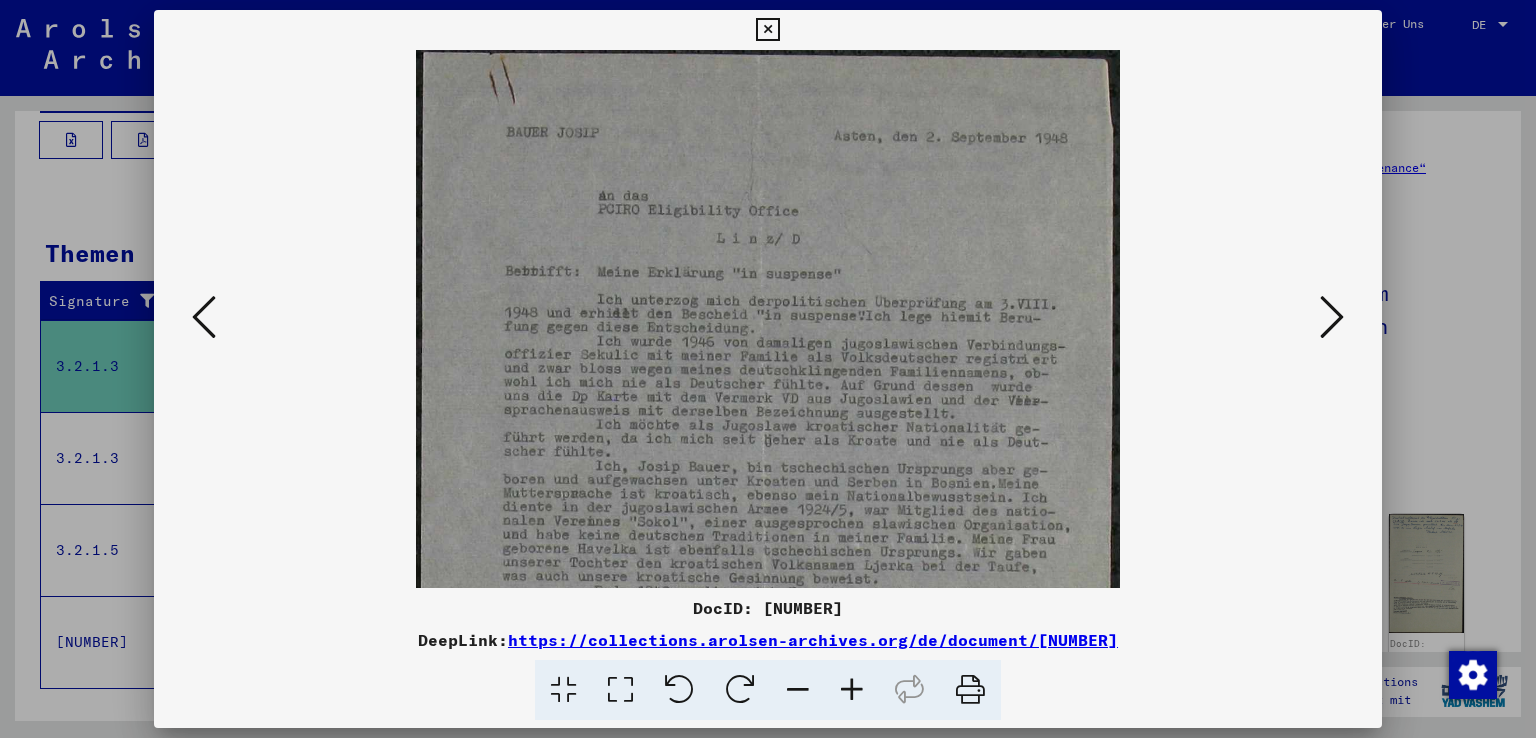 click at bounding box center (852, 690) 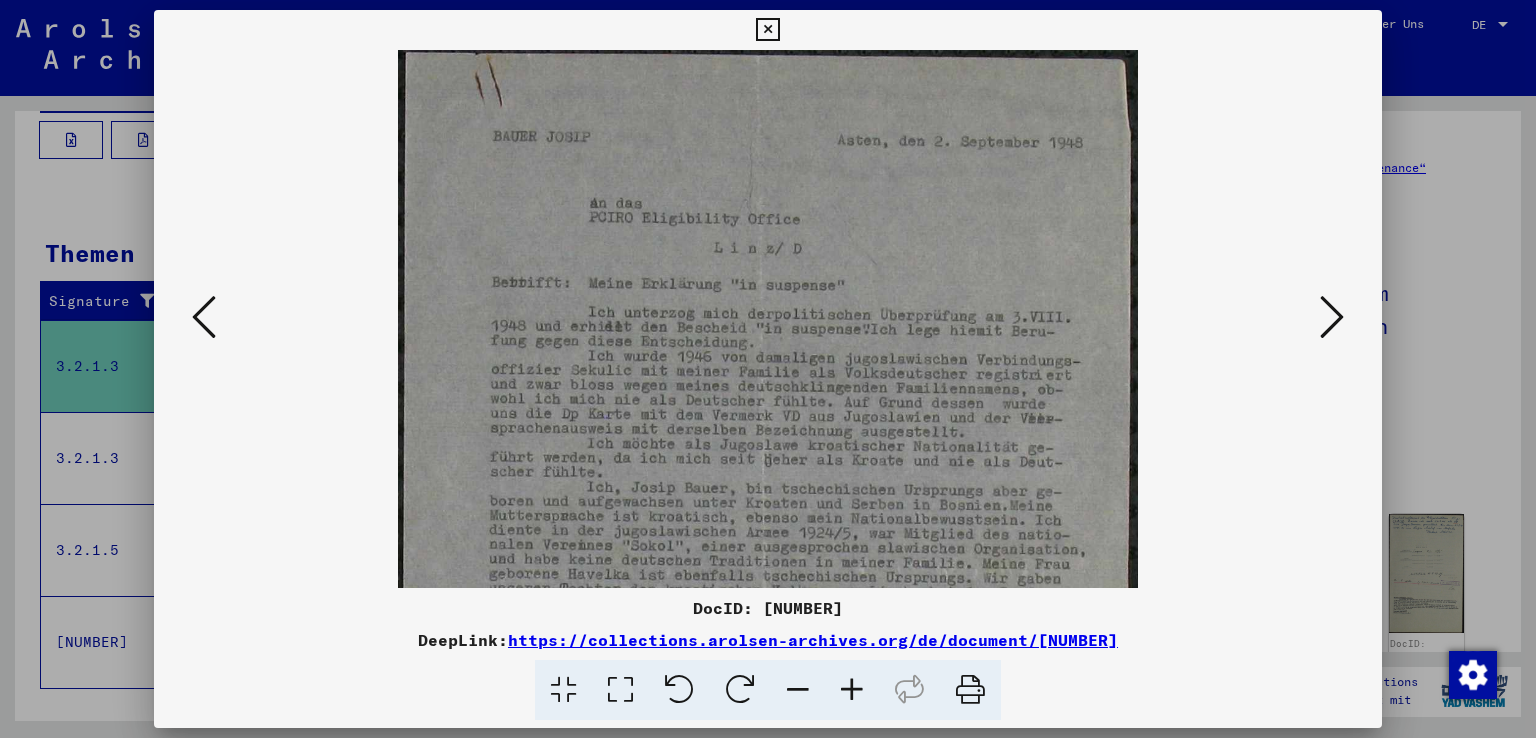 click at bounding box center (852, 690) 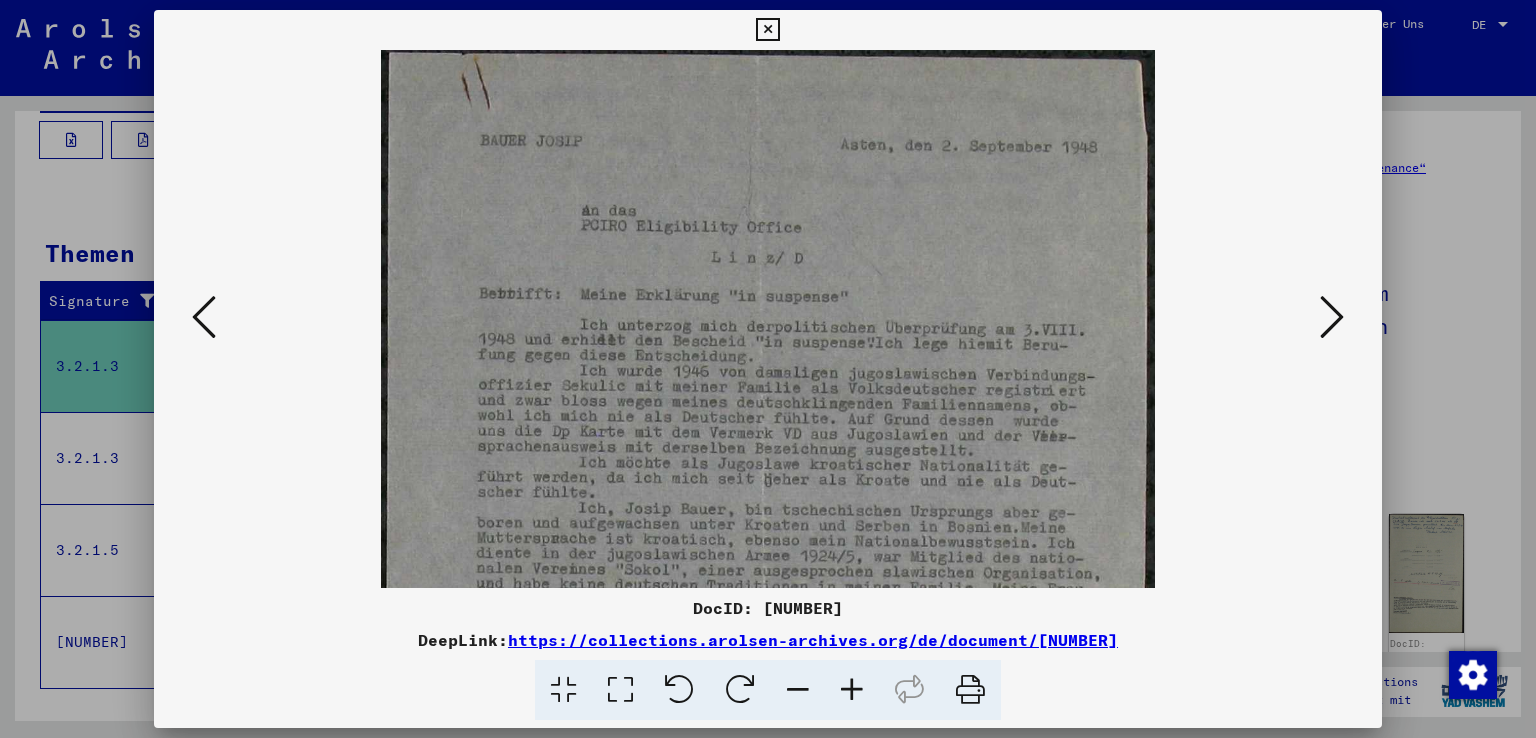 click at bounding box center [852, 690] 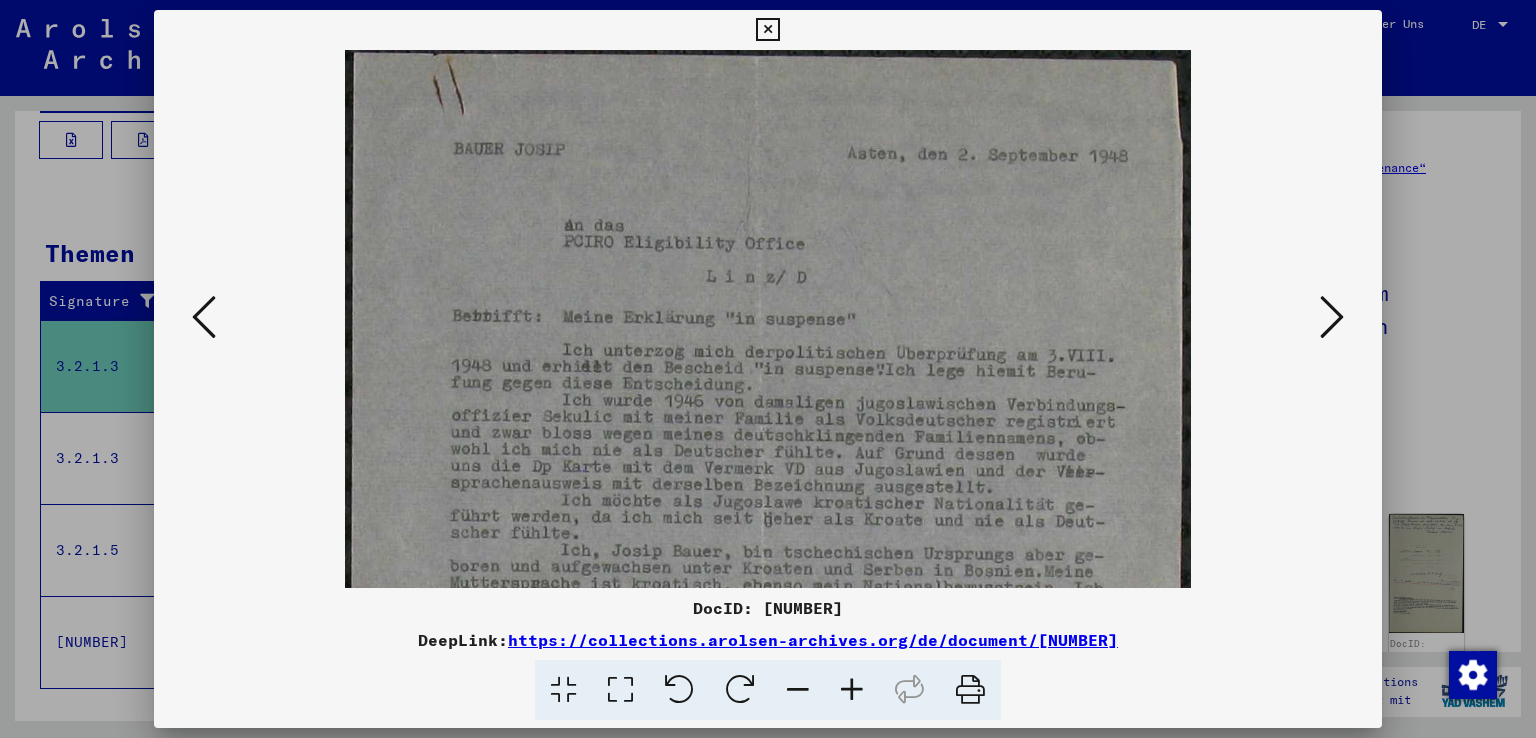 click at bounding box center [852, 690] 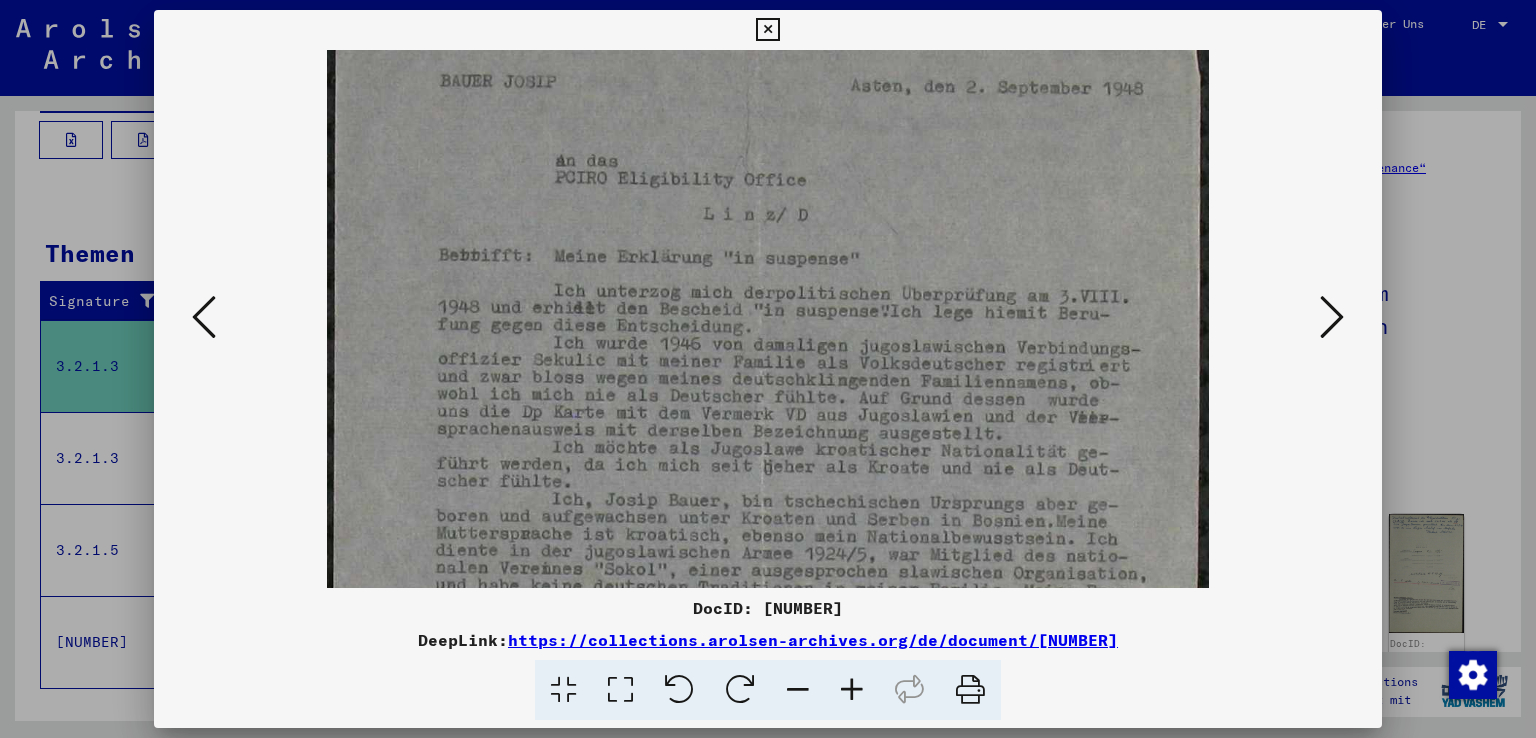 scroll, scrollTop: 79, scrollLeft: 0, axis: vertical 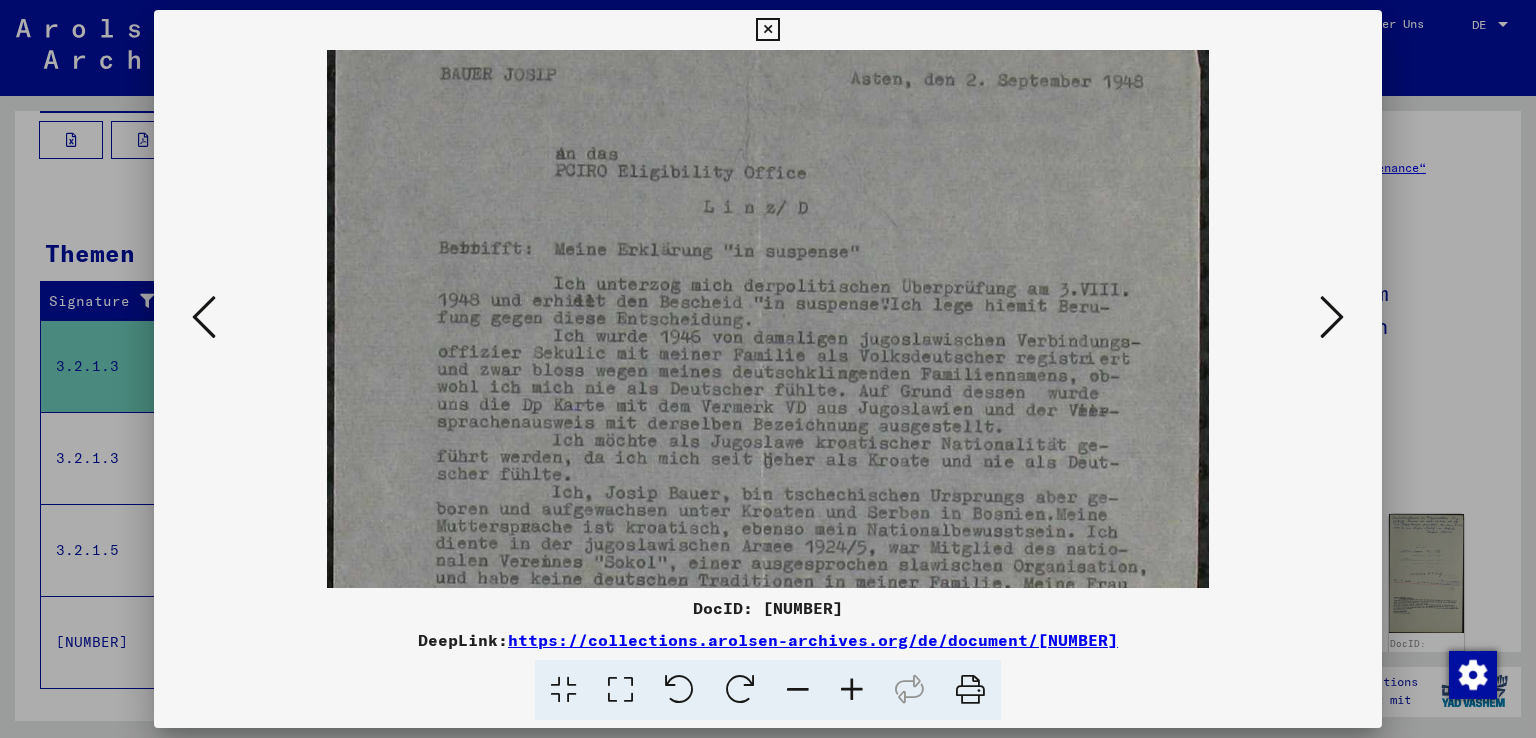 drag, startPoint x: 741, startPoint y: 517, endPoint x: 723, endPoint y: 441, distance: 78.10249 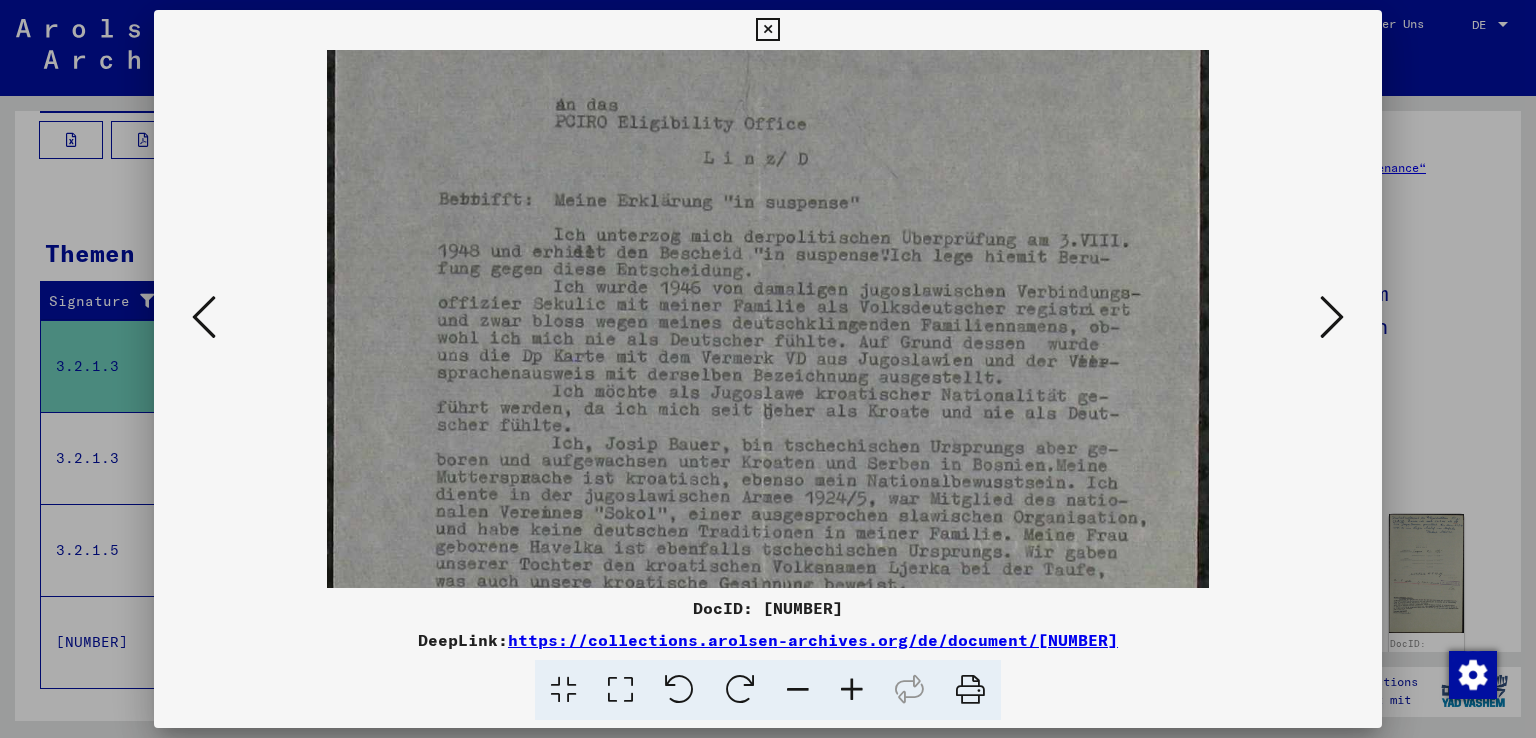 scroll, scrollTop: 129, scrollLeft: 0, axis: vertical 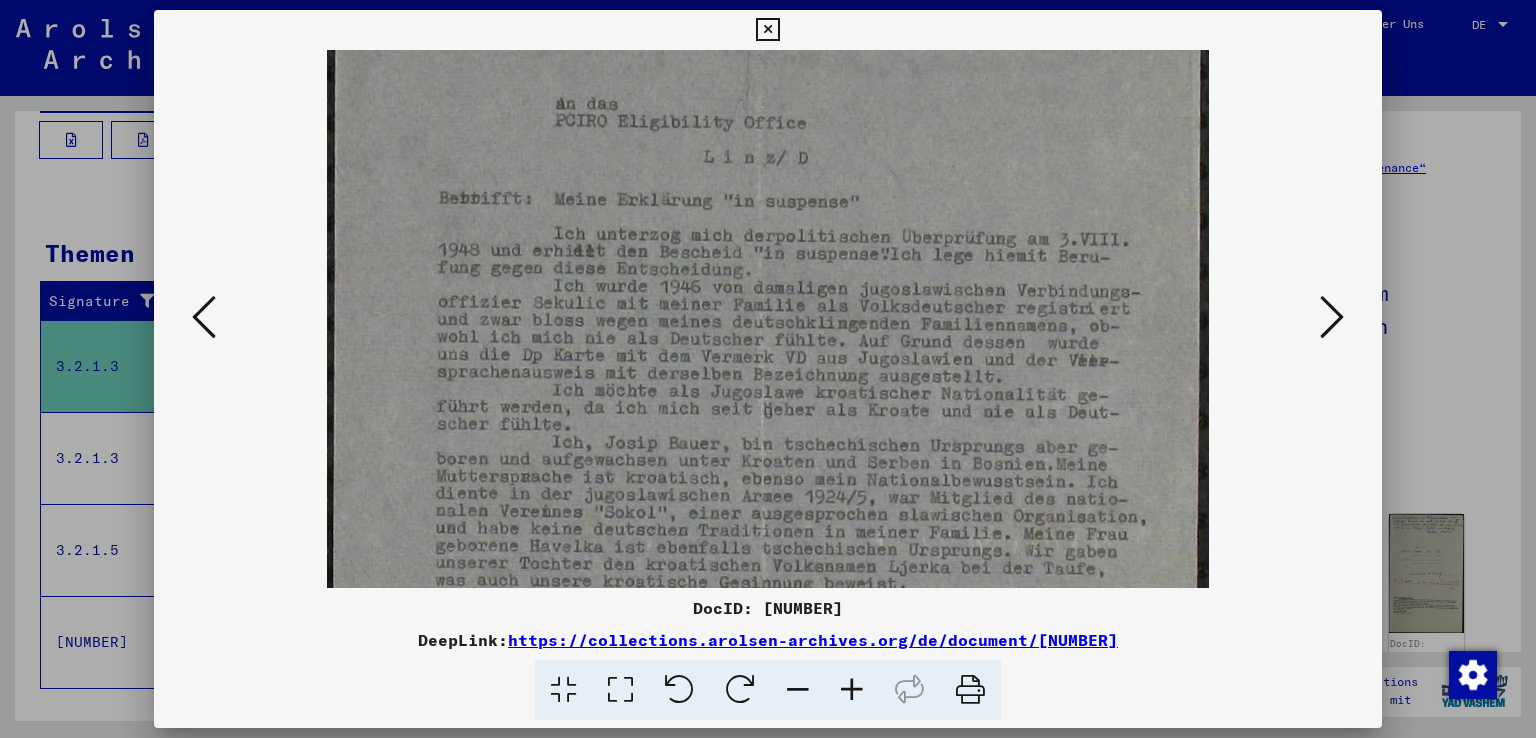 drag, startPoint x: 728, startPoint y: 433, endPoint x: 728, endPoint y: 384, distance: 49 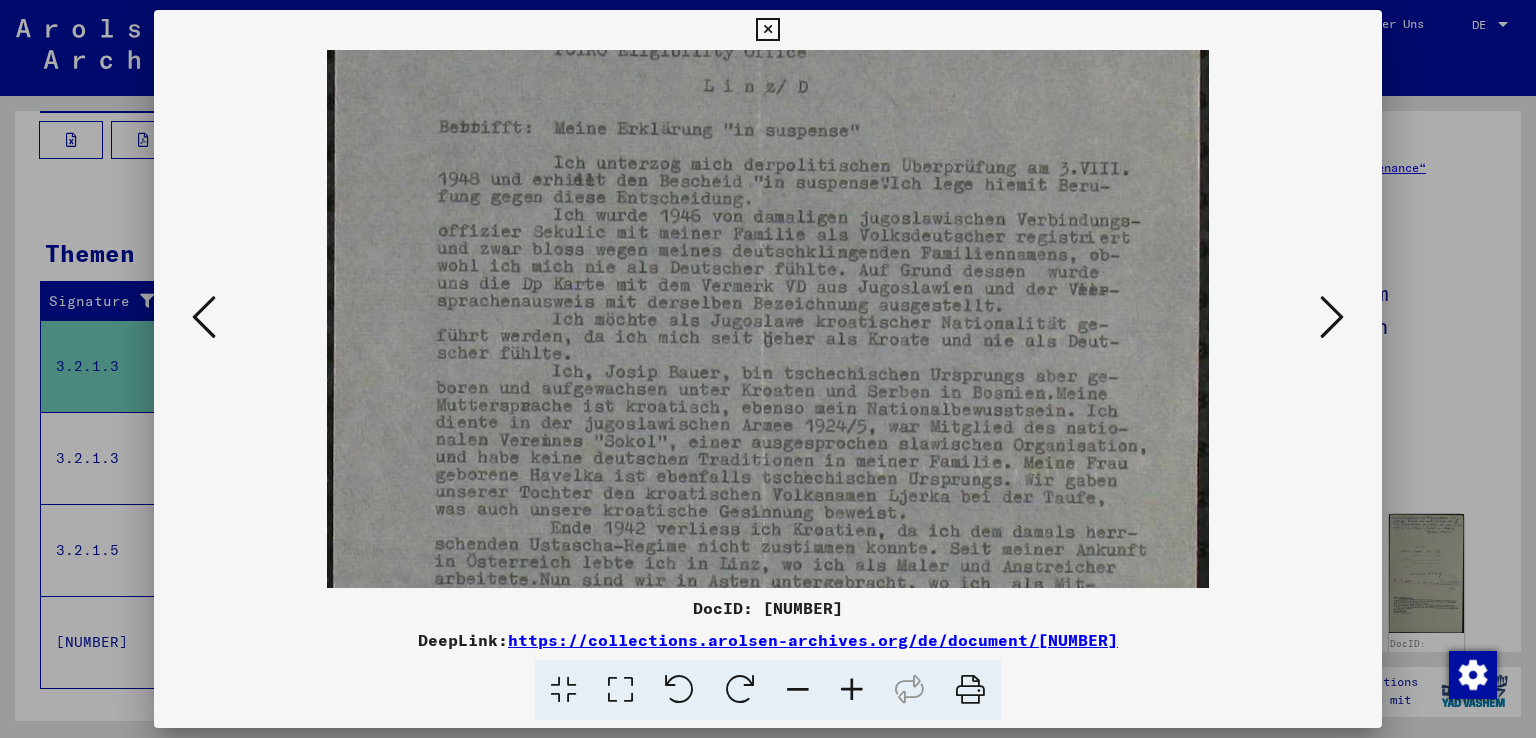drag, startPoint x: 888, startPoint y: 392, endPoint x: 887, endPoint y: 321, distance: 71.00704 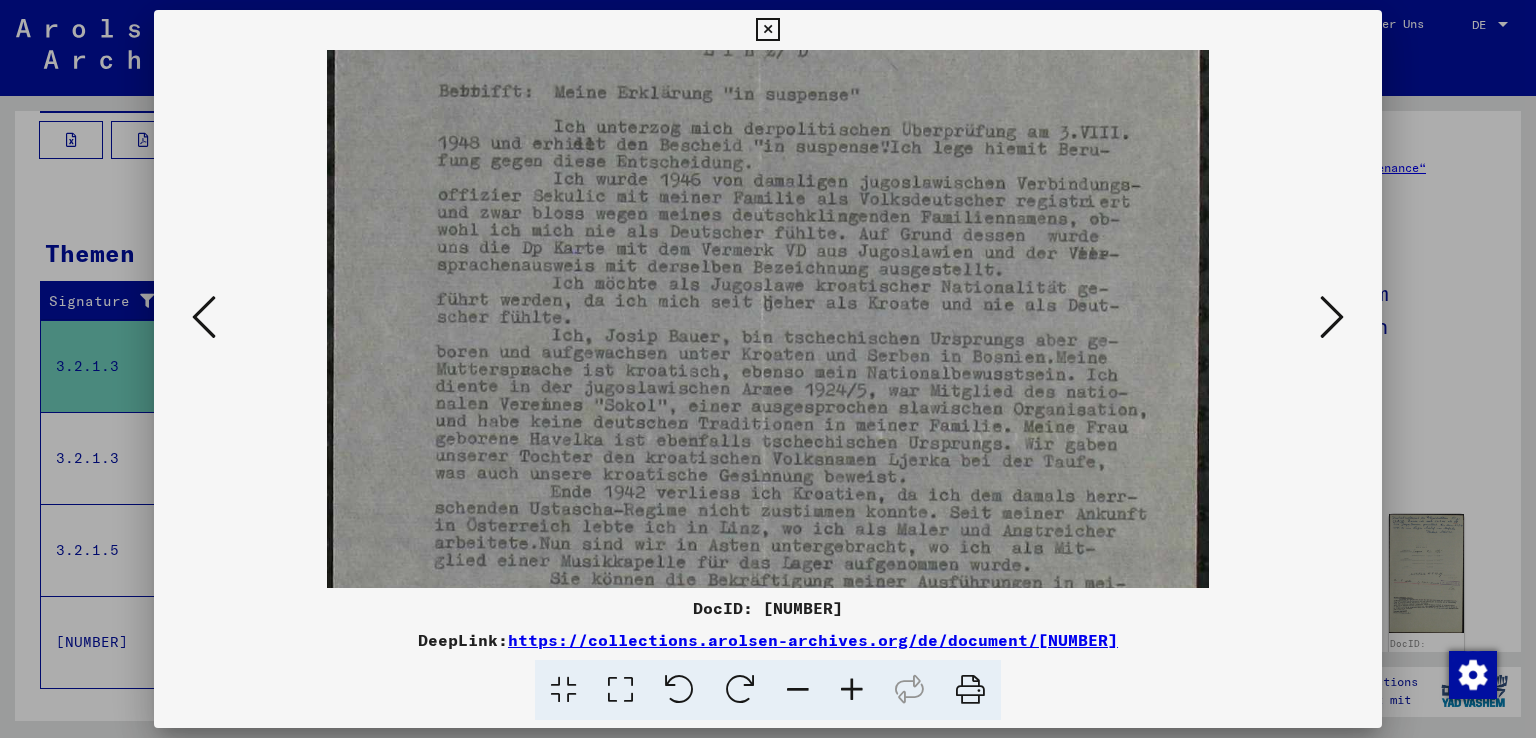 scroll, scrollTop: 261, scrollLeft: 0, axis: vertical 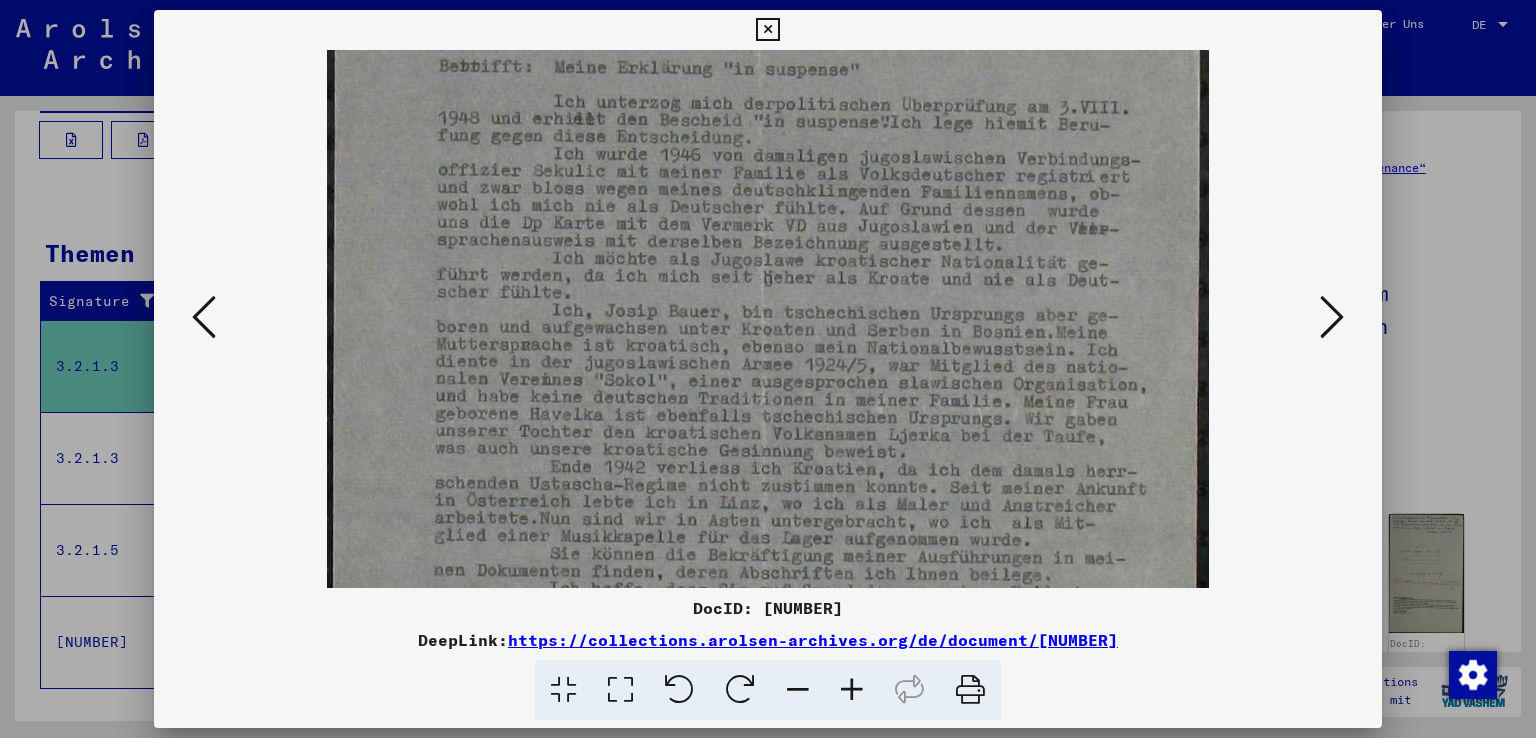 drag, startPoint x: 813, startPoint y: 319, endPoint x: 816, endPoint y: 259, distance: 60.074955 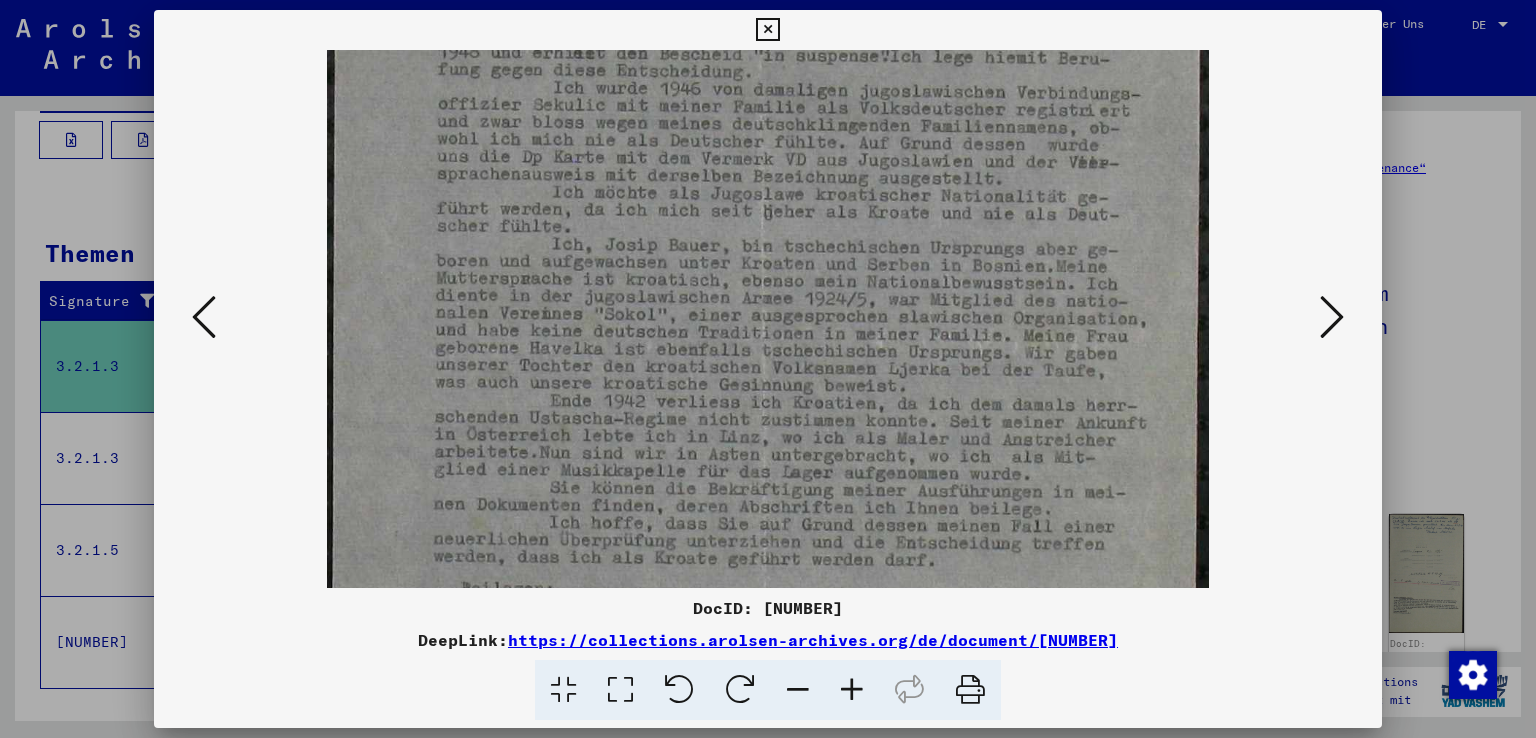 drag, startPoint x: 825, startPoint y: 285, endPoint x: 825, endPoint y: 221, distance: 64 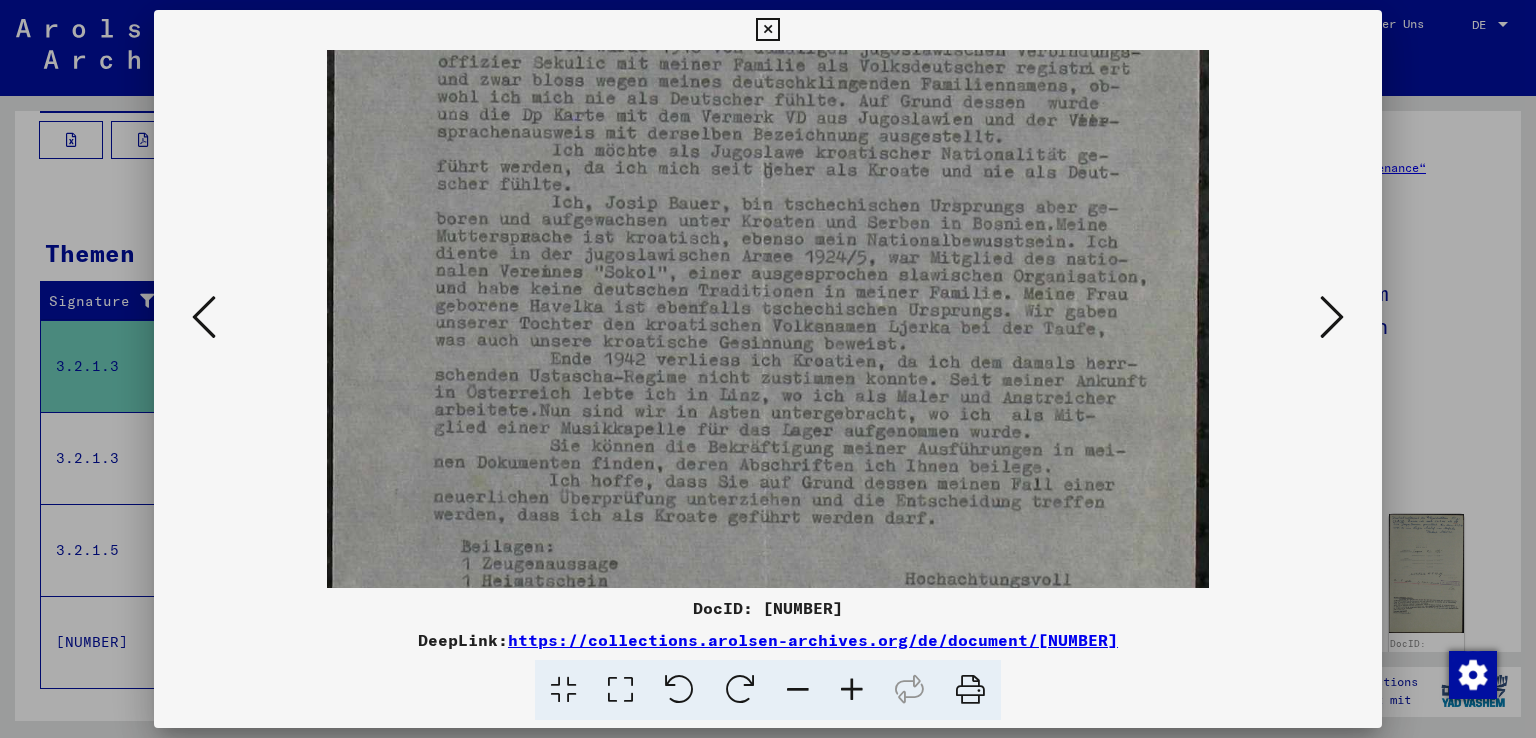 scroll, scrollTop: 372, scrollLeft: 0, axis: vertical 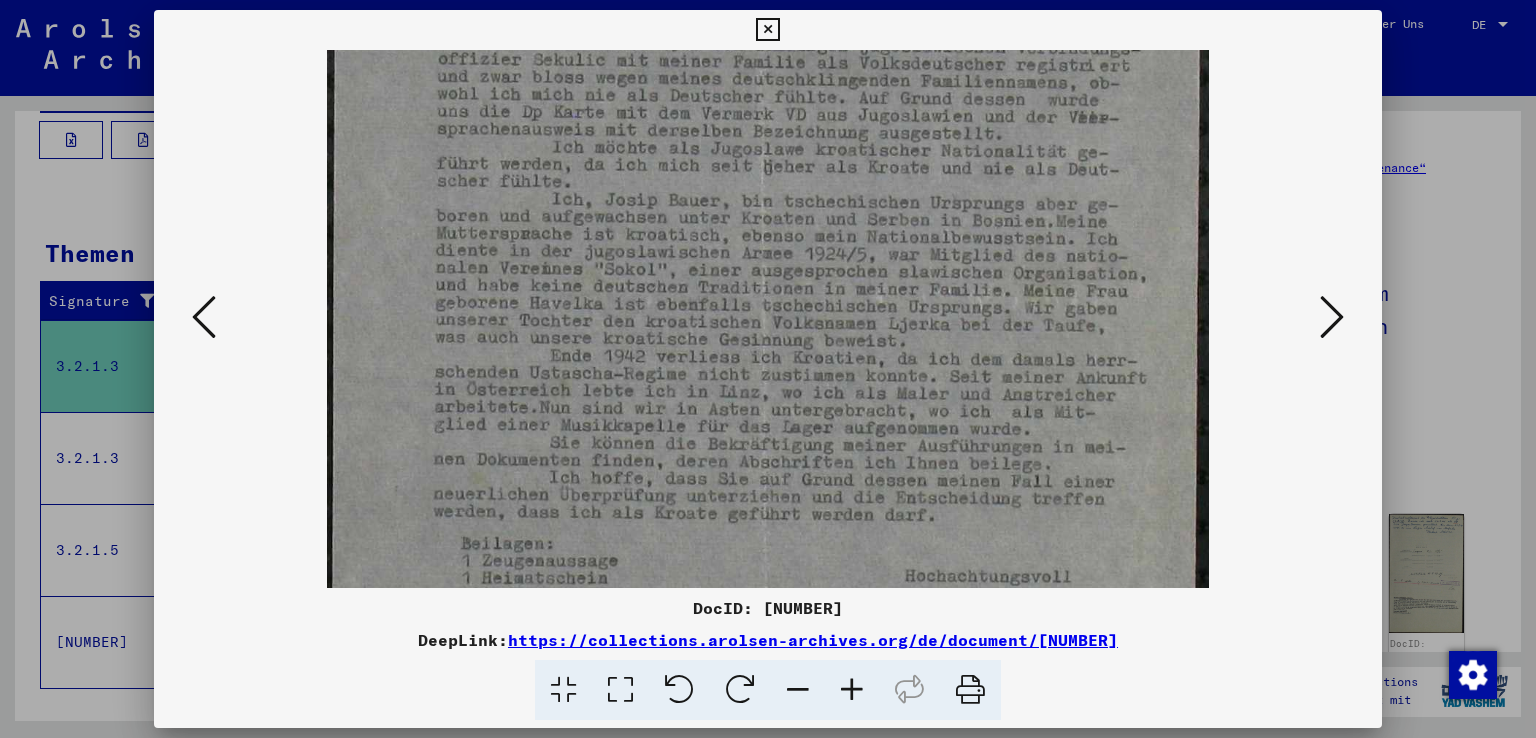 drag, startPoint x: 819, startPoint y: 304, endPoint x: 812, endPoint y: 258, distance: 46.52956 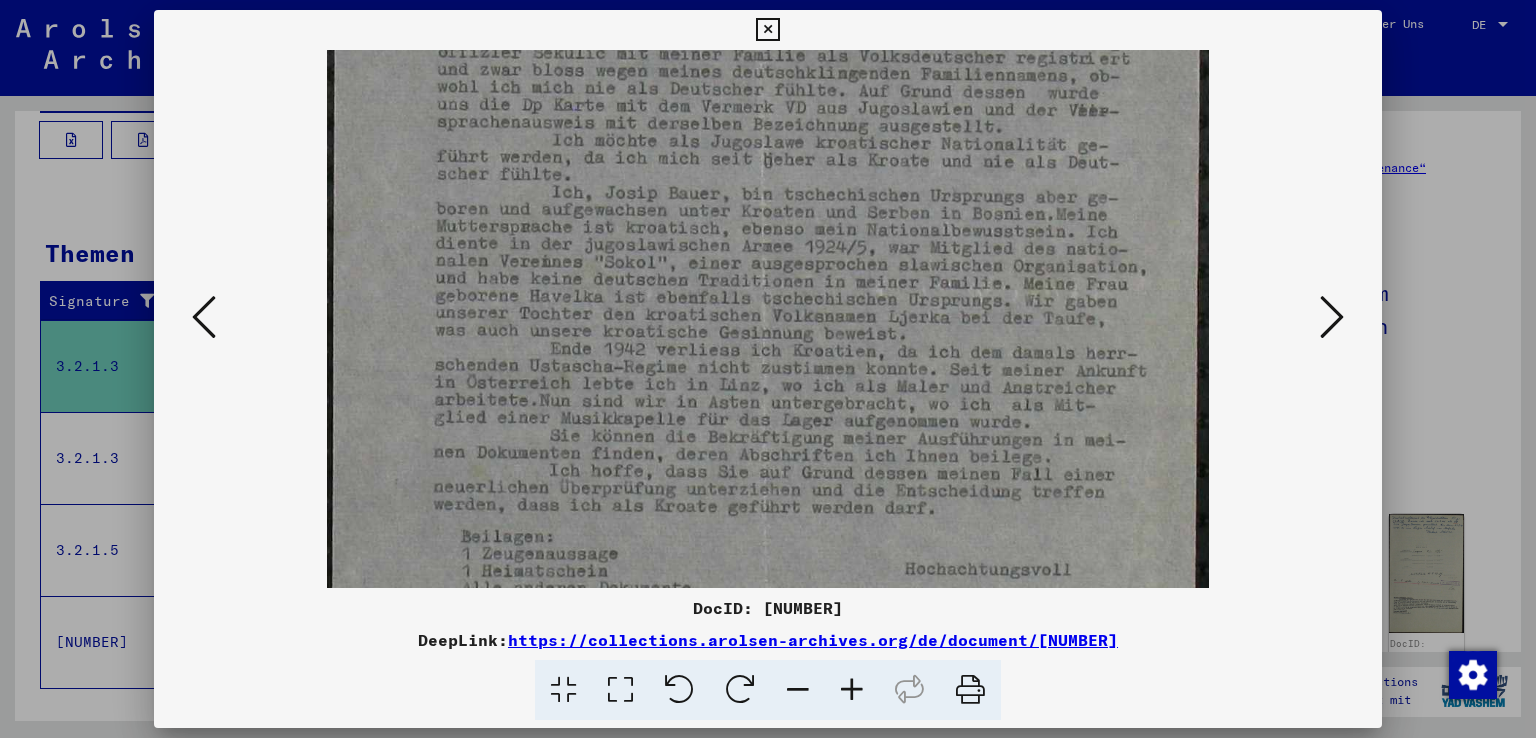 scroll, scrollTop: 428, scrollLeft: 0, axis: vertical 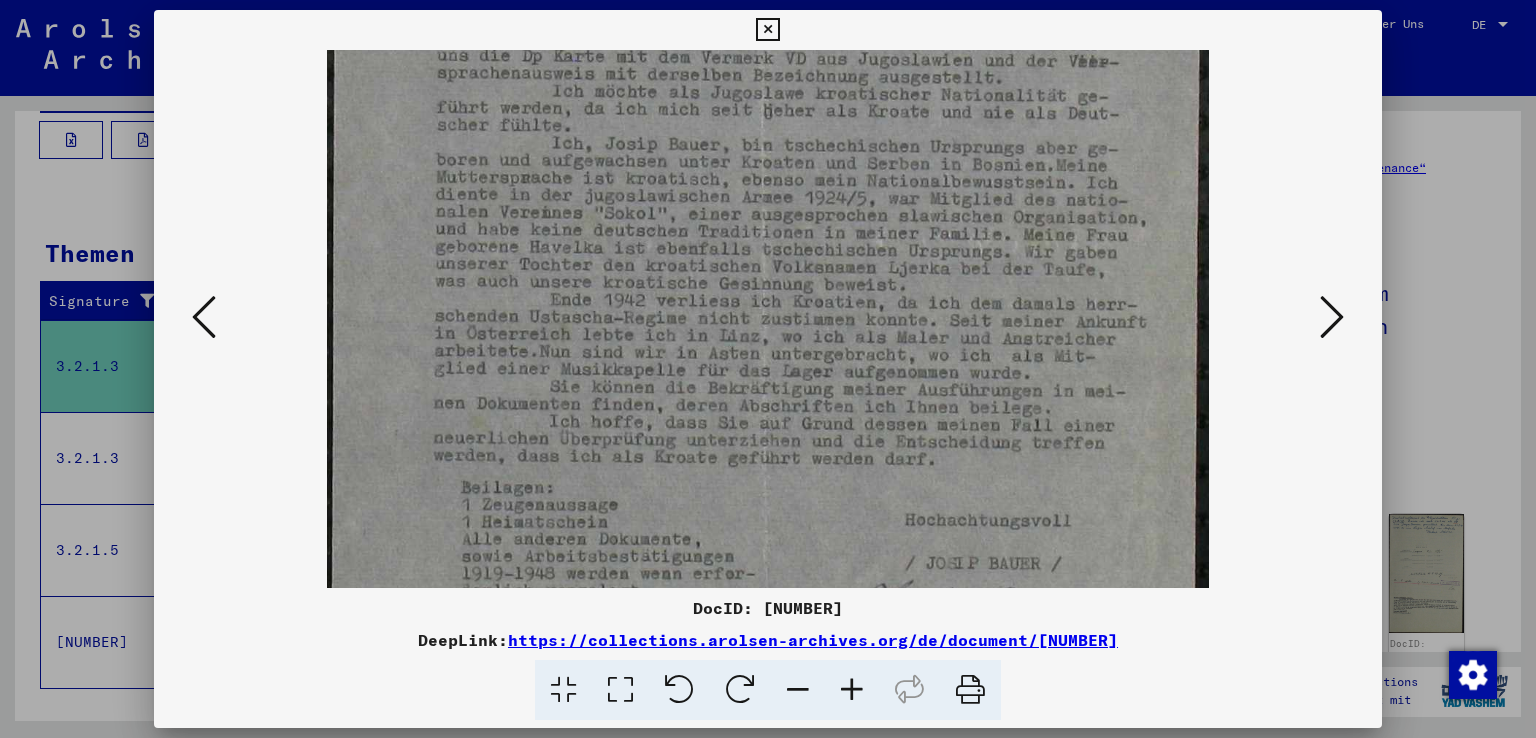 drag, startPoint x: 872, startPoint y: 285, endPoint x: 875, endPoint y: 231, distance: 54.08327 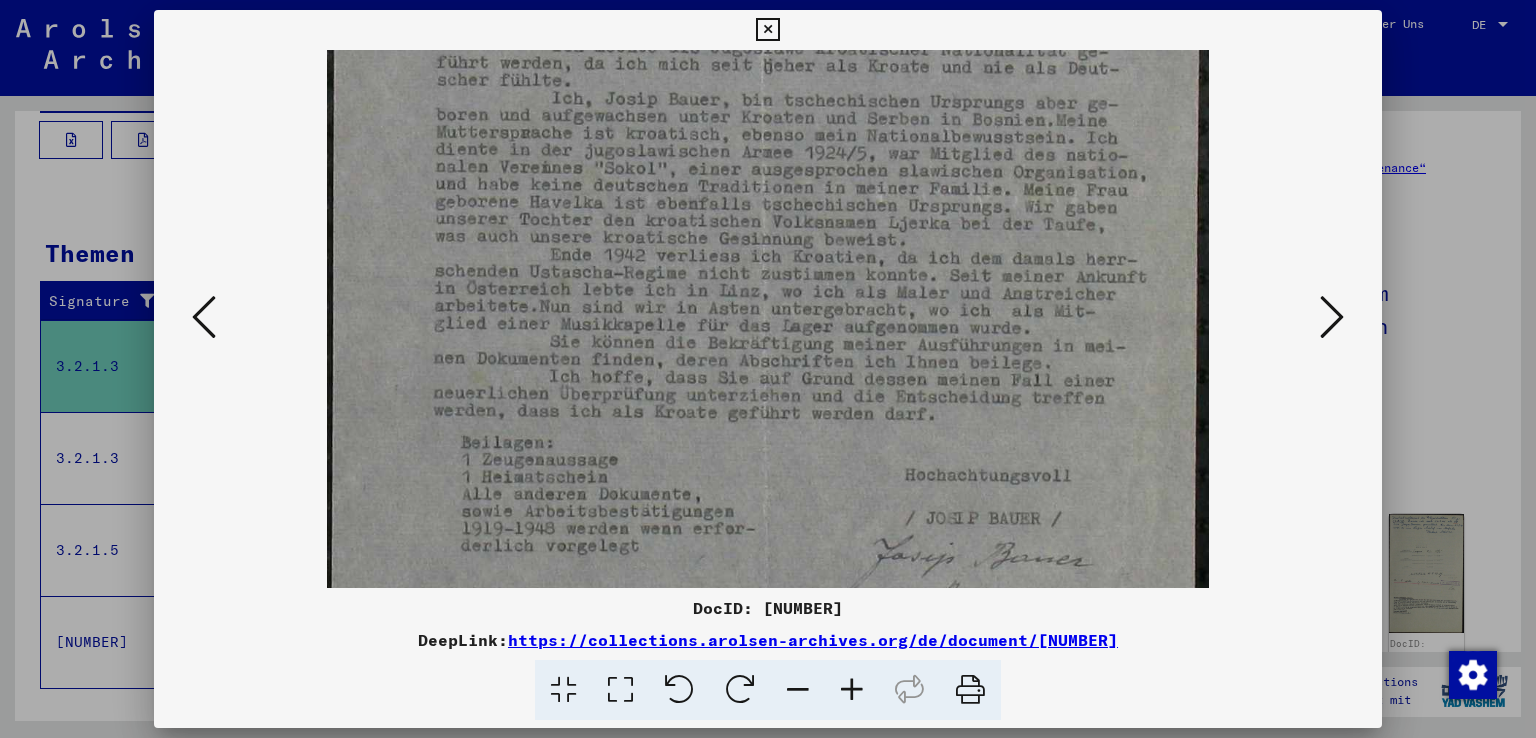 scroll, scrollTop: 480, scrollLeft: 0, axis: vertical 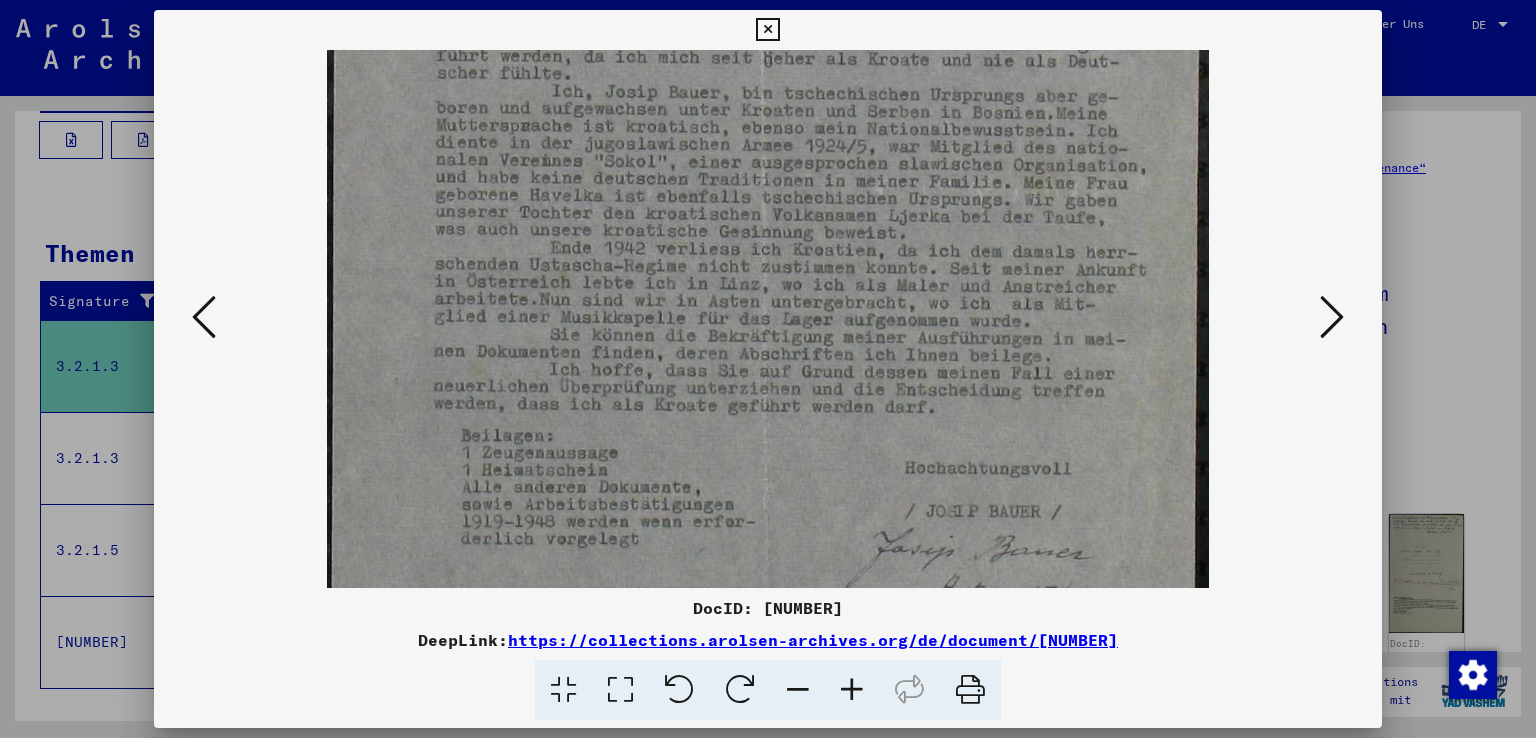 drag, startPoint x: 855, startPoint y: 366, endPoint x: 856, endPoint y: 317, distance: 49.010204 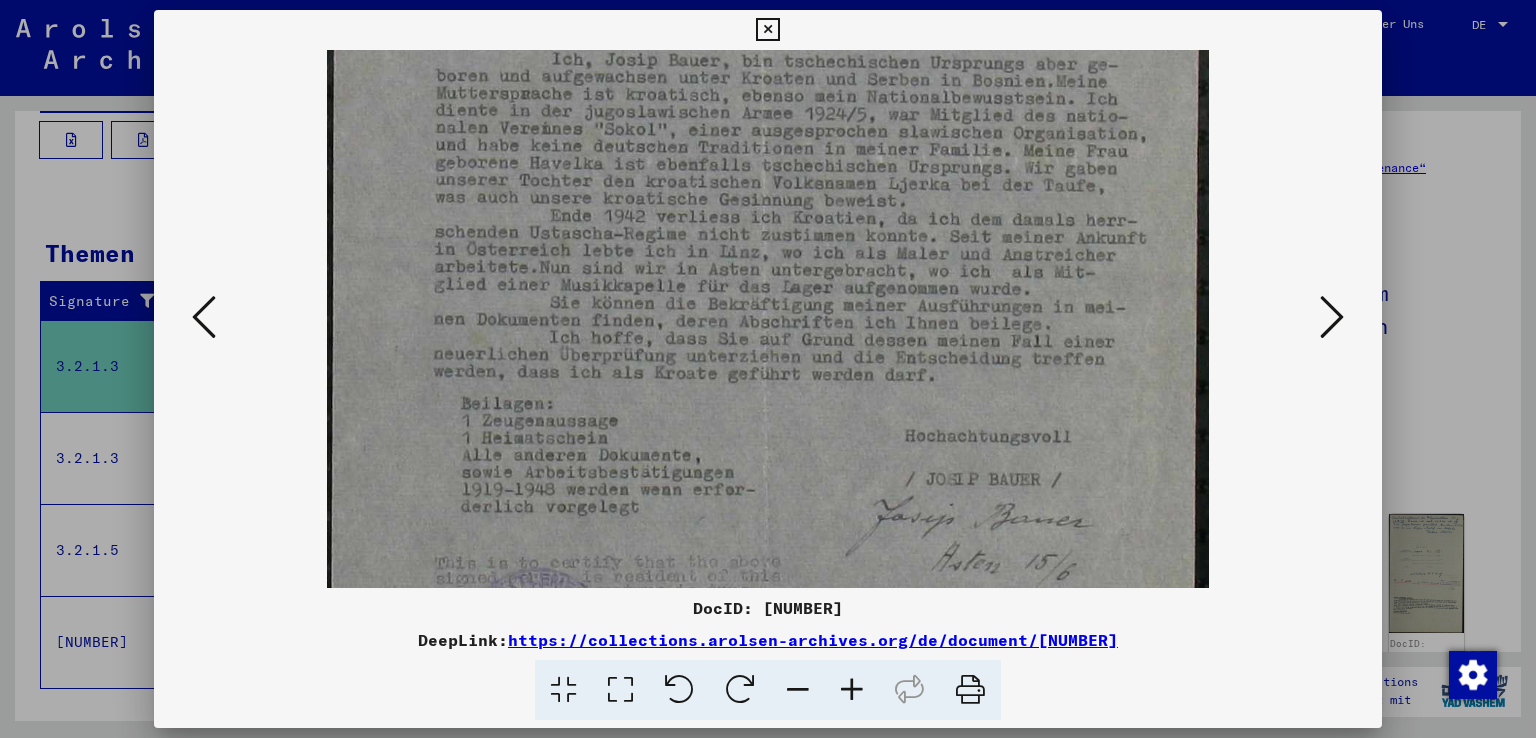 scroll, scrollTop: 513, scrollLeft: 0, axis: vertical 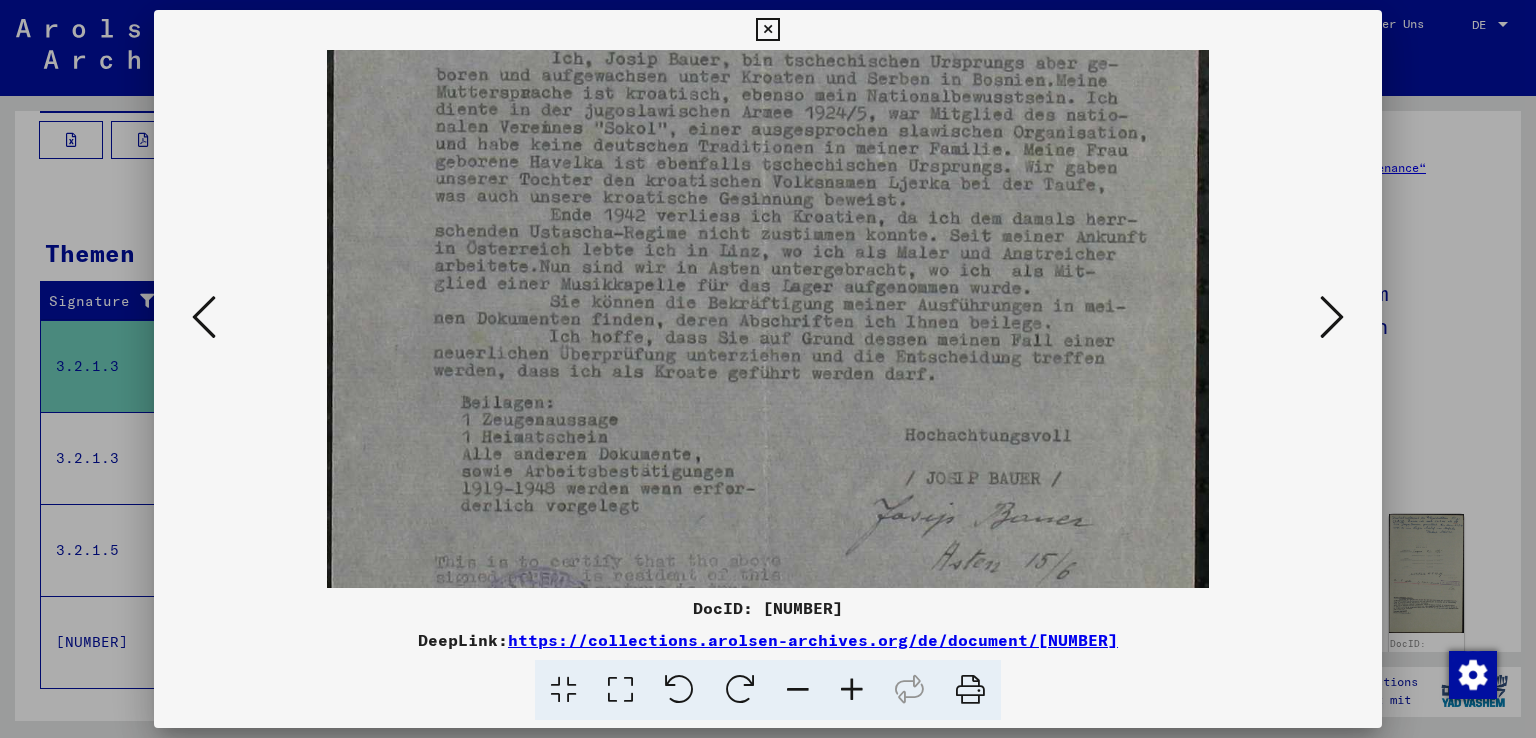 drag, startPoint x: 864, startPoint y: 354, endPoint x: 864, endPoint y: 324, distance: 30 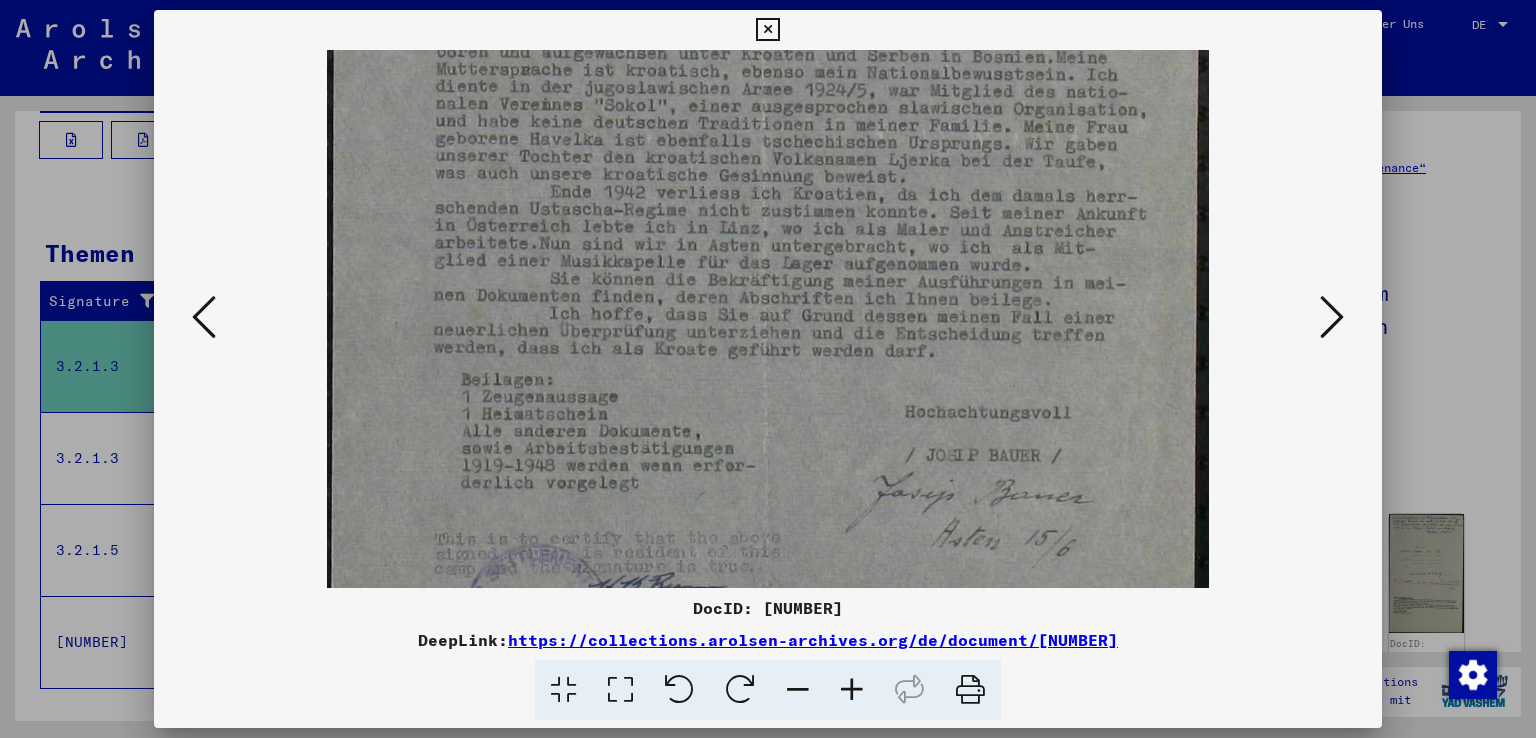 scroll, scrollTop: 540, scrollLeft: 0, axis: vertical 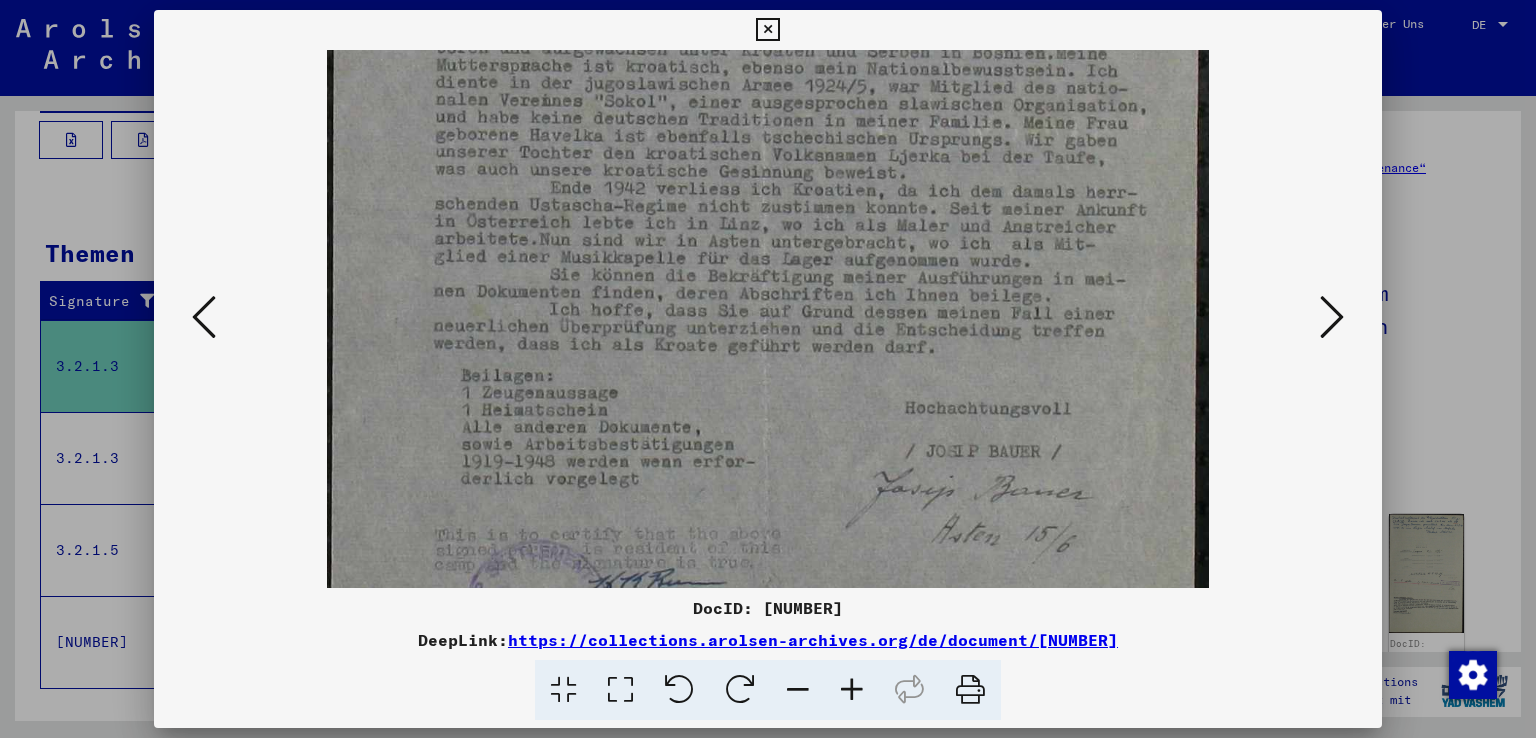 drag, startPoint x: 876, startPoint y: 375, endPoint x: 876, endPoint y: 349, distance: 26 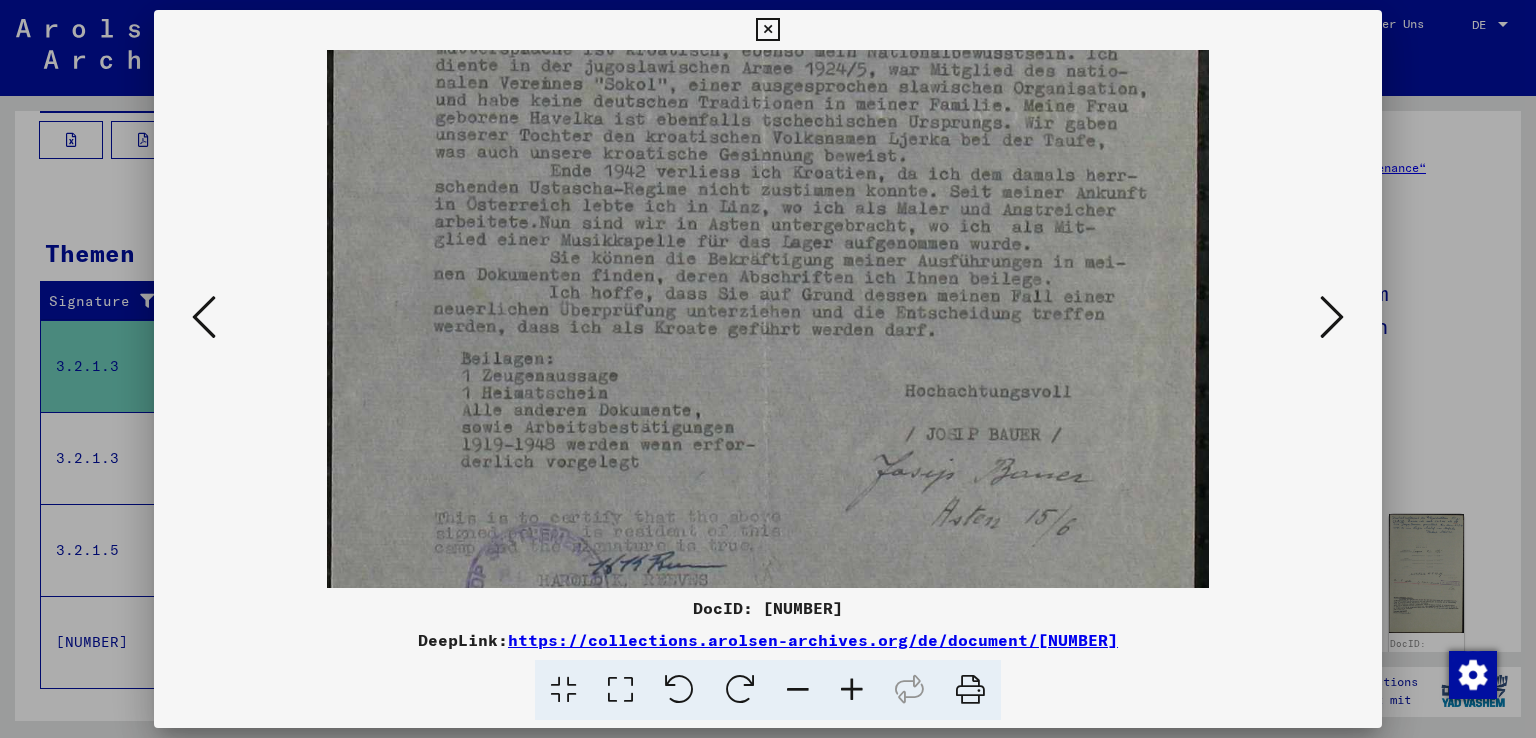 scroll, scrollTop: 560, scrollLeft: 0, axis: vertical 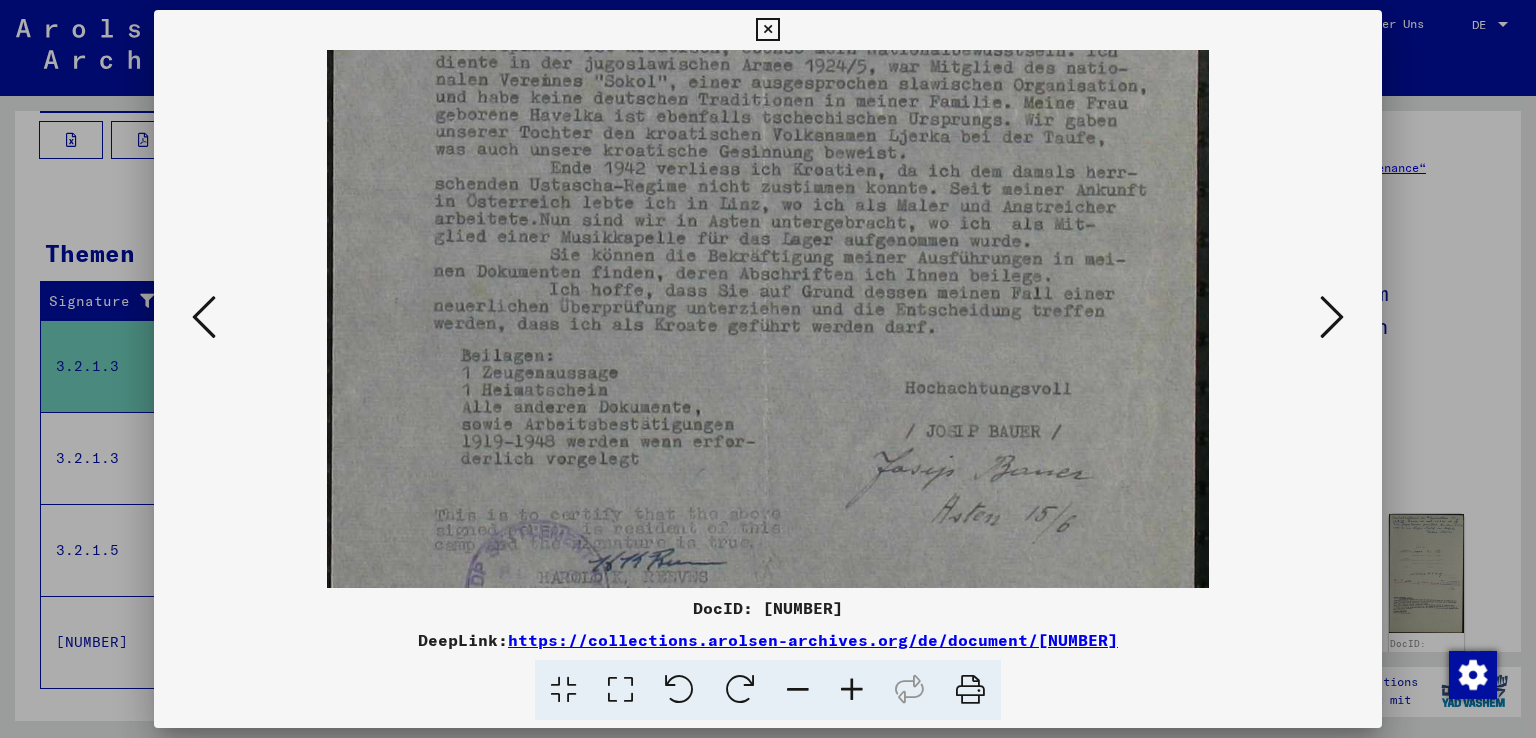 drag, startPoint x: 885, startPoint y: 354, endPoint x: 885, endPoint y: 333, distance: 21 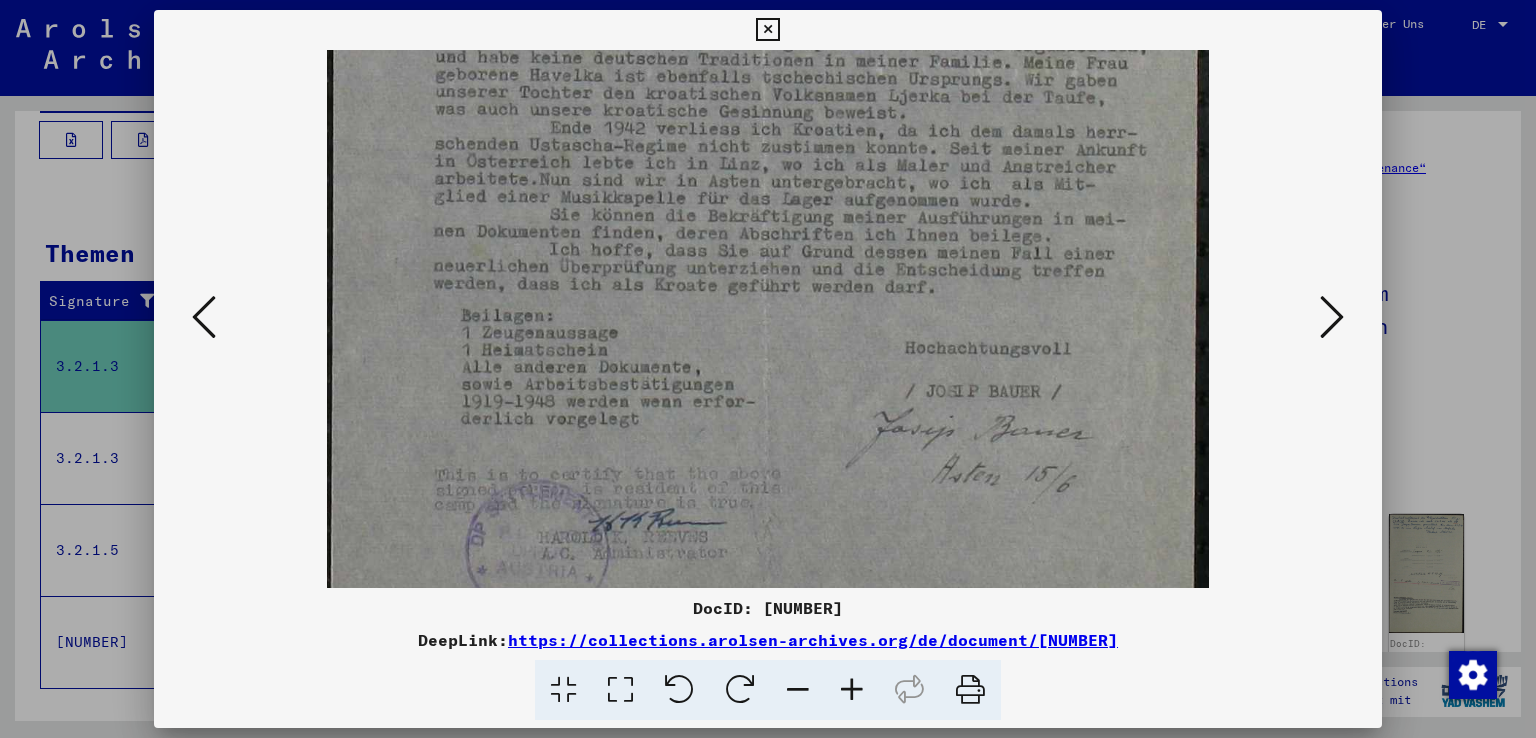 scroll, scrollTop: 604, scrollLeft: 0, axis: vertical 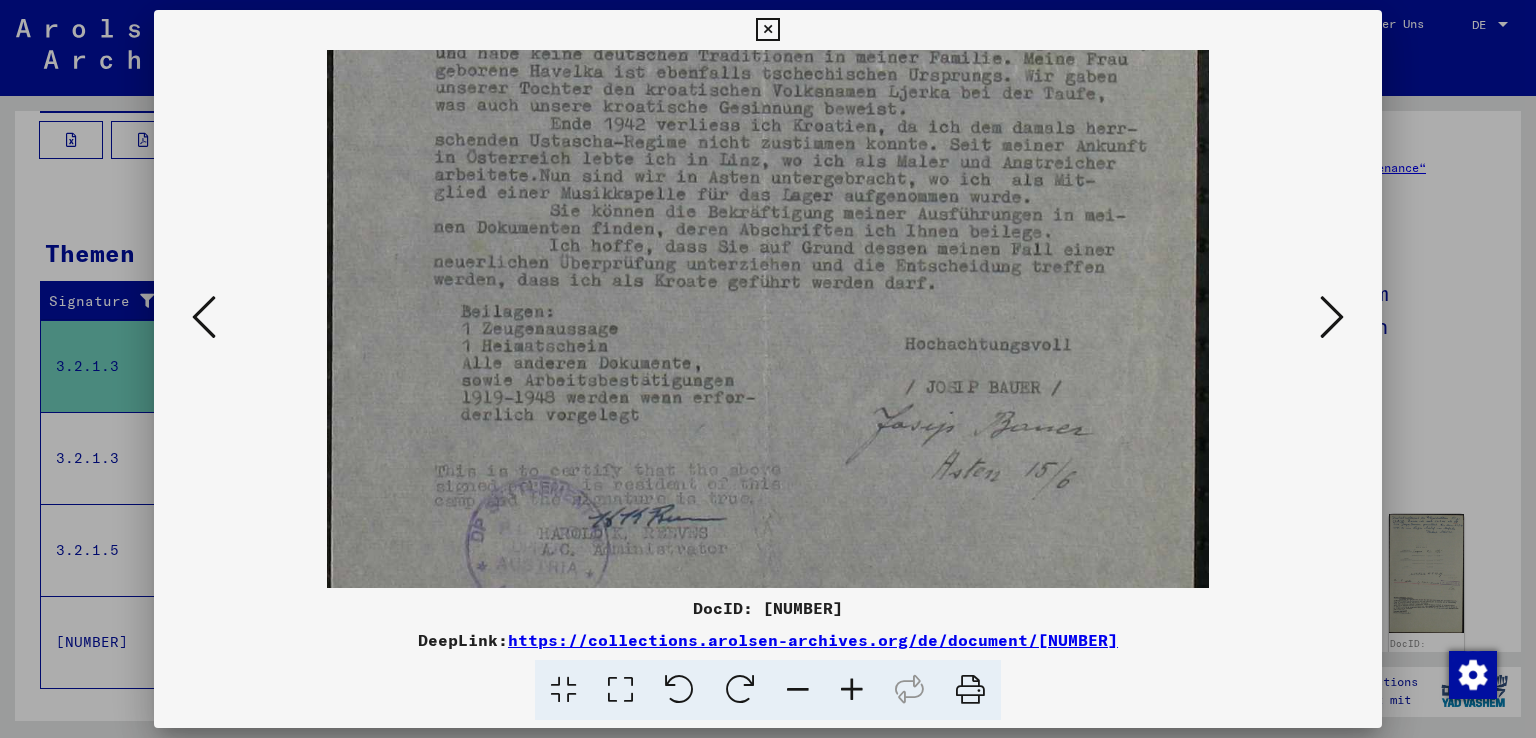 drag, startPoint x: 877, startPoint y: 353, endPoint x: 875, endPoint y: 309, distance: 44.04543 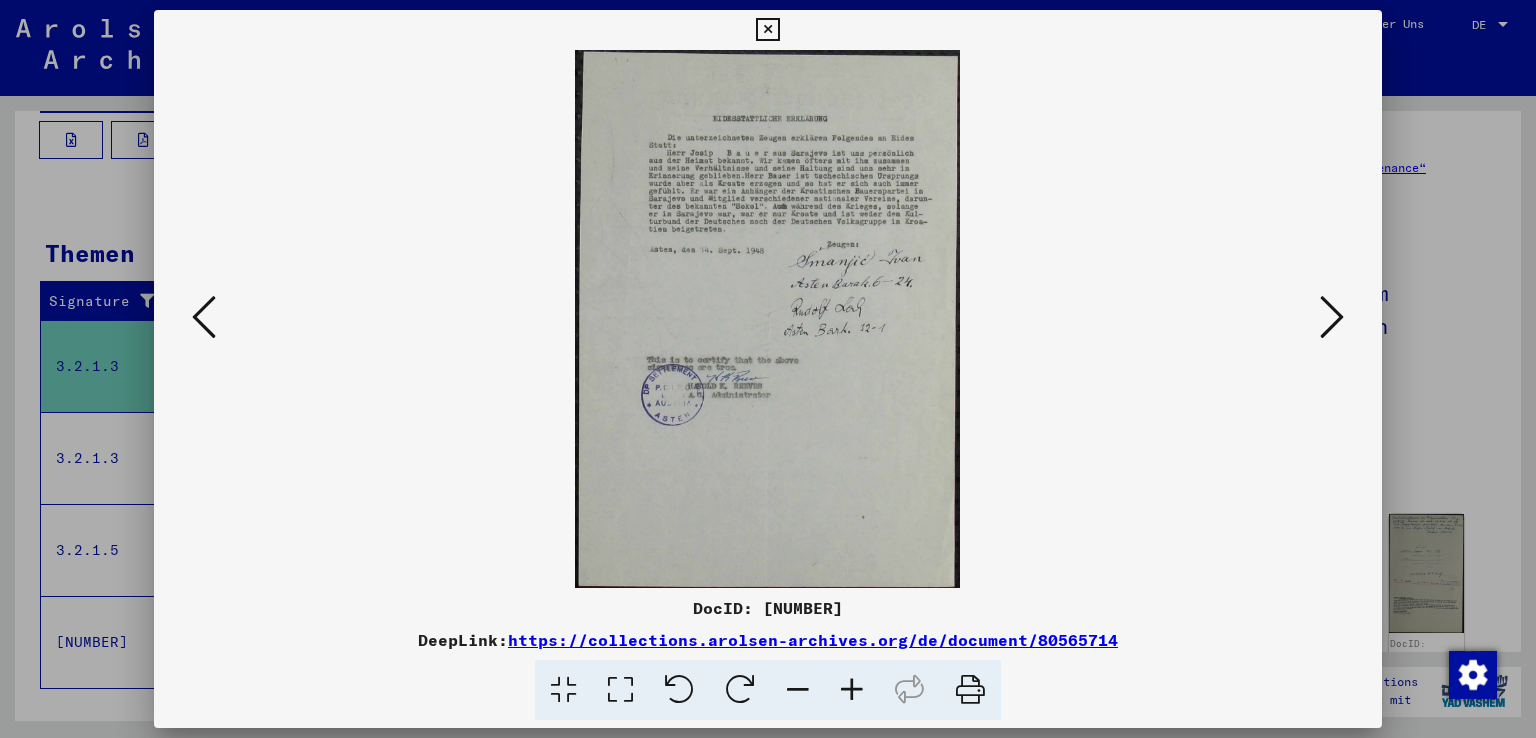 click at bounding box center (852, 690) 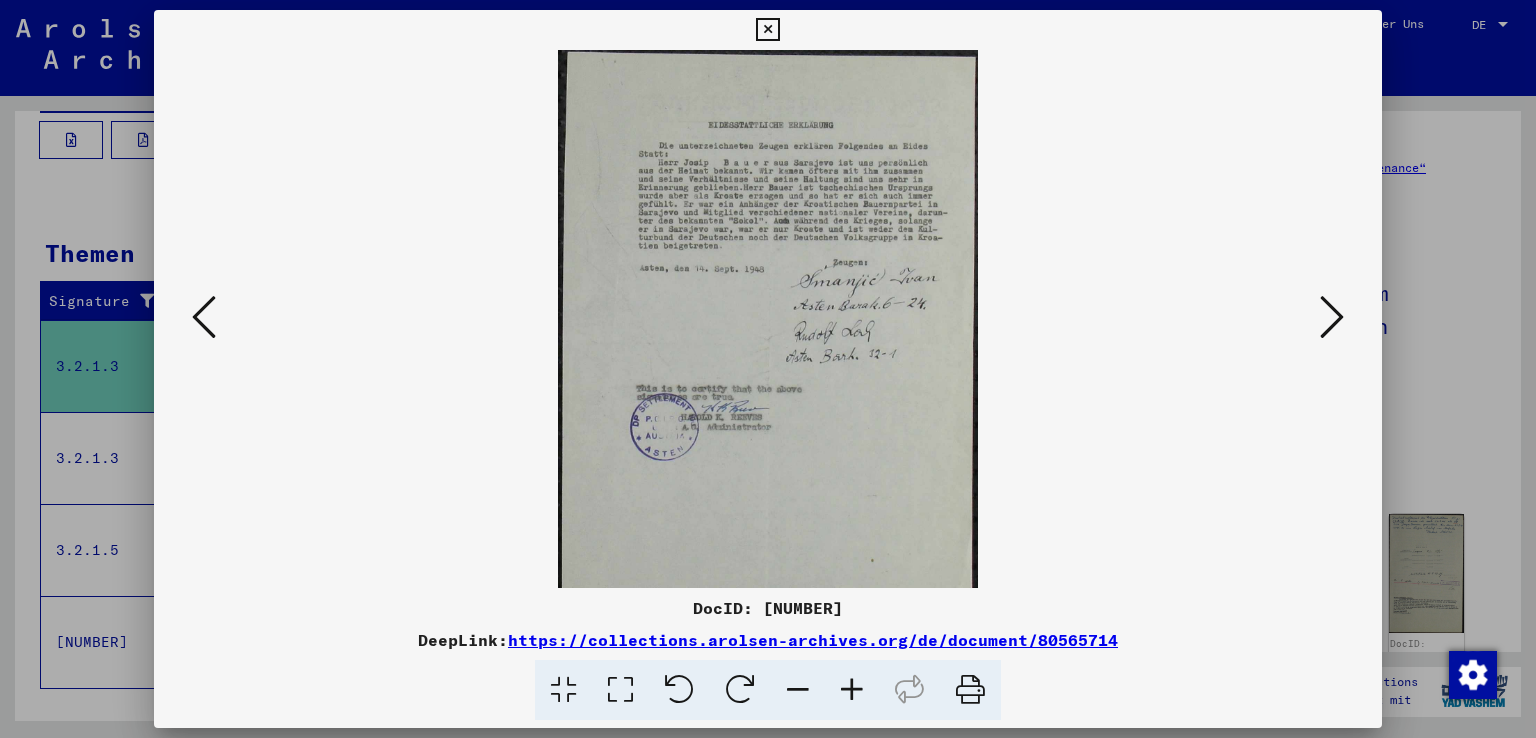 click at bounding box center (852, 690) 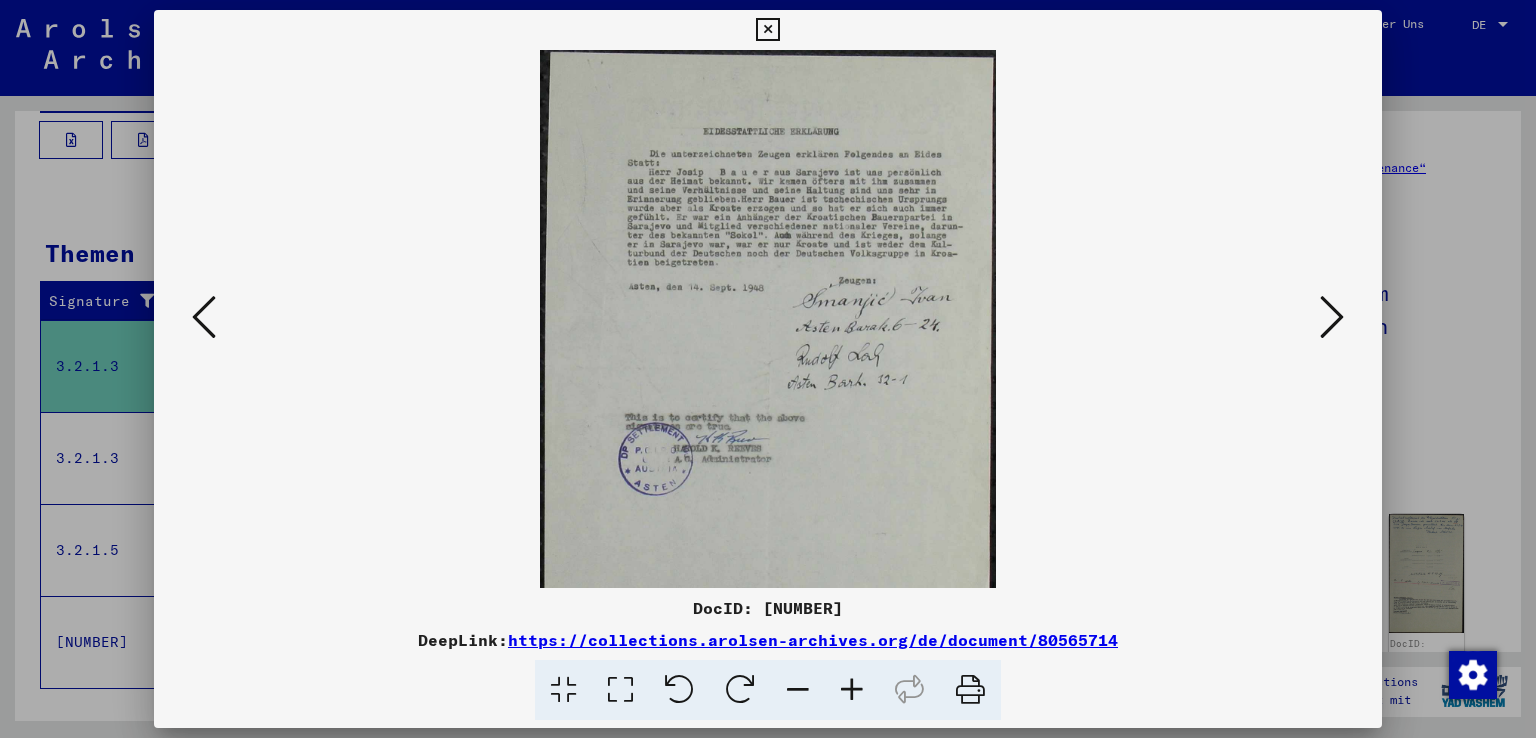 click at bounding box center (852, 690) 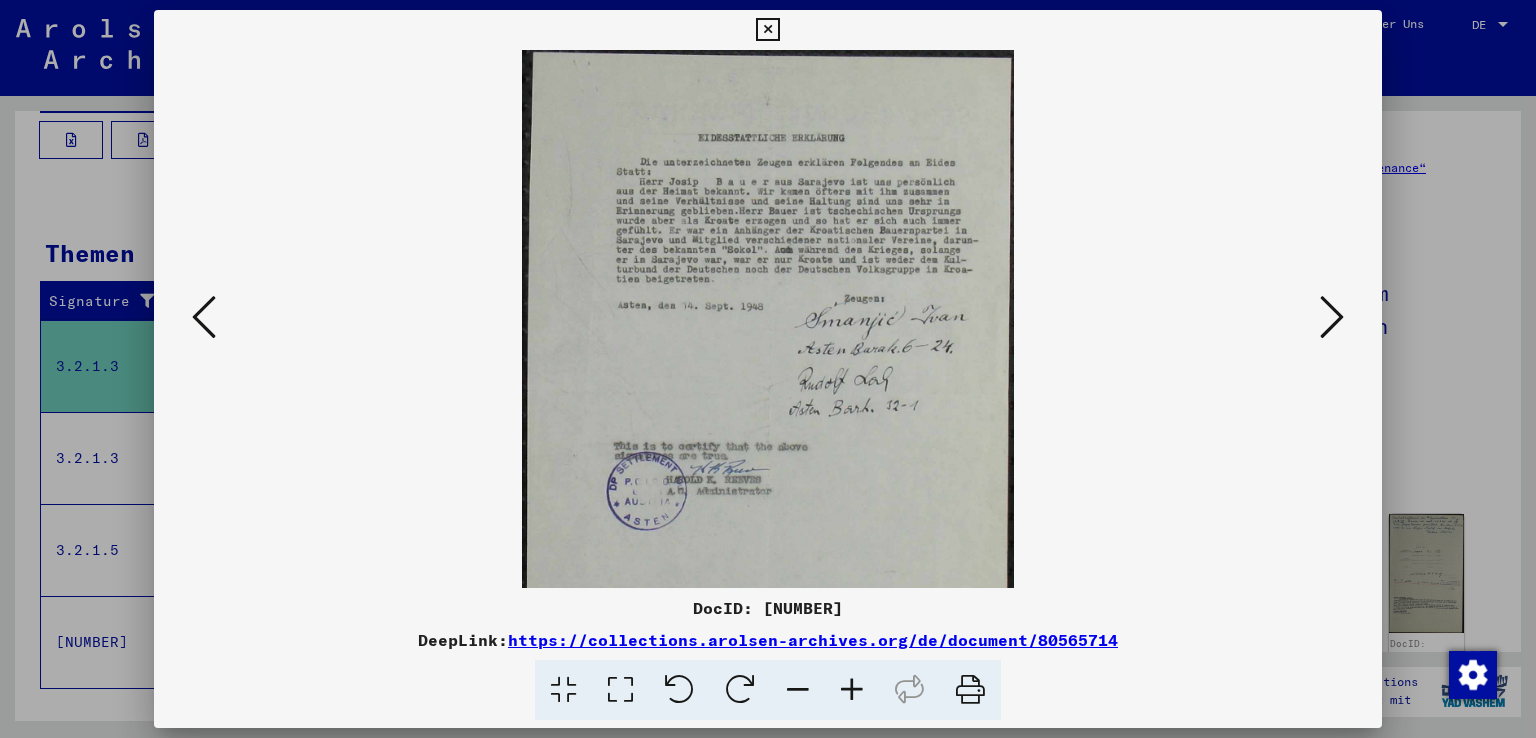 click at bounding box center [852, 690] 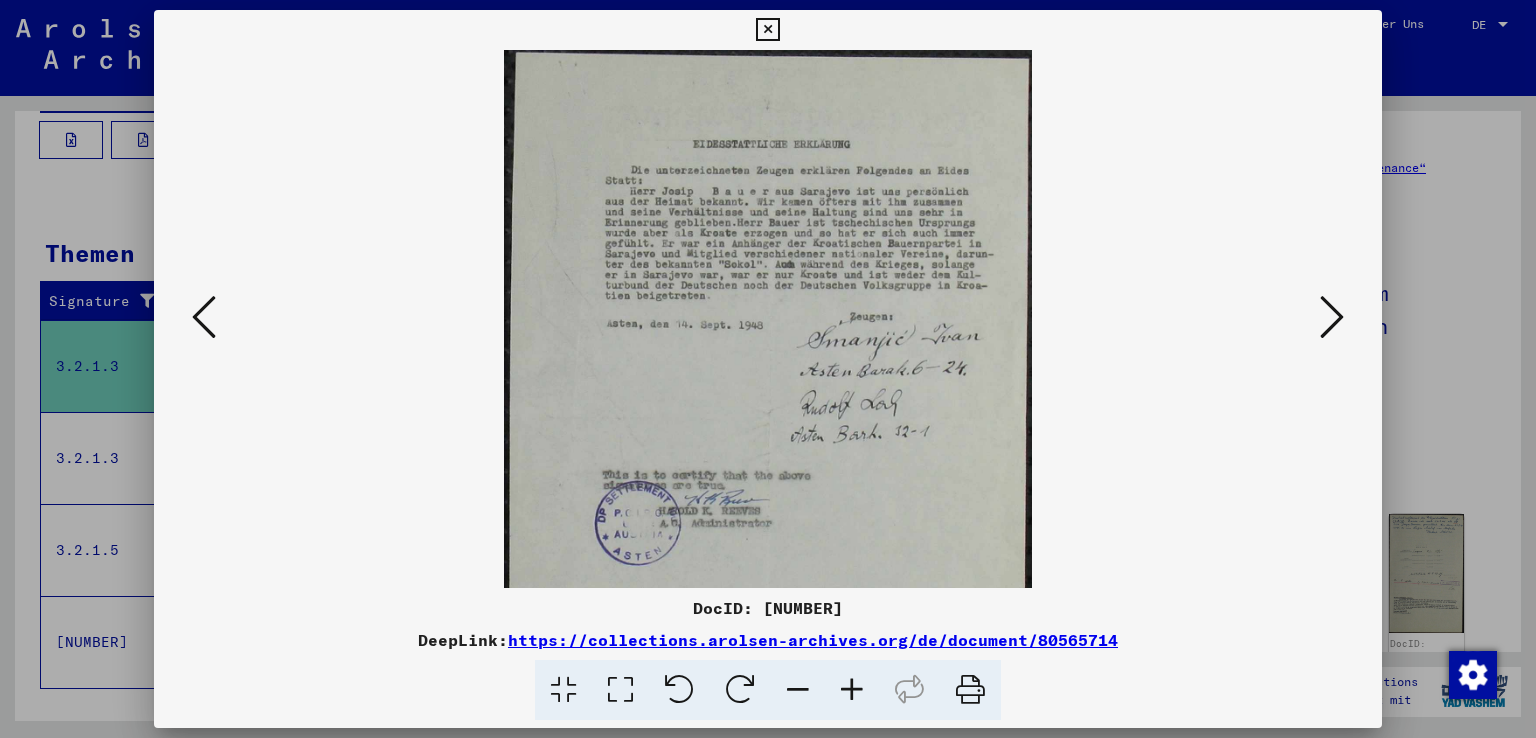 click at bounding box center (852, 690) 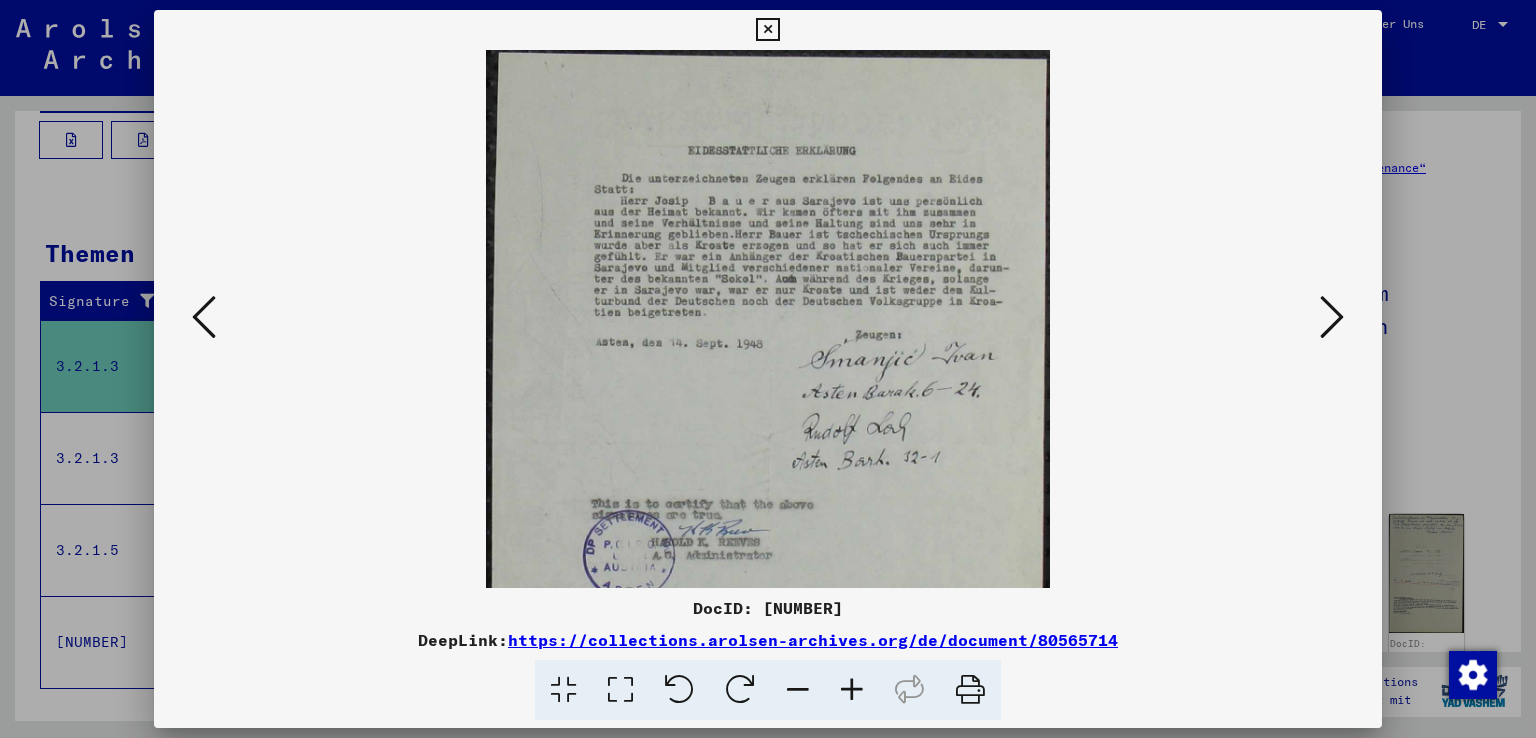 click at bounding box center [852, 690] 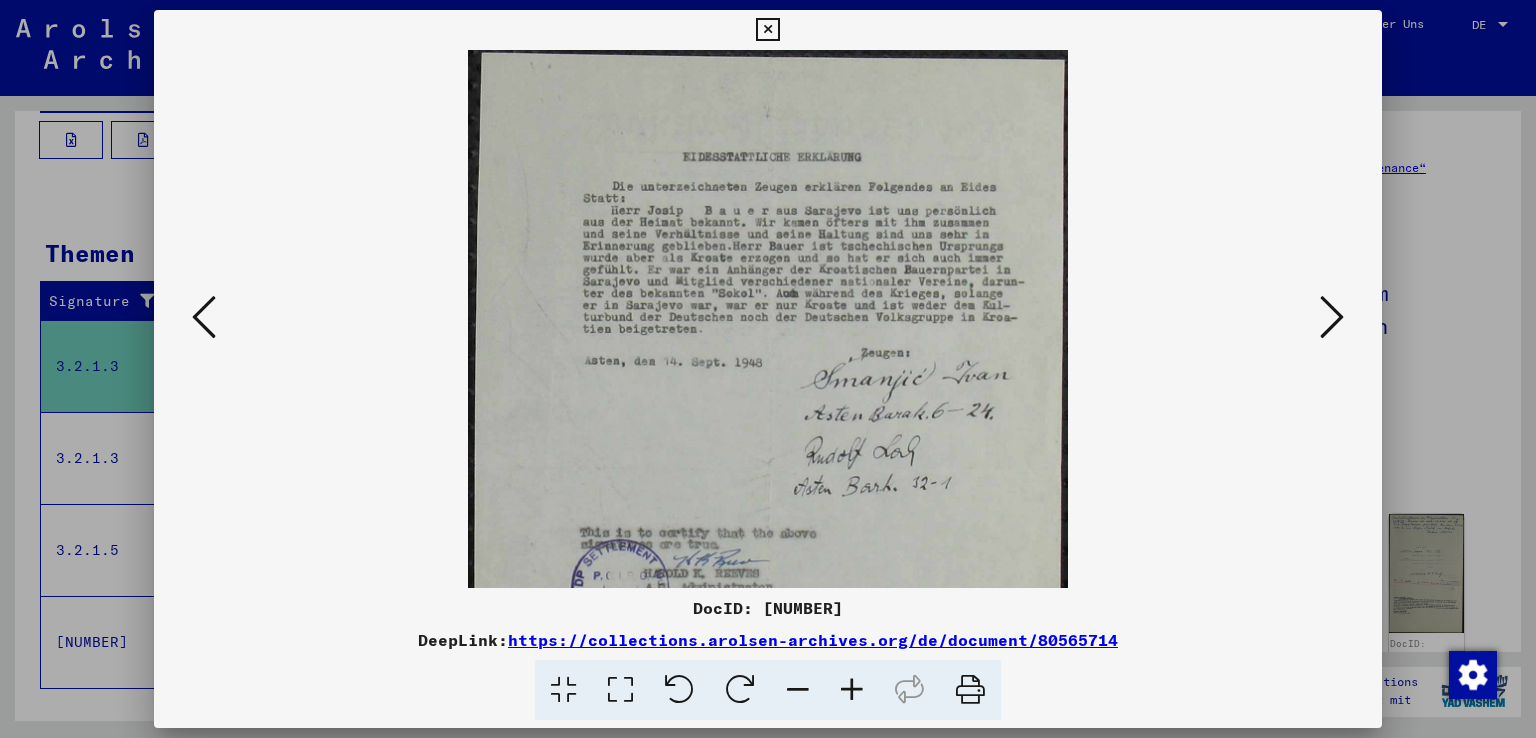 click at bounding box center (852, 690) 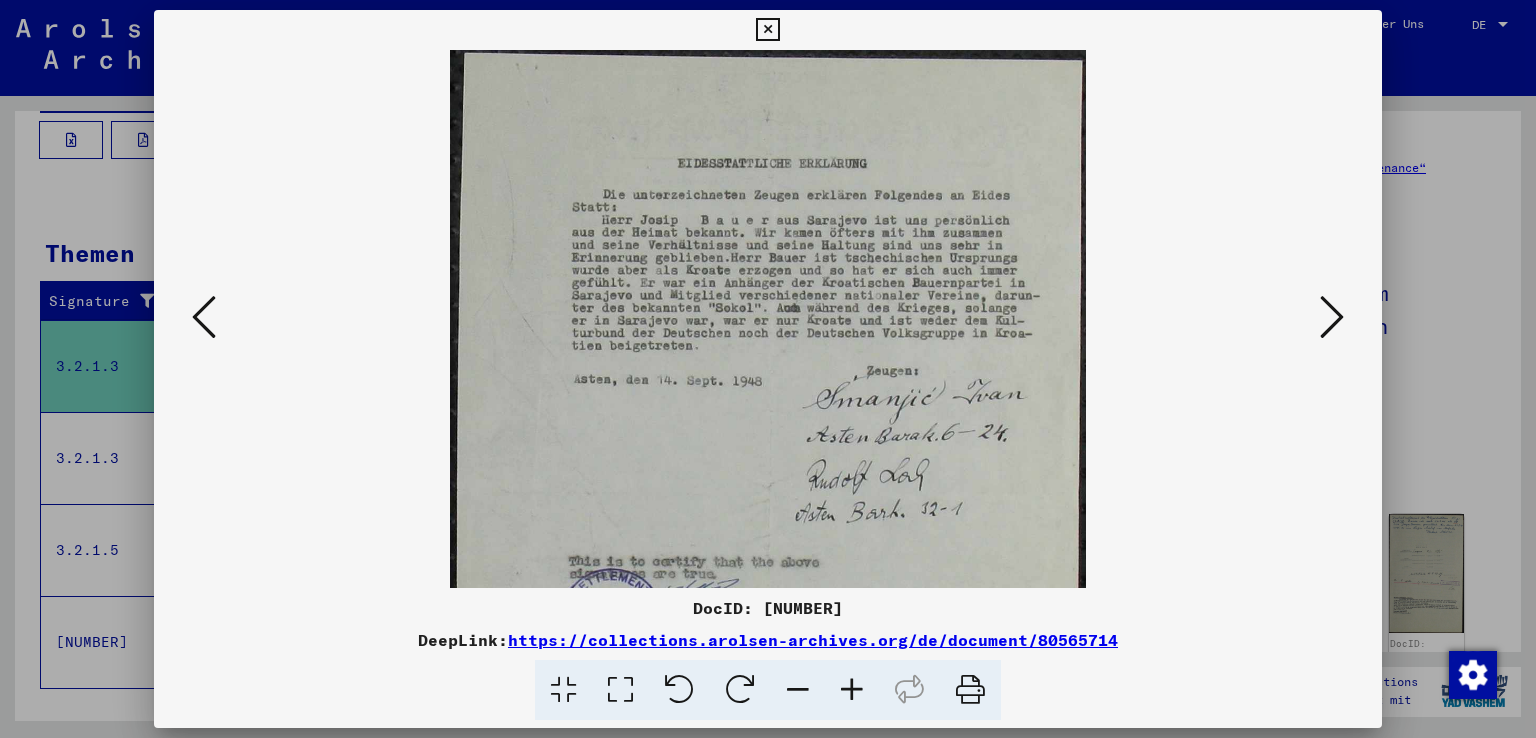 click at bounding box center (852, 690) 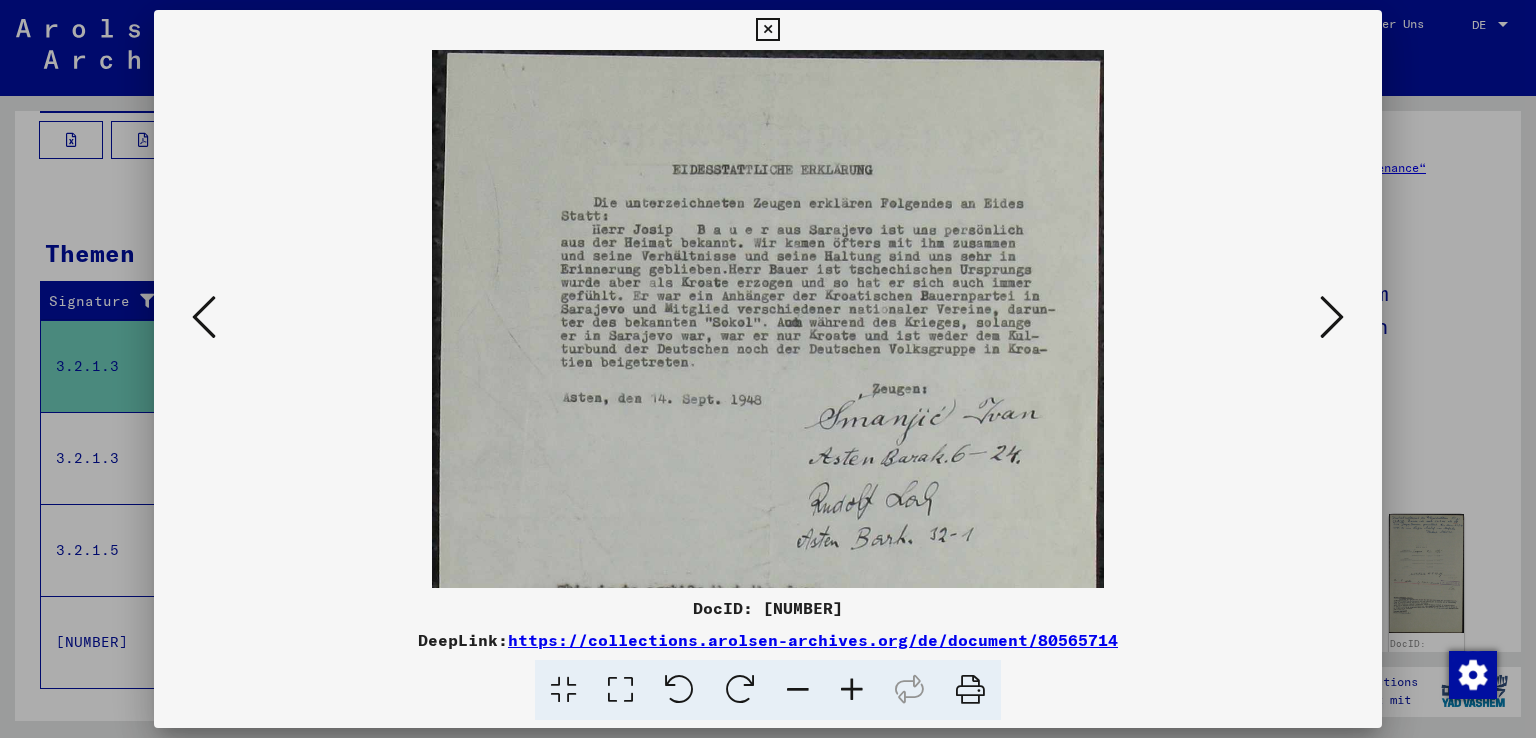 click at bounding box center [852, 690] 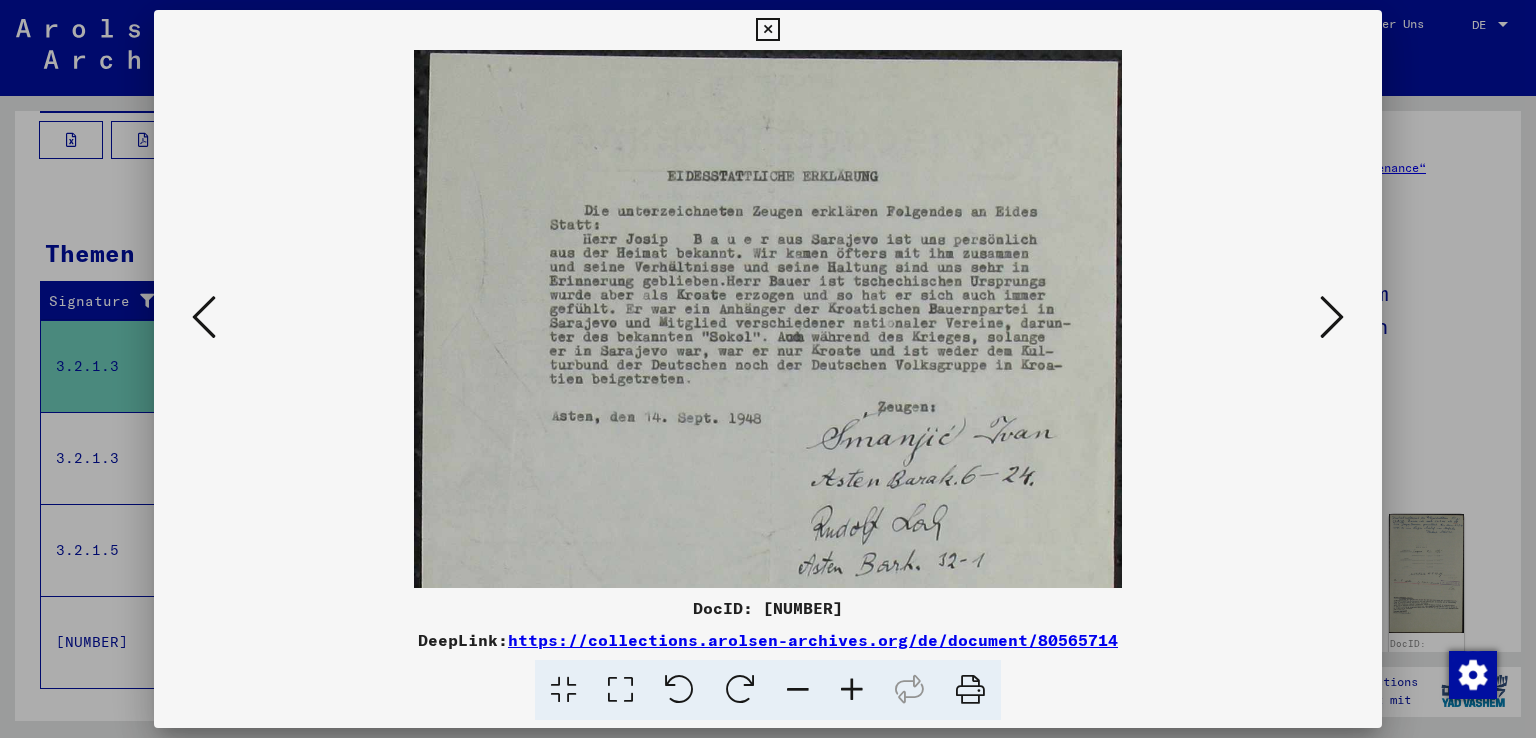 click at bounding box center (852, 690) 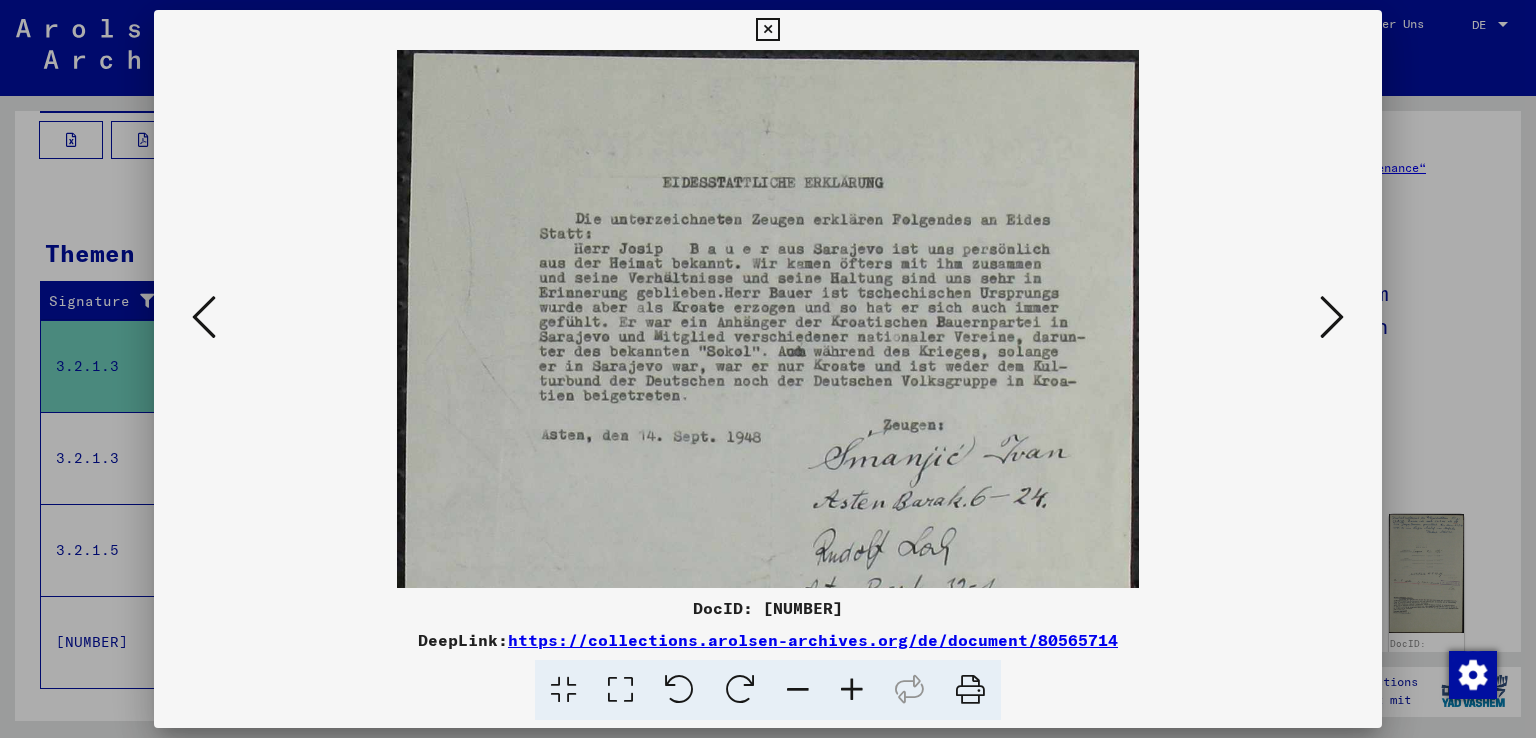 click at bounding box center (852, 690) 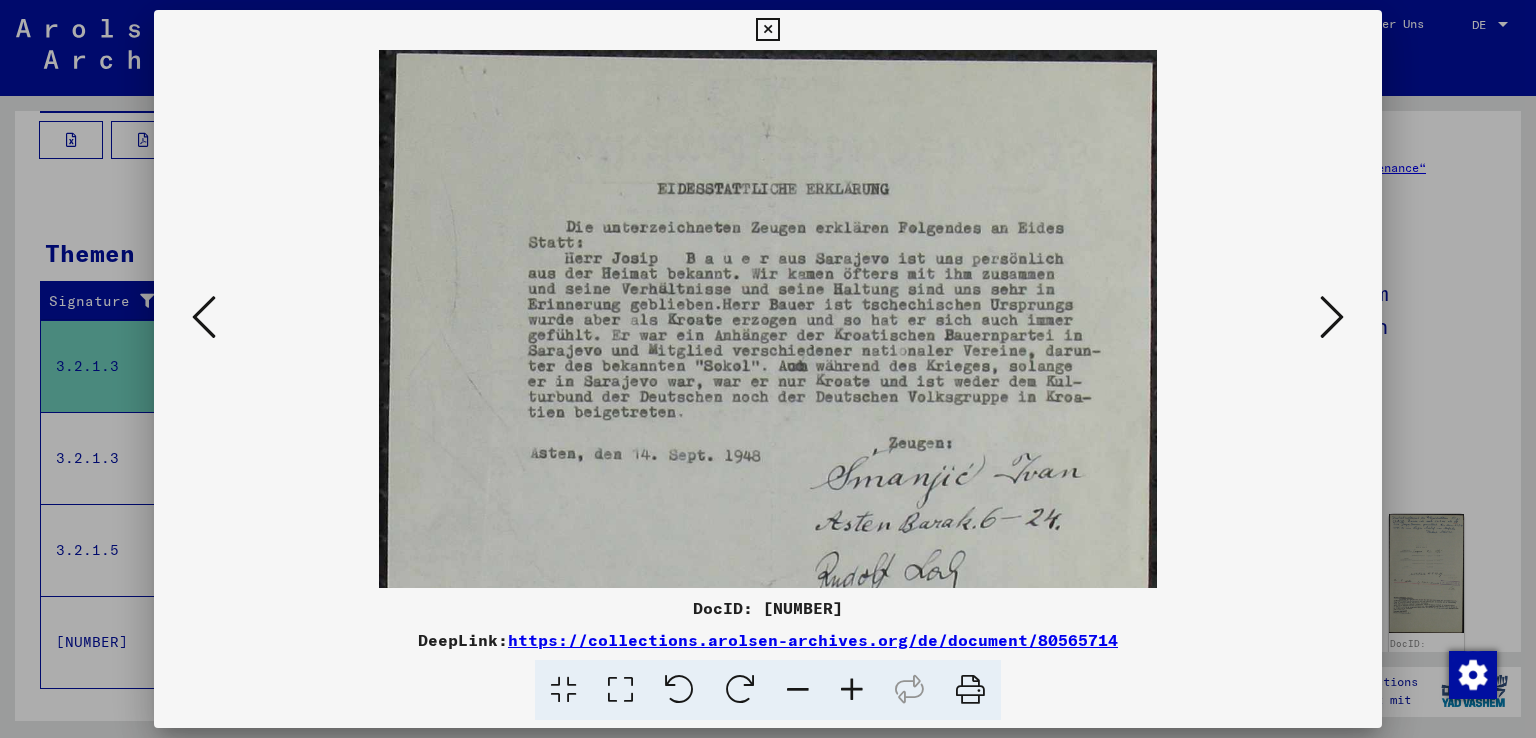 click at bounding box center (852, 690) 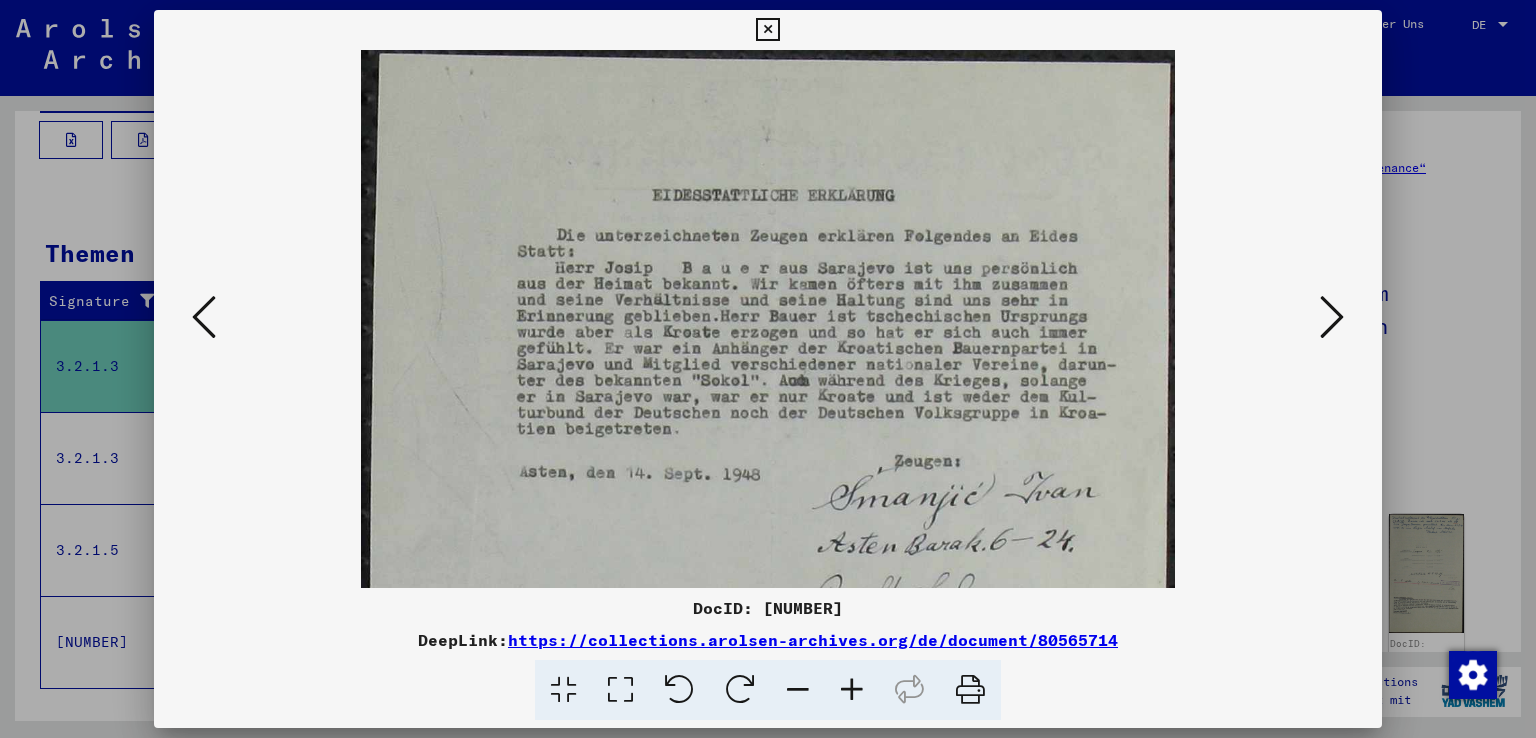 click at bounding box center (852, 690) 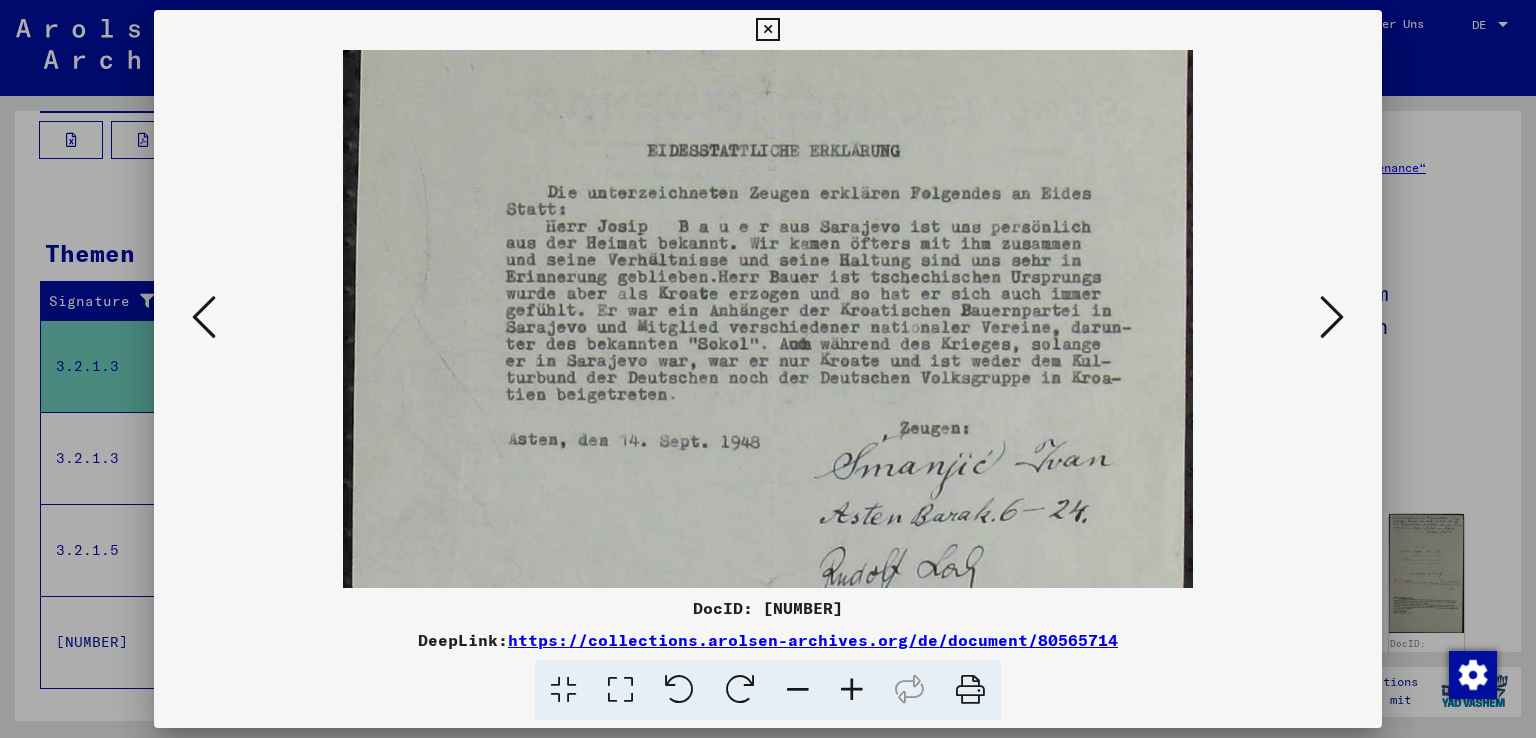drag, startPoint x: 820, startPoint y: 465, endPoint x: 789, endPoint y: 418, distance: 56.302753 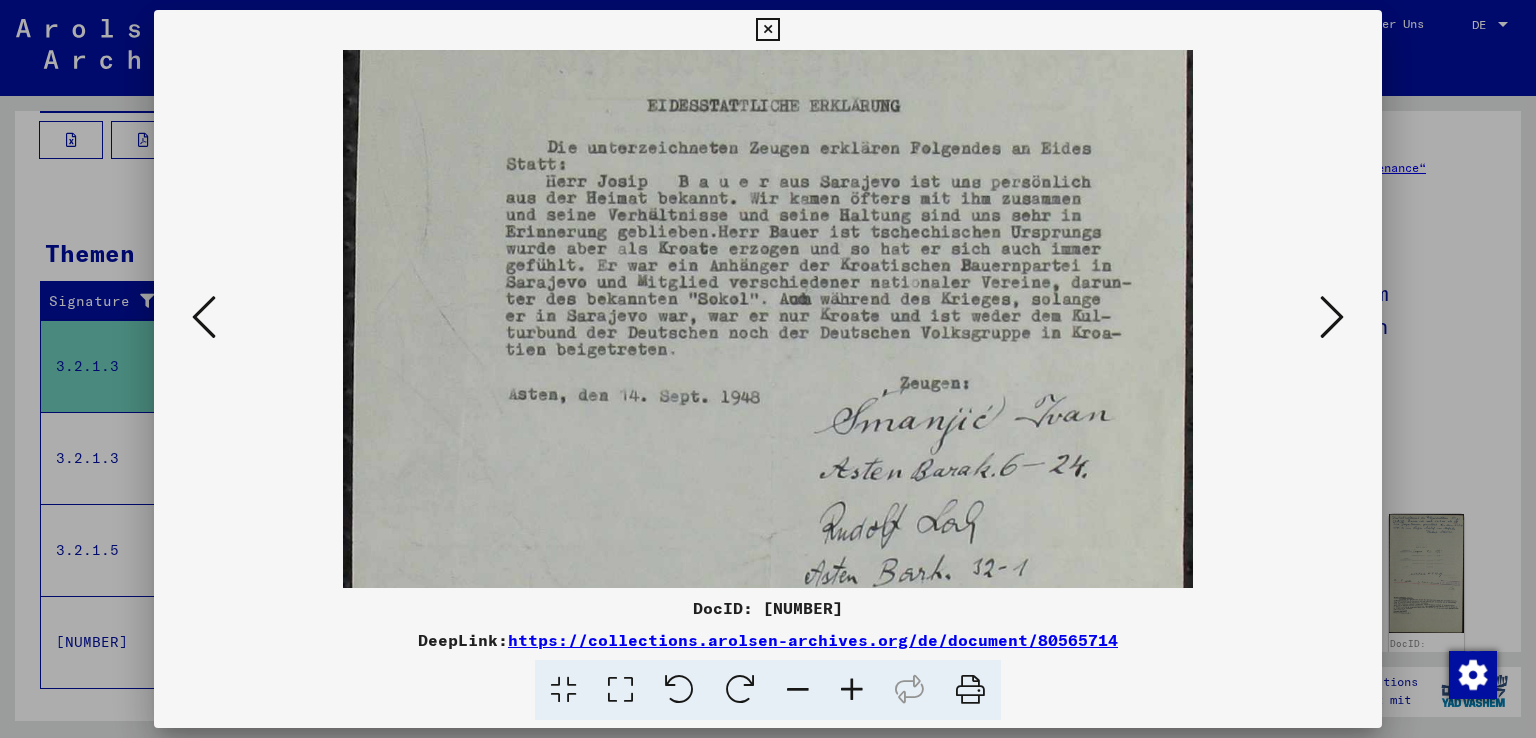scroll, scrollTop: 105, scrollLeft: 0, axis: vertical 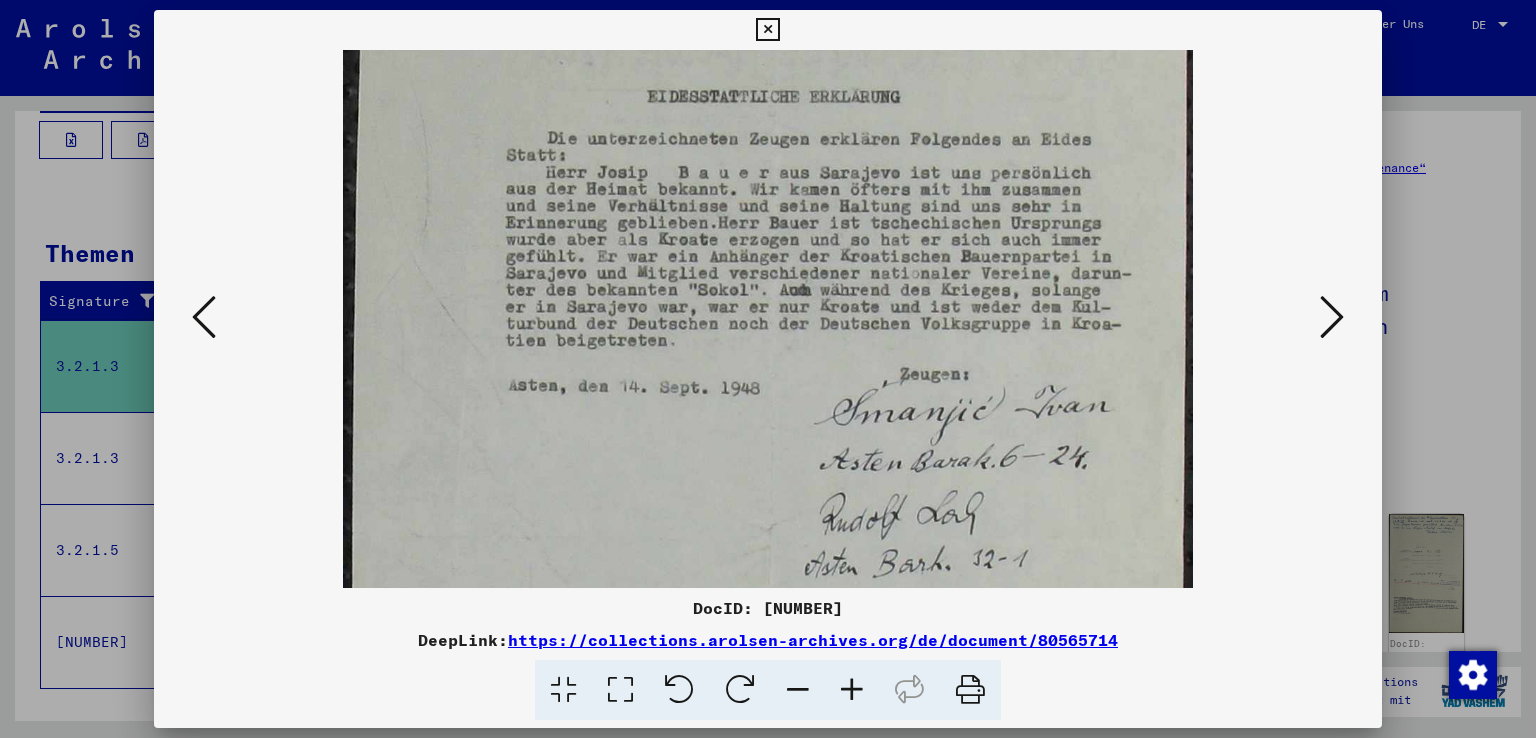 drag, startPoint x: 996, startPoint y: 483, endPoint x: 1002, endPoint y: 433, distance: 50.358715 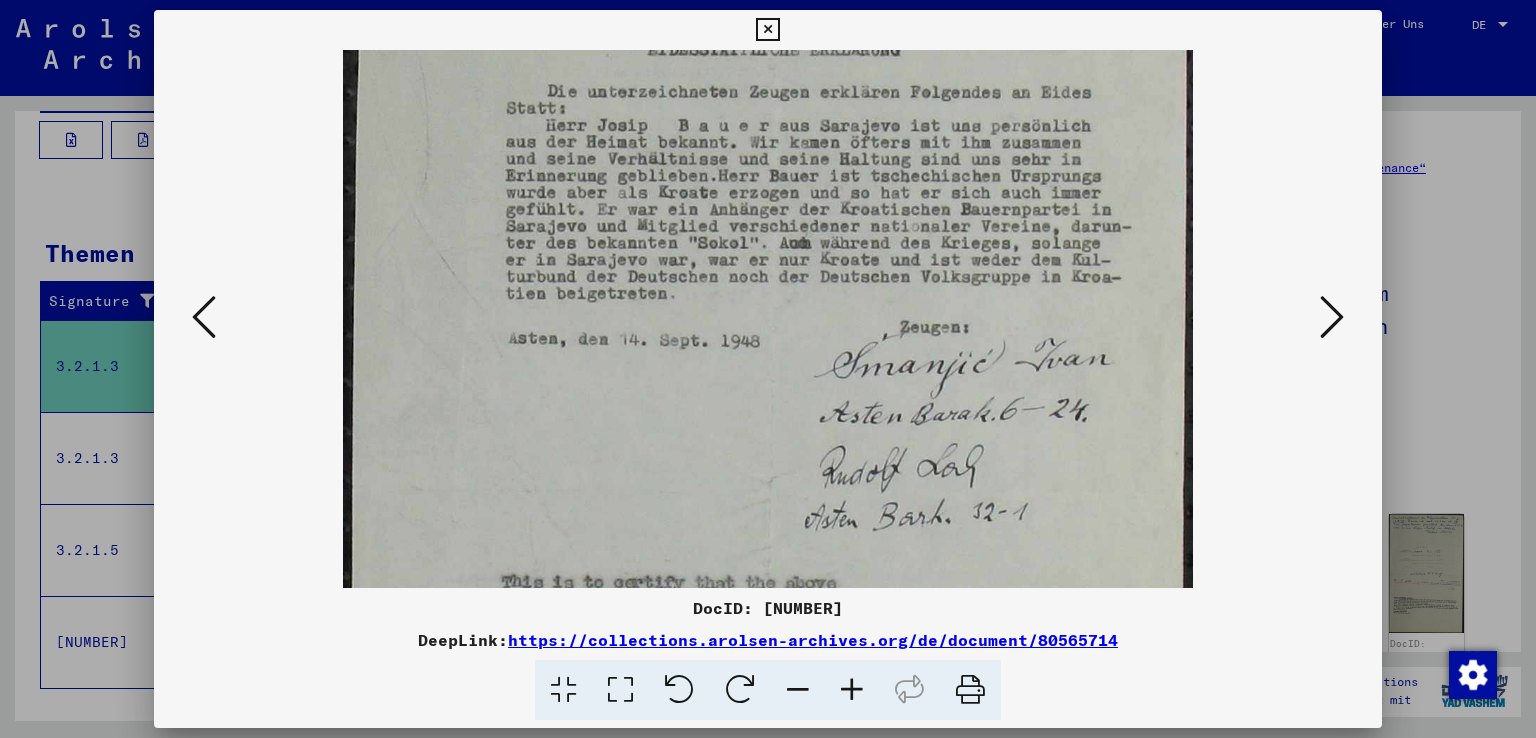 scroll, scrollTop: 154, scrollLeft: 0, axis: vertical 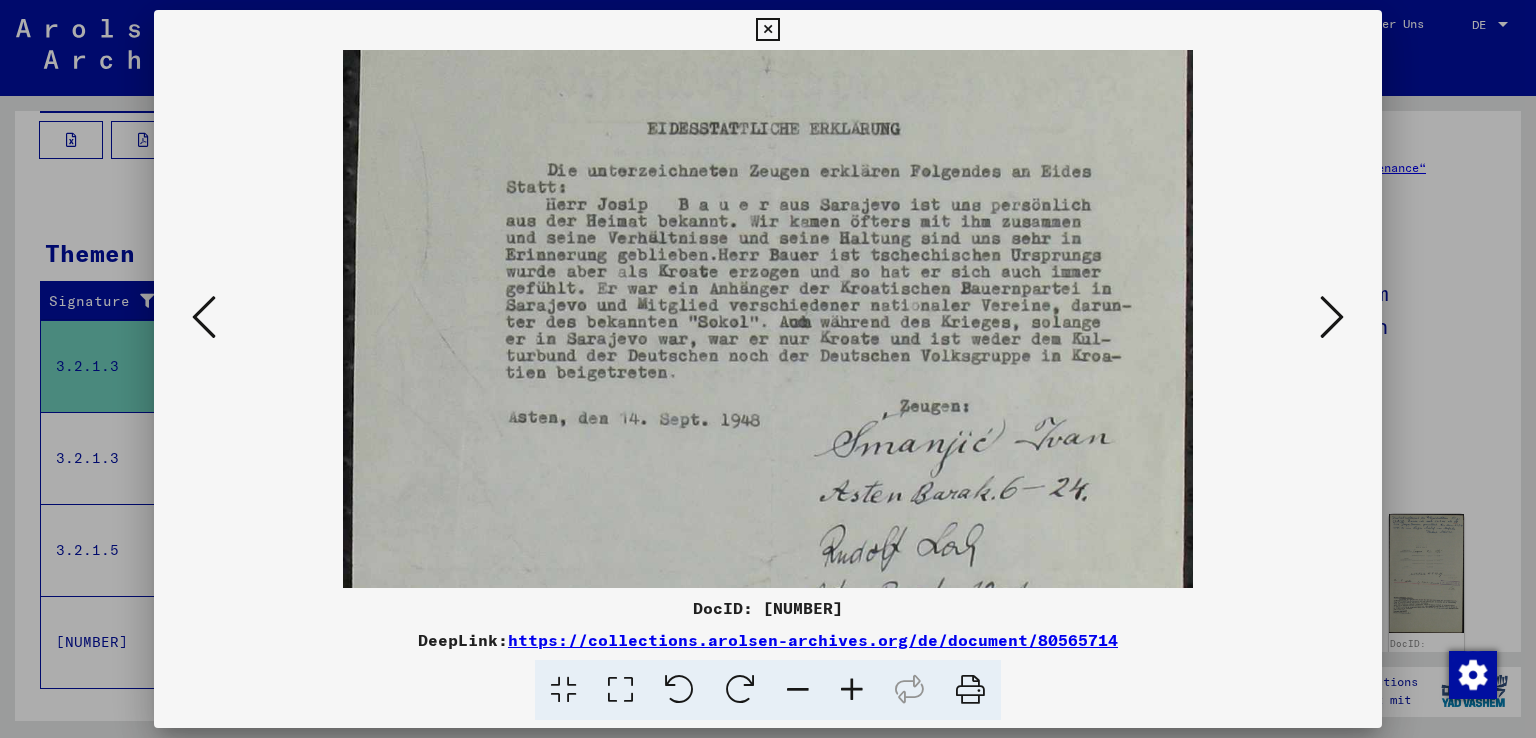drag, startPoint x: 1068, startPoint y: 521, endPoint x: 1020, endPoint y: 531, distance: 49.0306 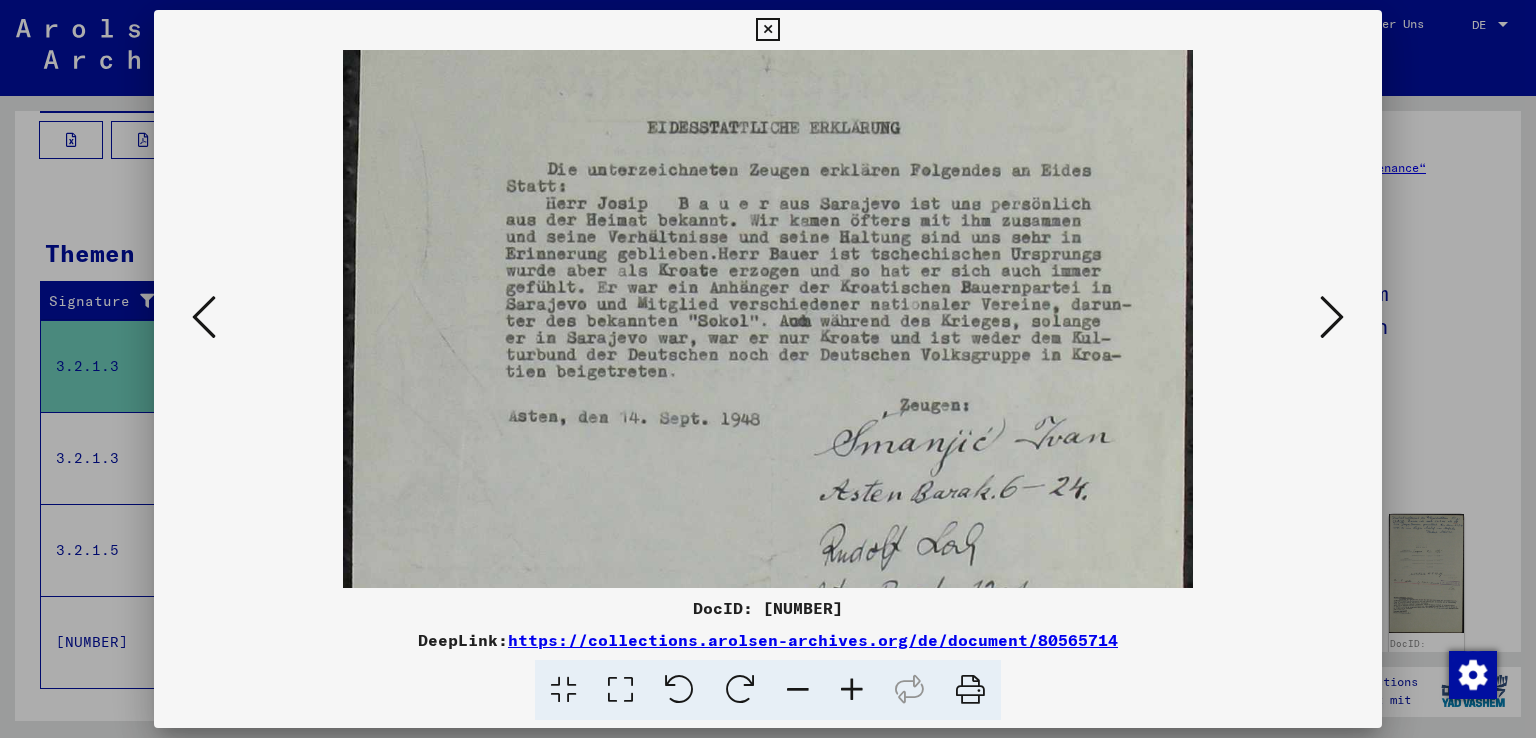 click at bounding box center (1332, 317) 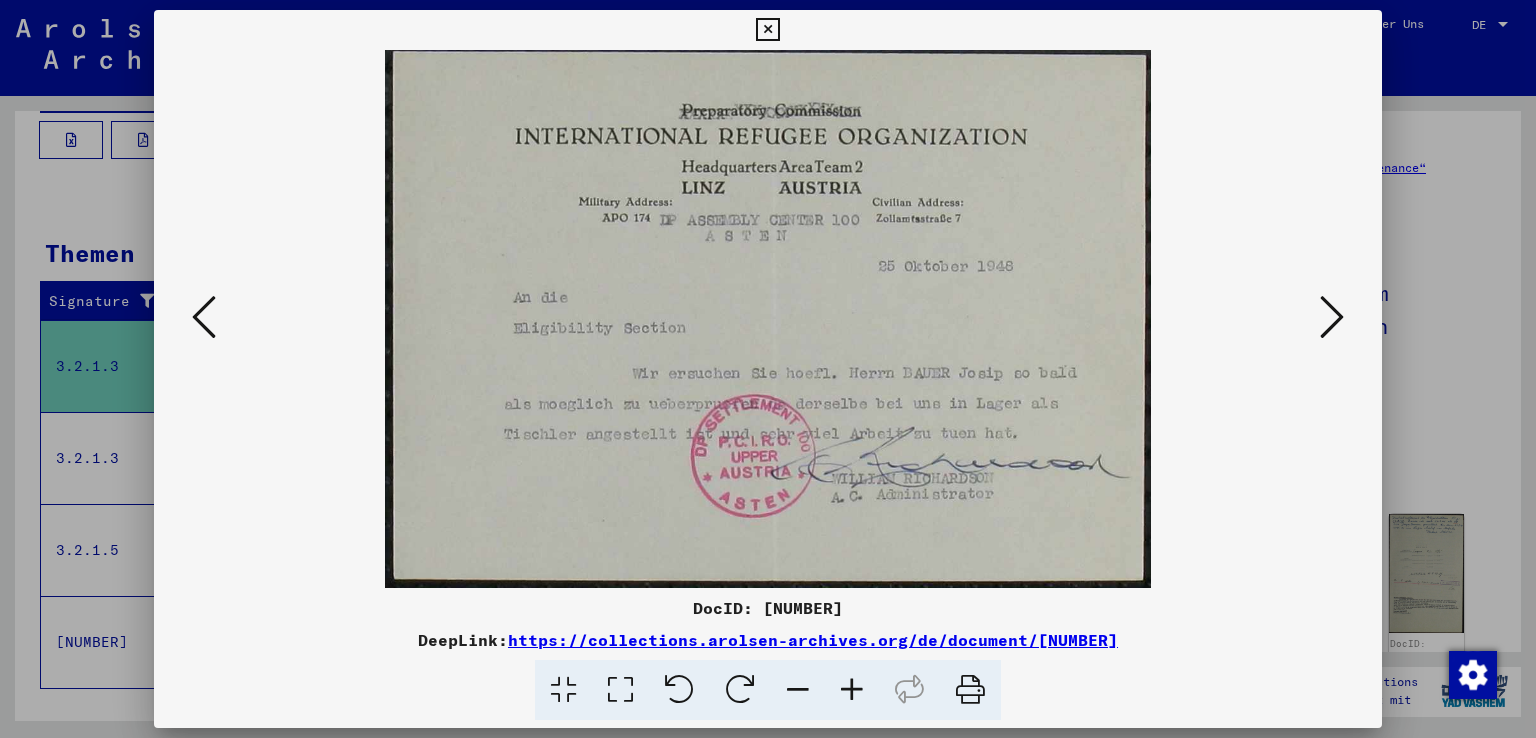 click at bounding box center (852, 690) 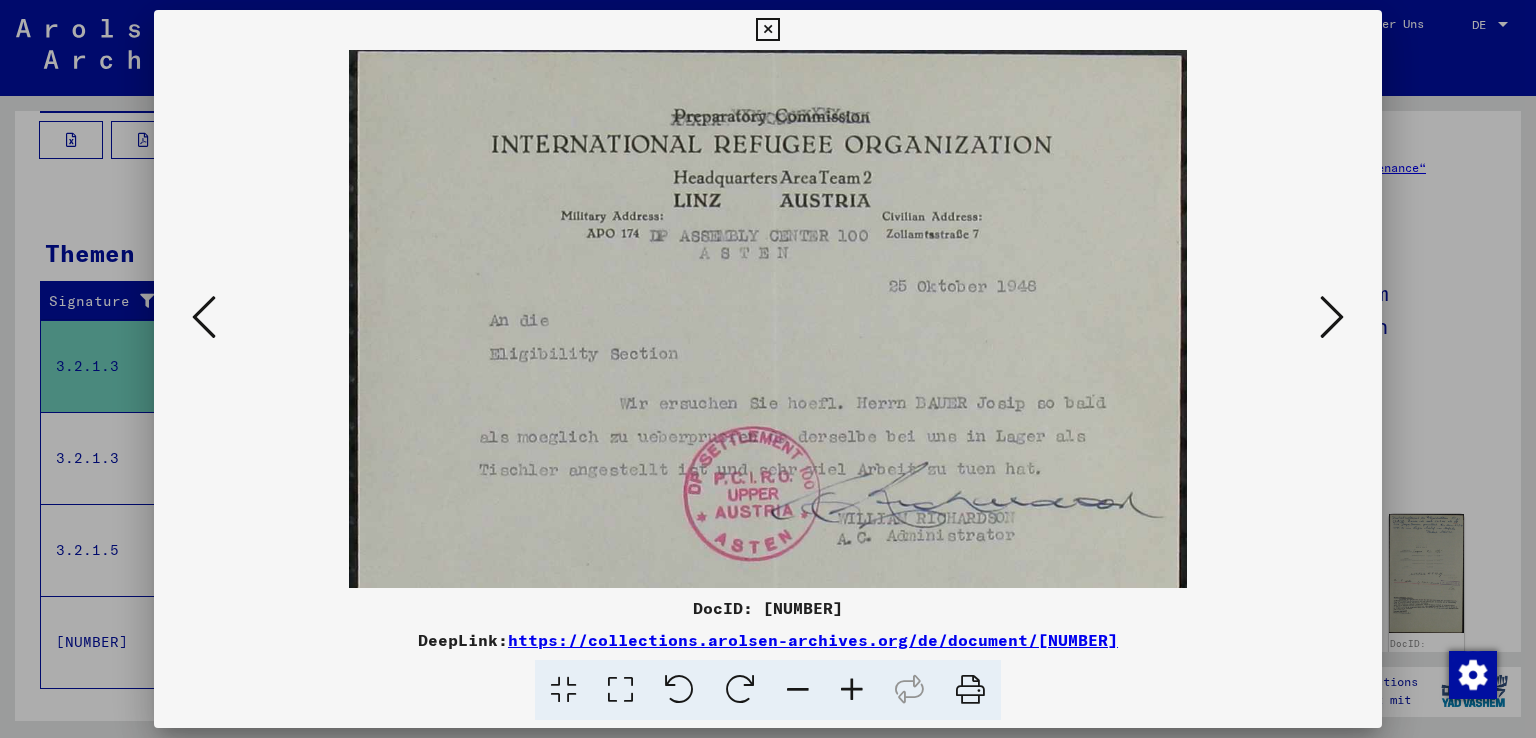 click at bounding box center (852, 690) 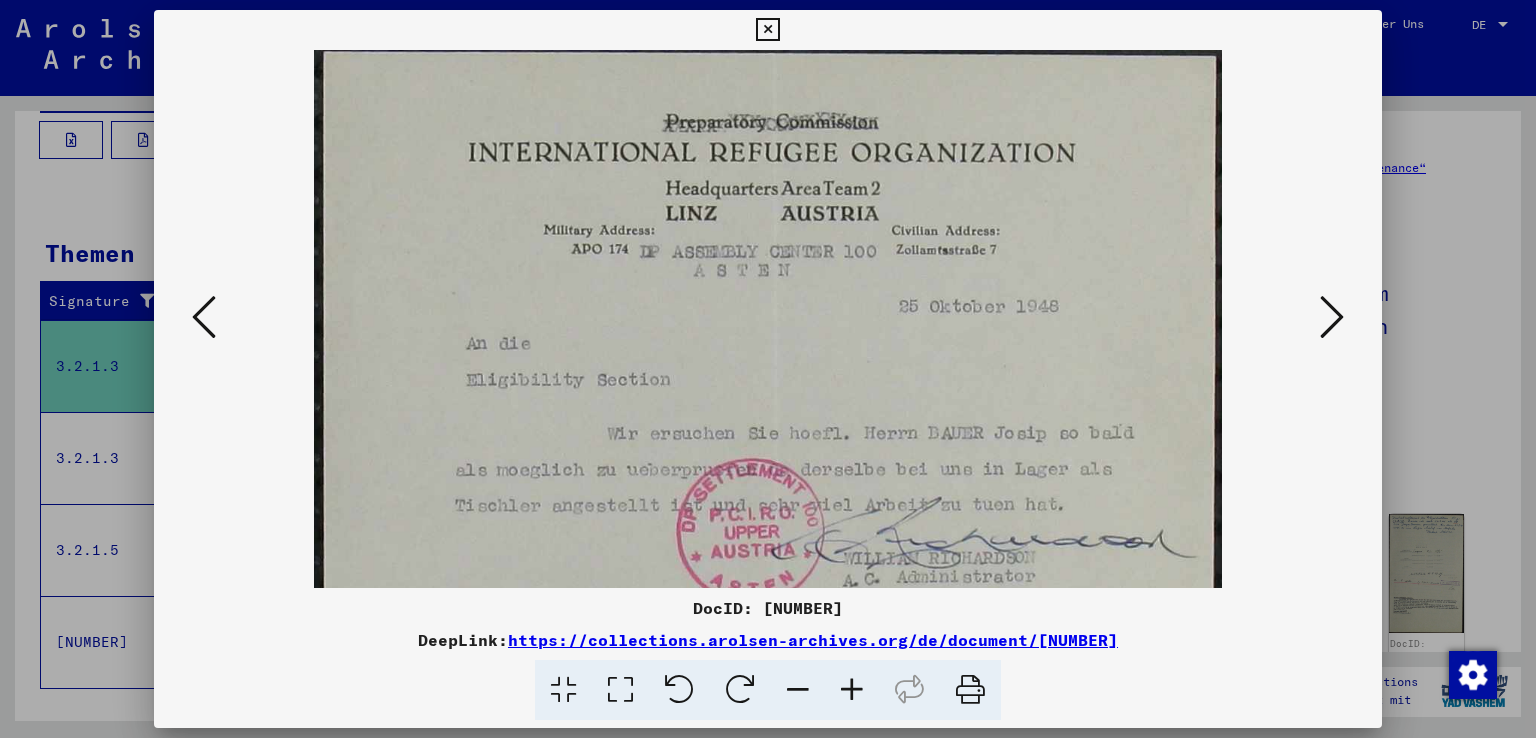 click at bounding box center (852, 690) 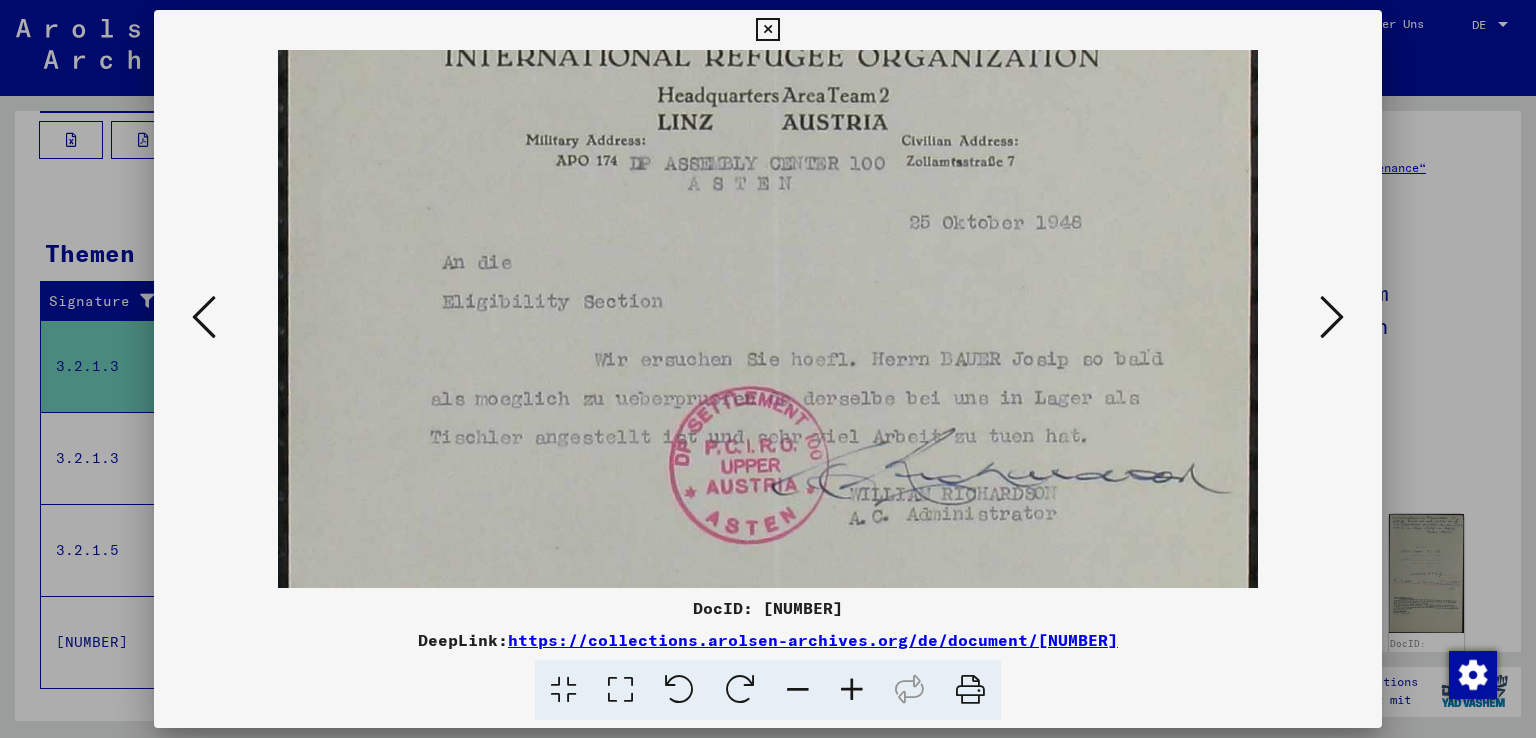 scroll, scrollTop: 107, scrollLeft: 0, axis: vertical 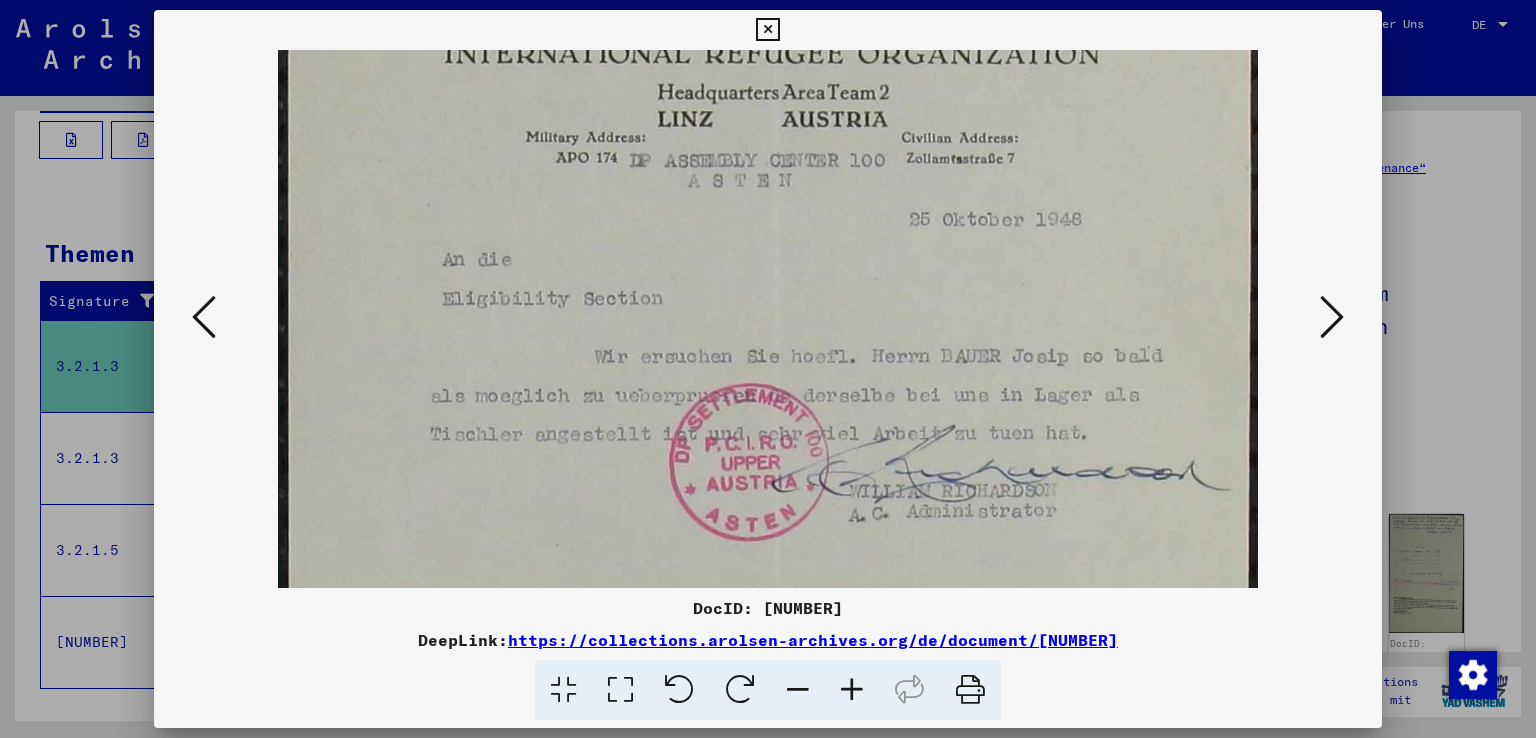 drag, startPoint x: 878, startPoint y: 458, endPoint x: 859, endPoint y: 353, distance: 106.7052 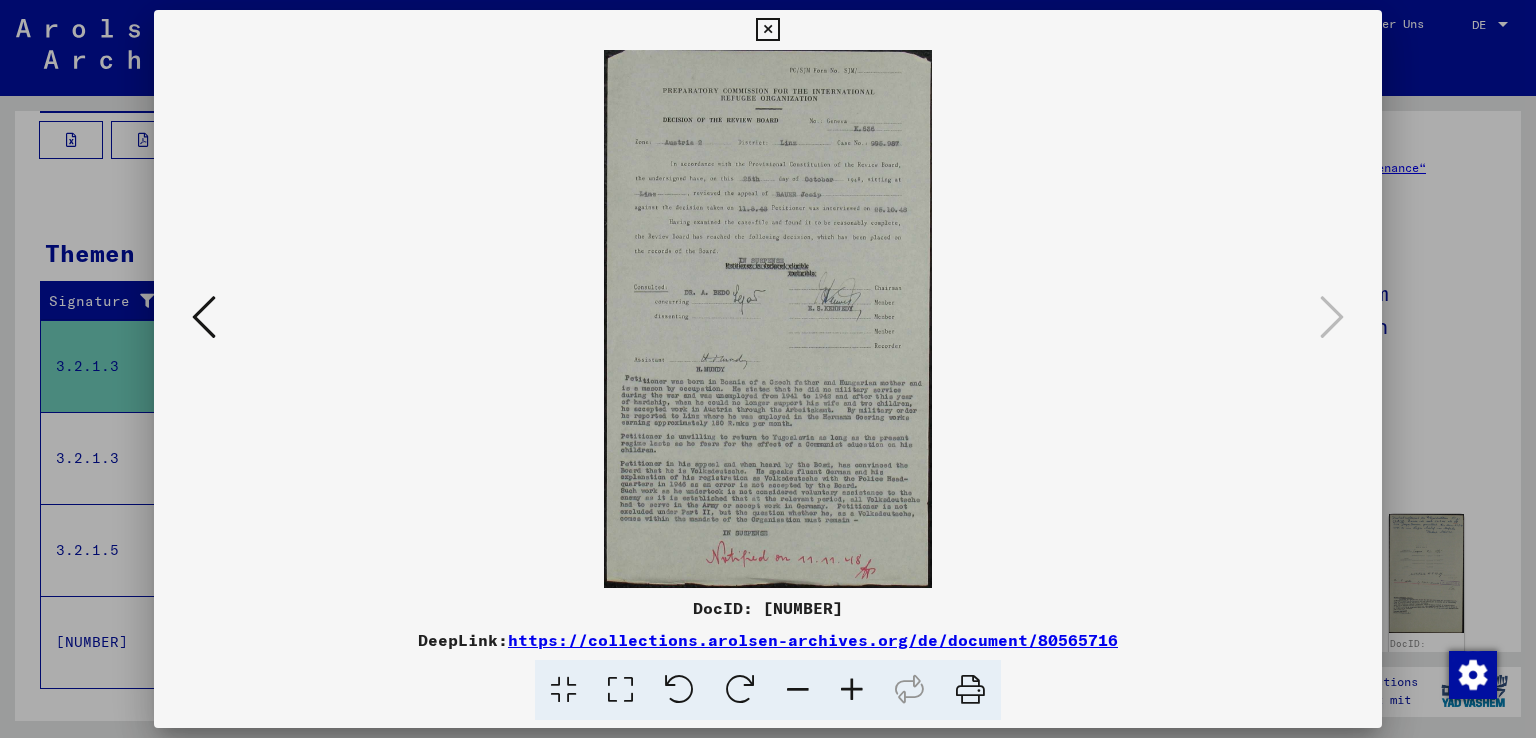 click at bounding box center (852, 690) 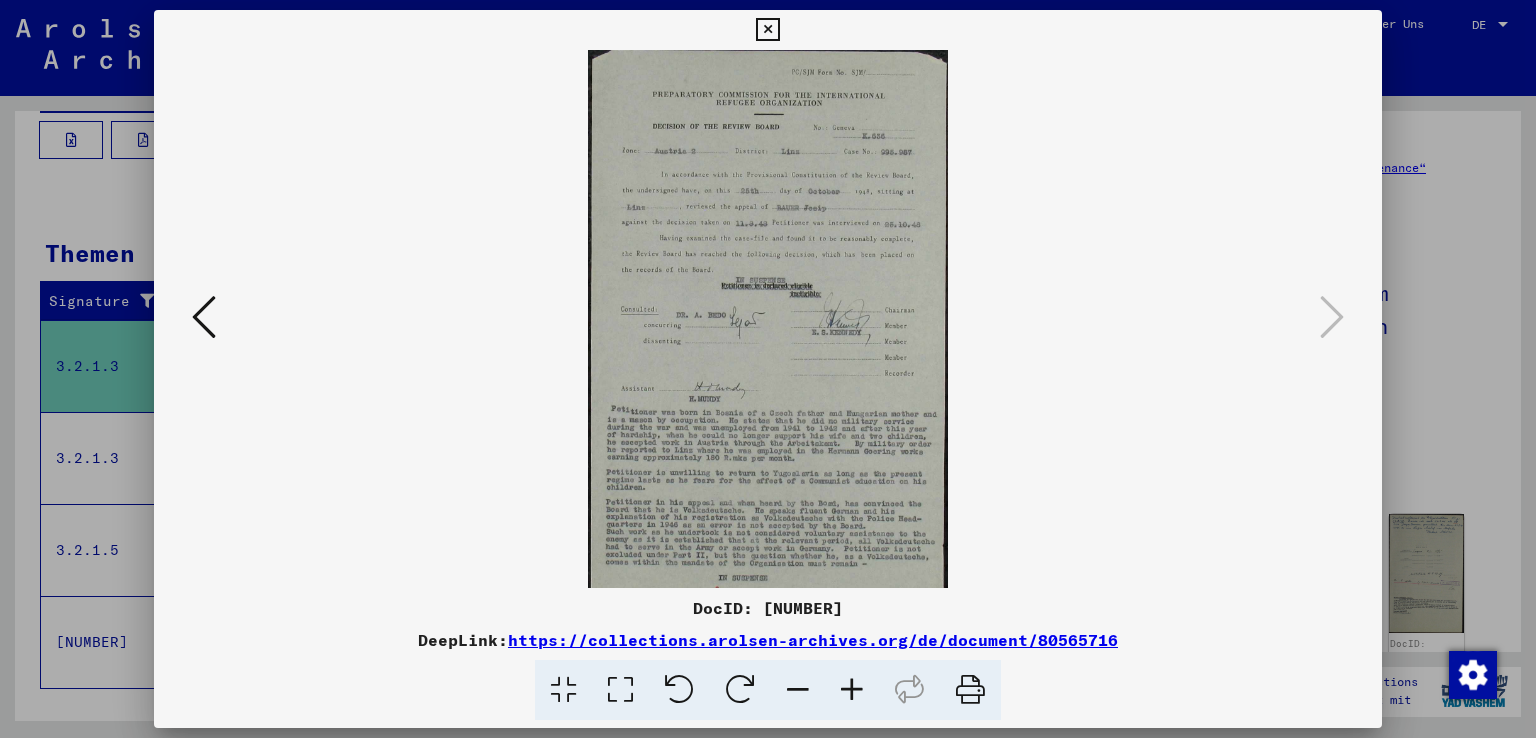 click at bounding box center [852, 690] 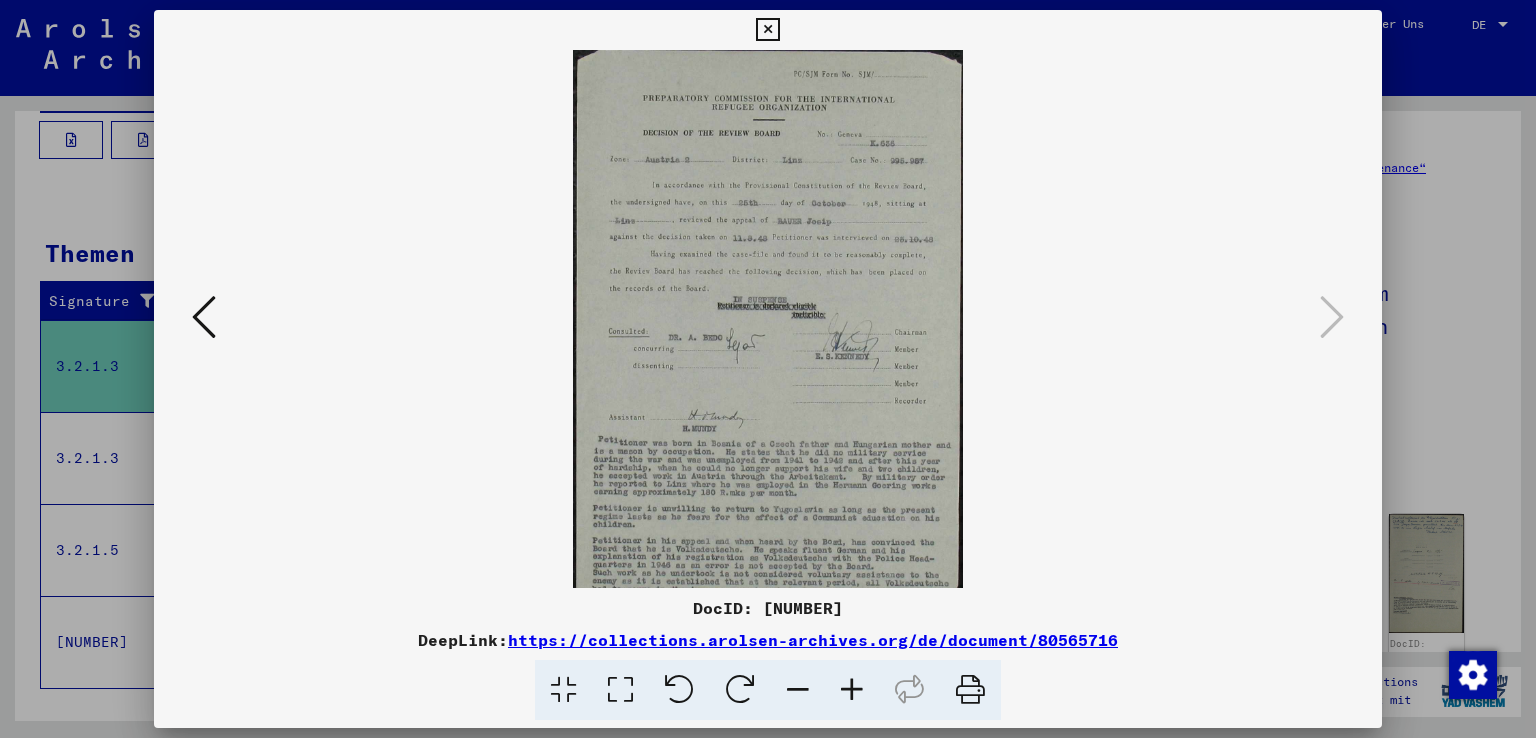 click at bounding box center (852, 690) 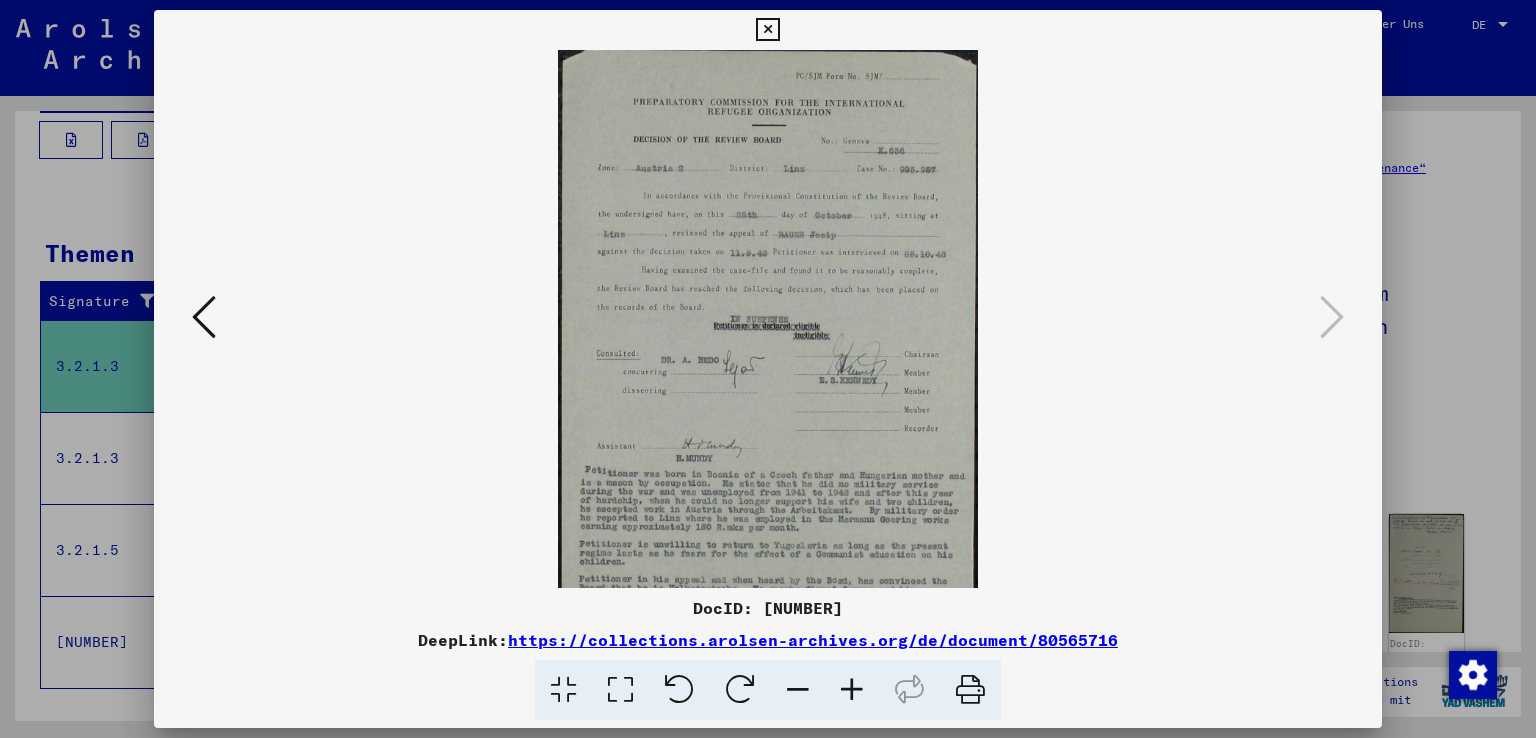 click at bounding box center [852, 690] 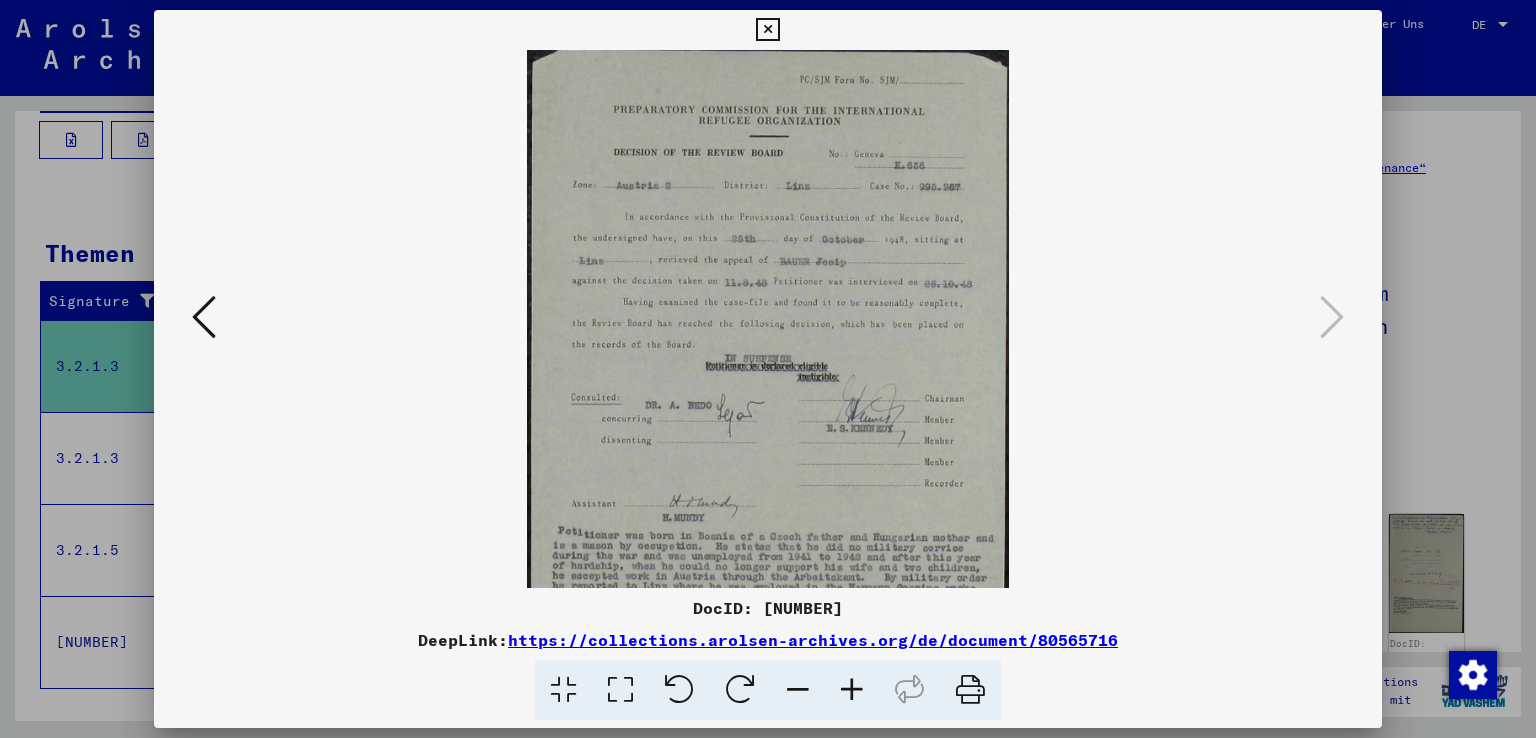 click at bounding box center [852, 690] 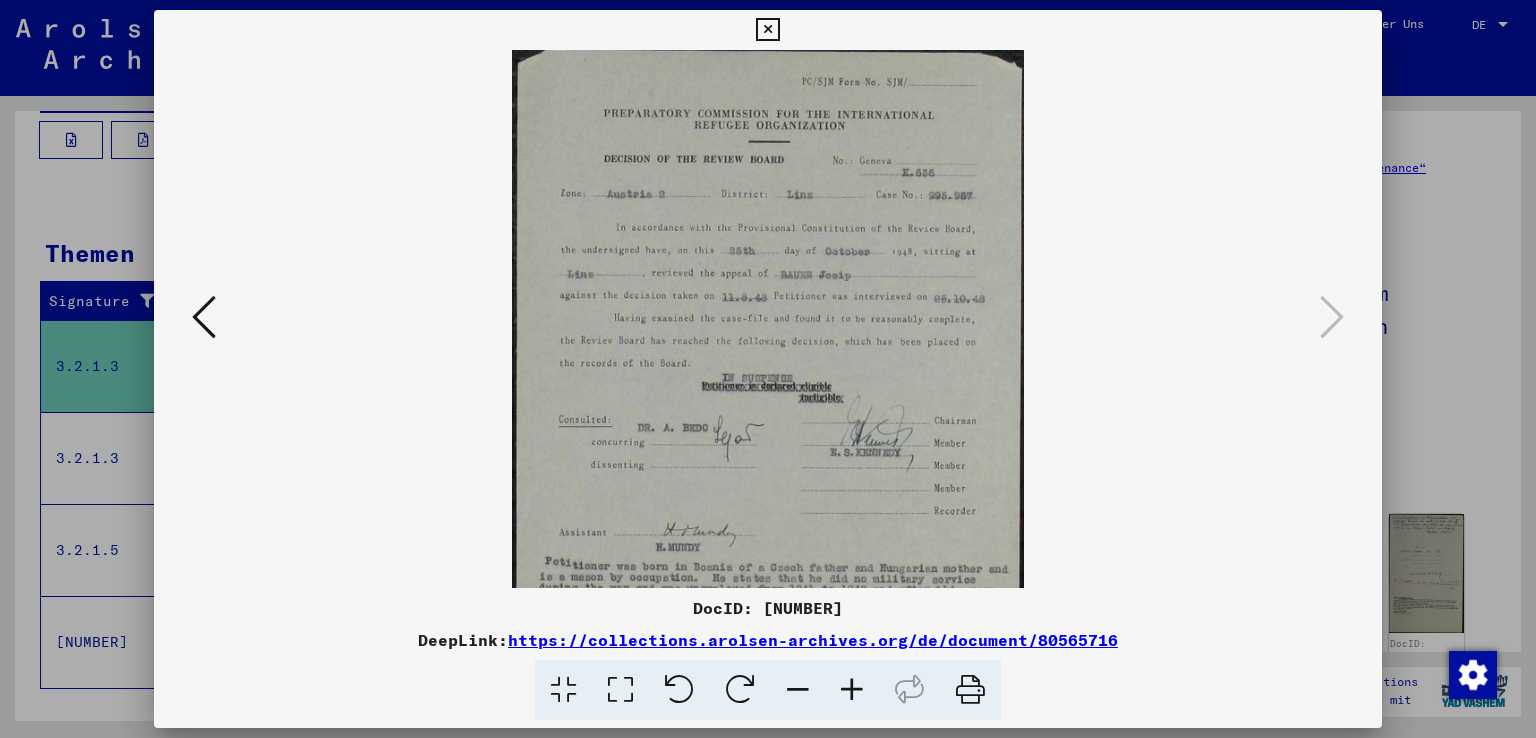click at bounding box center (852, 690) 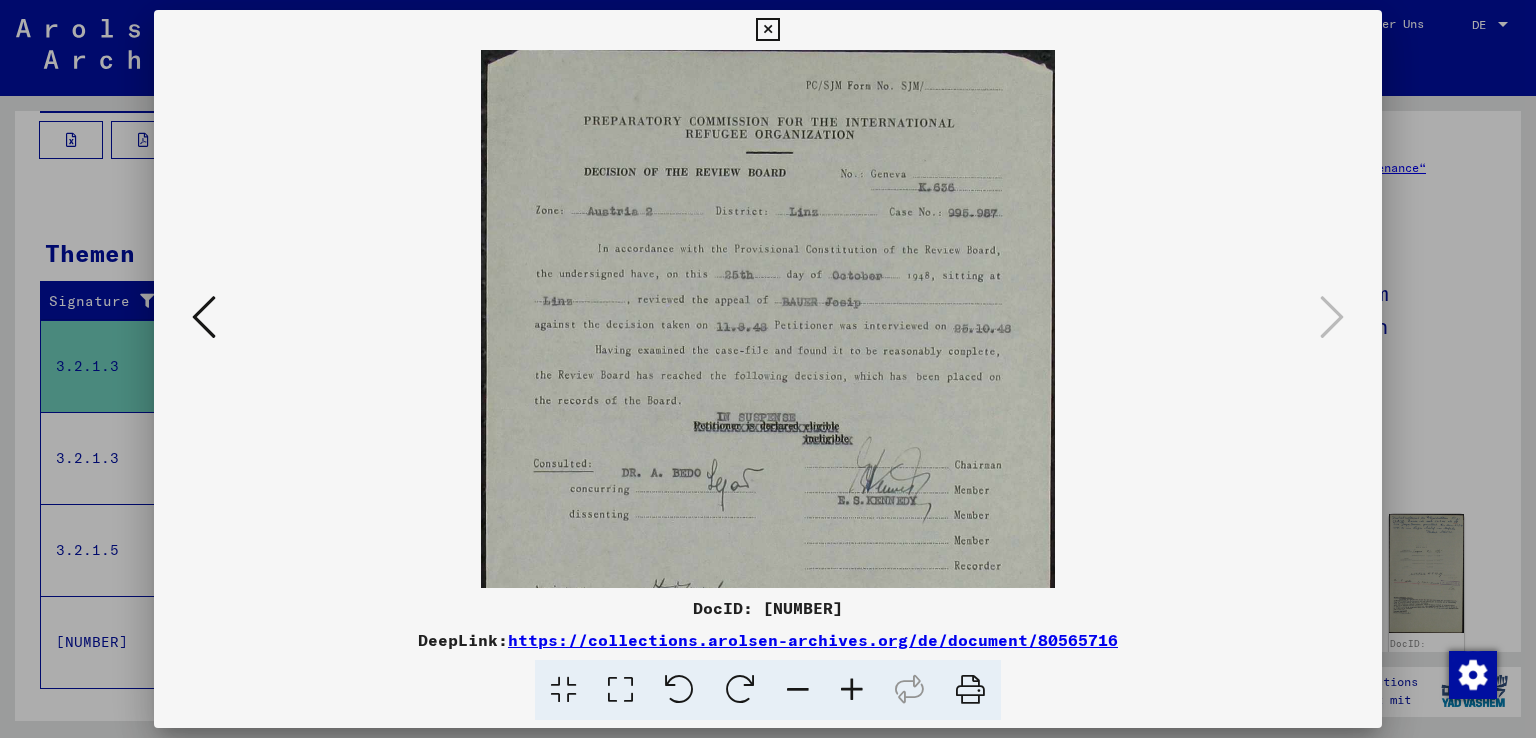 click at bounding box center (852, 690) 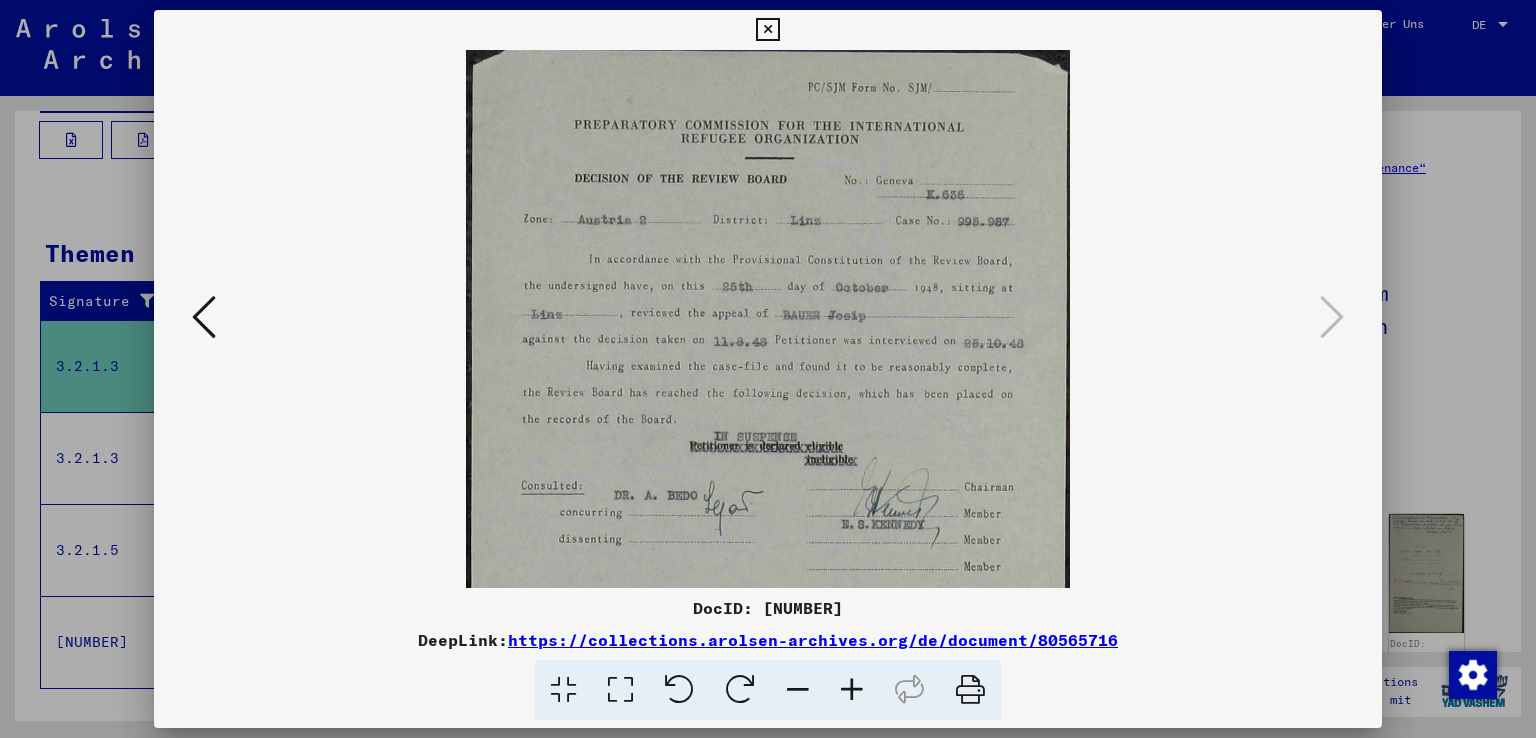 click at bounding box center [852, 690] 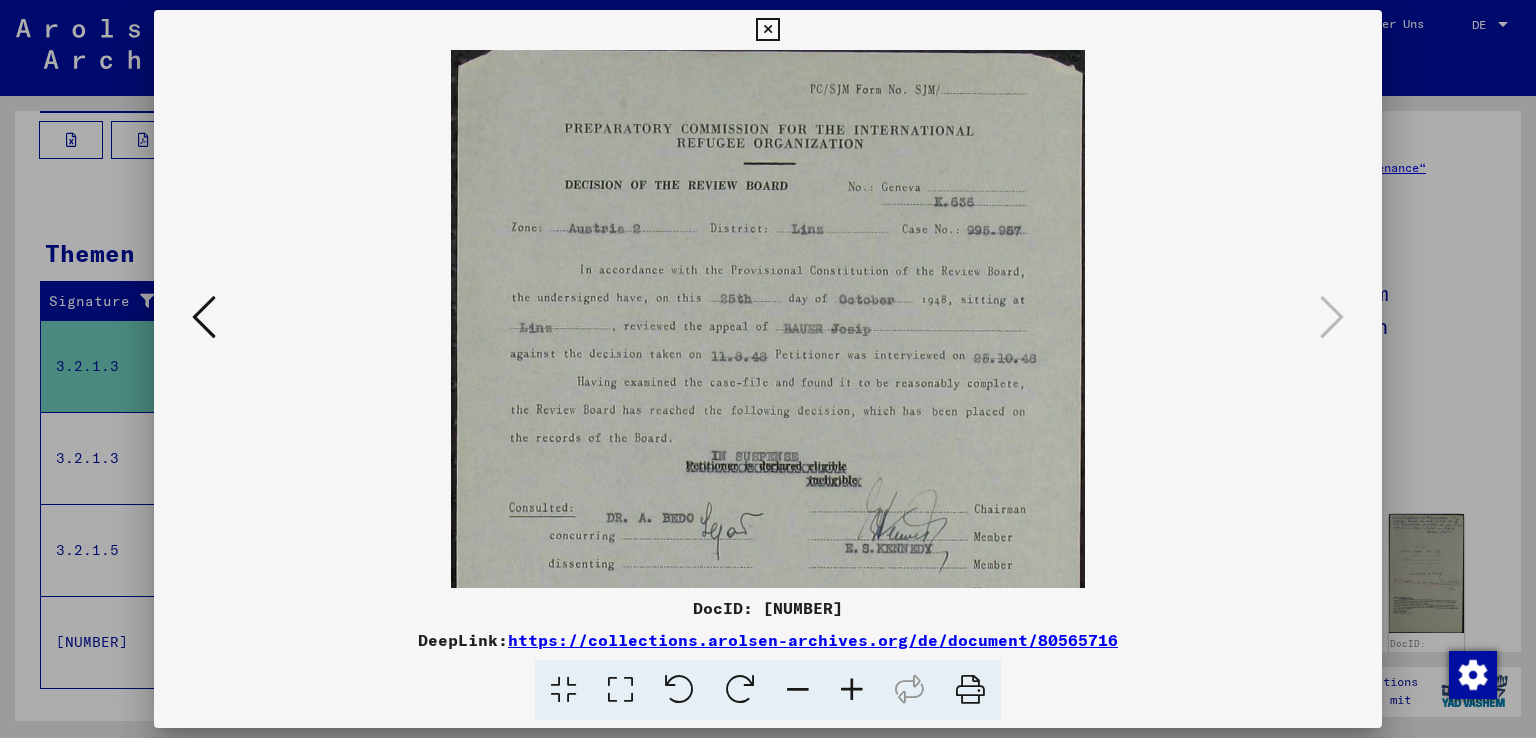 click at bounding box center (852, 690) 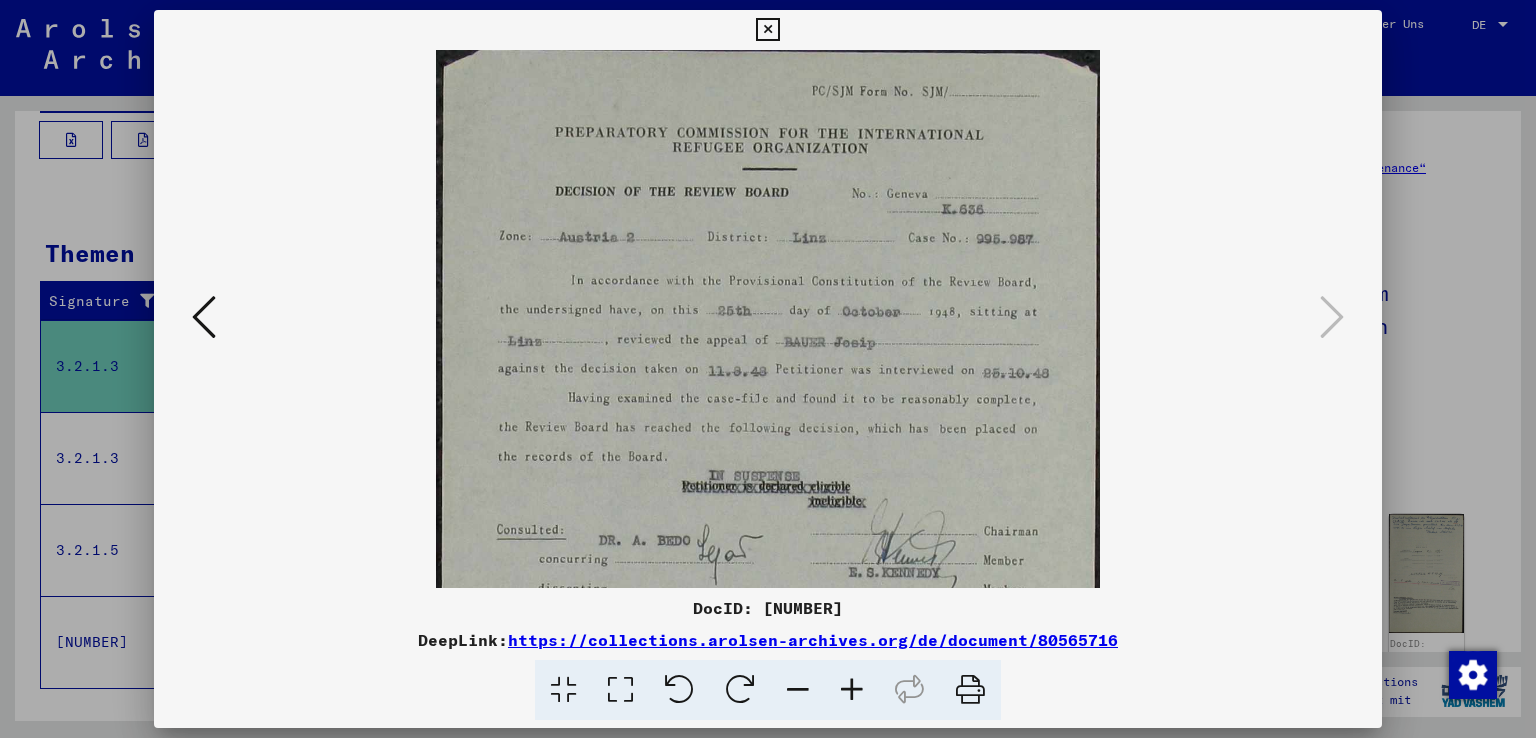 click at bounding box center [852, 690] 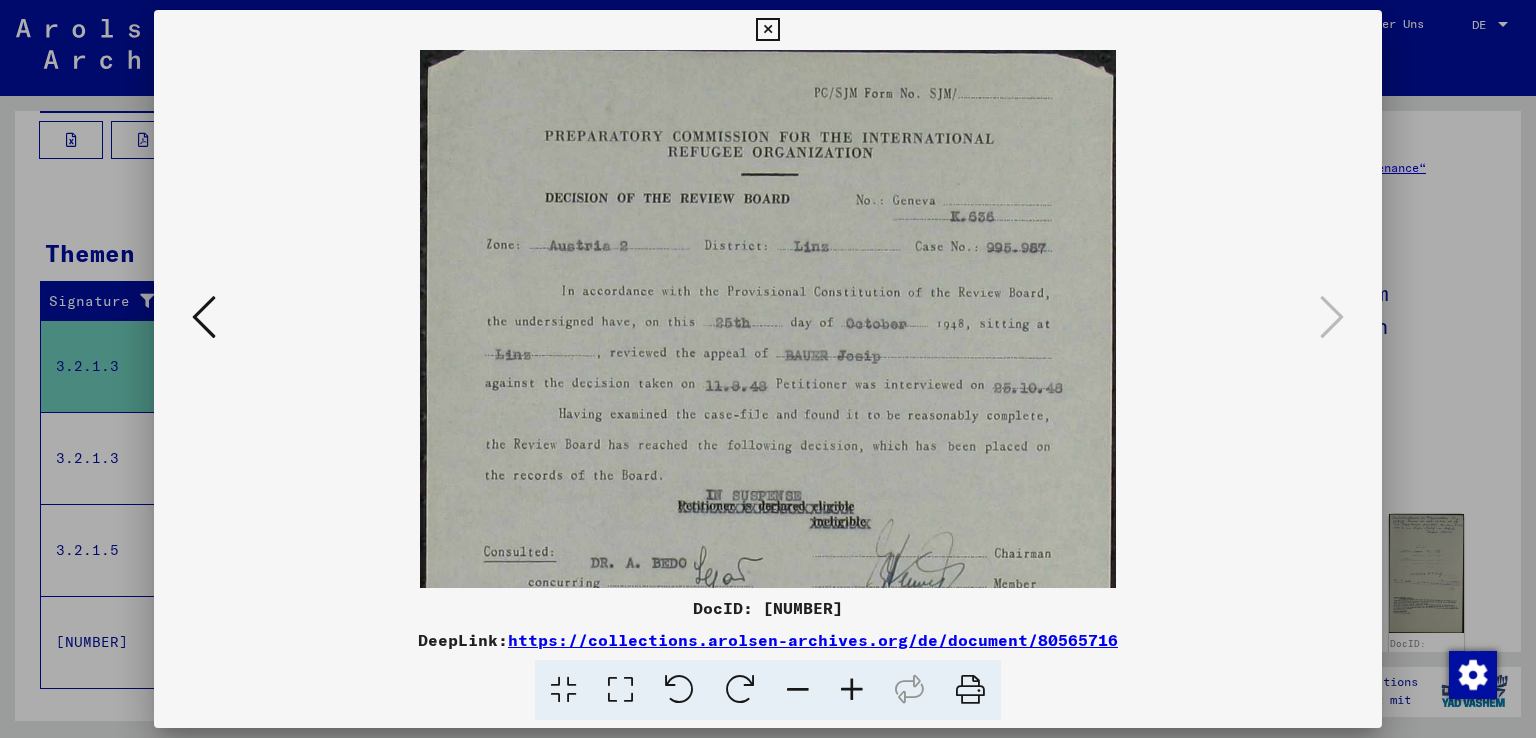 click at bounding box center (852, 690) 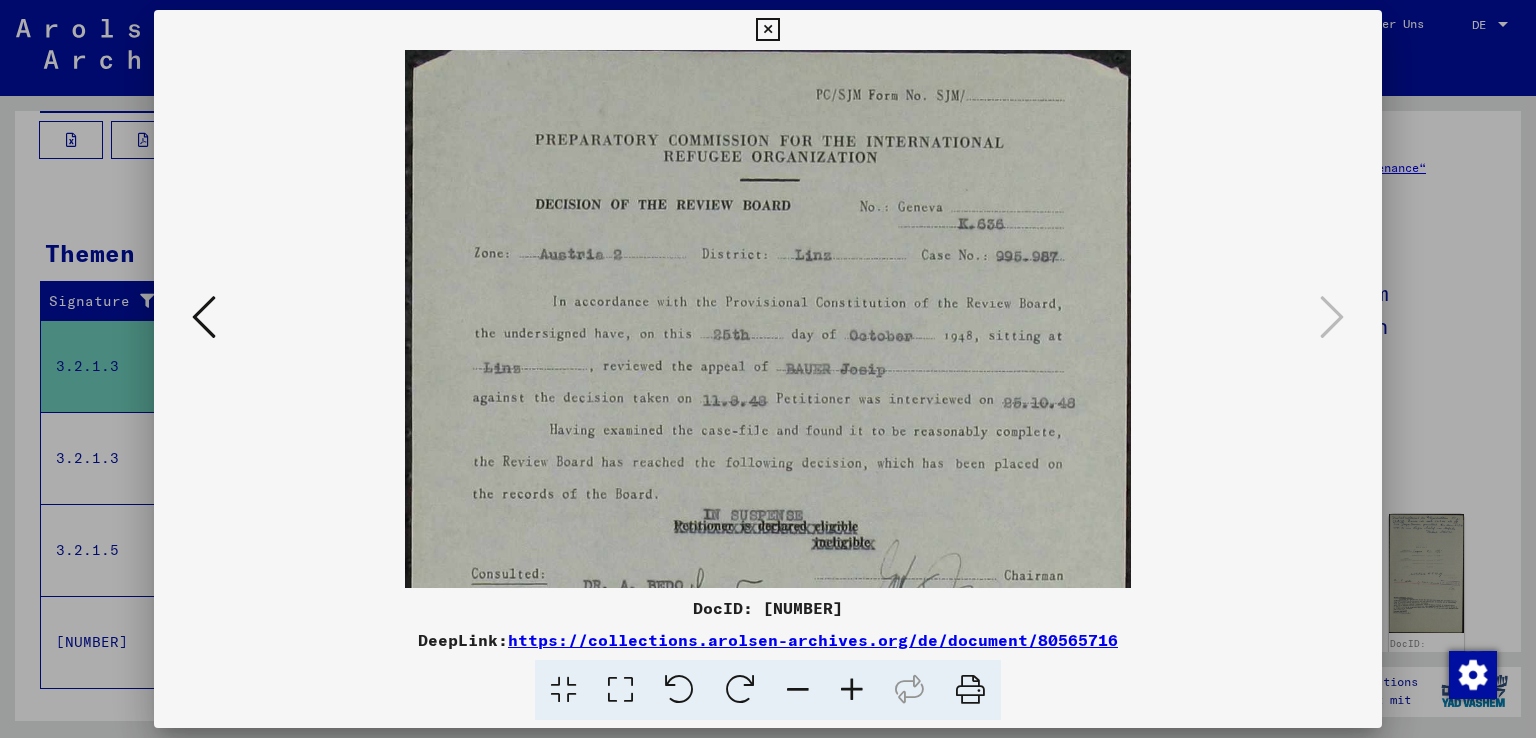click at bounding box center (852, 690) 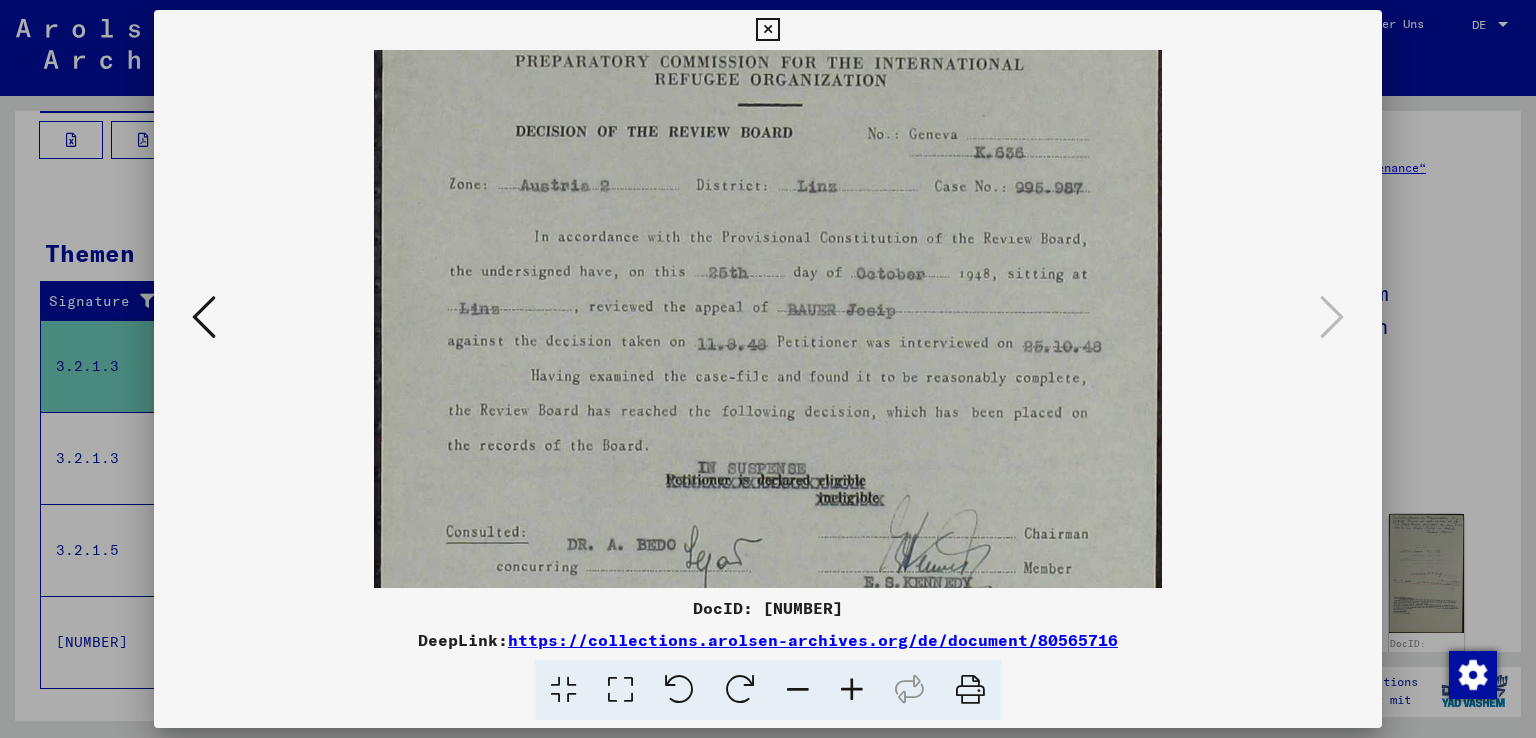 scroll, scrollTop: 152, scrollLeft: 0, axis: vertical 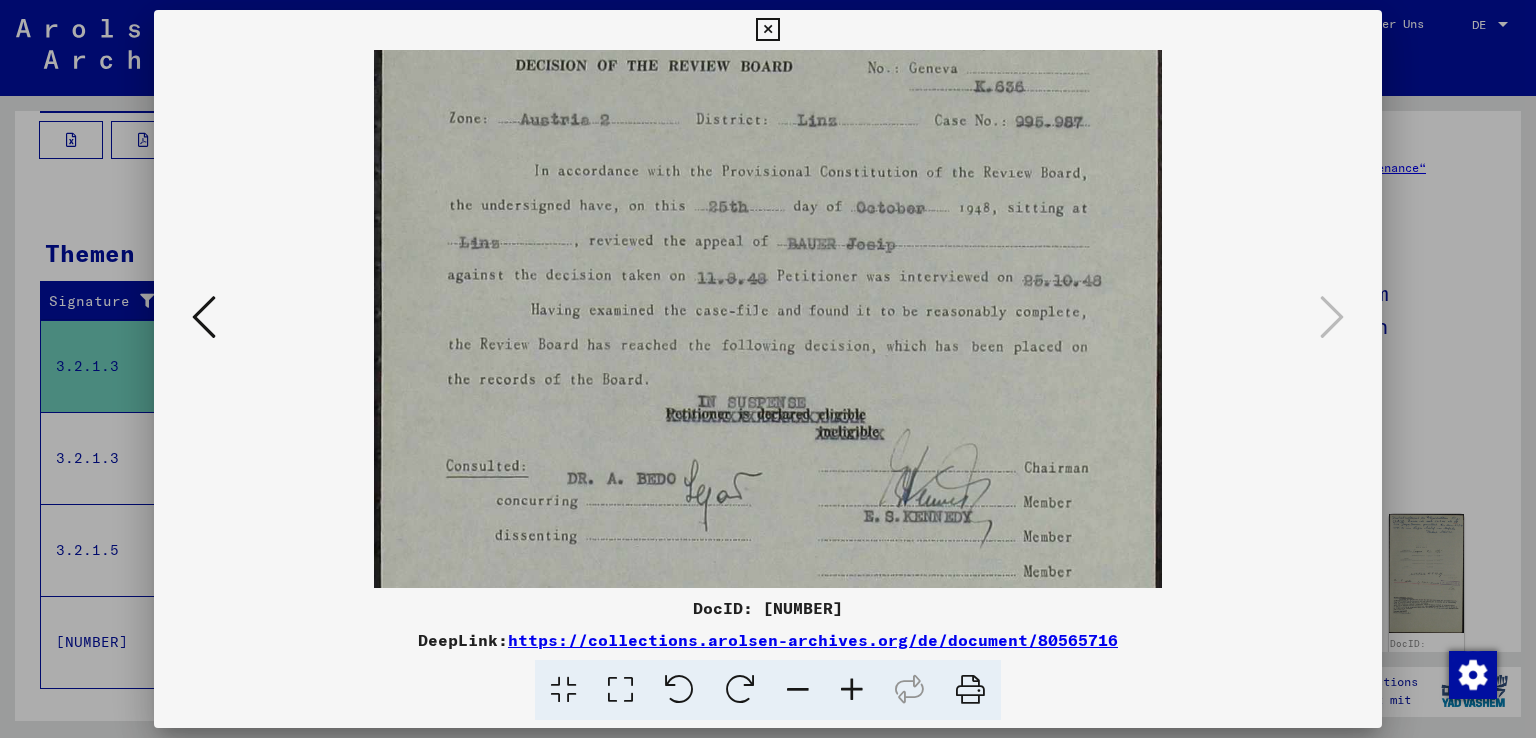 drag, startPoint x: 800, startPoint y: 487, endPoint x: 750, endPoint y: 351, distance: 144.89996 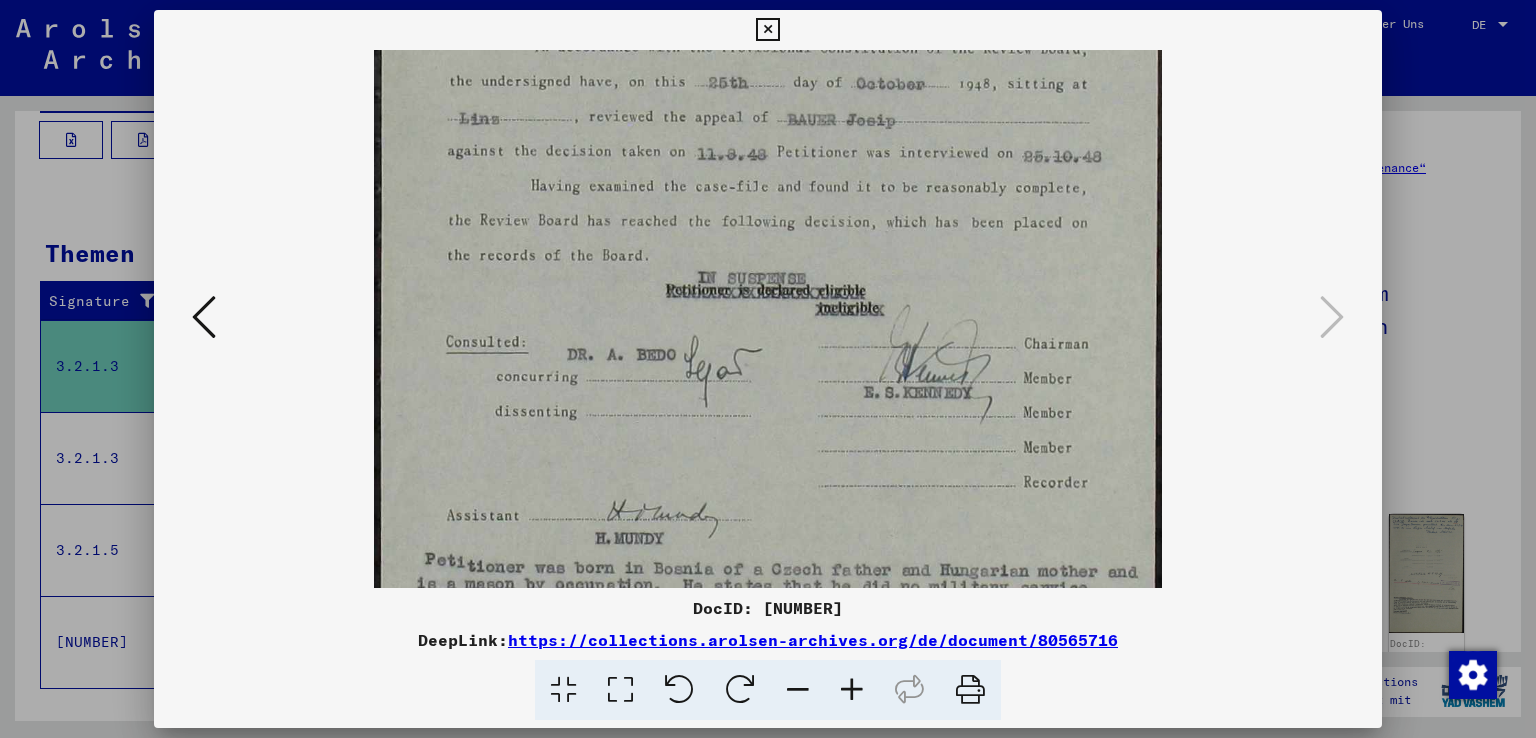 drag, startPoint x: 838, startPoint y: 445, endPoint x: 829, endPoint y: 321, distance: 124.32619 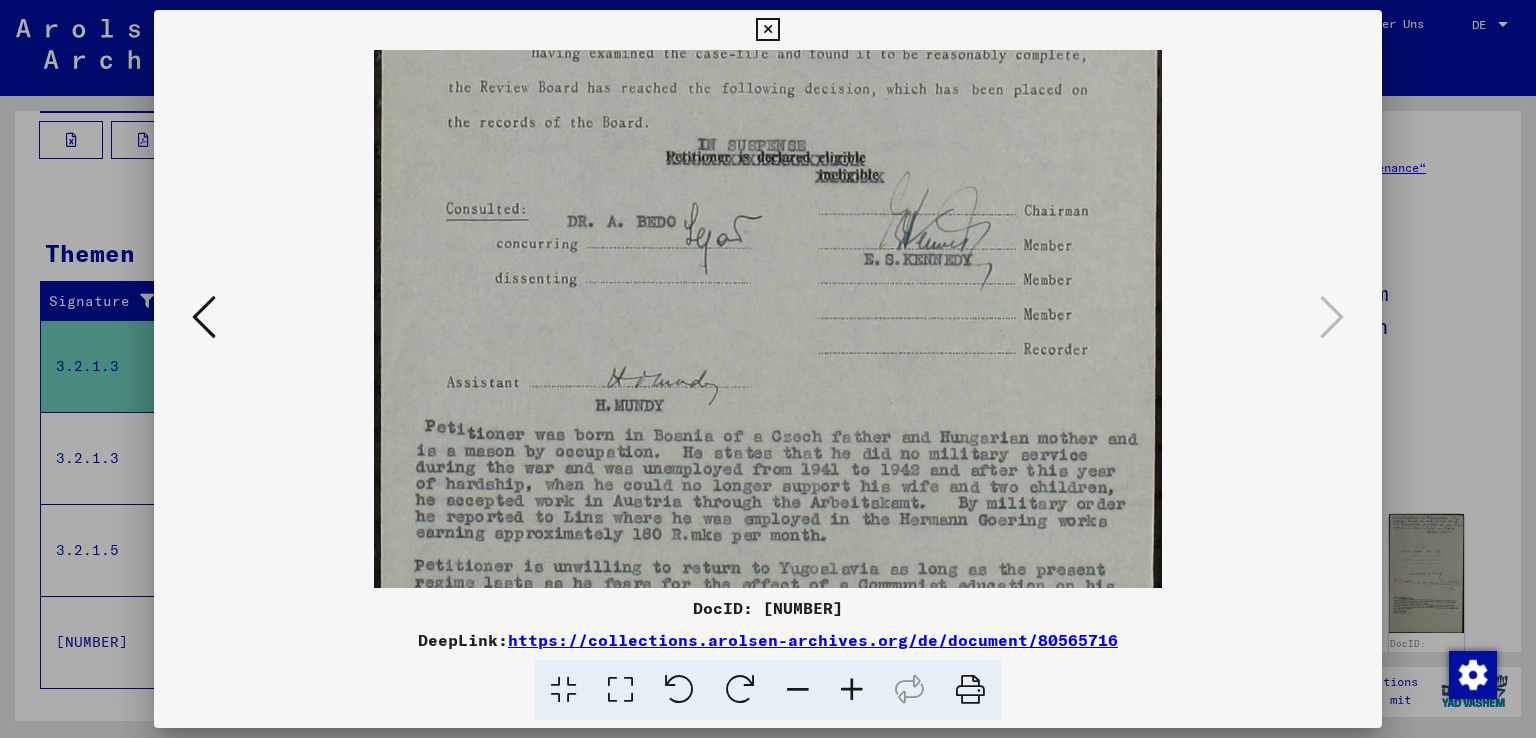 drag, startPoint x: 813, startPoint y: 453, endPoint x: 814, endPoint y: 302, distance: 151.00331 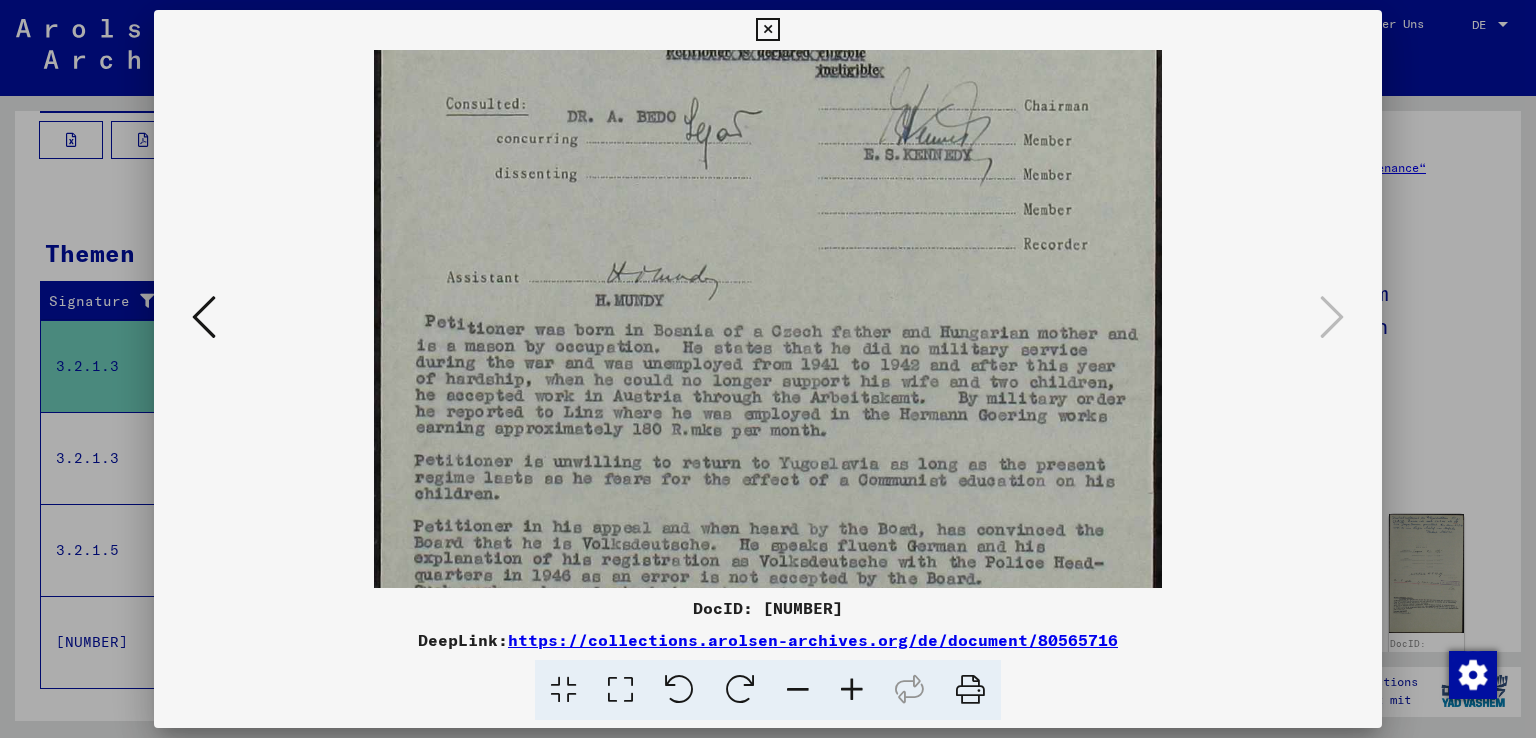 scroll, scrollTop: 522, scrollLeft: 0, axis: vertical 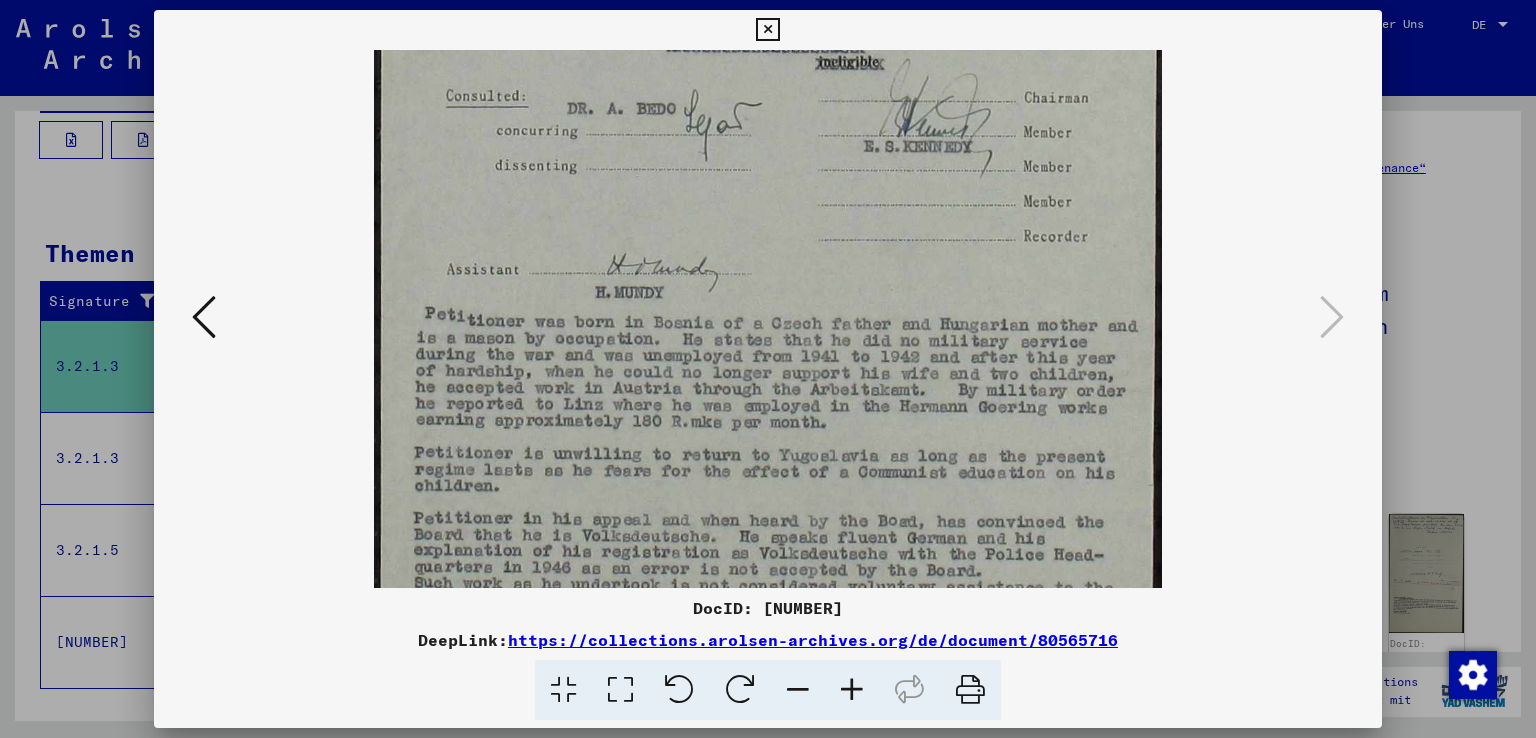 drag, startPoint x: 812, startPoint y: 429, endPoint x: 800, endPoint y: 317, distance: 112.64102 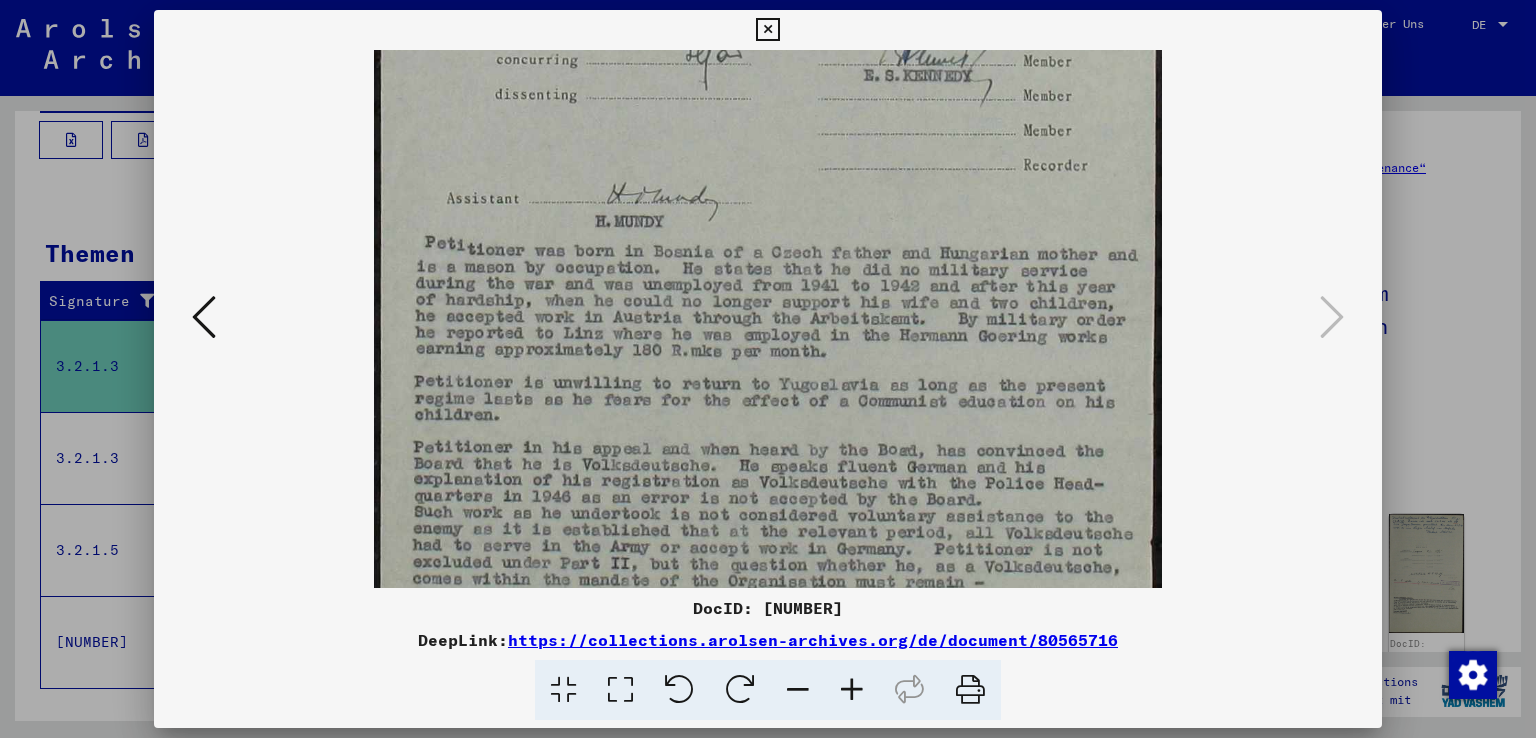 scroll, scrollTop: 596, scrollLeft: 0, axis: vertical 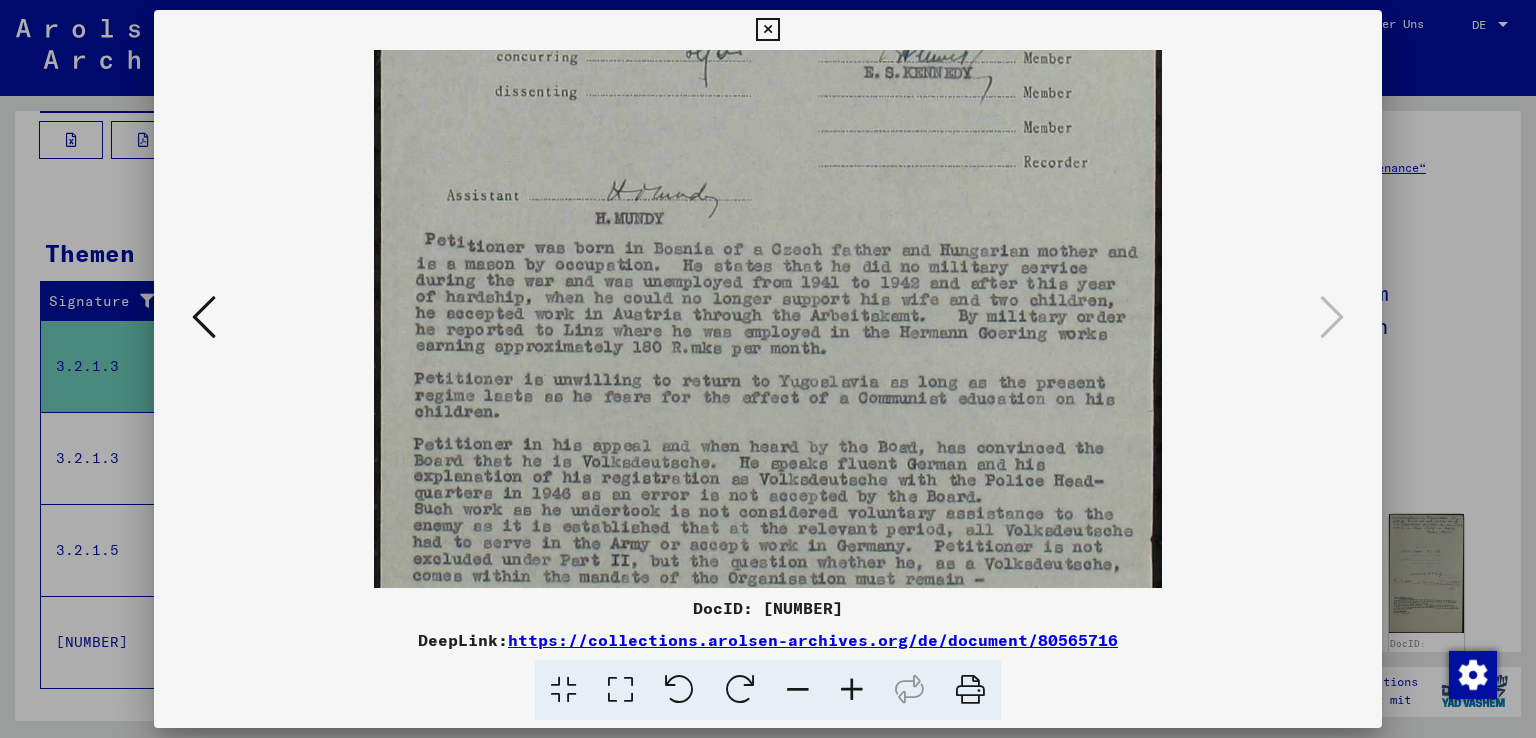 drag, startPoint x: 805, startPoint y: 440, endPoint x: 818, endPoint y: 370, distance: 71.19691 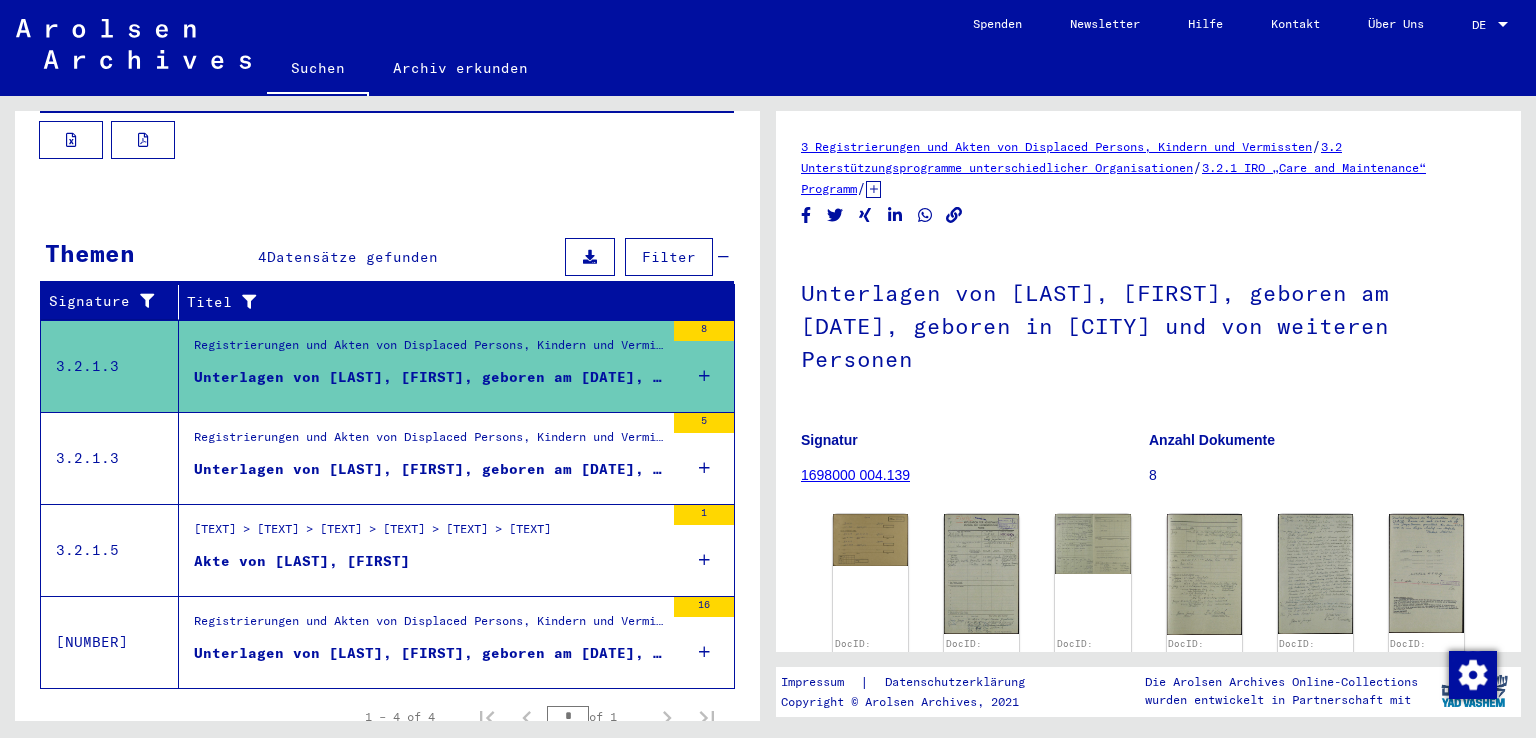 click on "Unterlagen von [LAST], [FIRST], geboren am [DATE], geboren in [CITY] und von weiteren Personen" at bounding box center [429, 377] 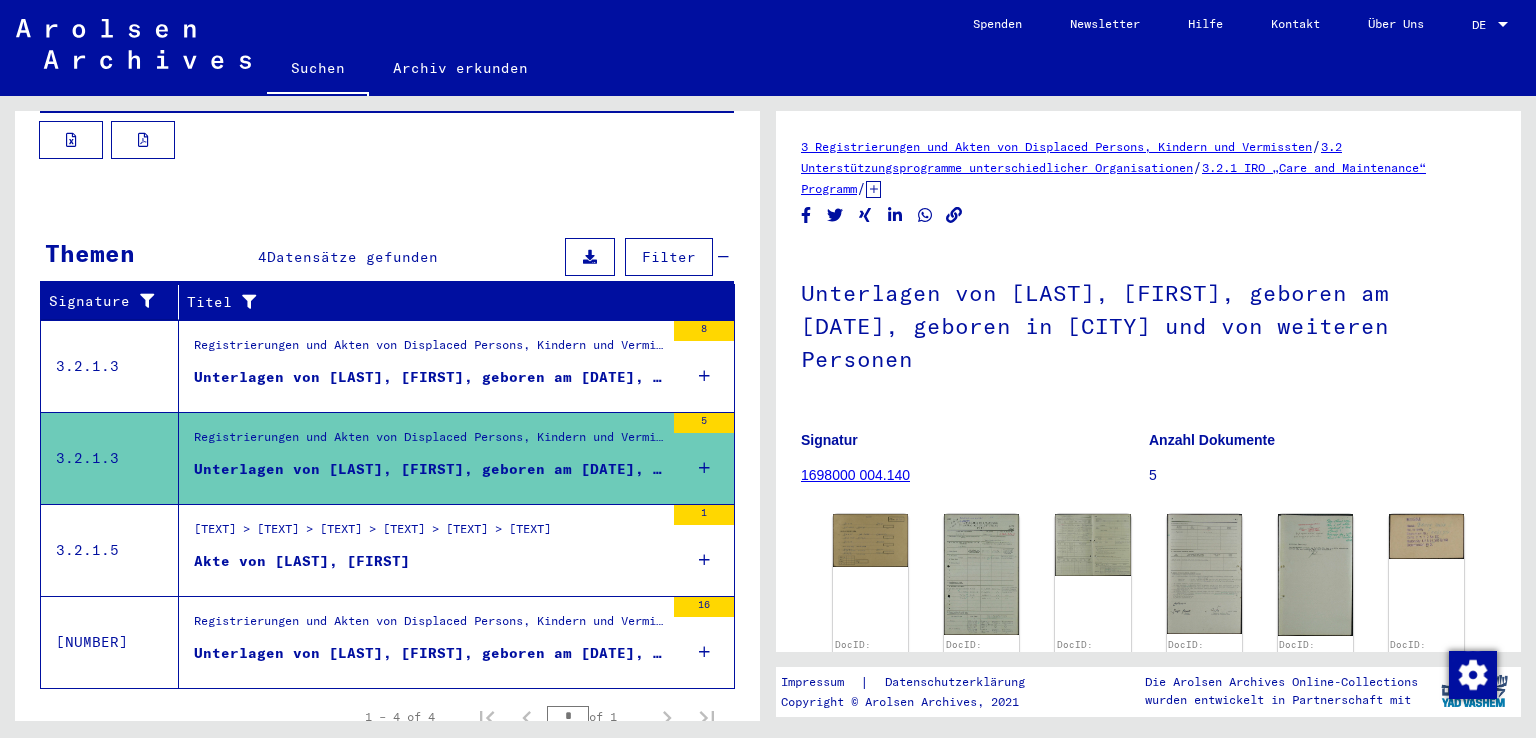 scroll, scrollTop: 0, scrollLeft: 0, axis: both 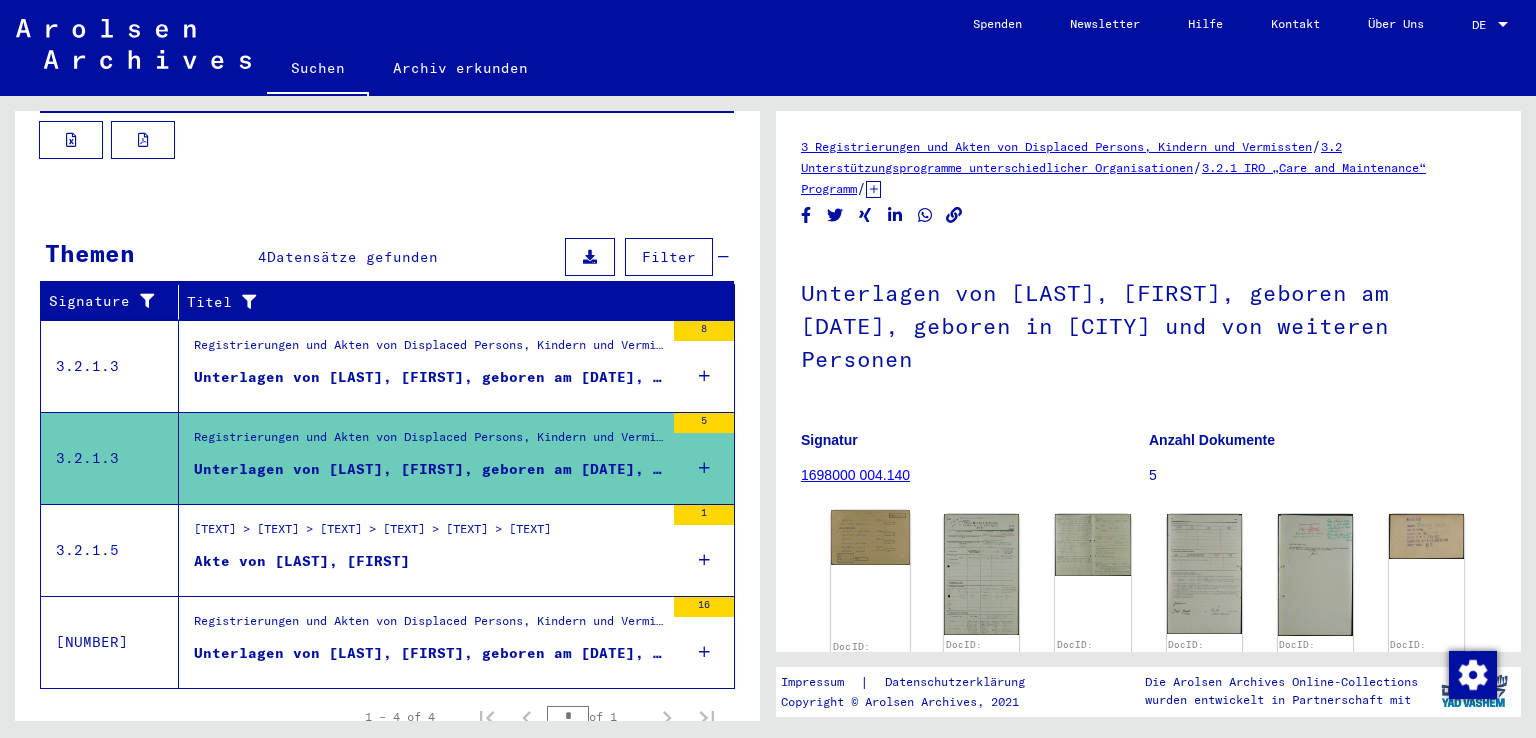 click at bounding box center (870, 537) 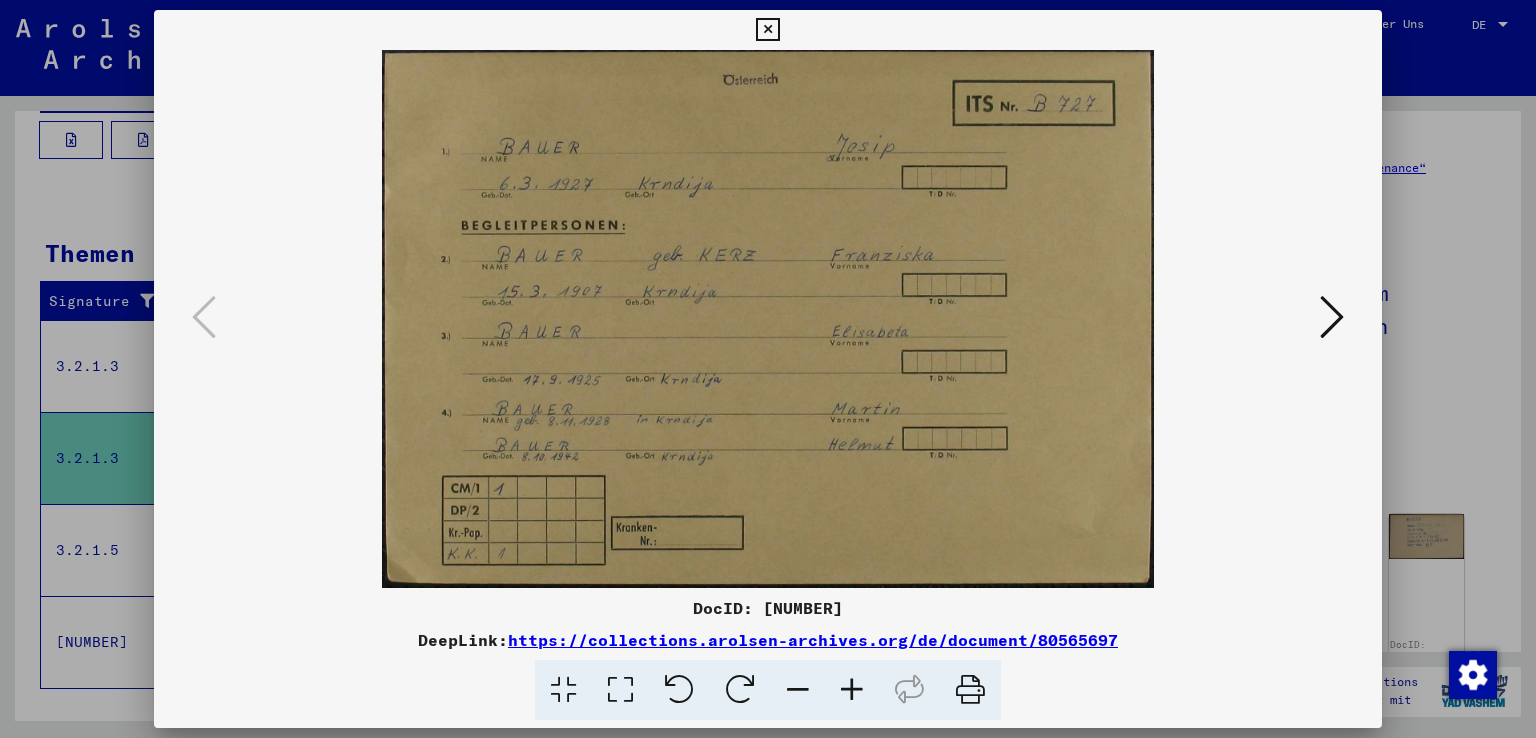 click at bounding box center [767, 30] 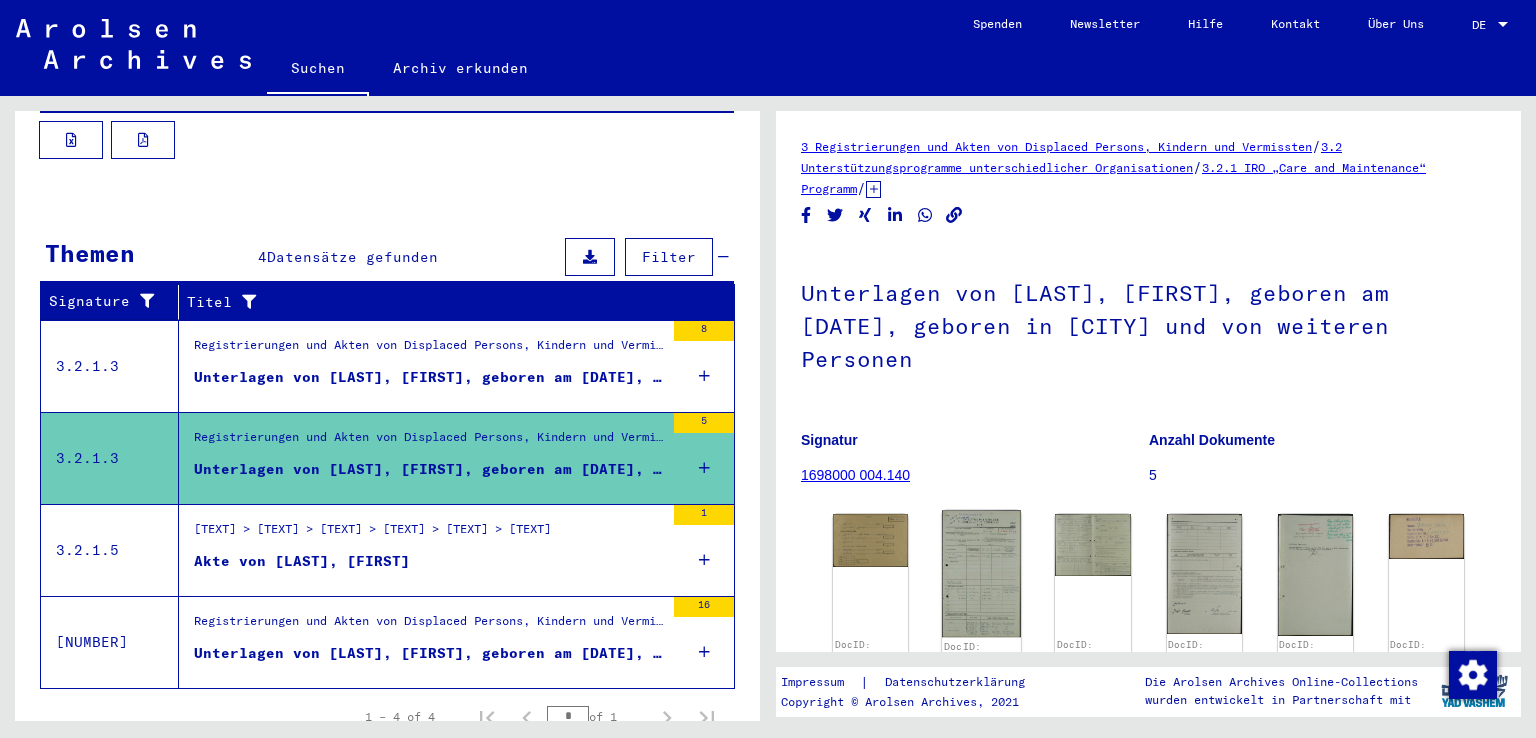 click at bounding box center (870, 540) 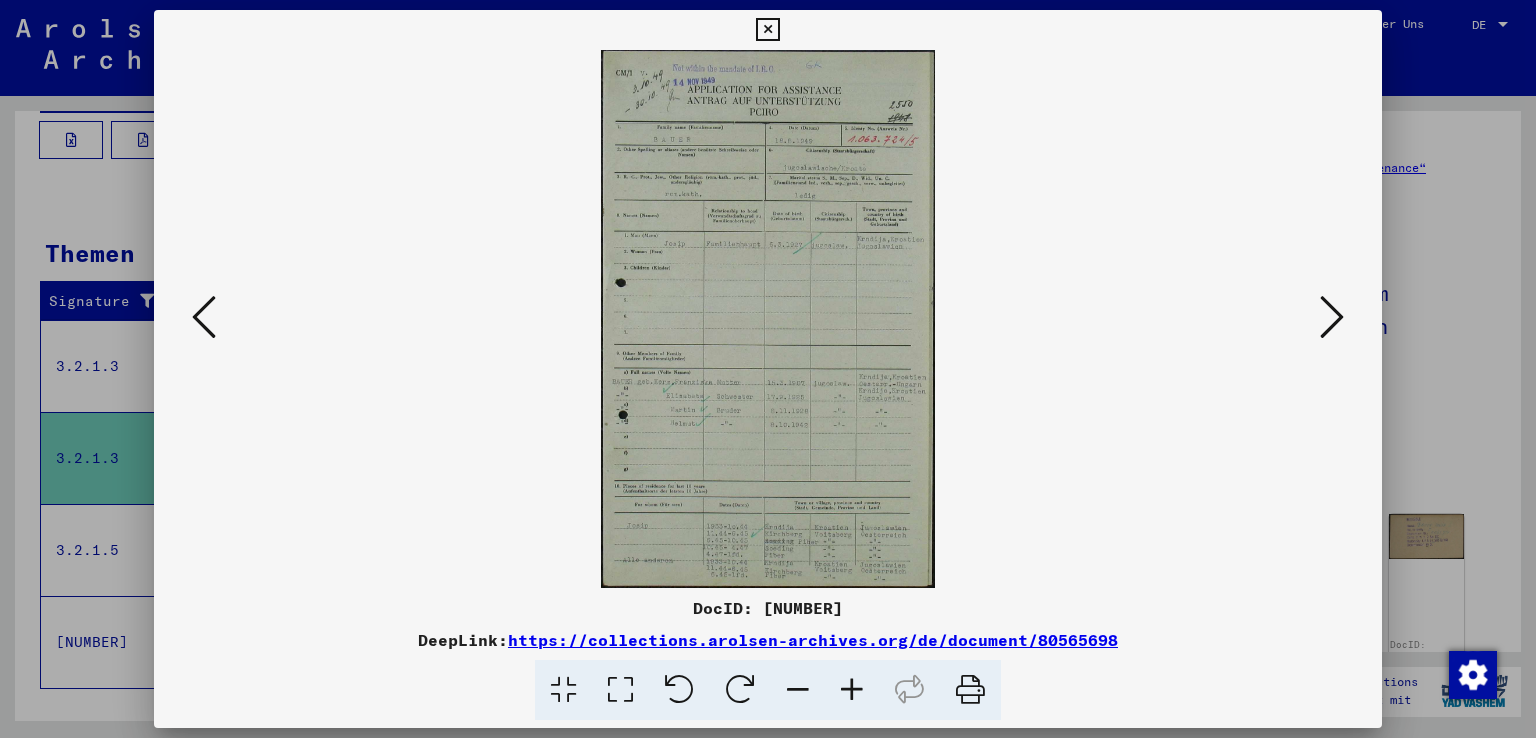 click at bounding box center [852, 690] 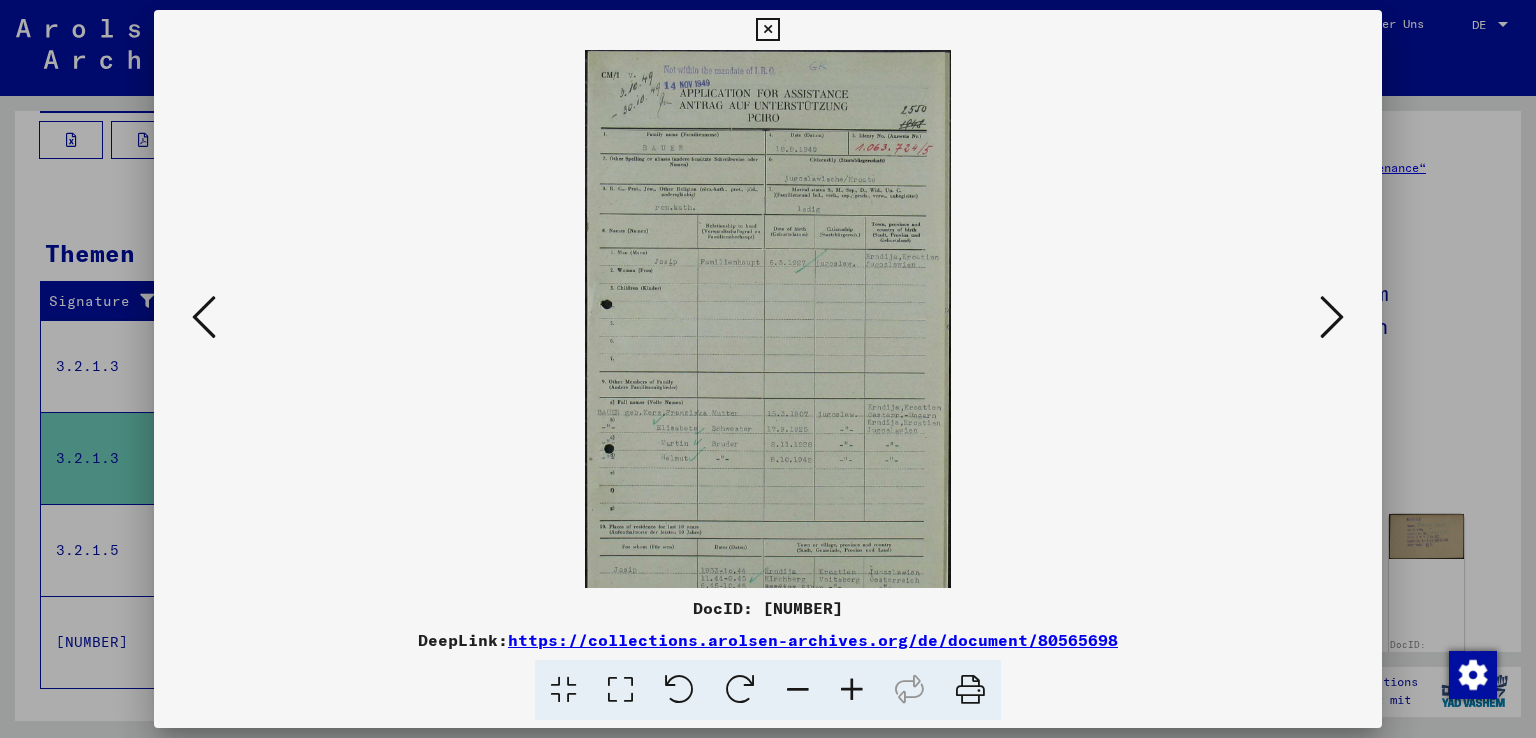 click at bounding box center [852, 690] 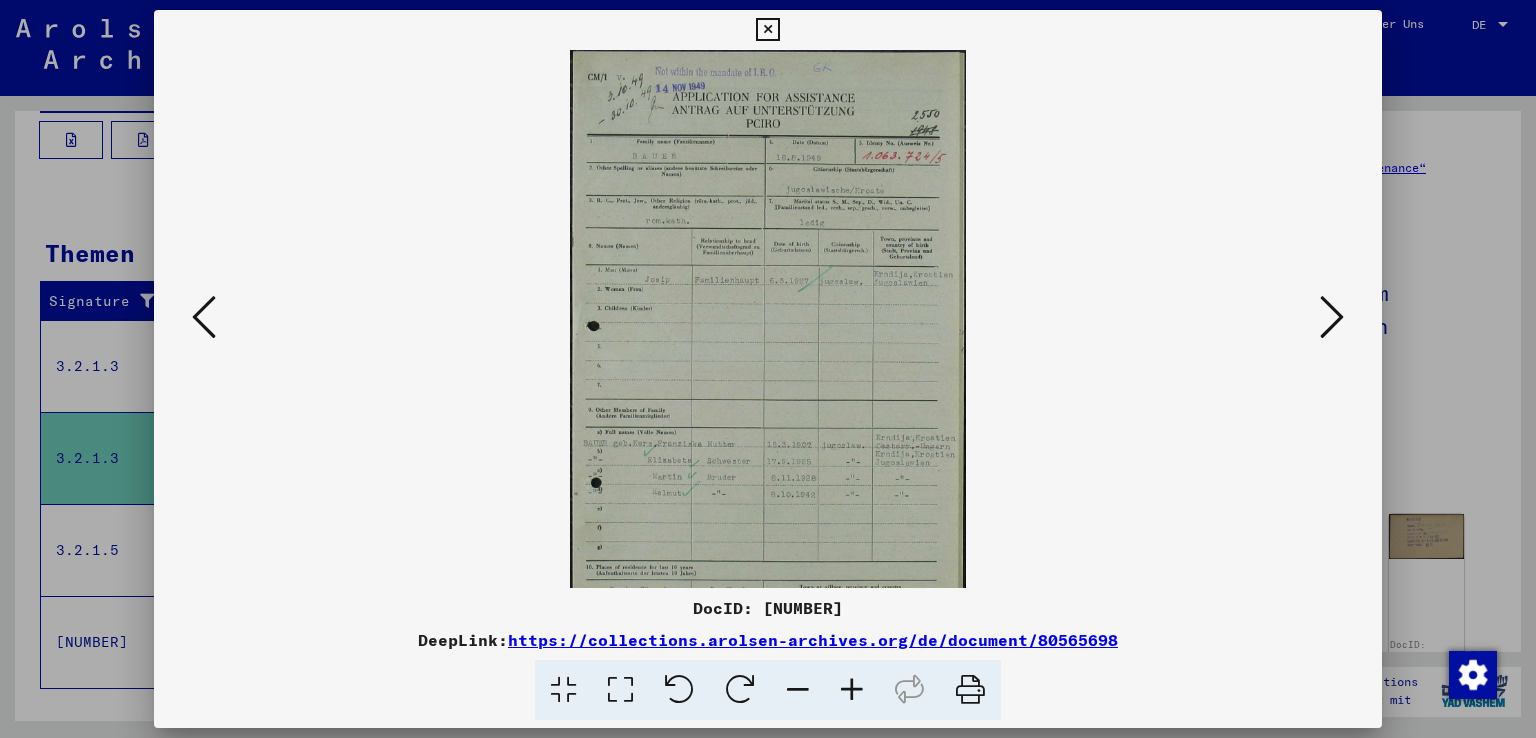 click at bounding box center [852, 690] 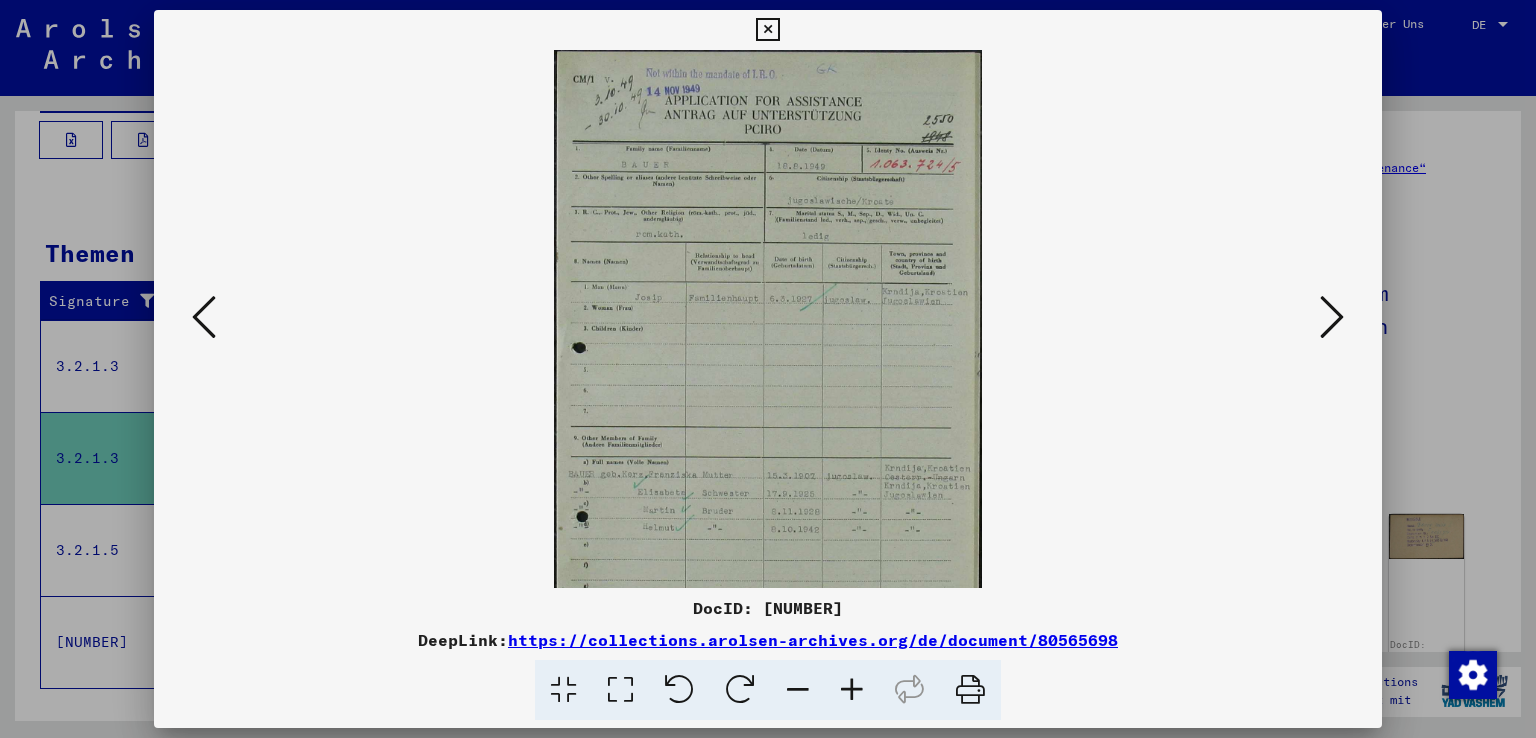 click at bounding box center (852, 690) 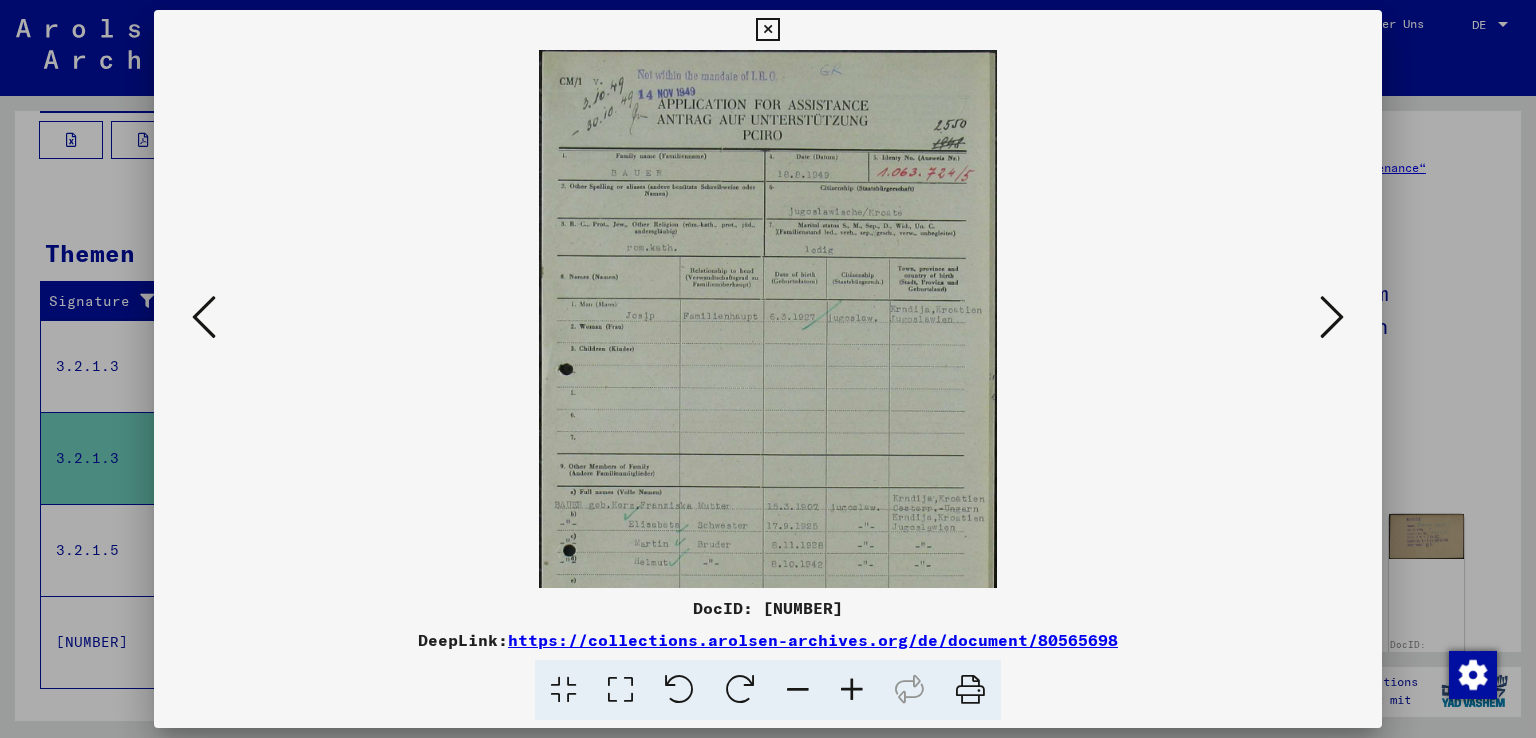 click at bounding box center (852, 690) 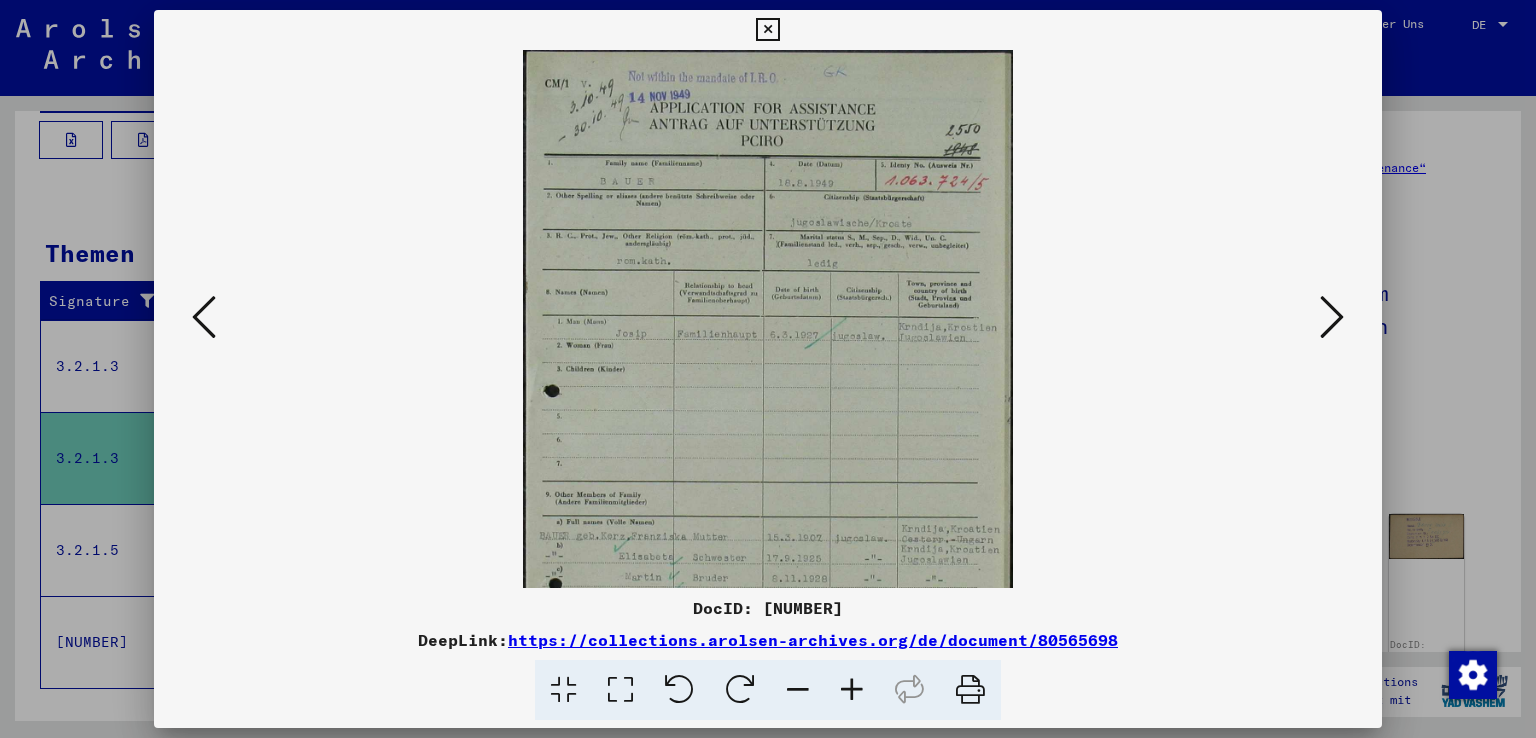 click at bounding box center (852, 690) 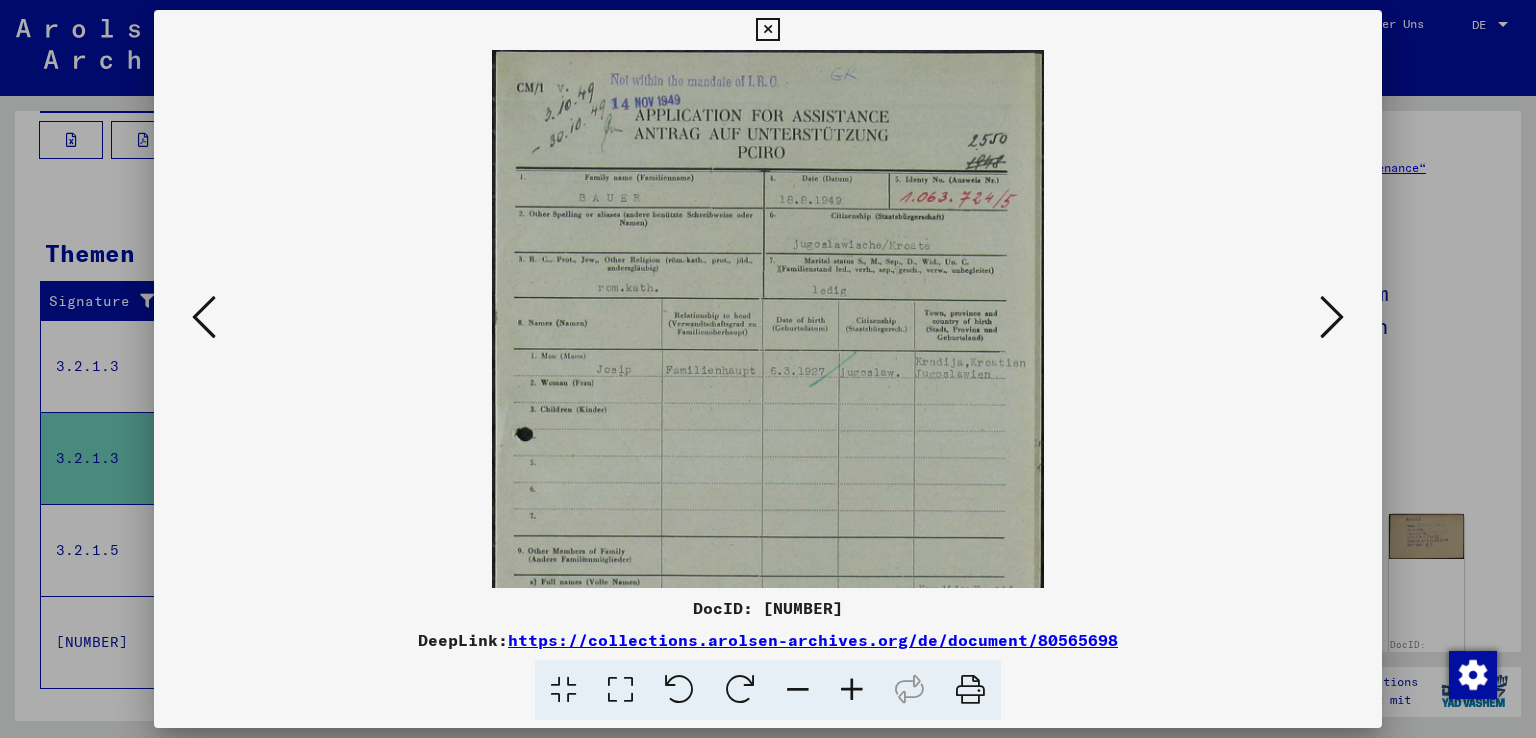 click at bounding box center (852, 690) 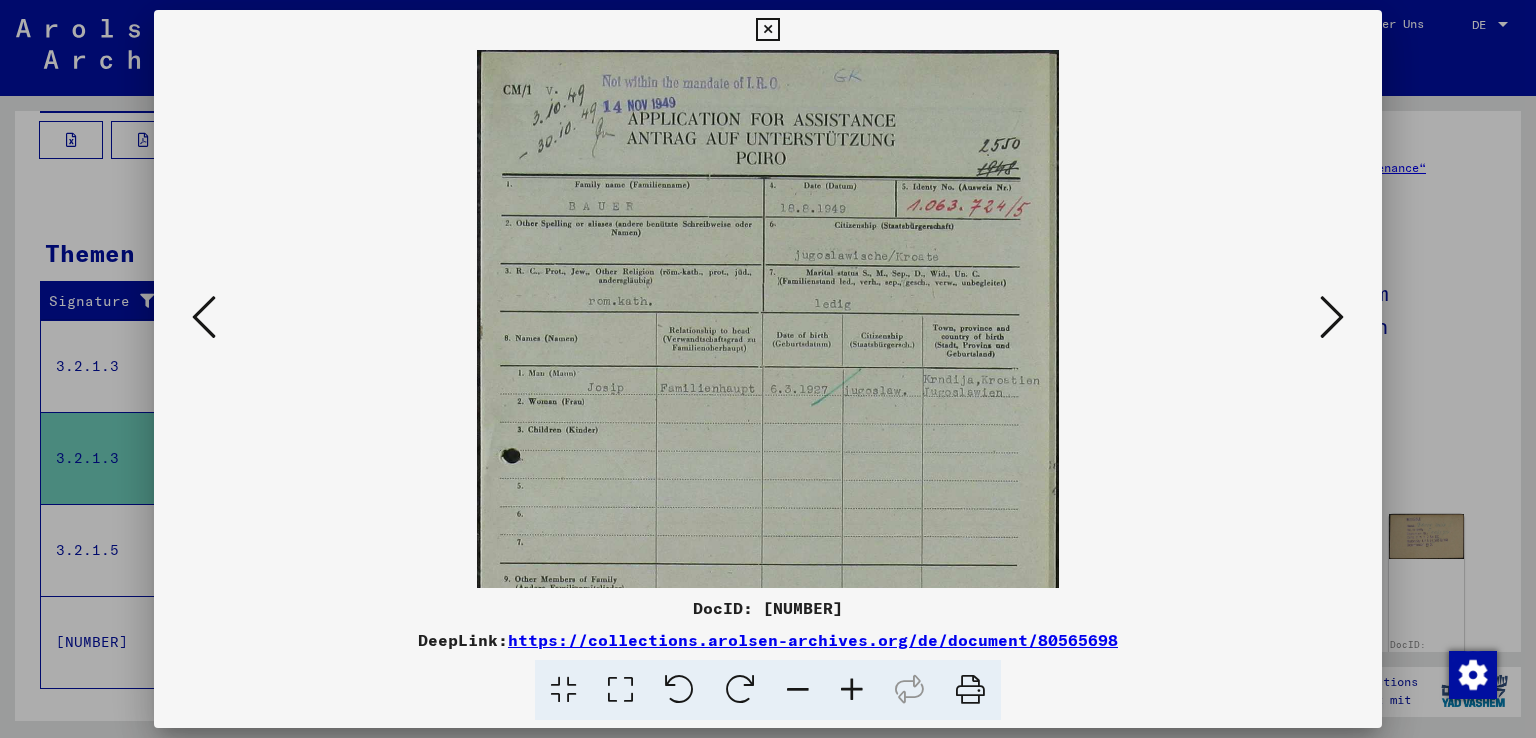 click at bounding box center [852, 690] 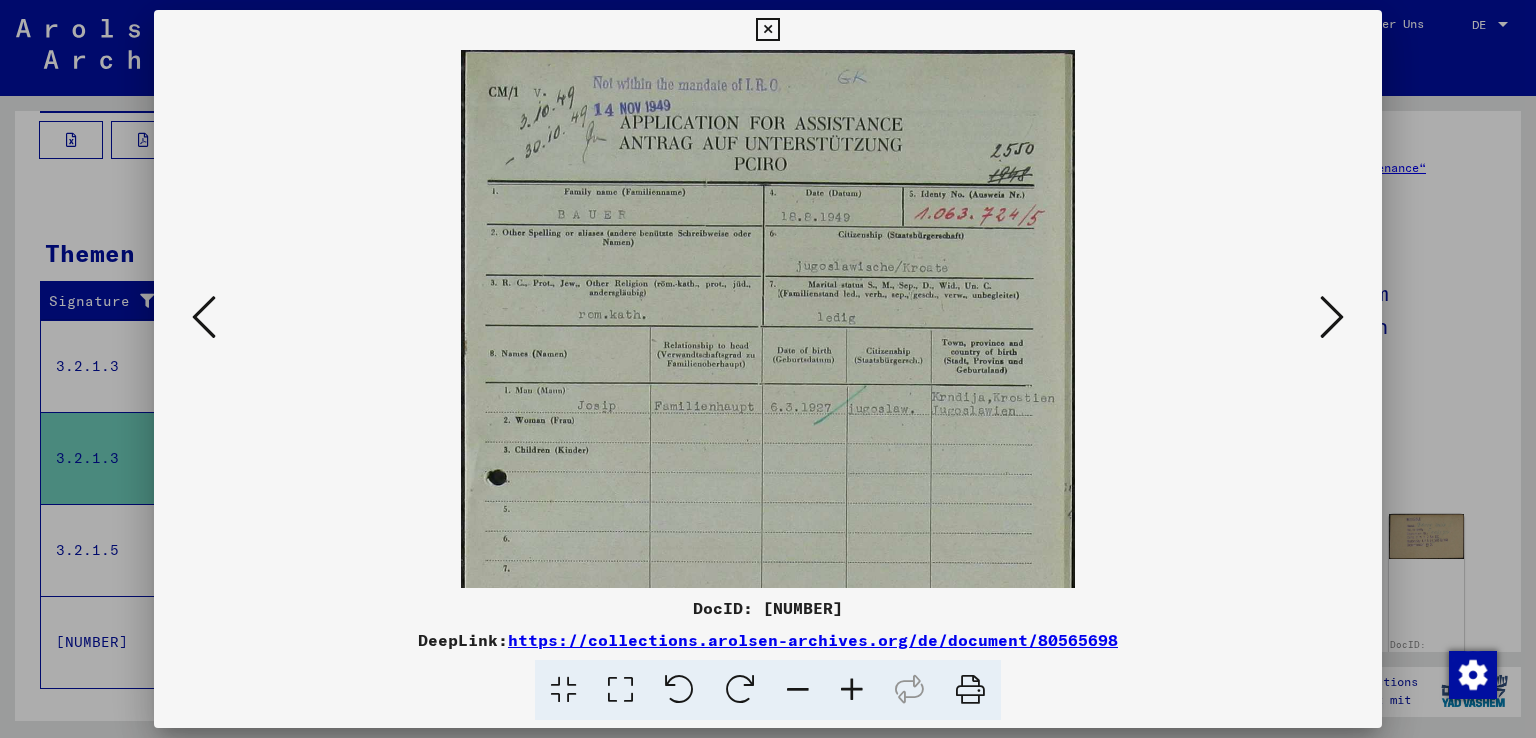 click at bounding box center (852, 690) 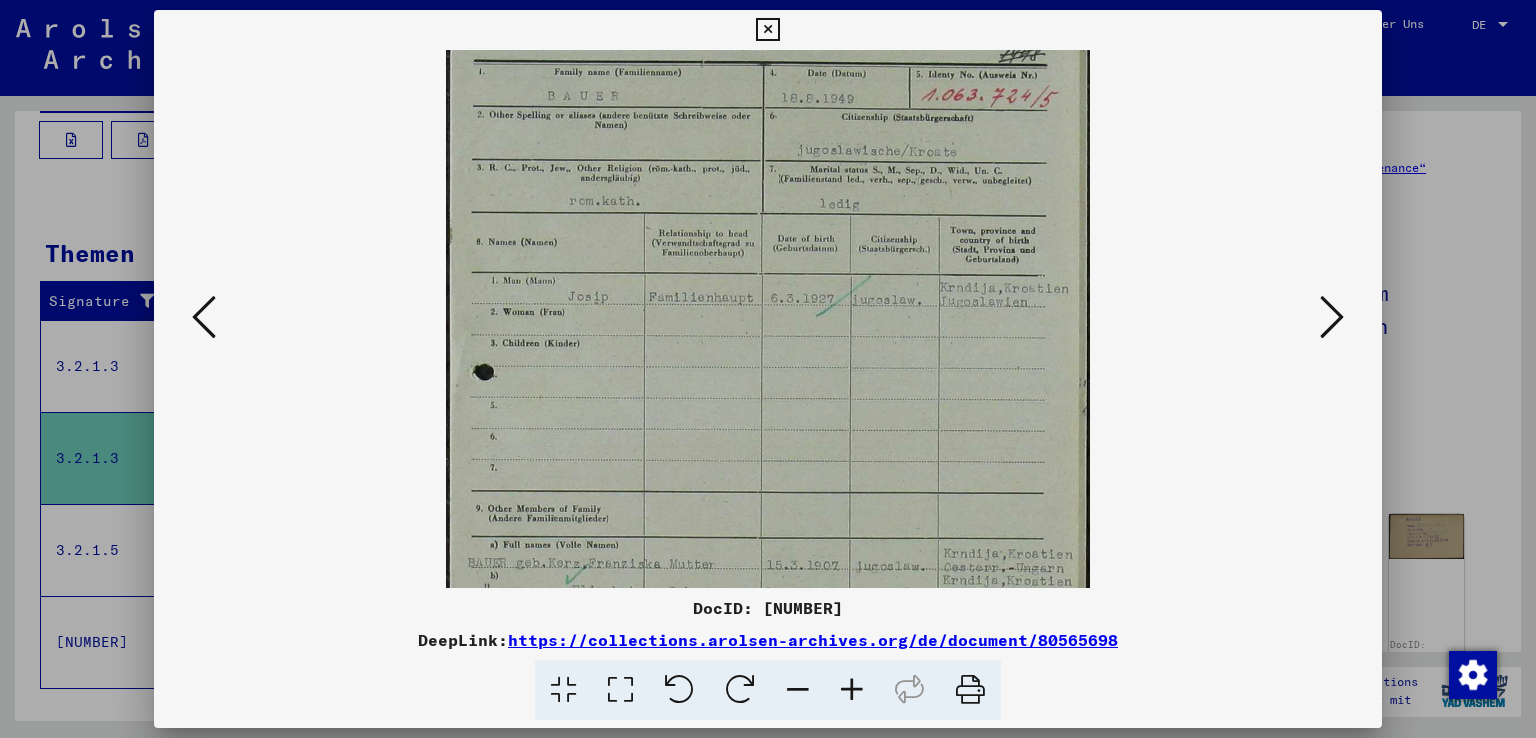 scroll, scrollTop: 155, scrollLeft: 0, axis: vertical 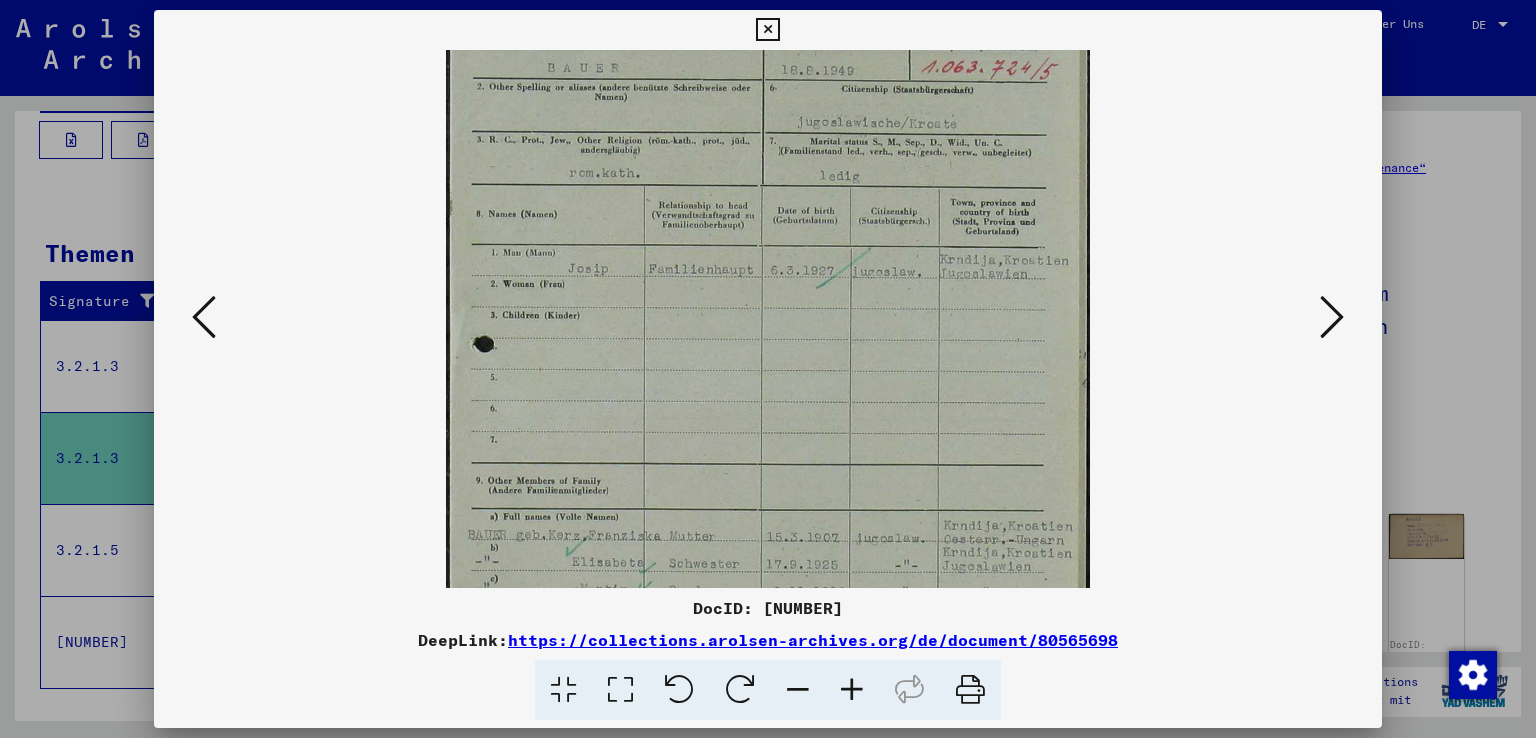 drag, startPoint x: 851, startPoint y: 515, endPoint x: 839, endPoint y: 361, distance: 154.46683 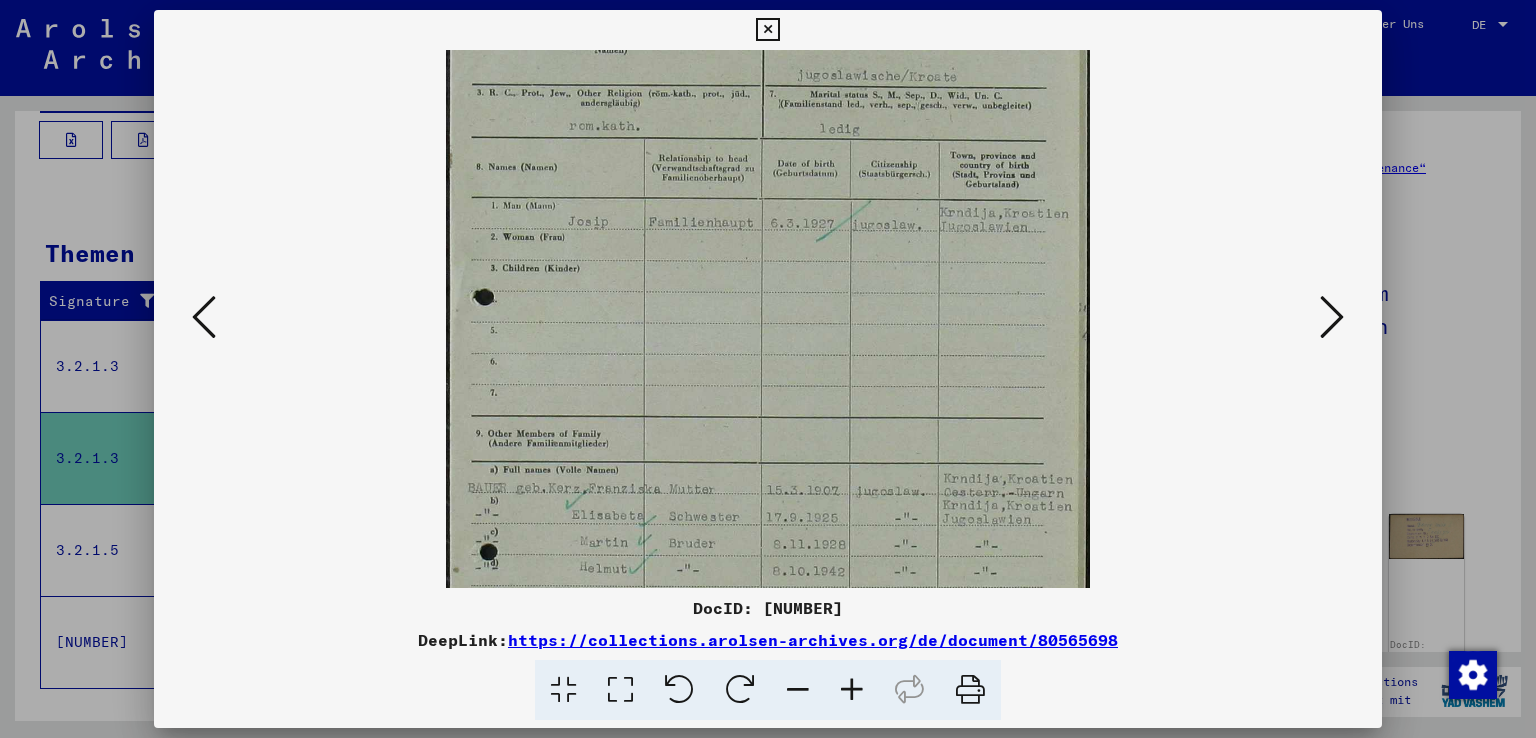scroll, scrollTop: 209, scrollLeft: 0, axis: vertical 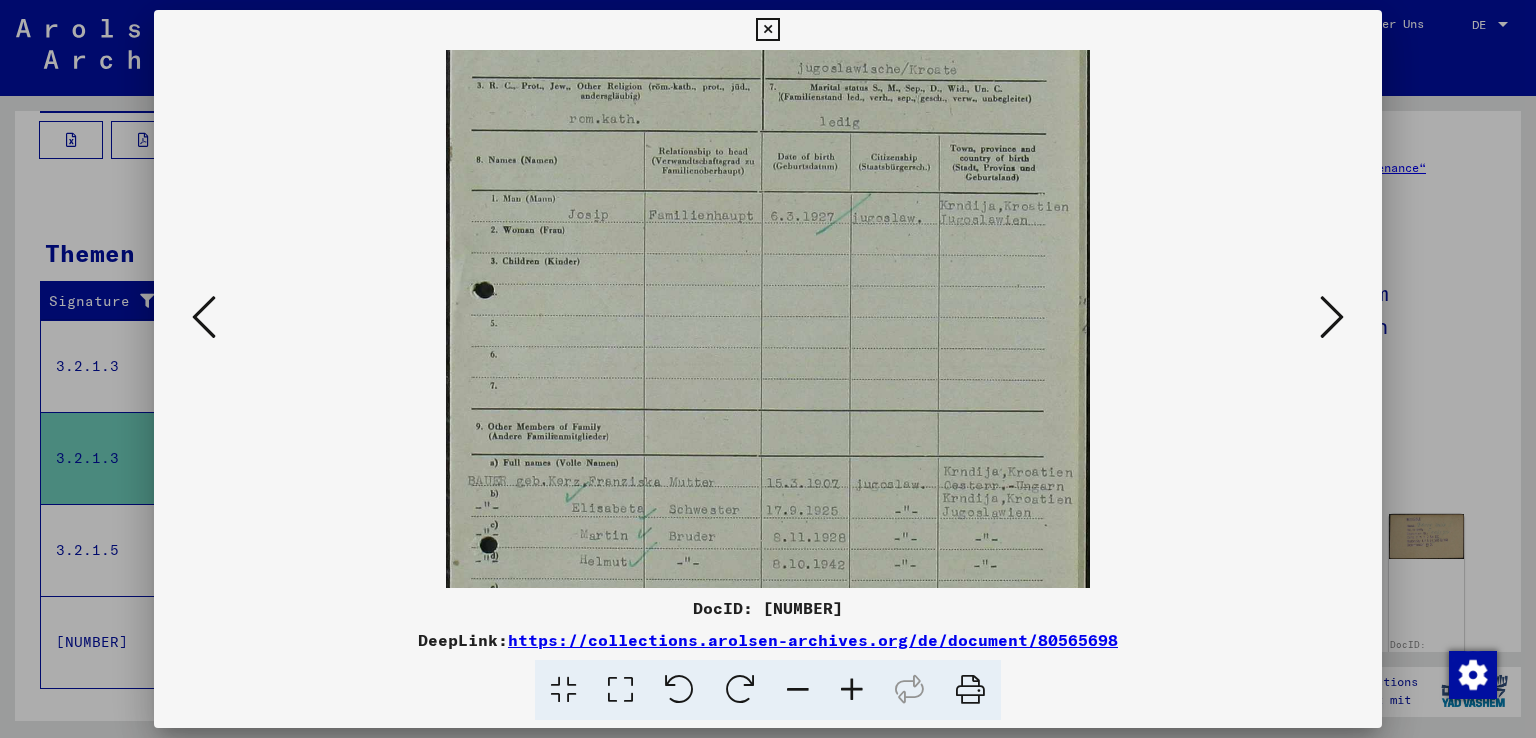 drag, startPoint x: 643, startPoint y: 417, endPoint x: 640, endPoint y: 362, distance: 55.081757 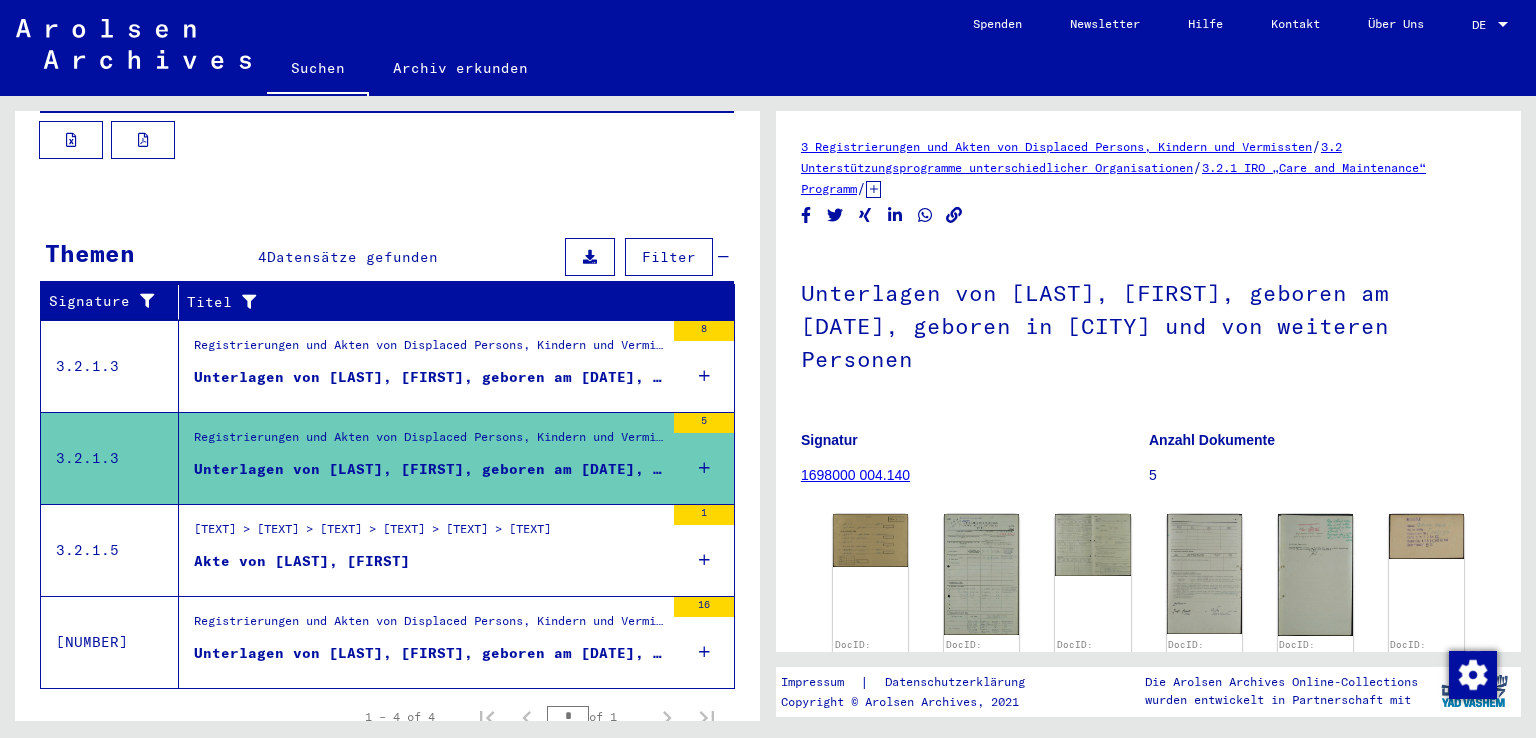 click on "Akte von [LAST], [FIRST]" at bounding box center (429, 351) 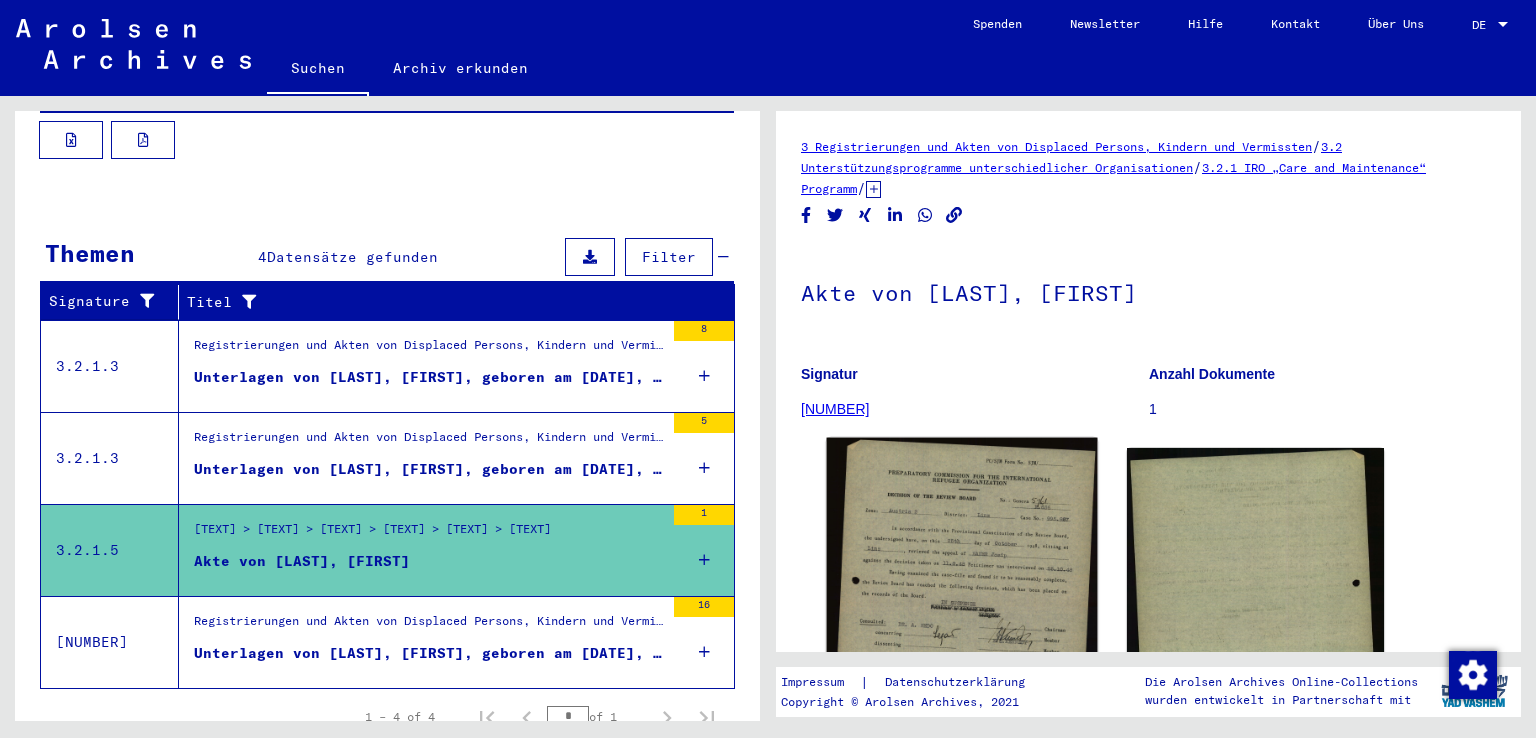 scroll, scrollTop: 0, scrollLeft: 0, axis: both 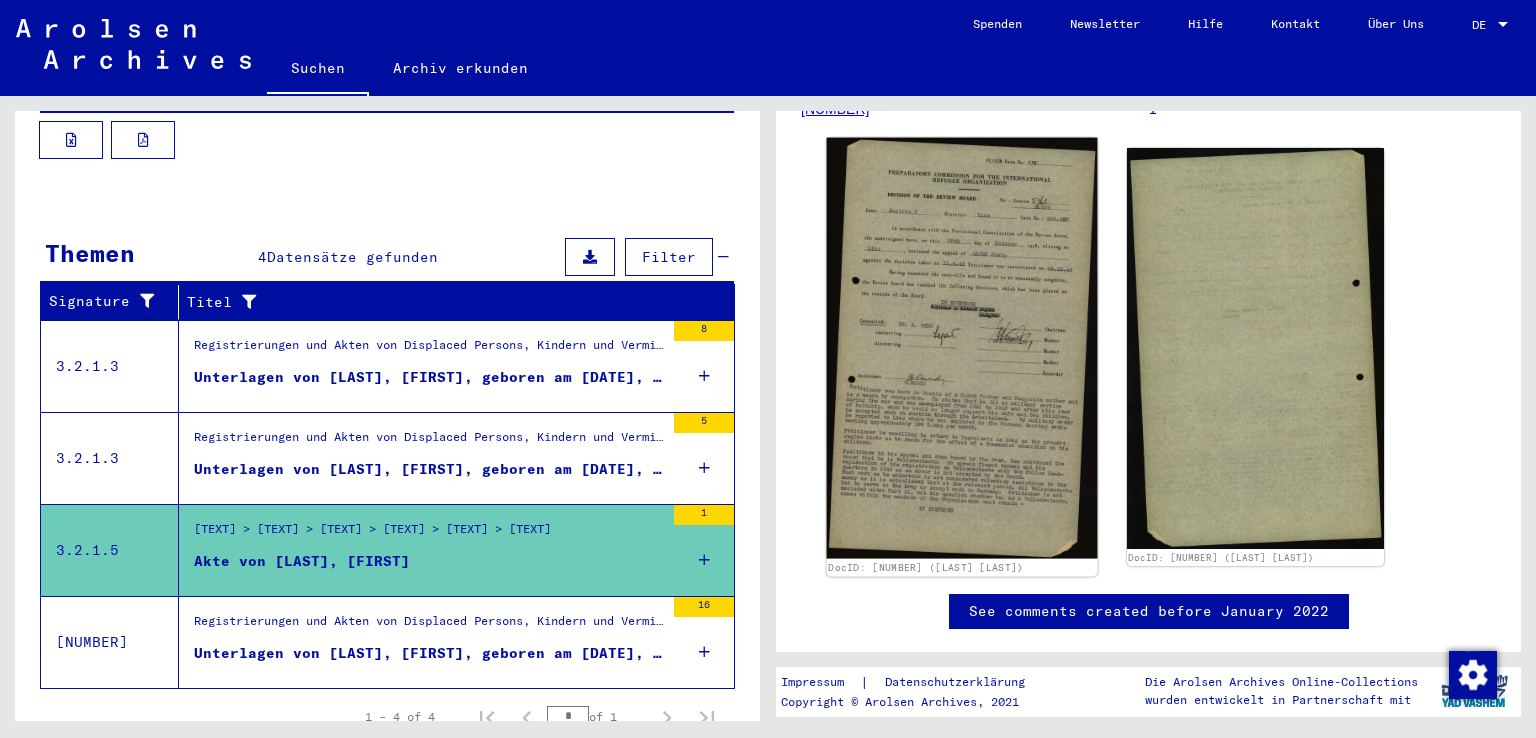click at bounding box center (962, 349) 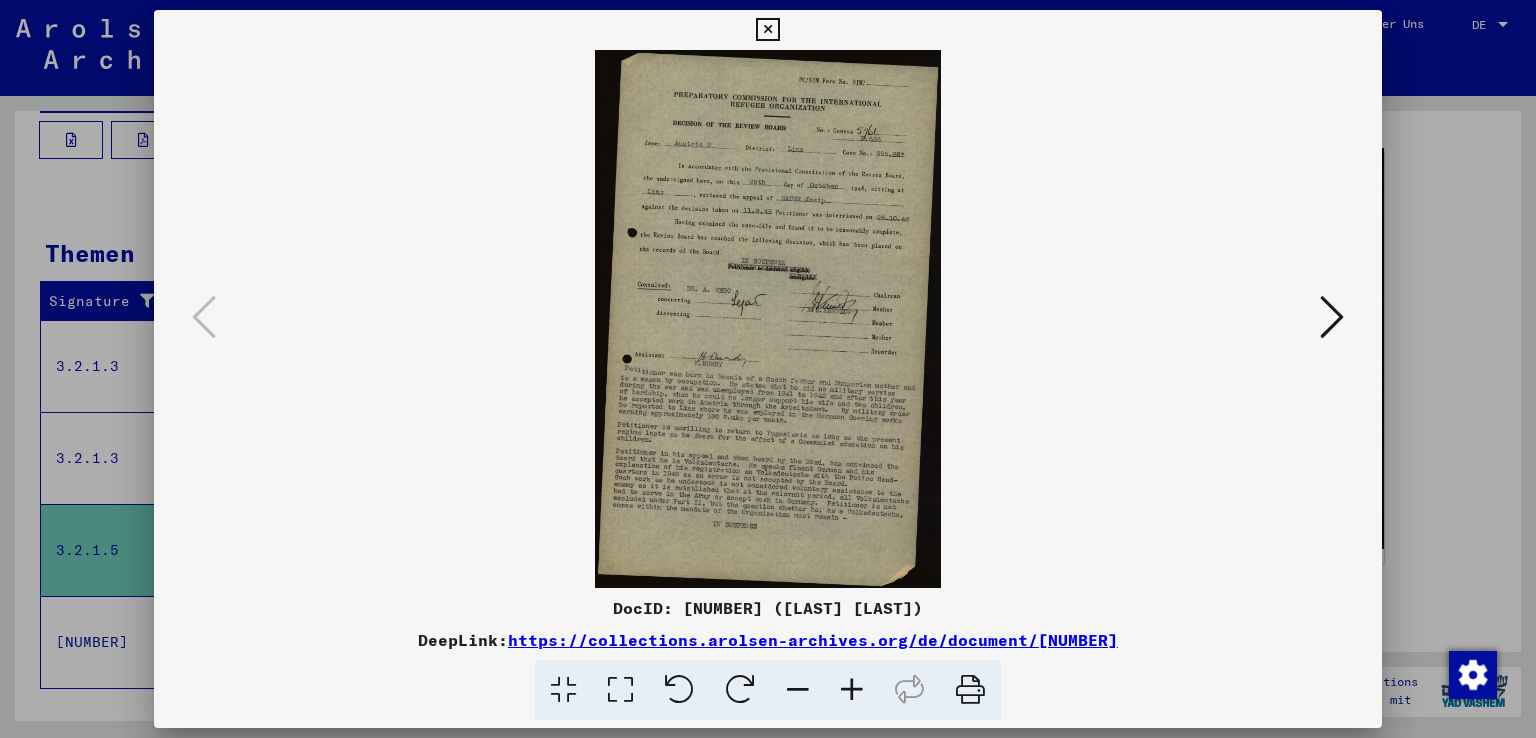 click at bounding box center [852, 690] 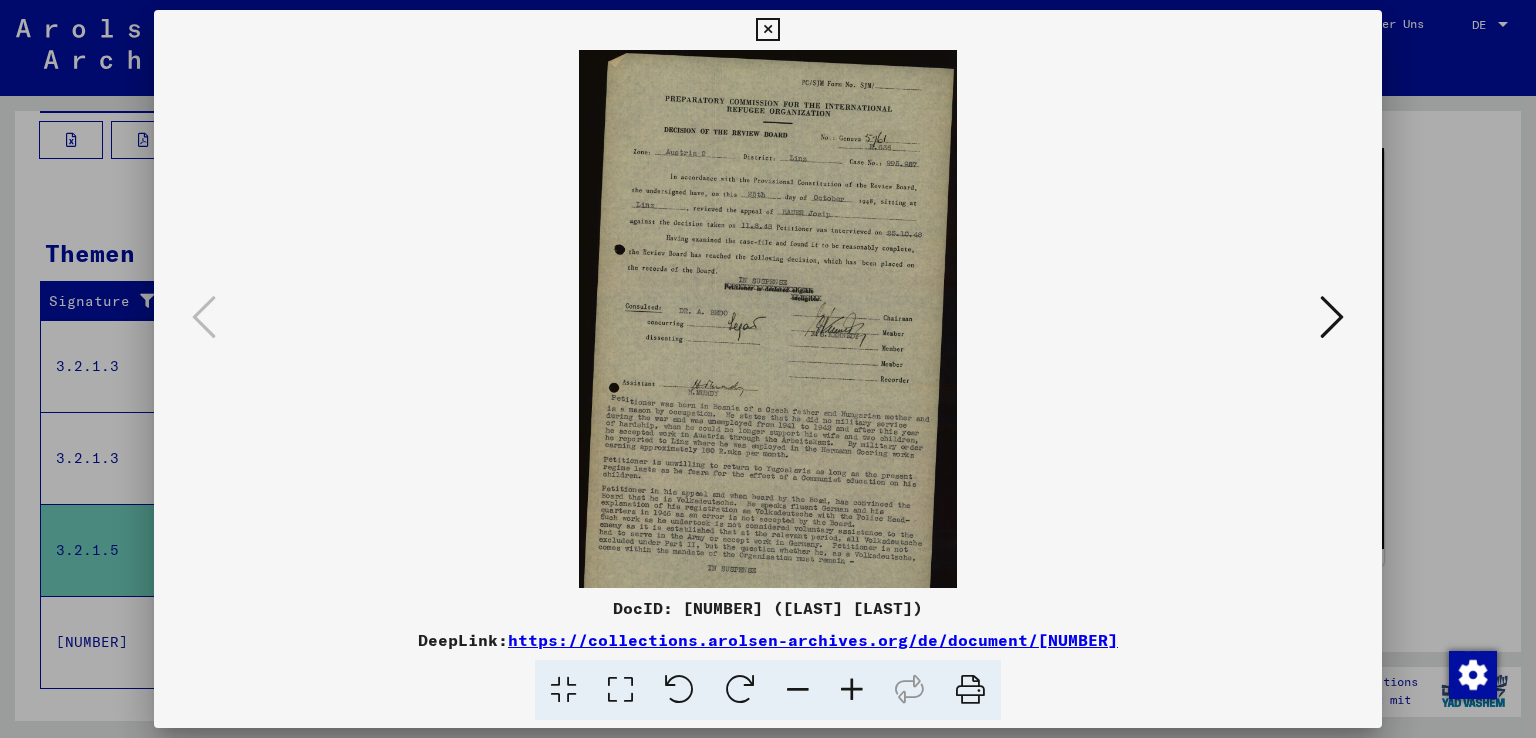 click at bounding box center (852, 690) 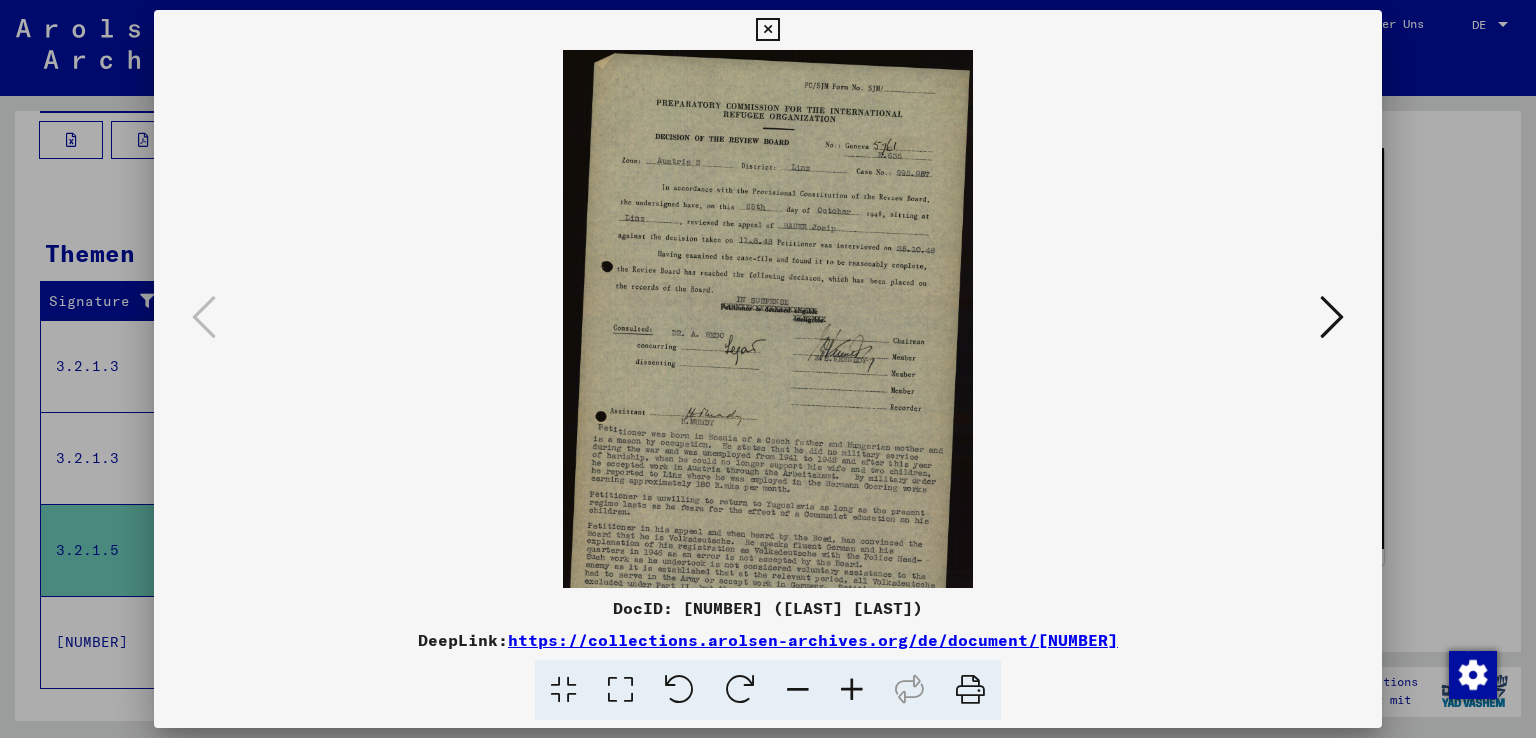 click at bounding box center (852, 690) 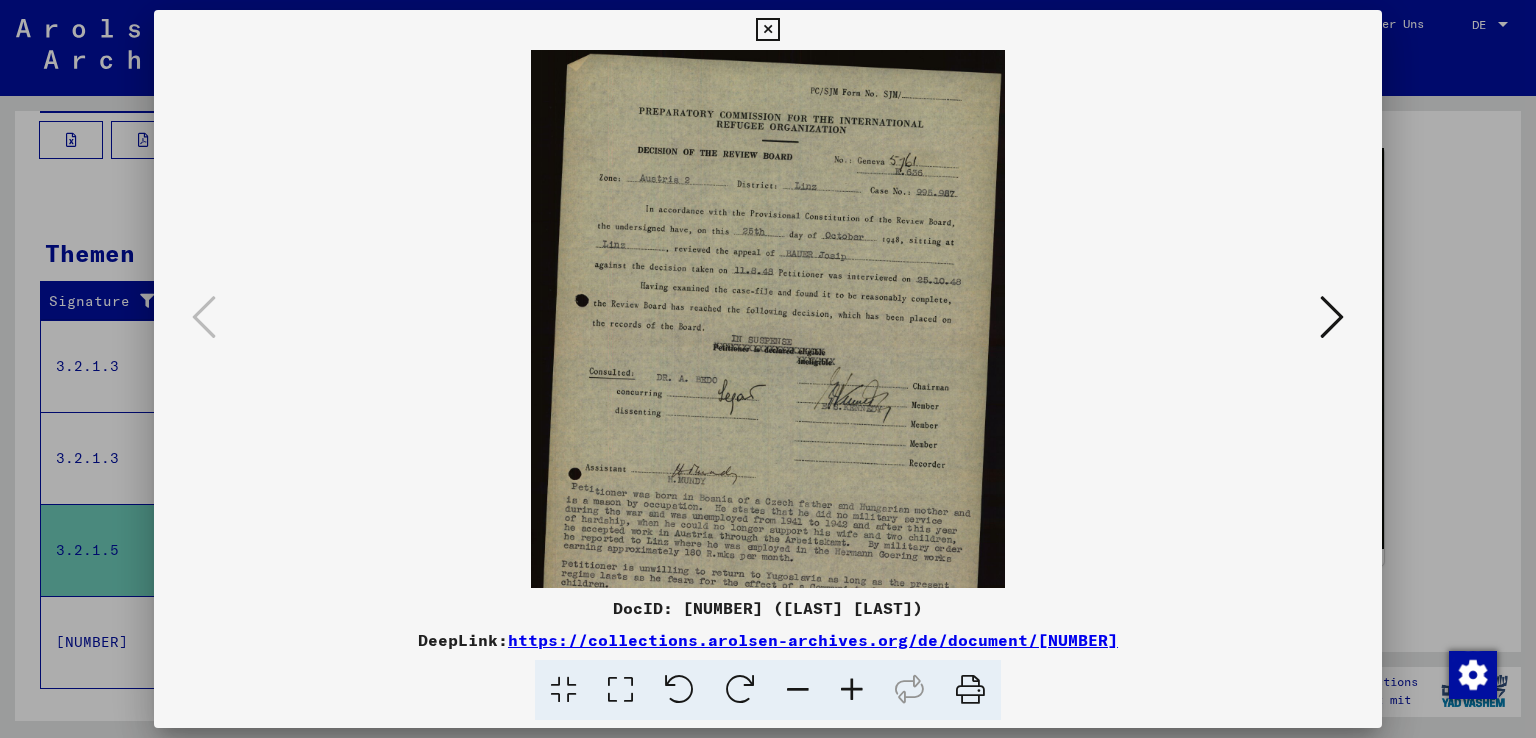 click at bounding box center (852, 690) 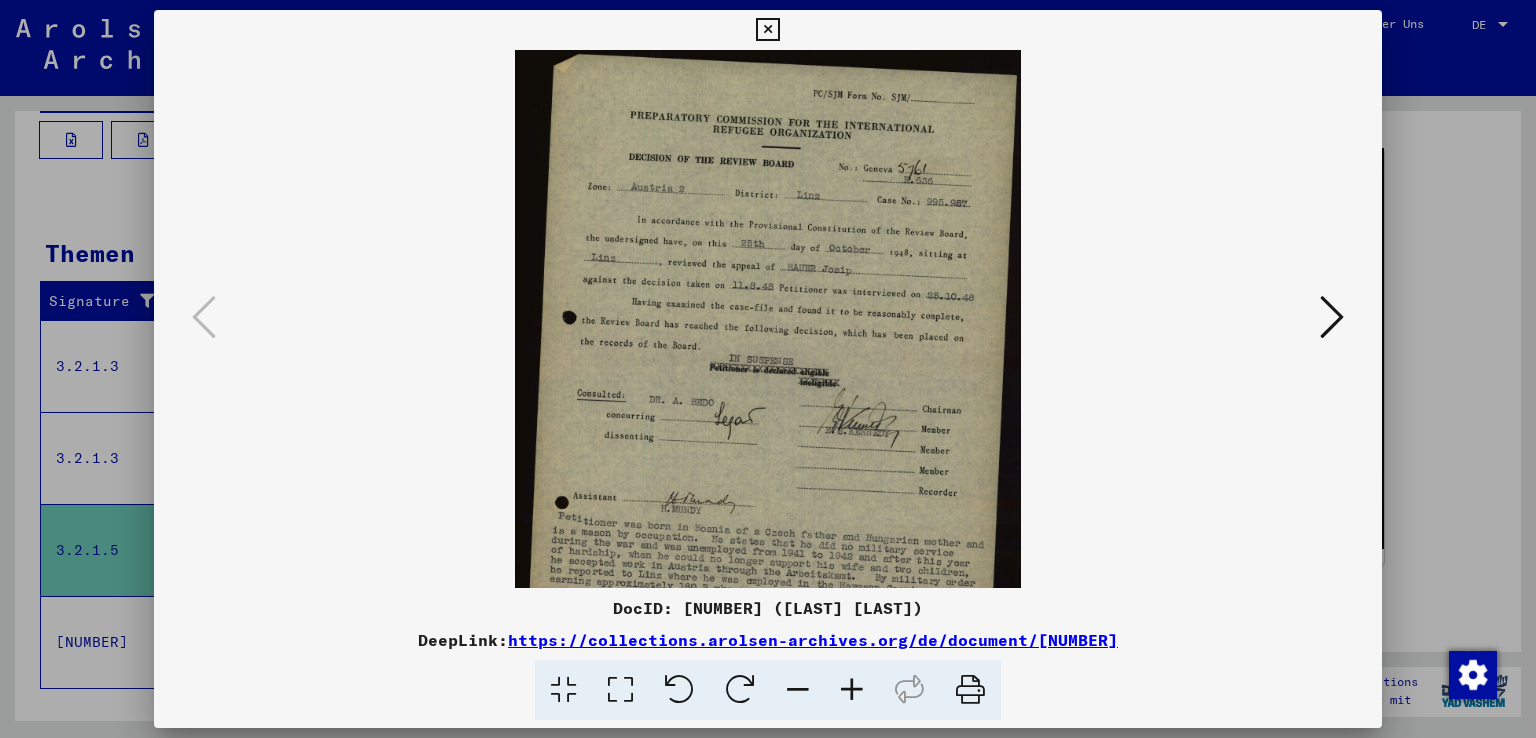 click at bounding box center (852, 690) 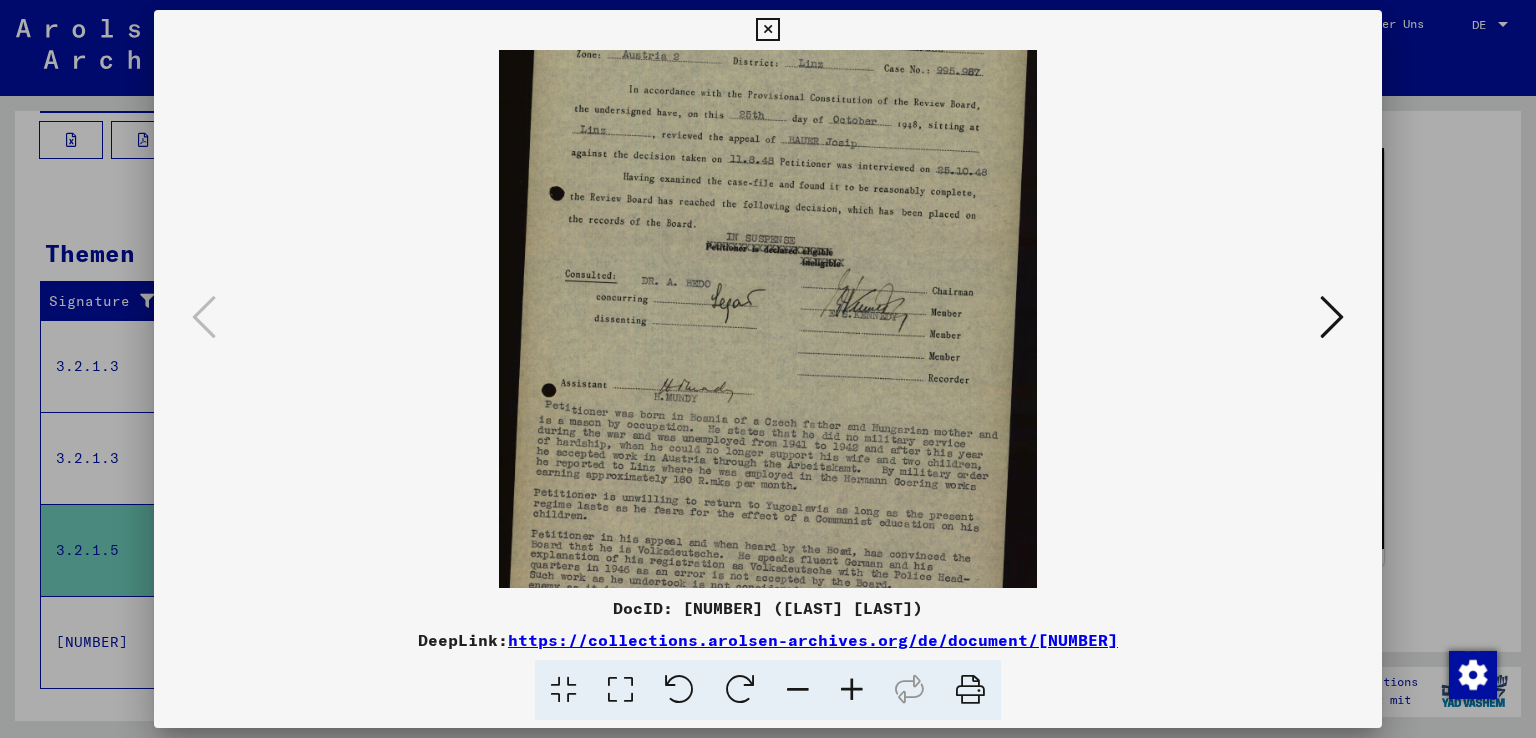 scroll, scrollTop: 161, scrollLeft: 0, axis: vertical 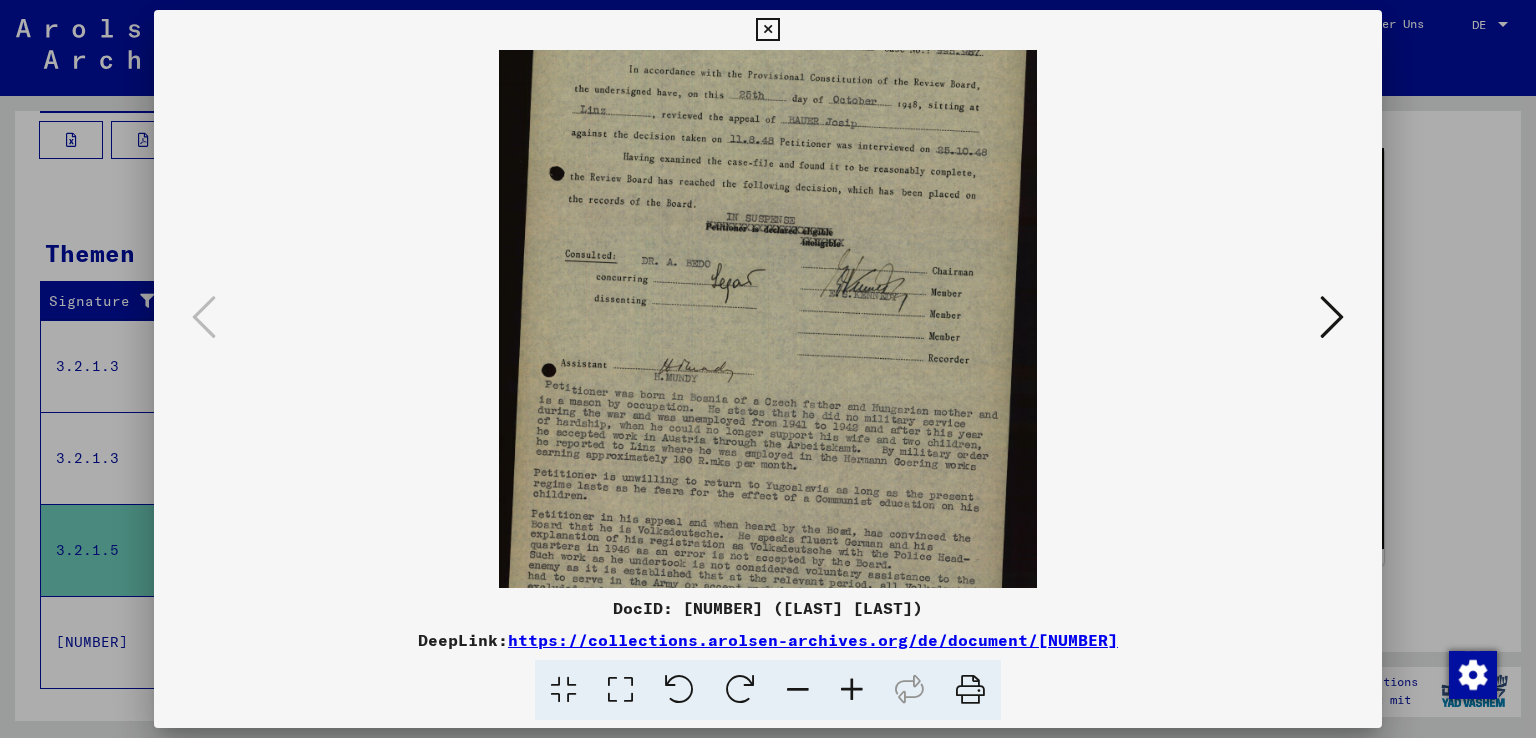 drag, startPoint x: 805, startPoint y: 497, endPoint x: 784, endPoint y: 341, distance: 157.40712 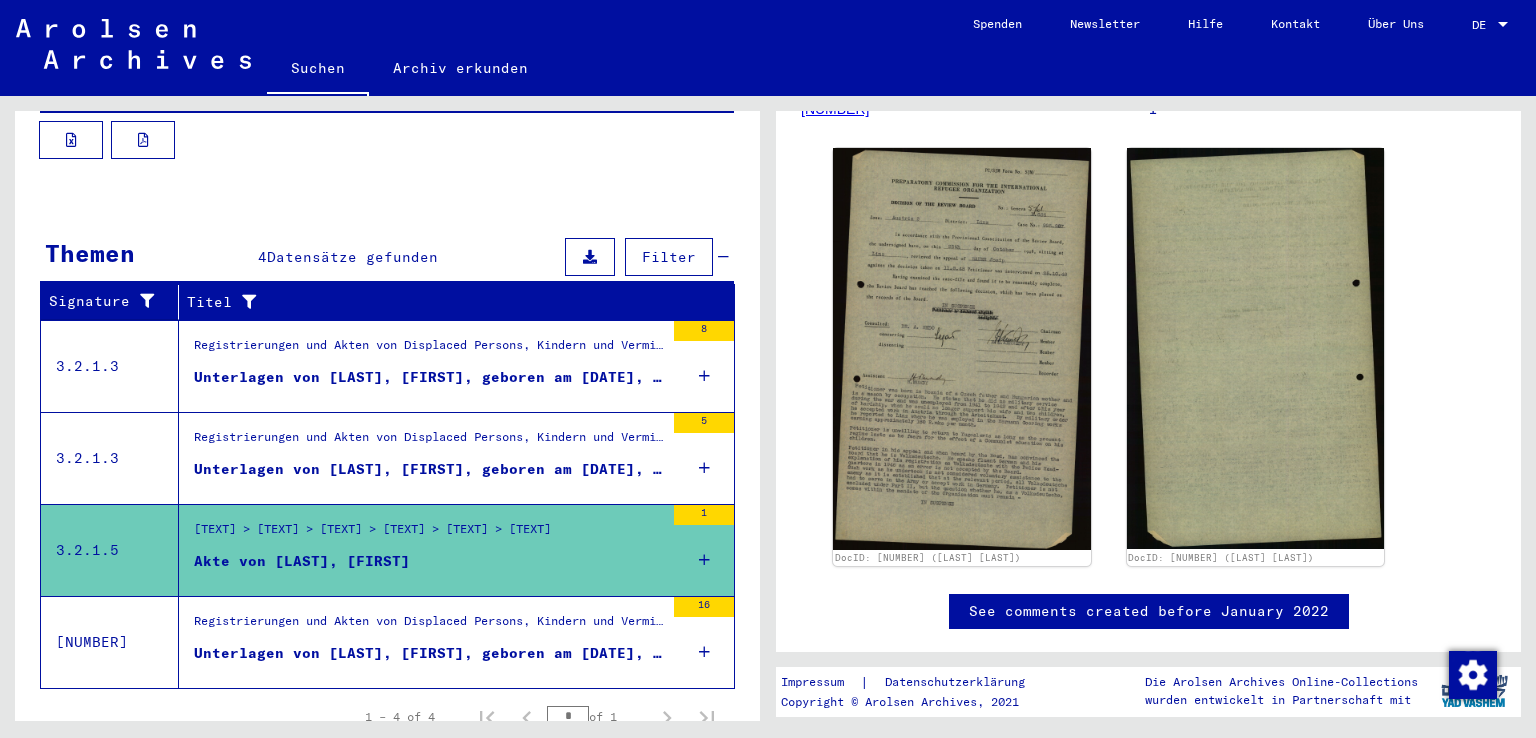 click on "Registrierungen und Akten von Displaced Persons, Kindern und Vermissten > Unterstützungsprogramme unterschiedlicher Organisationen > “Intergovernmental Committee for European Migration” > ICEM-Akten > Schriftwechsel und Auswanderungsakten > Akten mit Namen ab BARISIC" at bounding box center (429, 350) 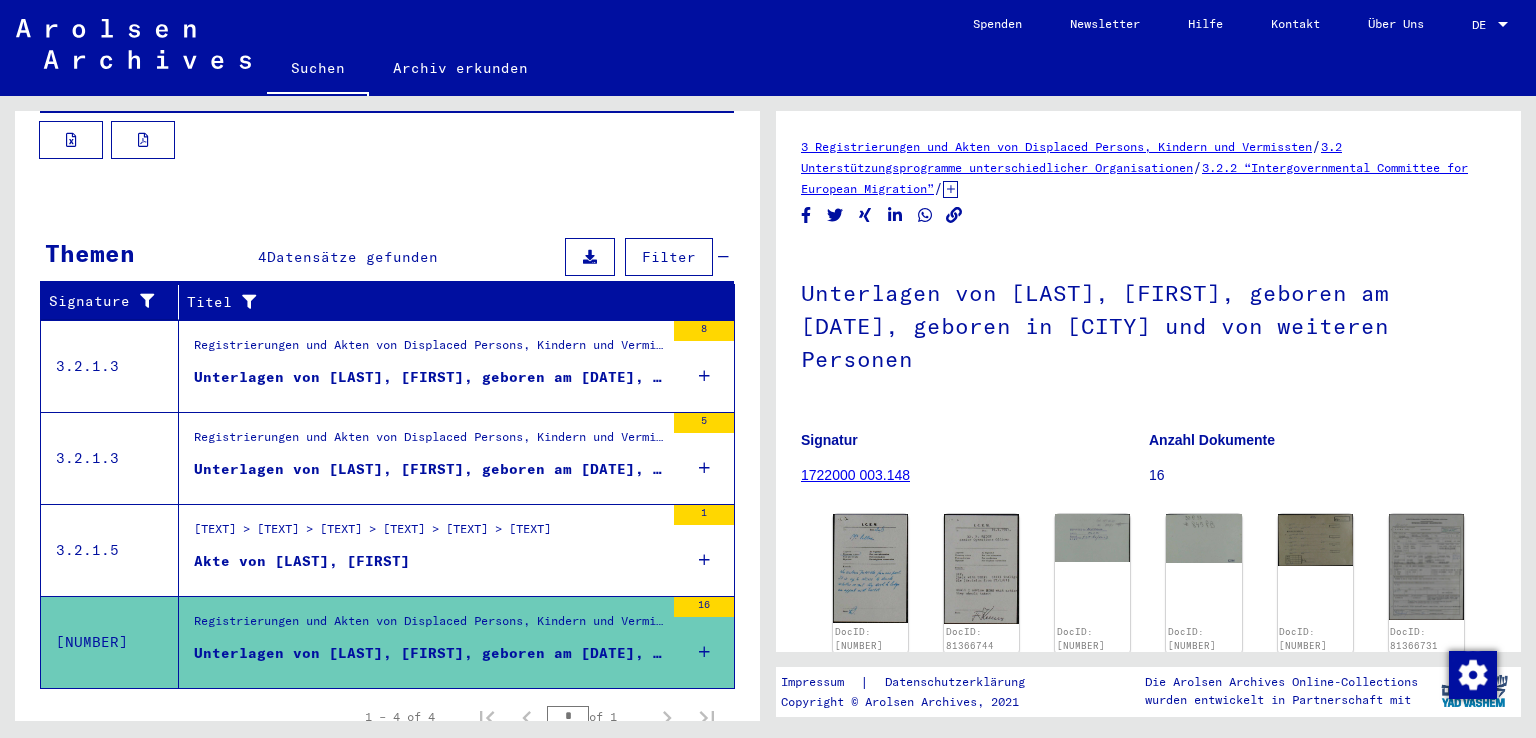 scroll, scrollTop: 0, scrollLeft: 0, axis: both 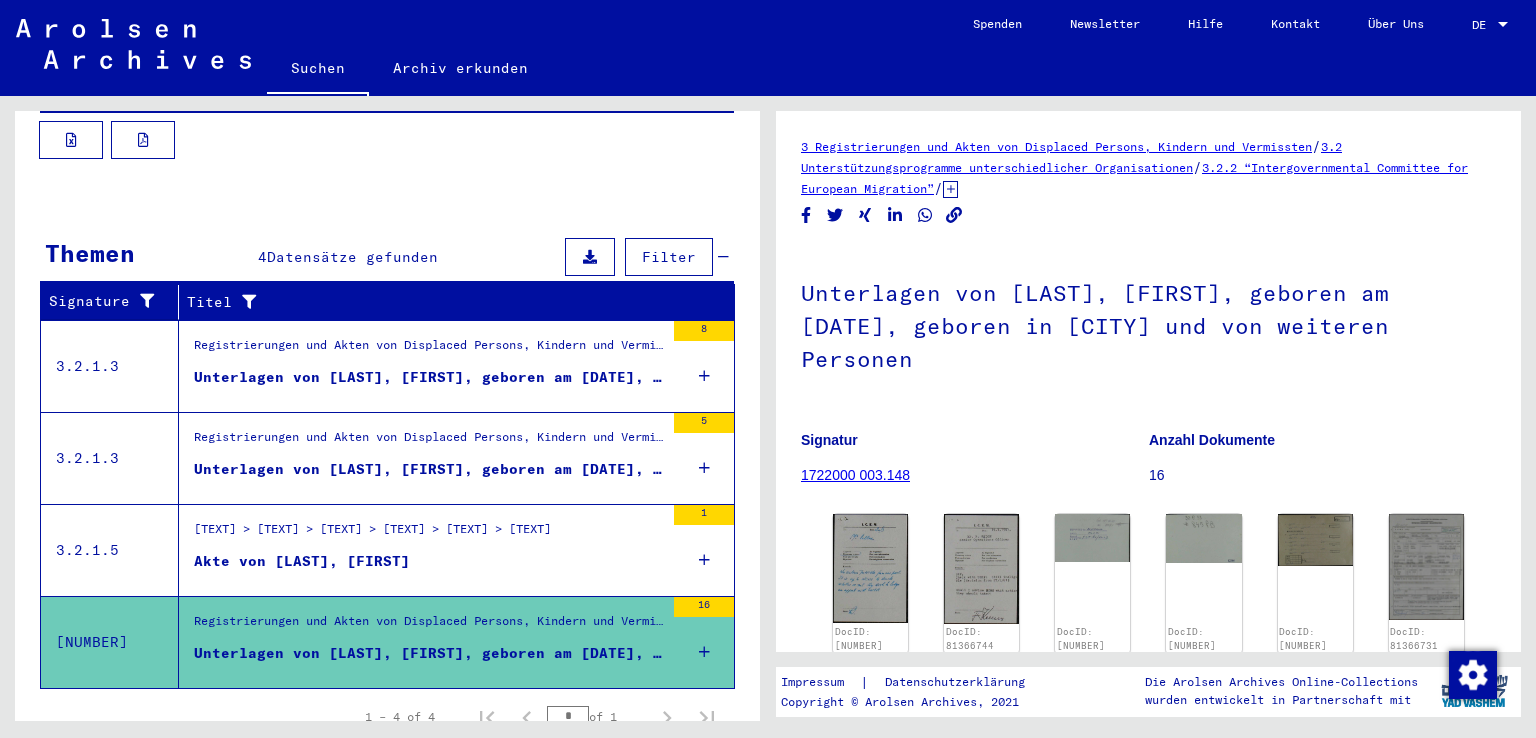 click on "DocID: 81366744 DocID: 81366745 DocID: 81366745 DocID: 81366730 DocID: 81366731 DocID: 81366731 DocID: 81366732 DocID: 81366733 DocID: 81366733 DocID: 81366733 DocID: 81366734 DocID: 81366735 DocID: 81366736 DocID: 81366737 DocID: 81366737 DocID: 81366737 DocID: 81366737 DocID: 81366738 DocID: 81366739 DocID: 81366740 DocID: 81366741 DocID: 81366742 DocID: 81366742" at bounding box center (1148, 841) 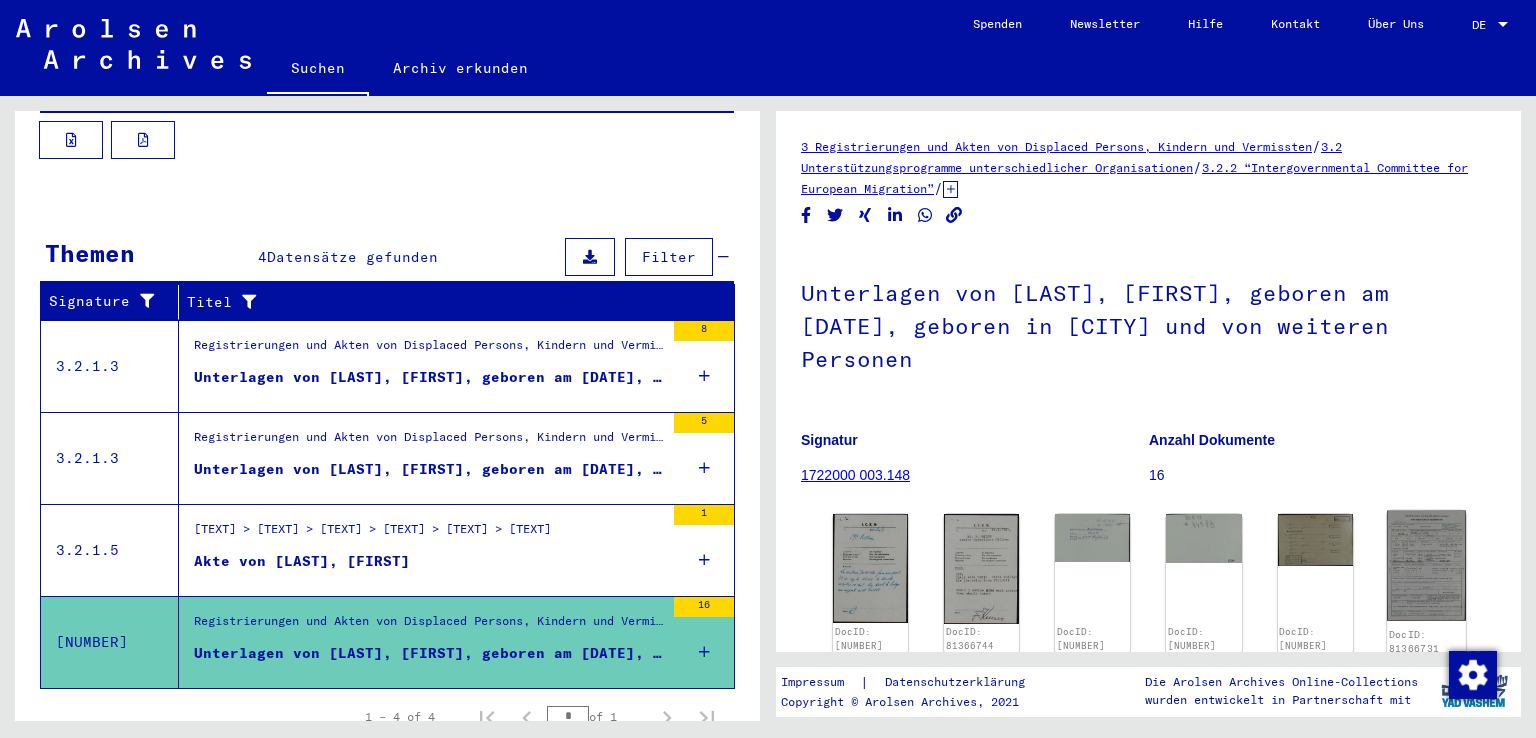 click at bounding box center (870, 568) 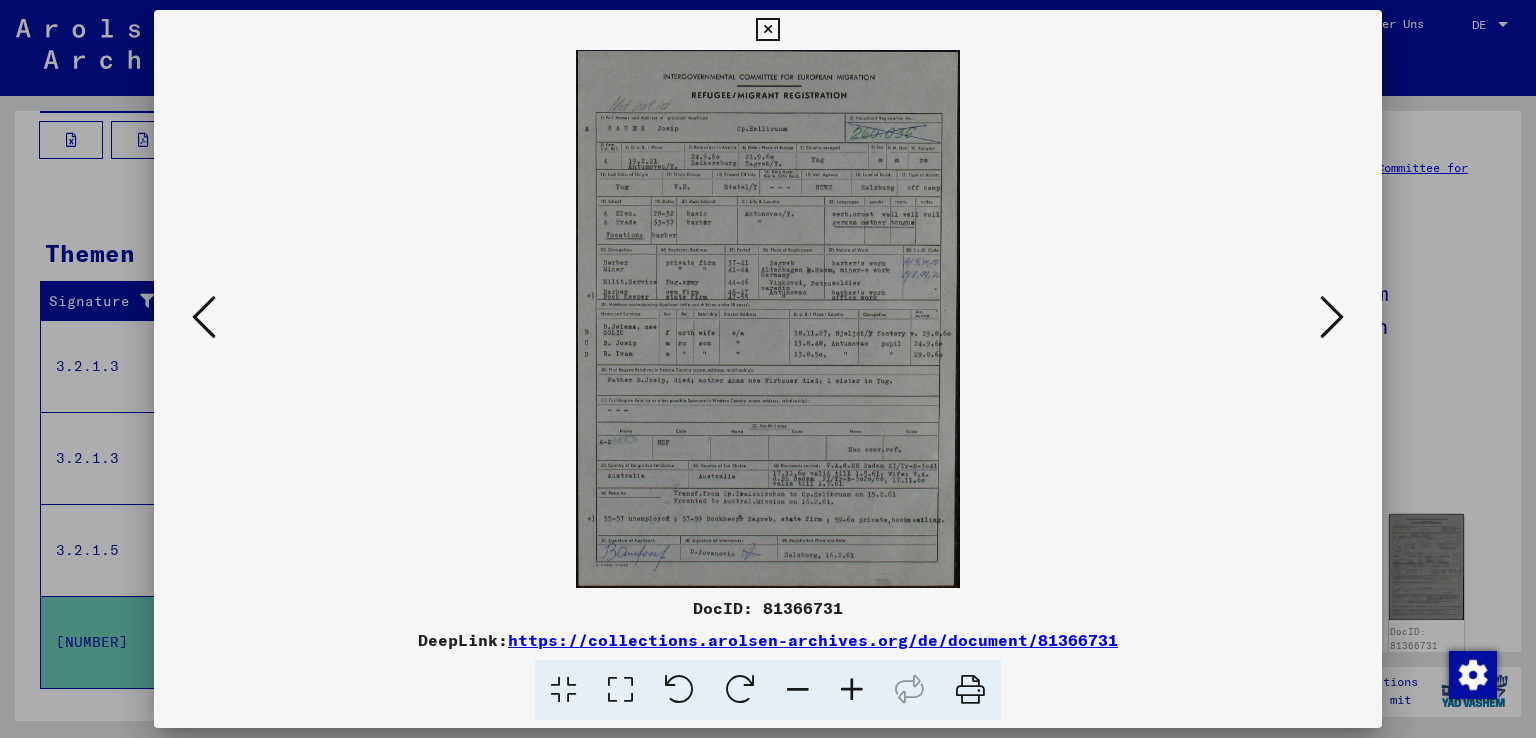 click at bounding box center (852, 690) 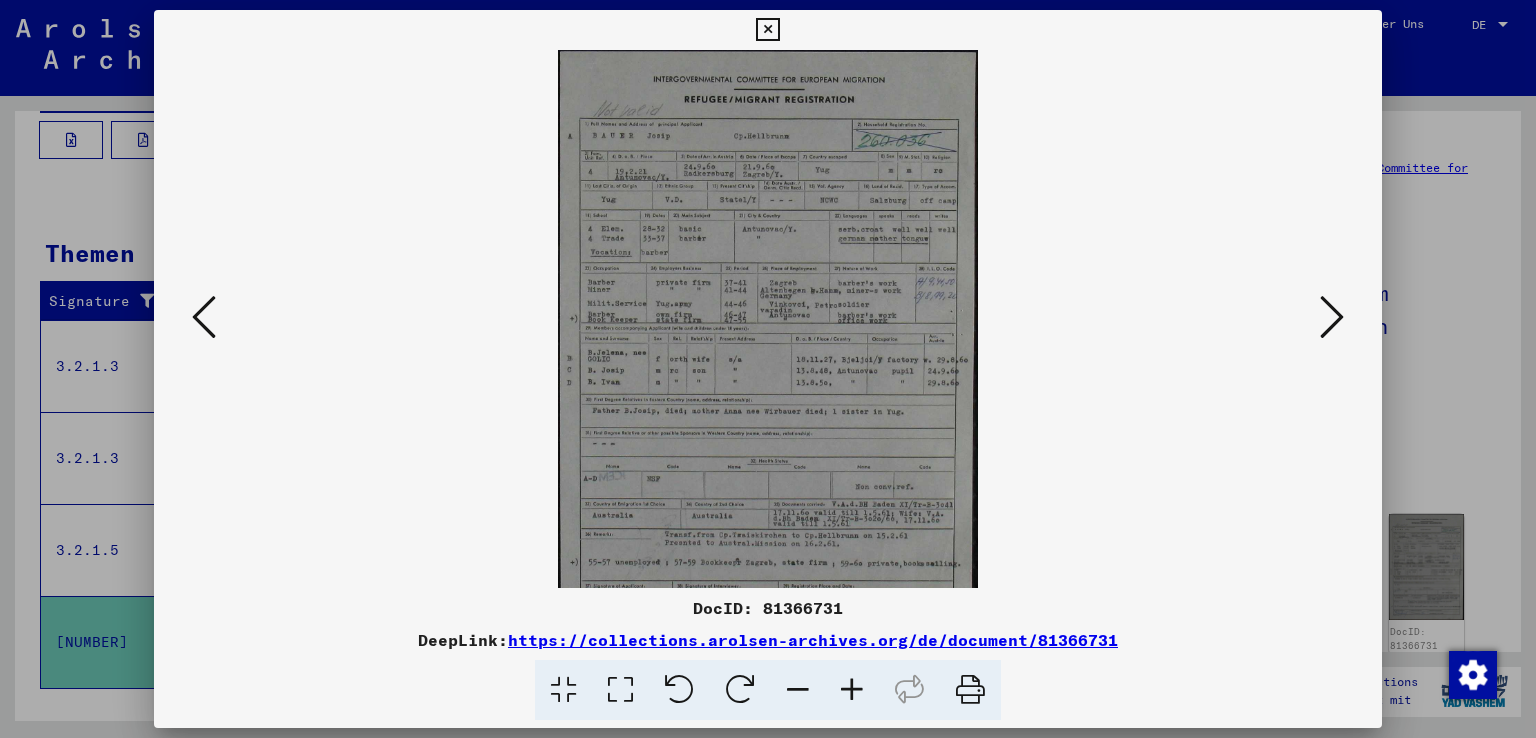 click at bounding box center [852, 690] 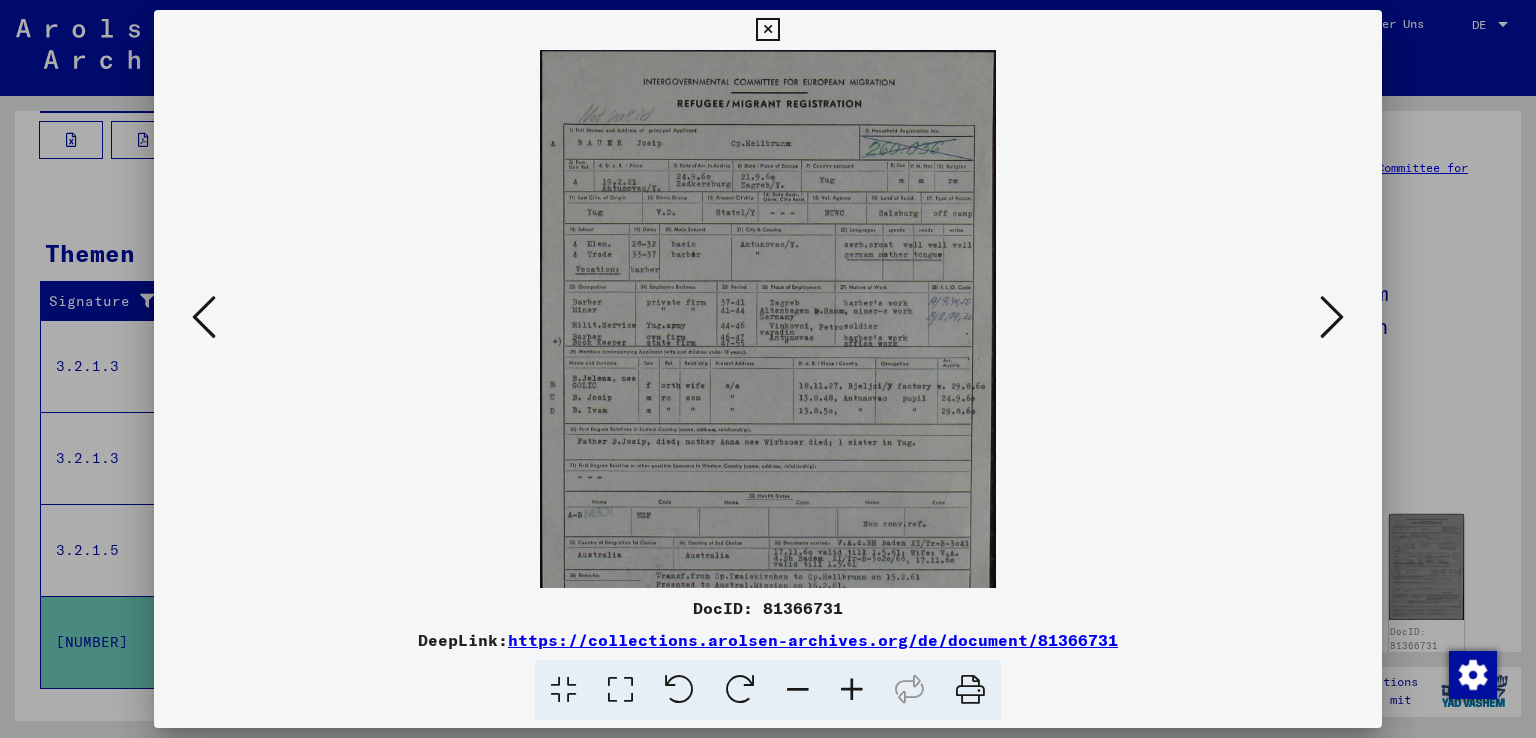 click at bounding box center [852, 690] 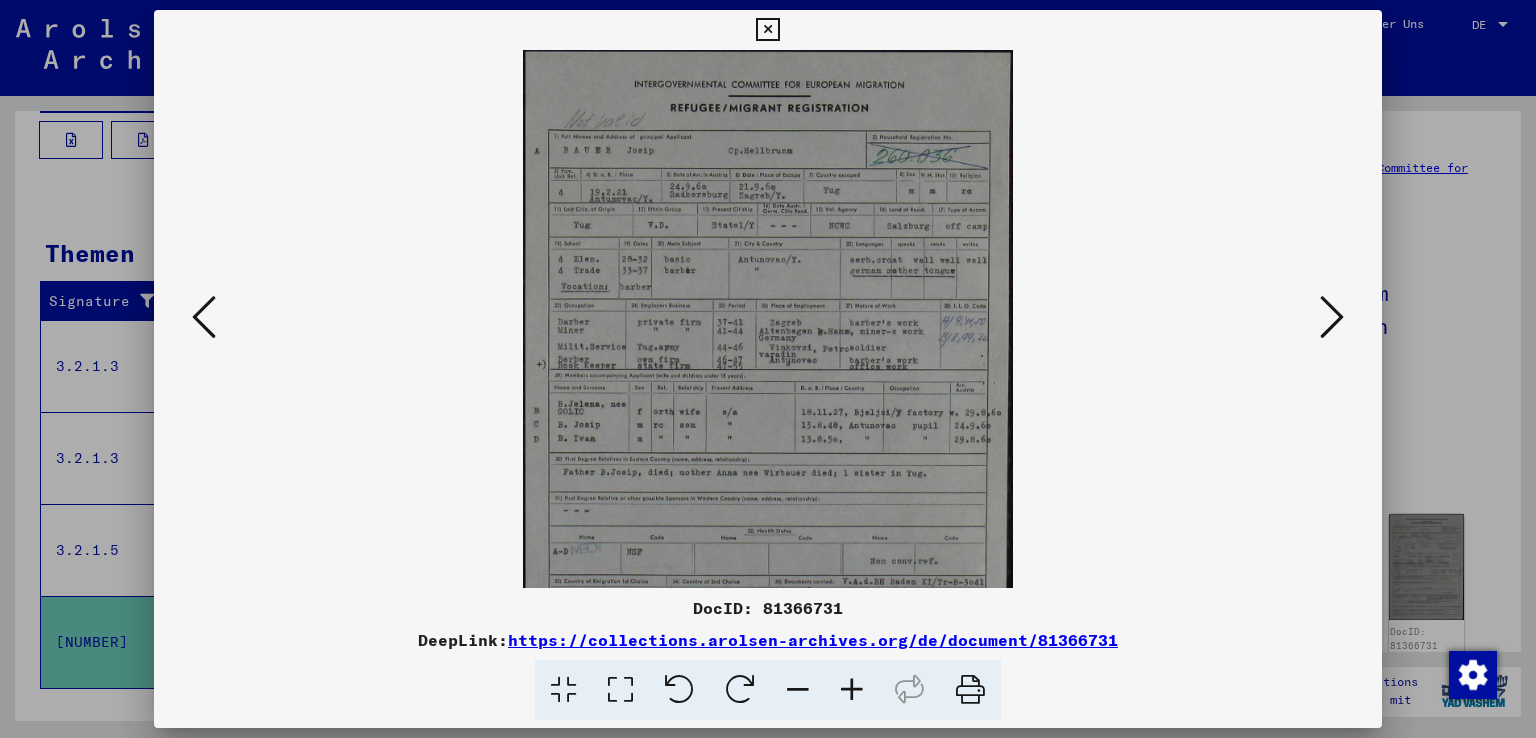 click at bounding box center (852, 690) 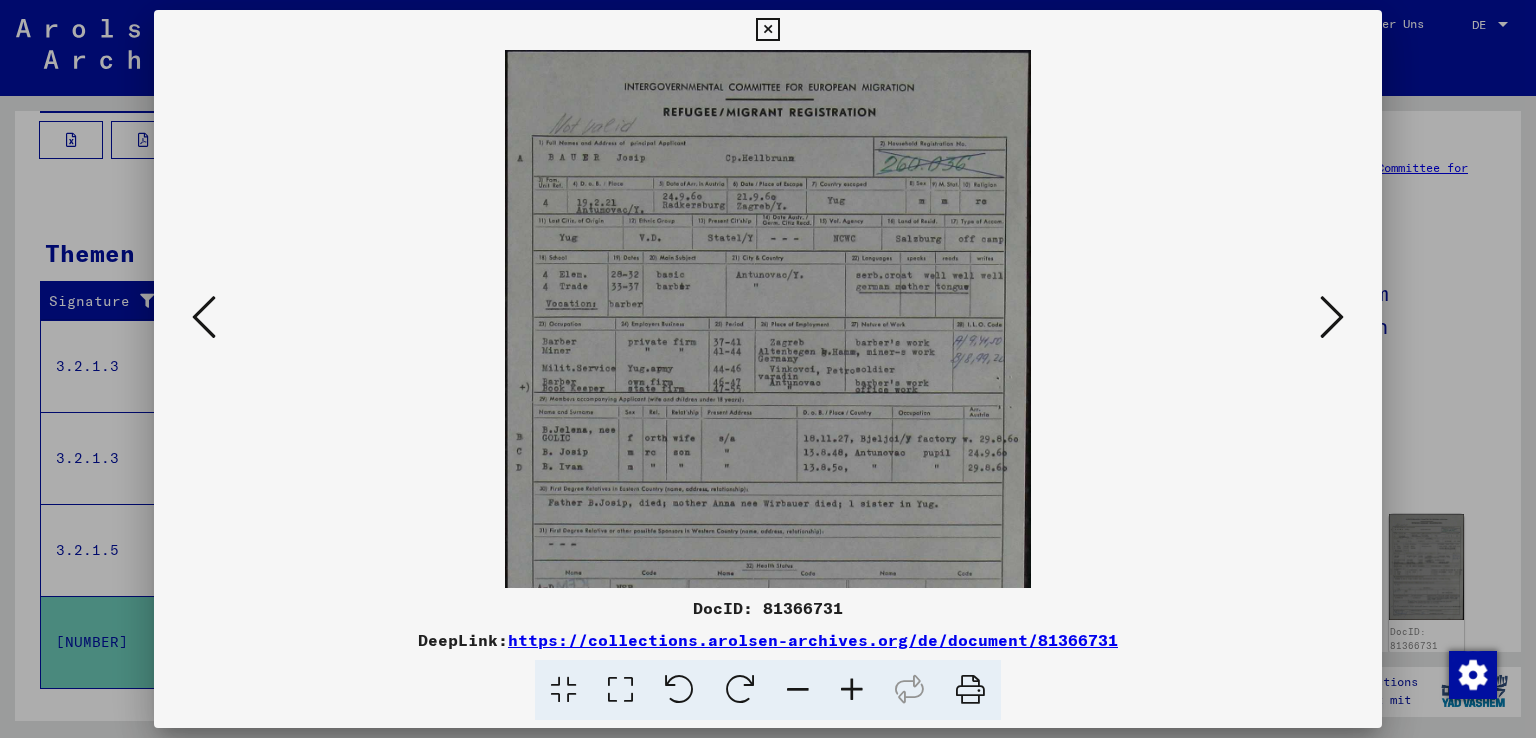 click at bounding box center [852, 690] 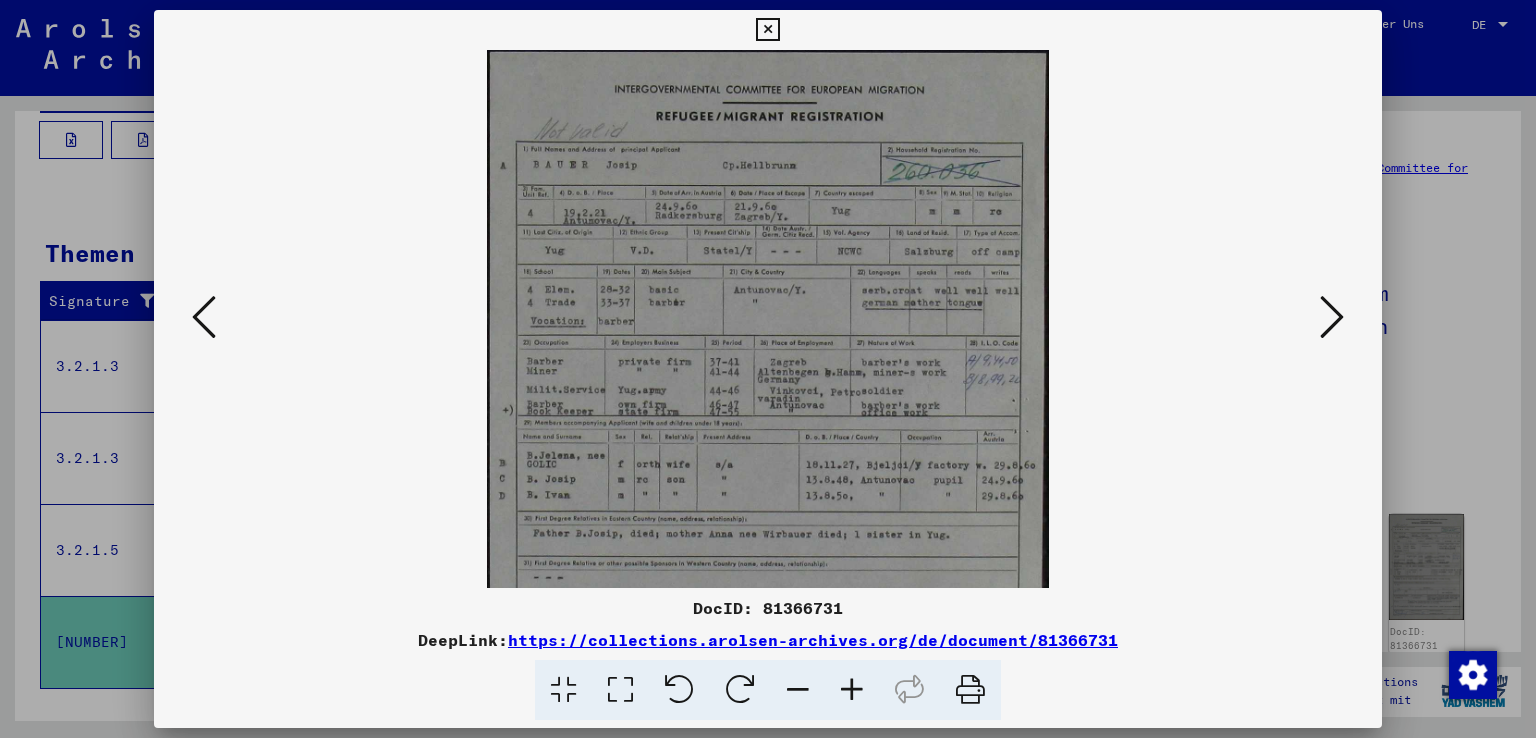 click at bounding box center (852, 690) 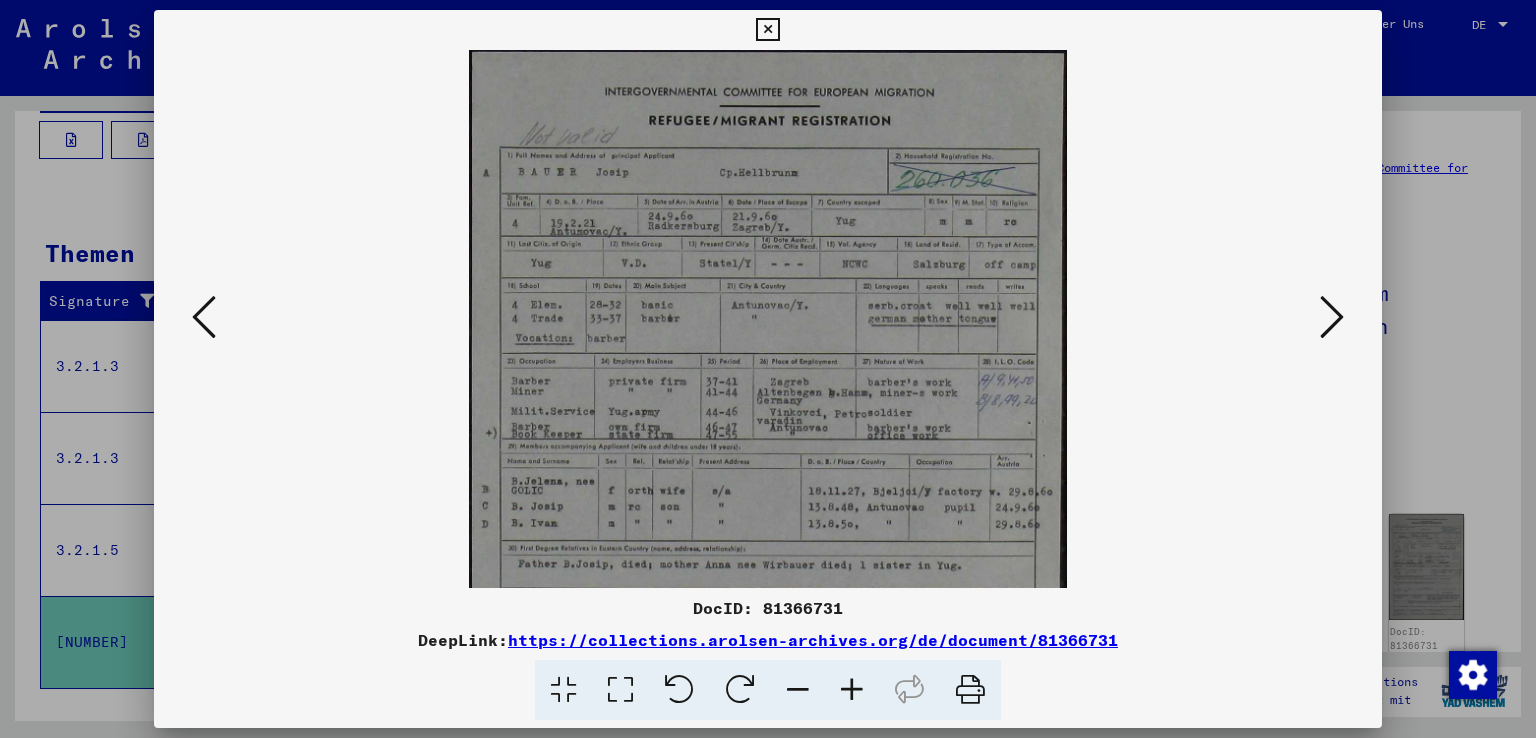 click at bounding box center (852, 690) 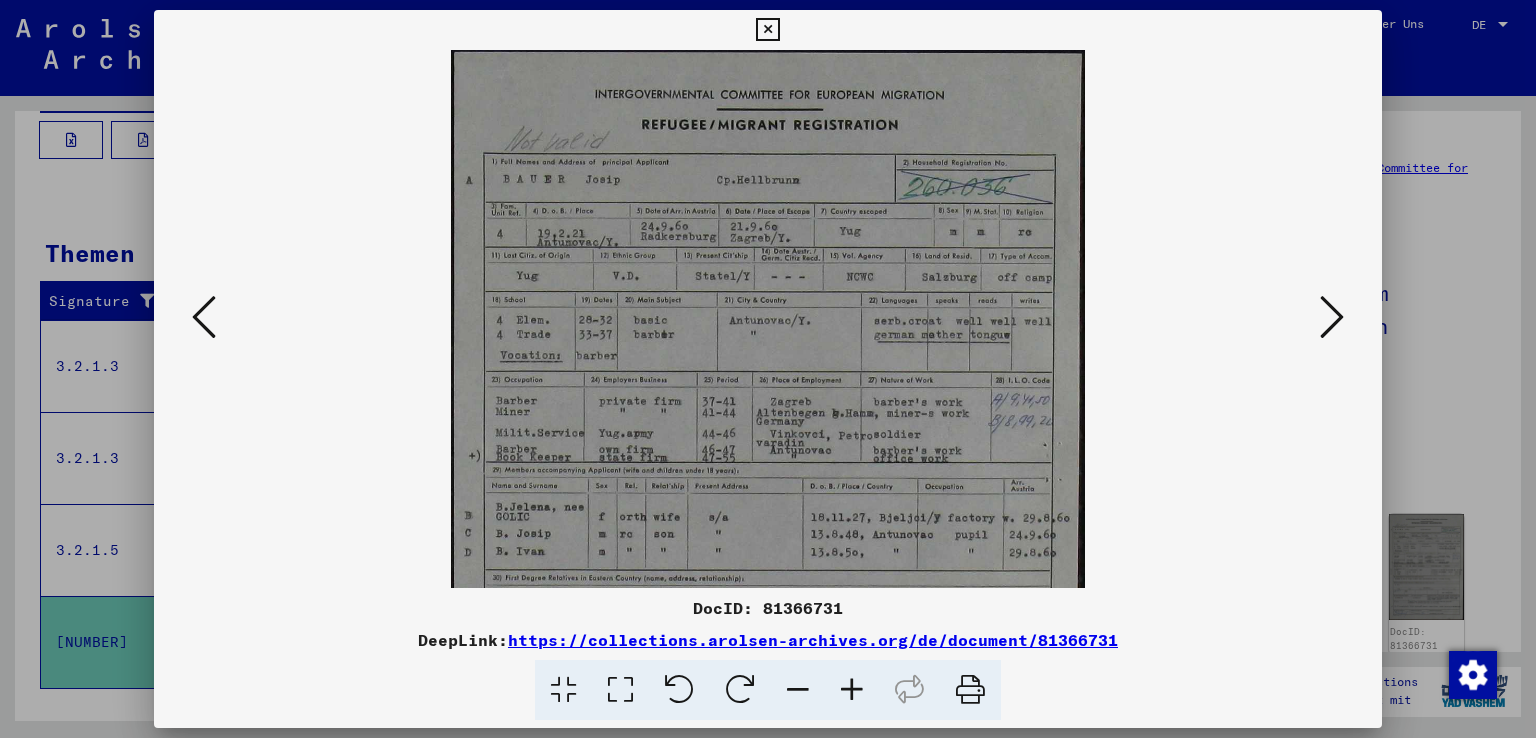 click at bounding box center [852, 690] 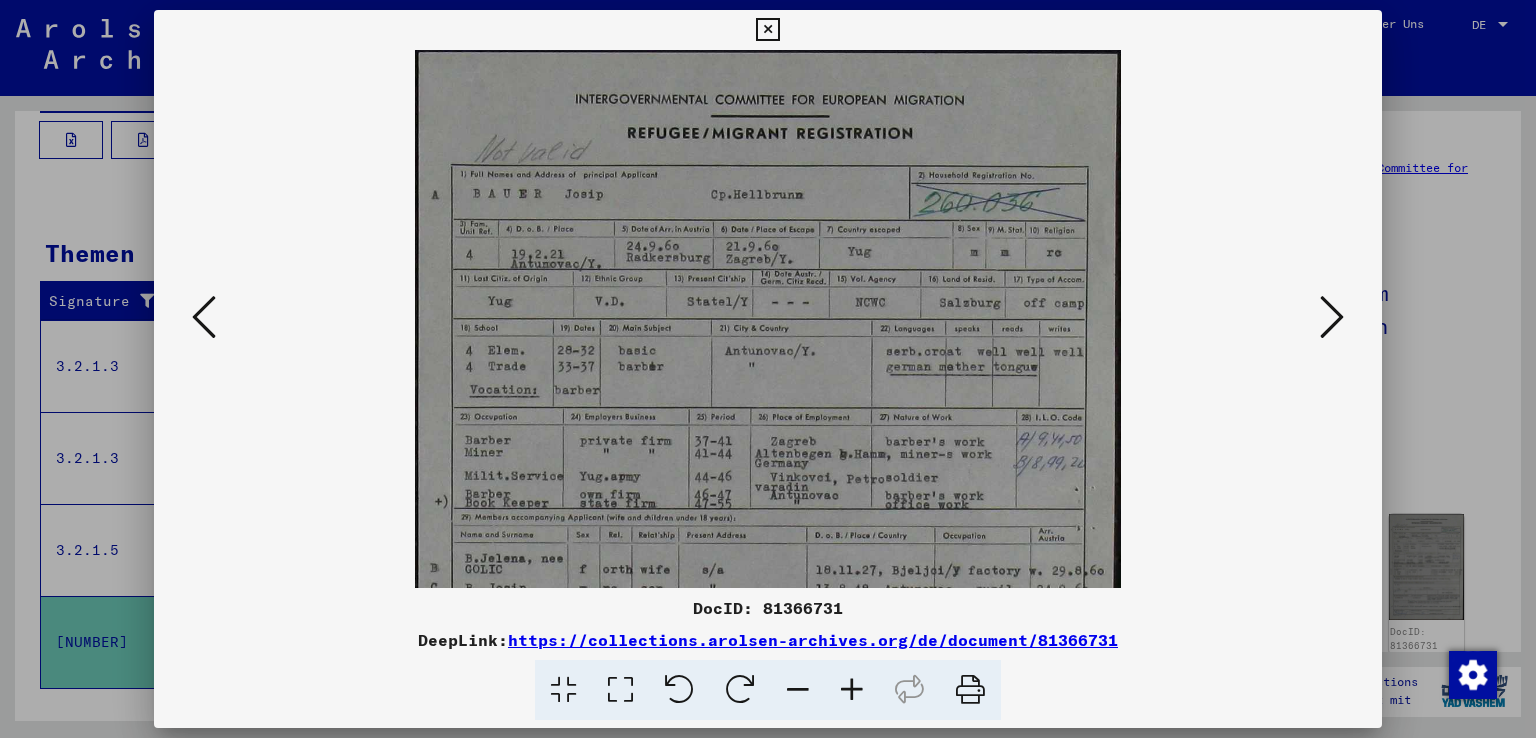 click at bounding box center (852, 690) 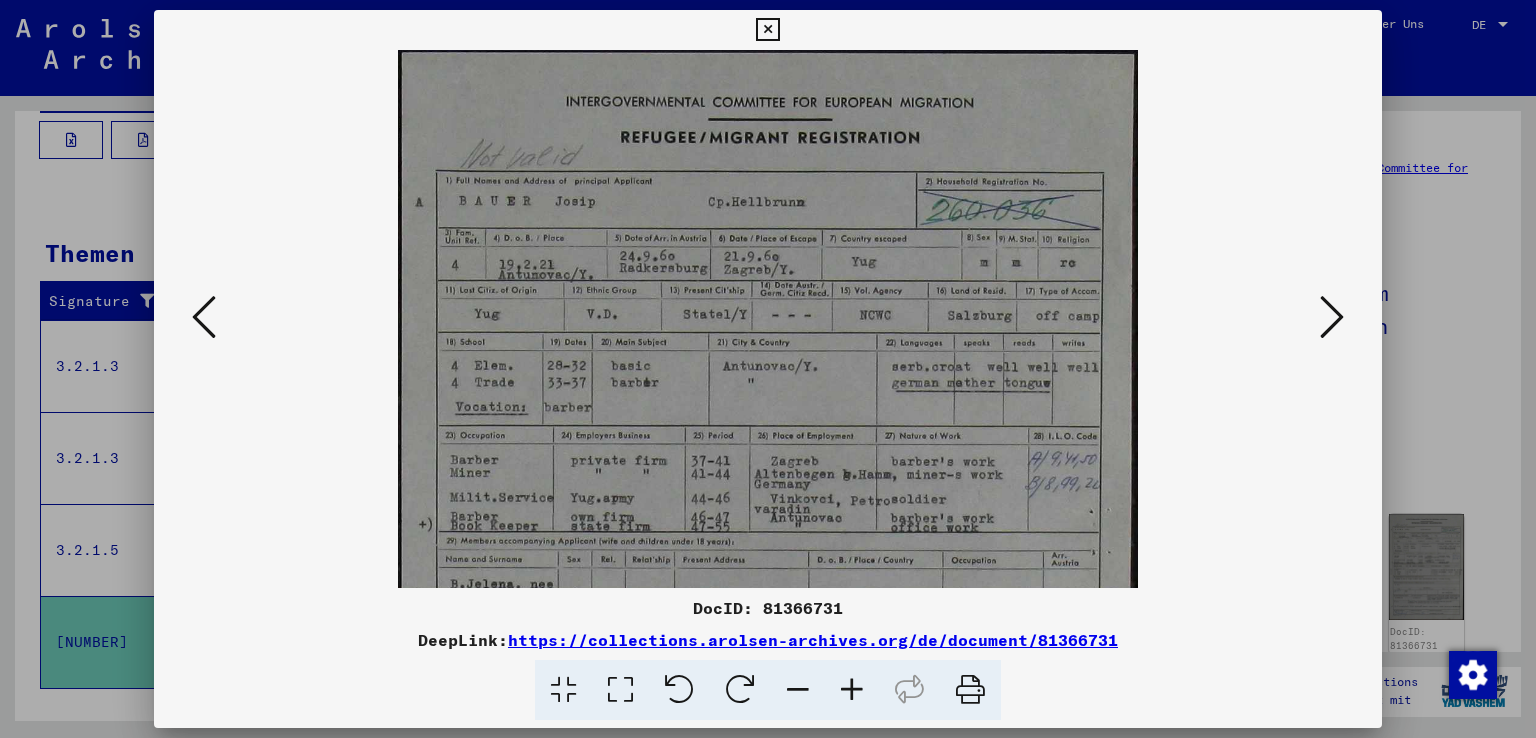 click at bounding box center [852, 690] 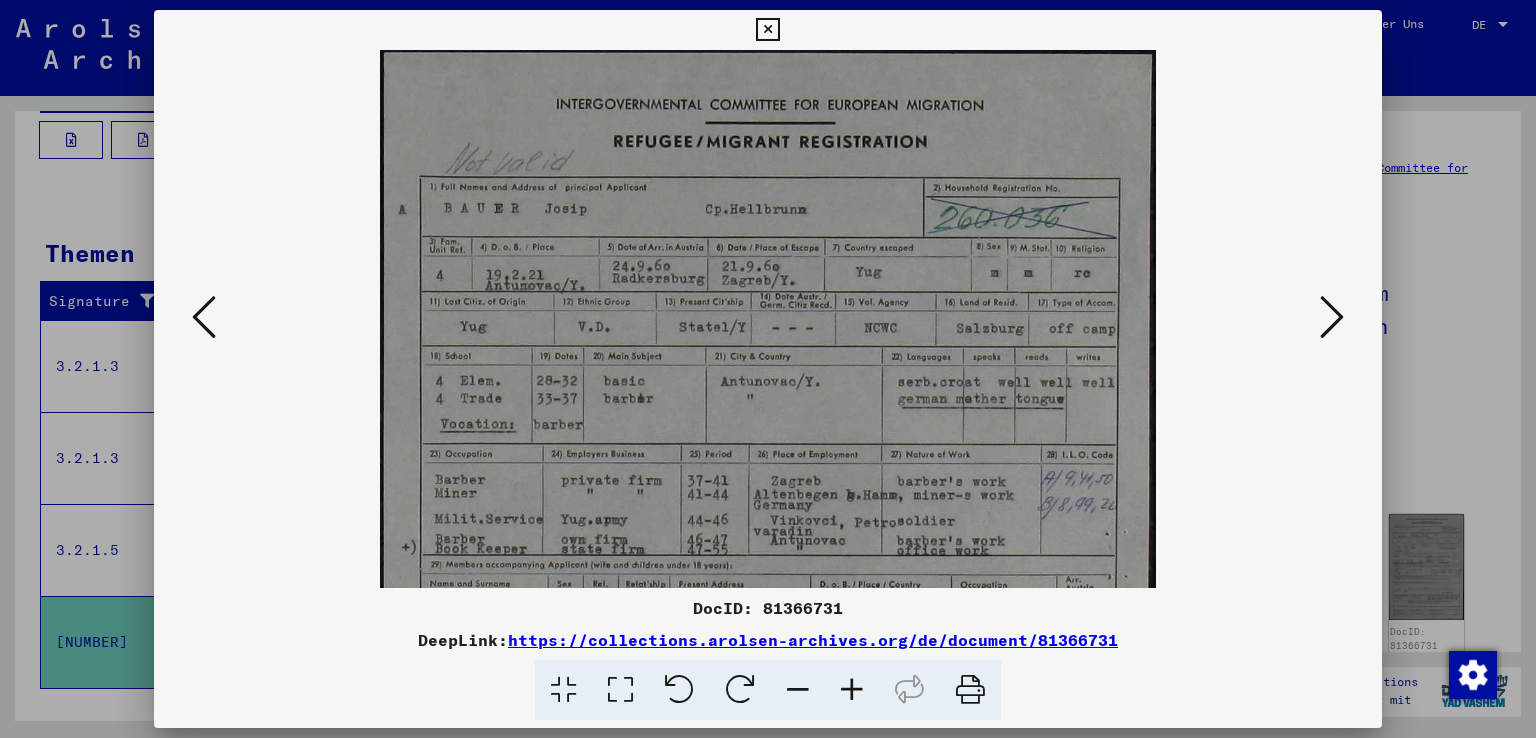 click at bounding box center [852, 690] 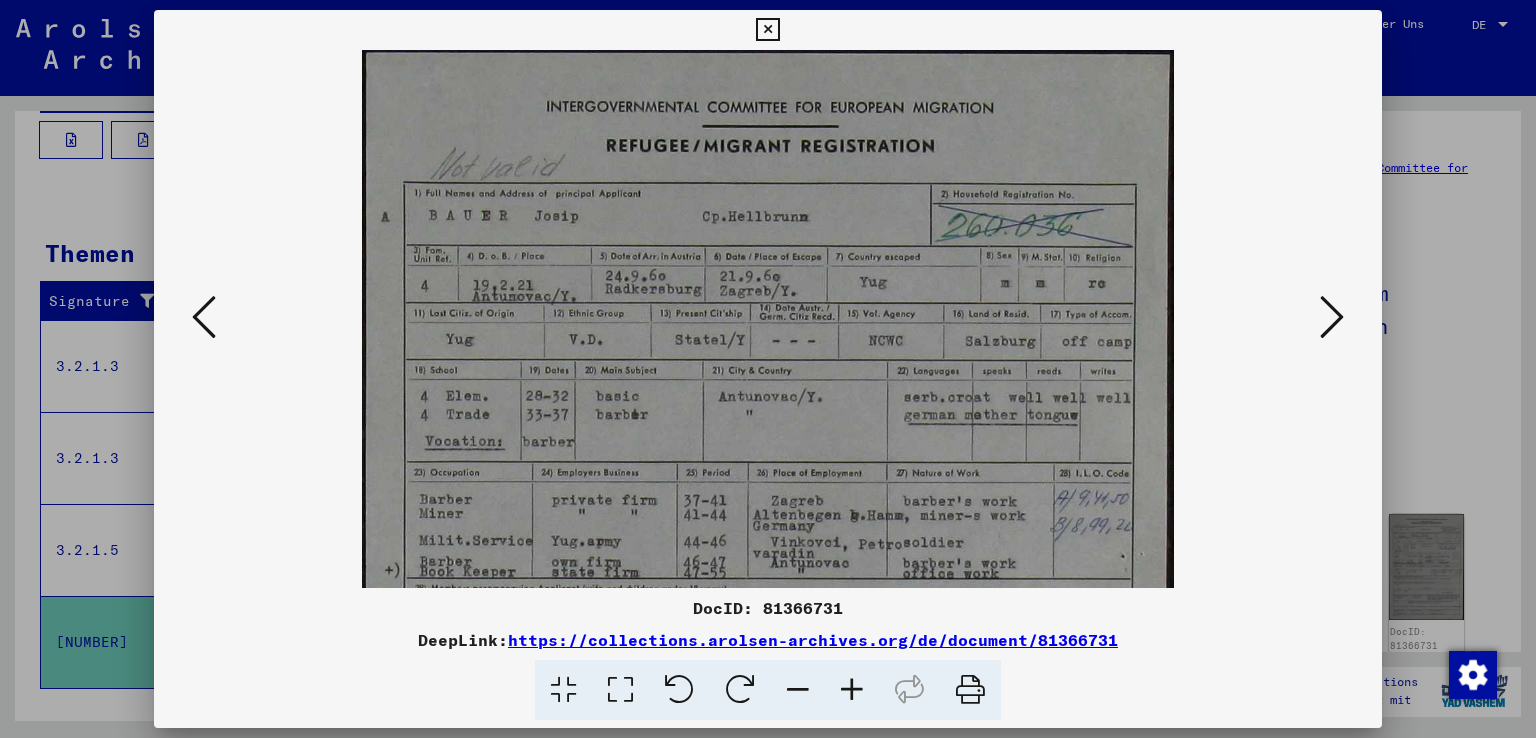 click at bounding box center (852, 690) 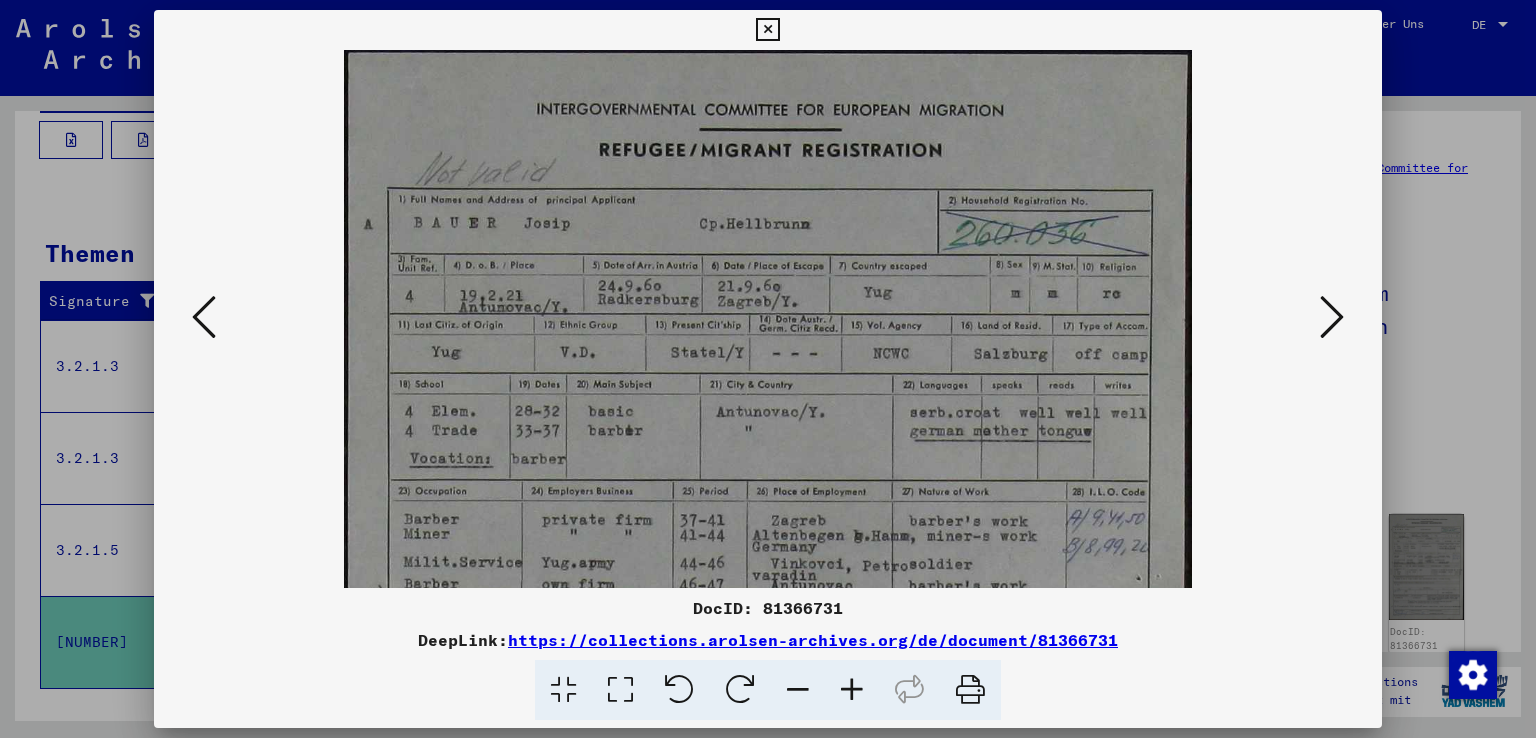 click at bounding box center [852, 690] 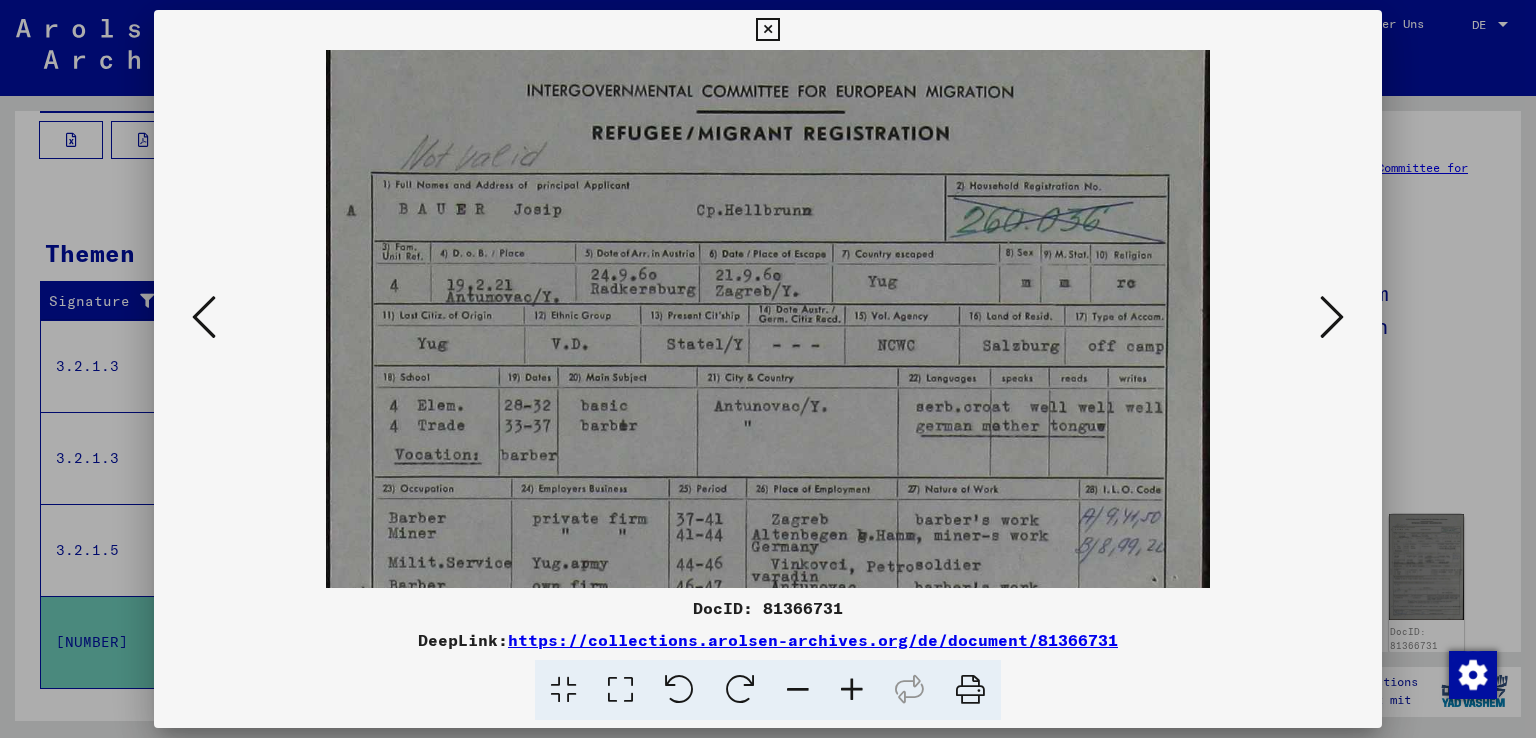 scroll, scrollTop: 31, scrollLeft: 0, axis: vertical 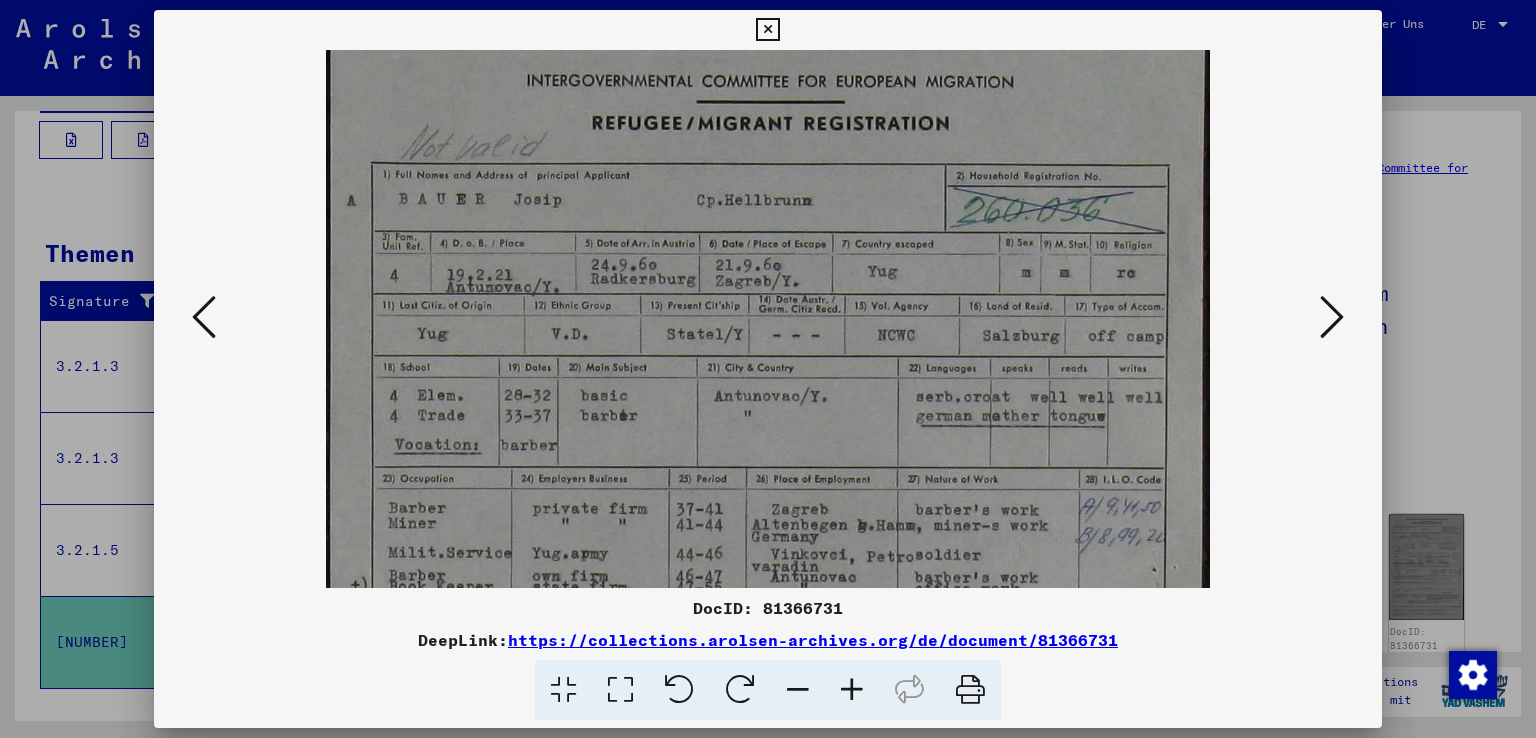 drag, startPoint x: 756, startPoint y: 487, endPoint x: 759, endPoint y: 457, distance: 30.149628 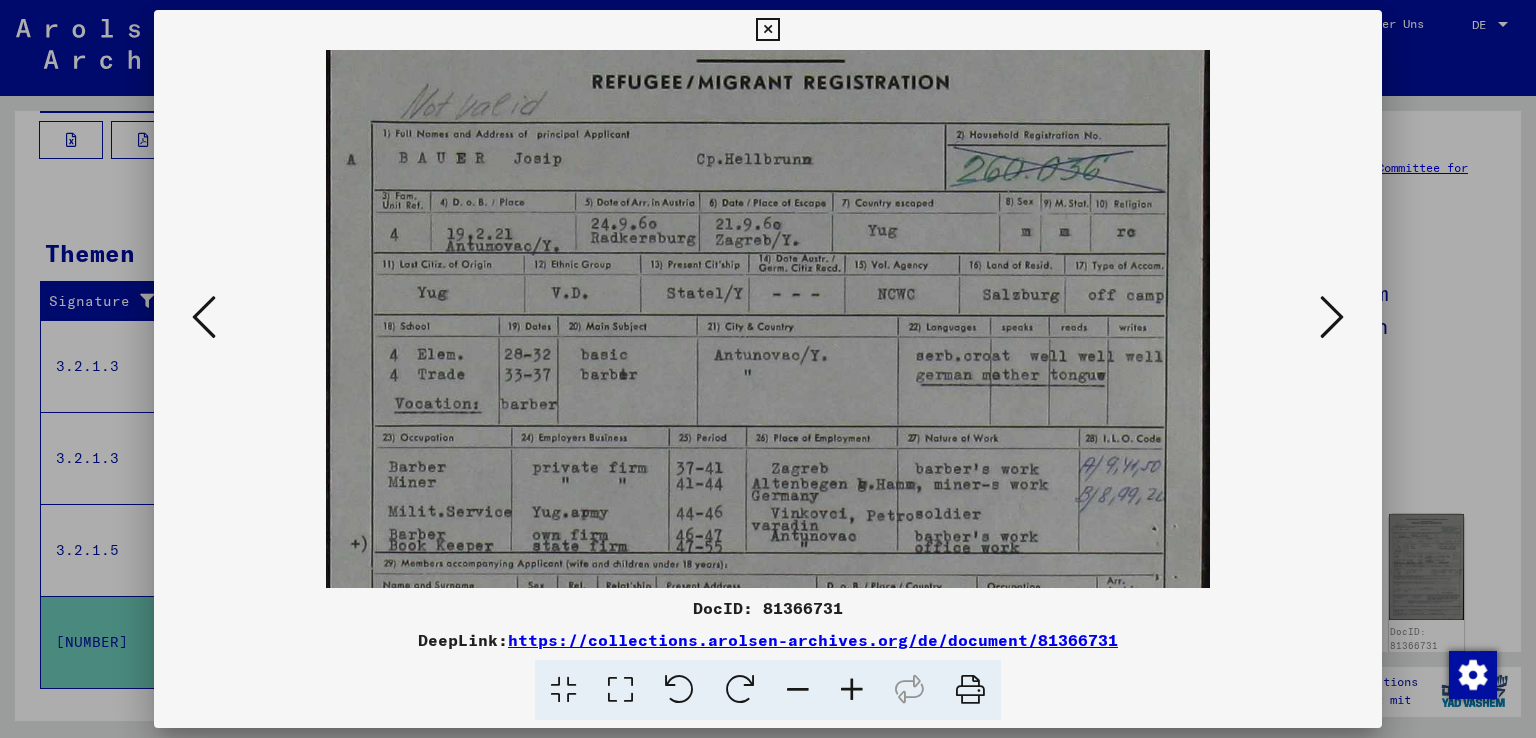 drag, startPoint x: 776, startPoint y: 477, endPoint x: 768, endPoint y: 437, distance: 40.792156 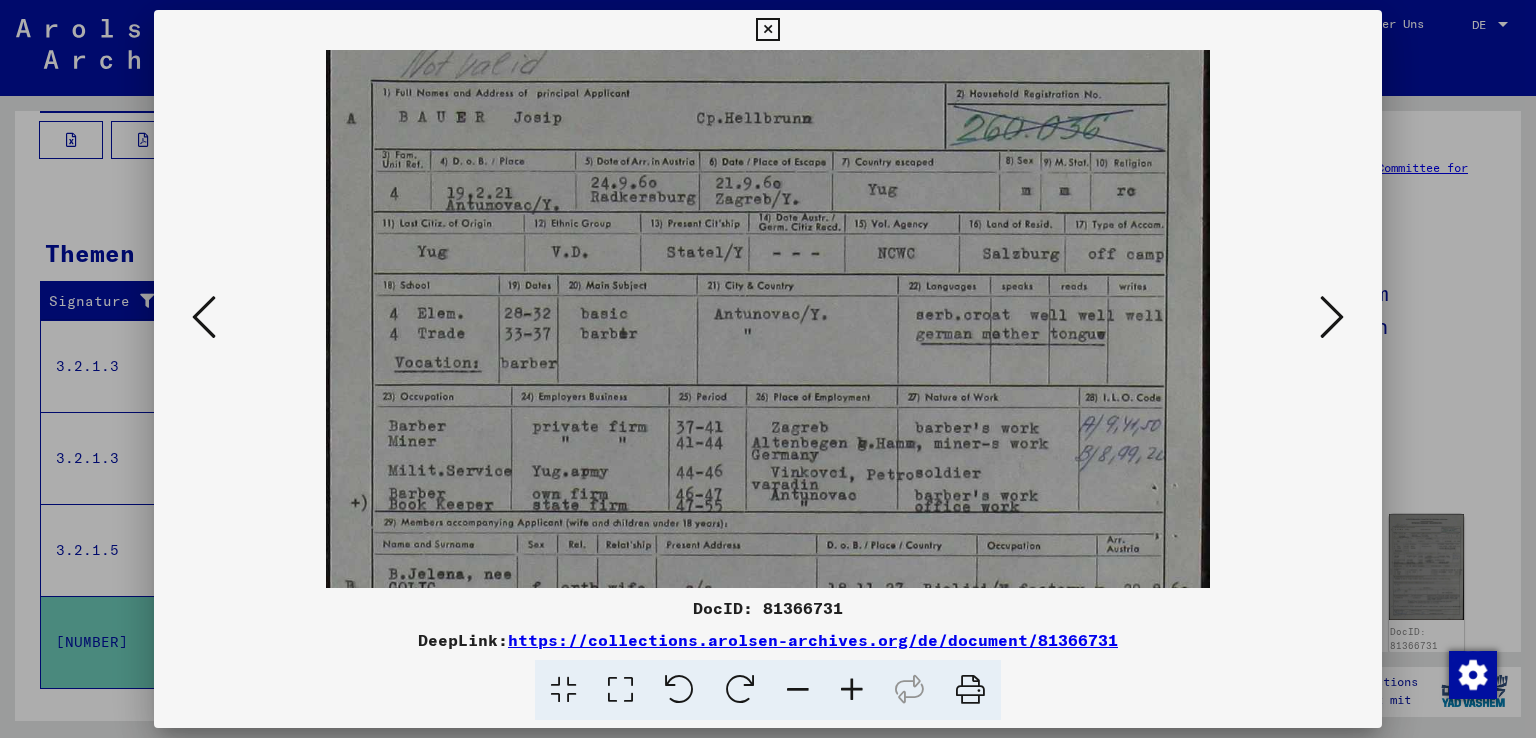 scroll, scrollTop: 114, scrollLeft: 0, axis: vertical 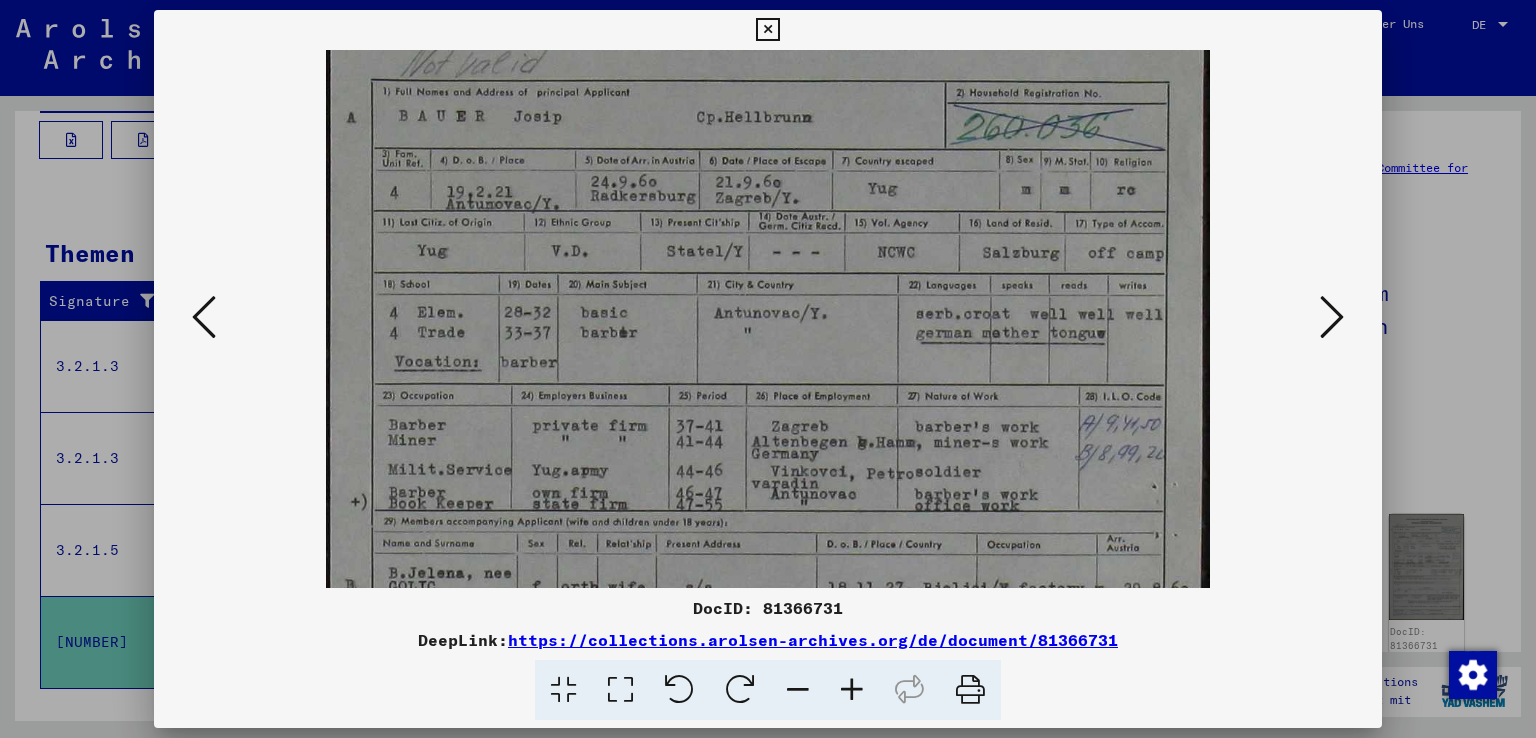 drag, startPoint x: 800, startPoint y: 482, endPoint x: 798, endPoint y: 442, distance: 40.04997 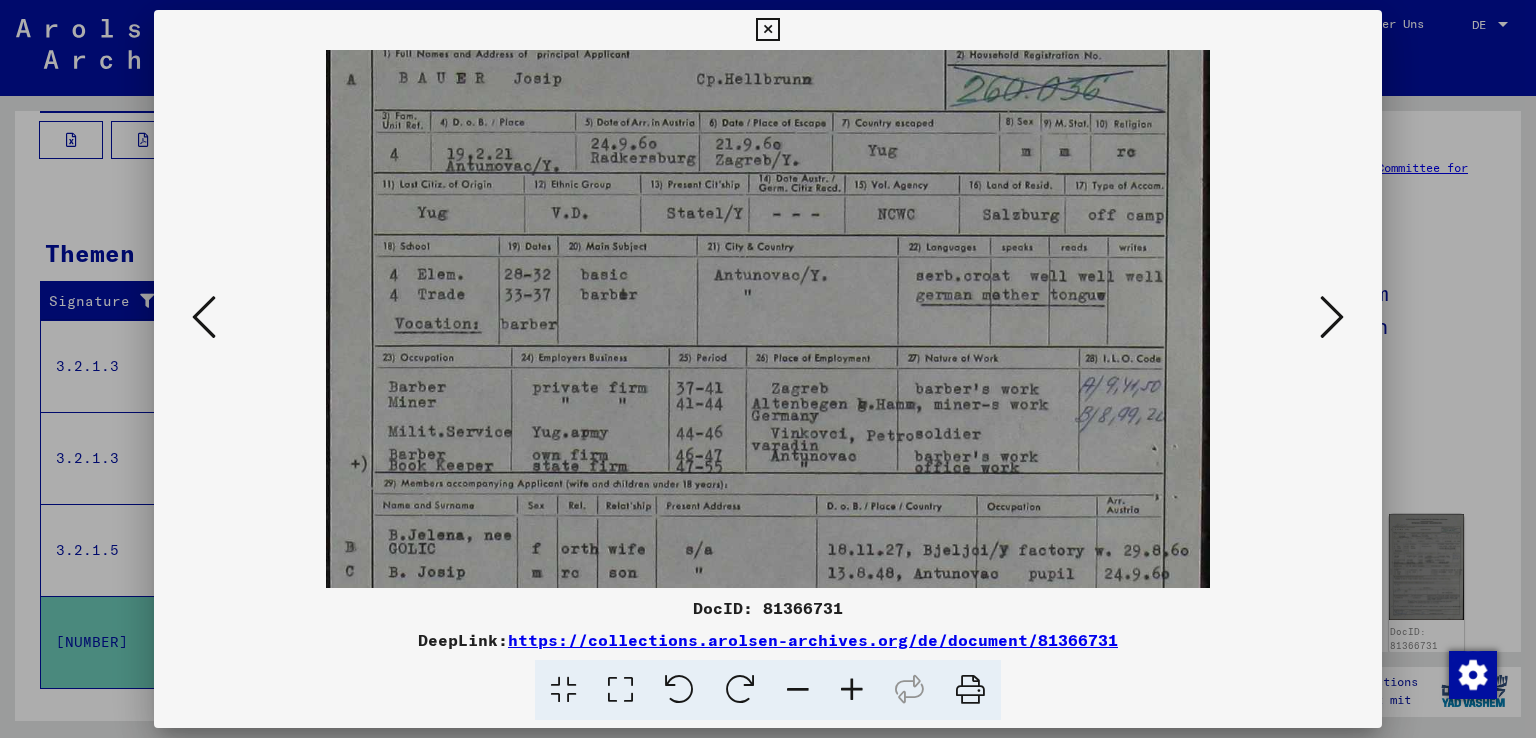 scroll, scrollTop: 153, scrollLeft: 0, axis: vertical 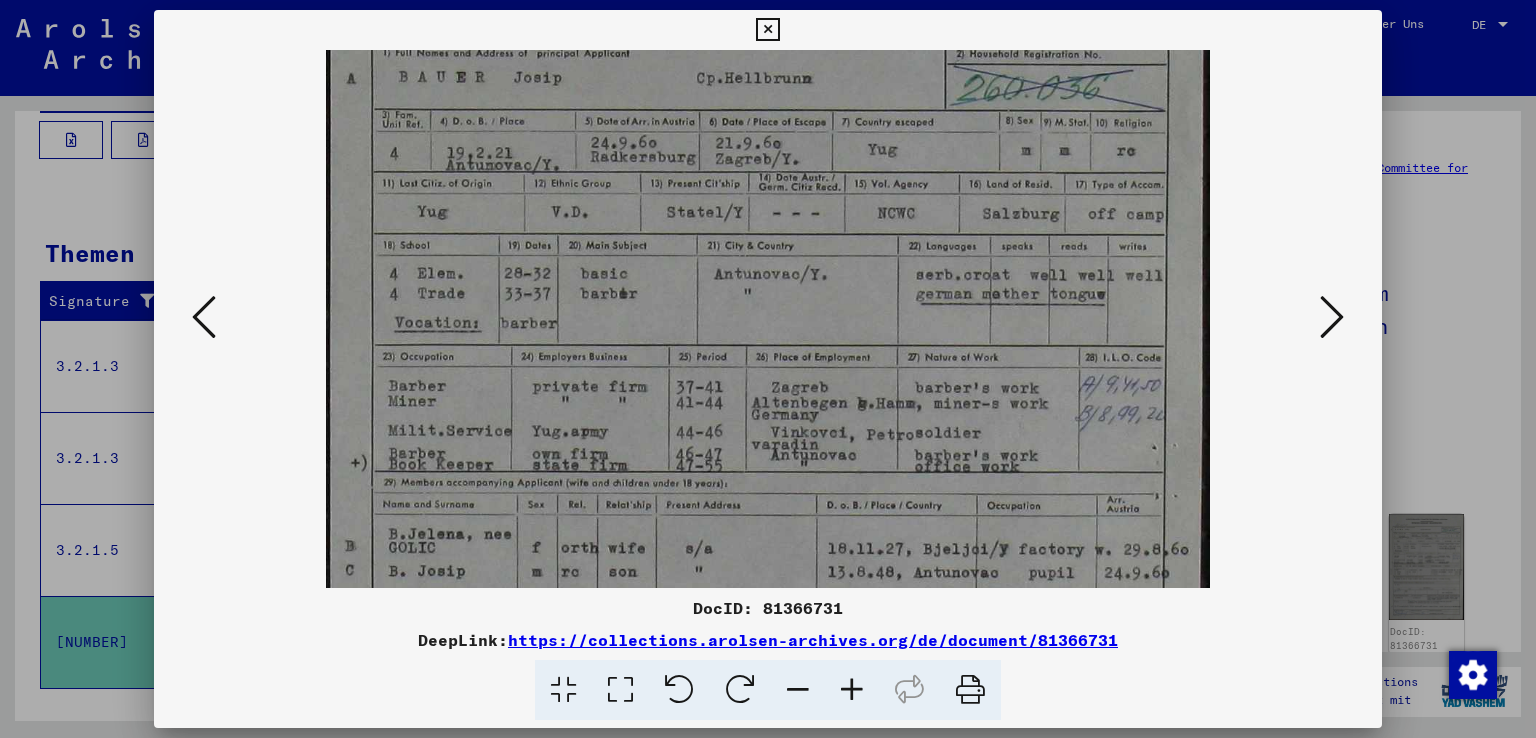 drag, startPoint x: 847, startPoint y: 494, endPoint x: 849, endPoint y: 456, distance: 38.052597 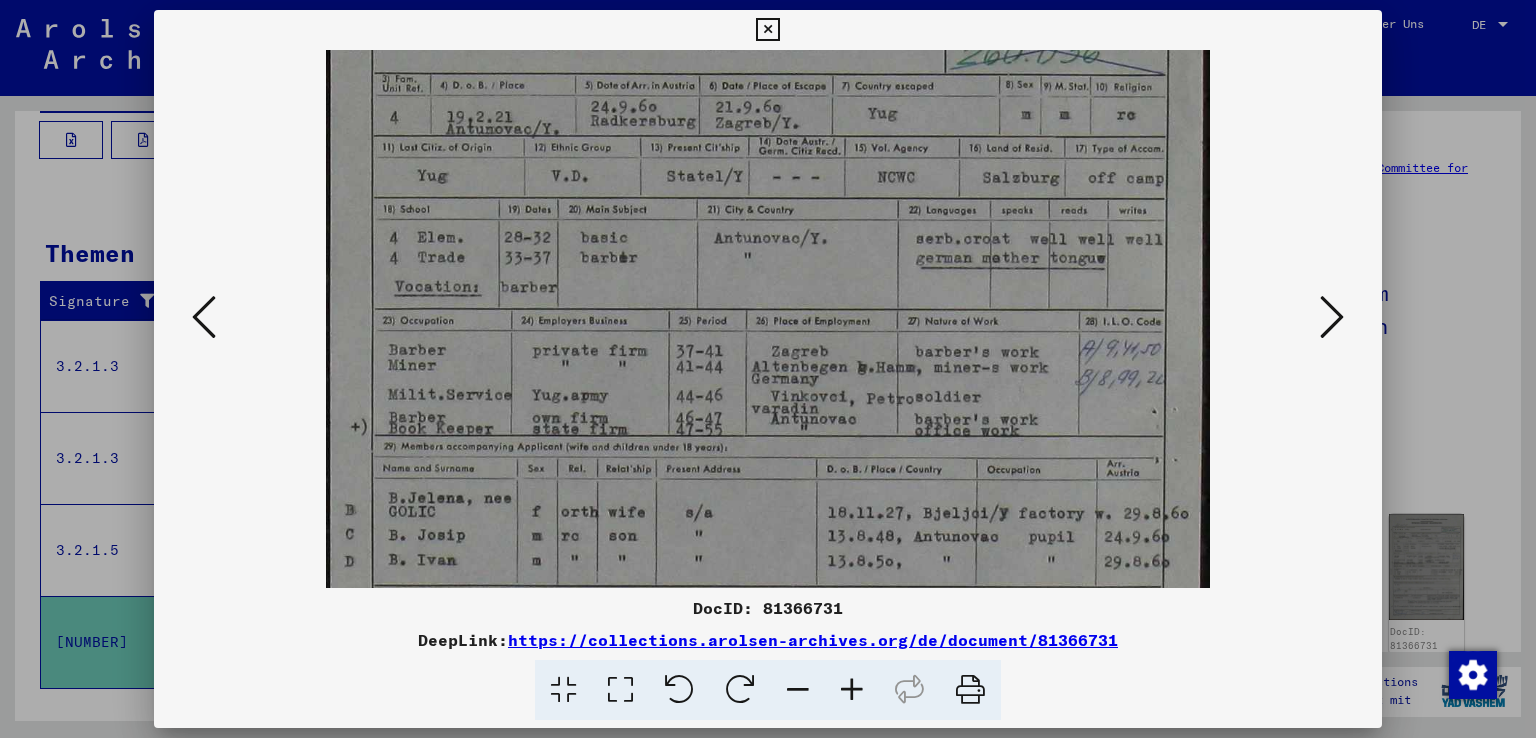scroll, scrollTop: 191, scrollLeft: 0, axis: vertical 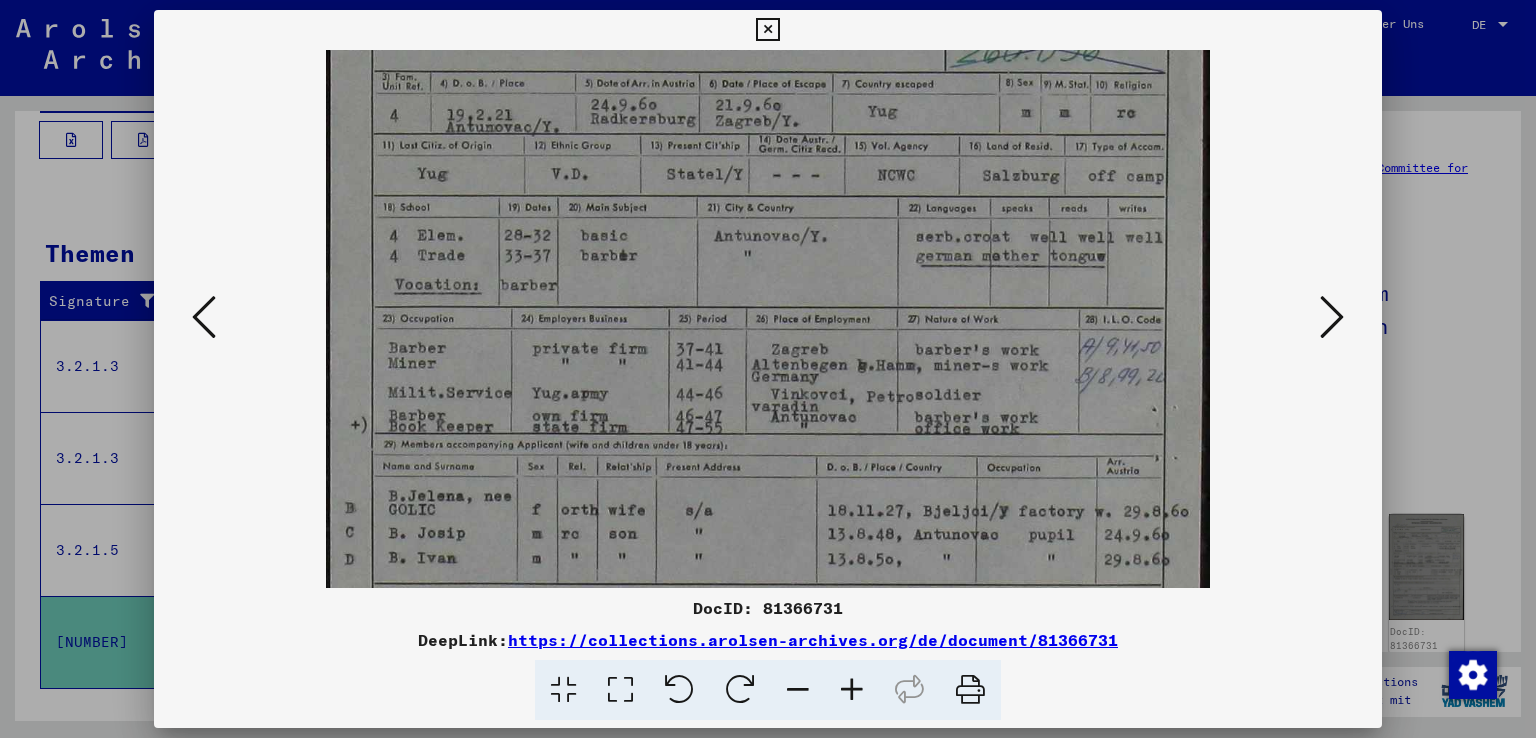 drag, startPoint x: 868, startPoint y: 477, endPoint x: 868, endPoint y: 440, distance: 37 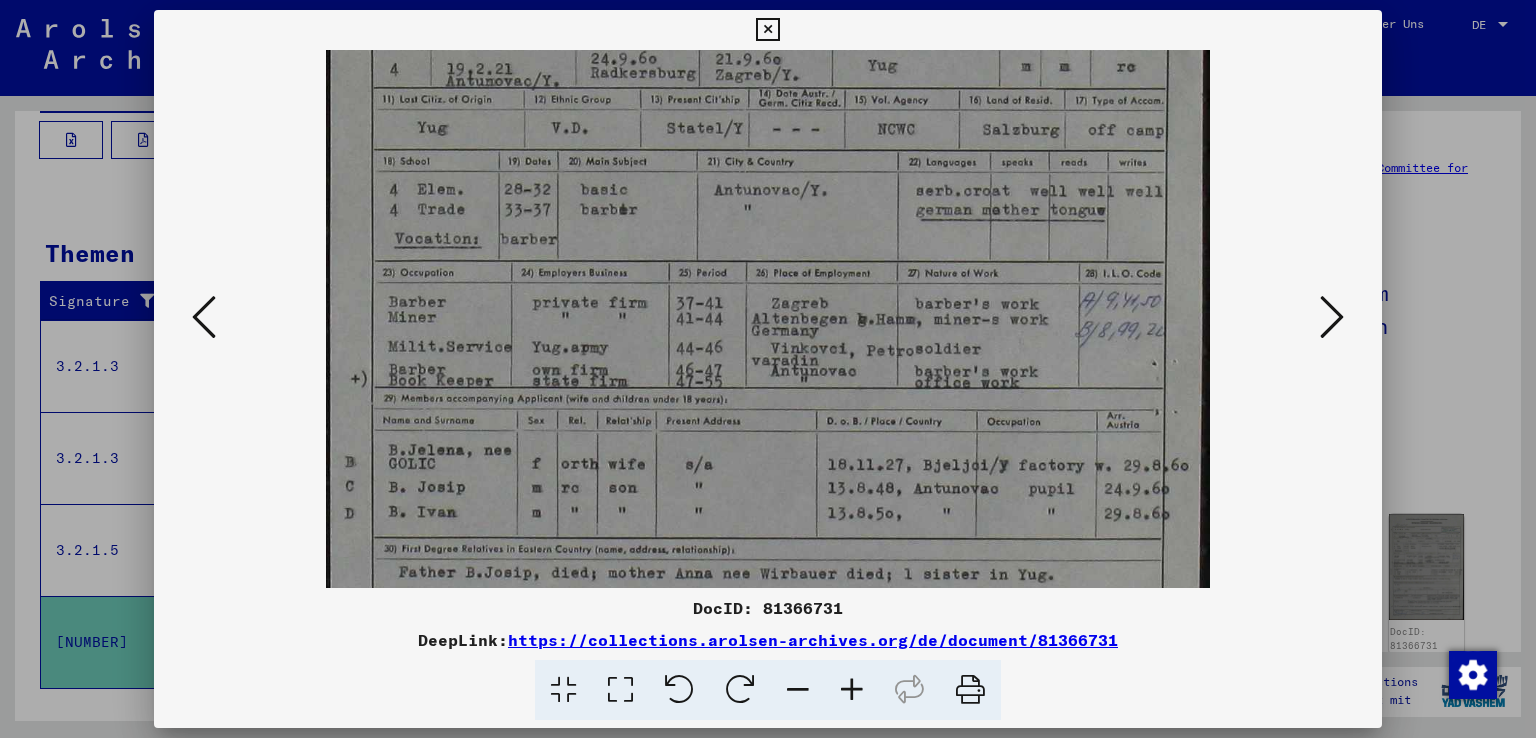scroll, scrollTop: 244, scrollLeft: 0, axis: vertical 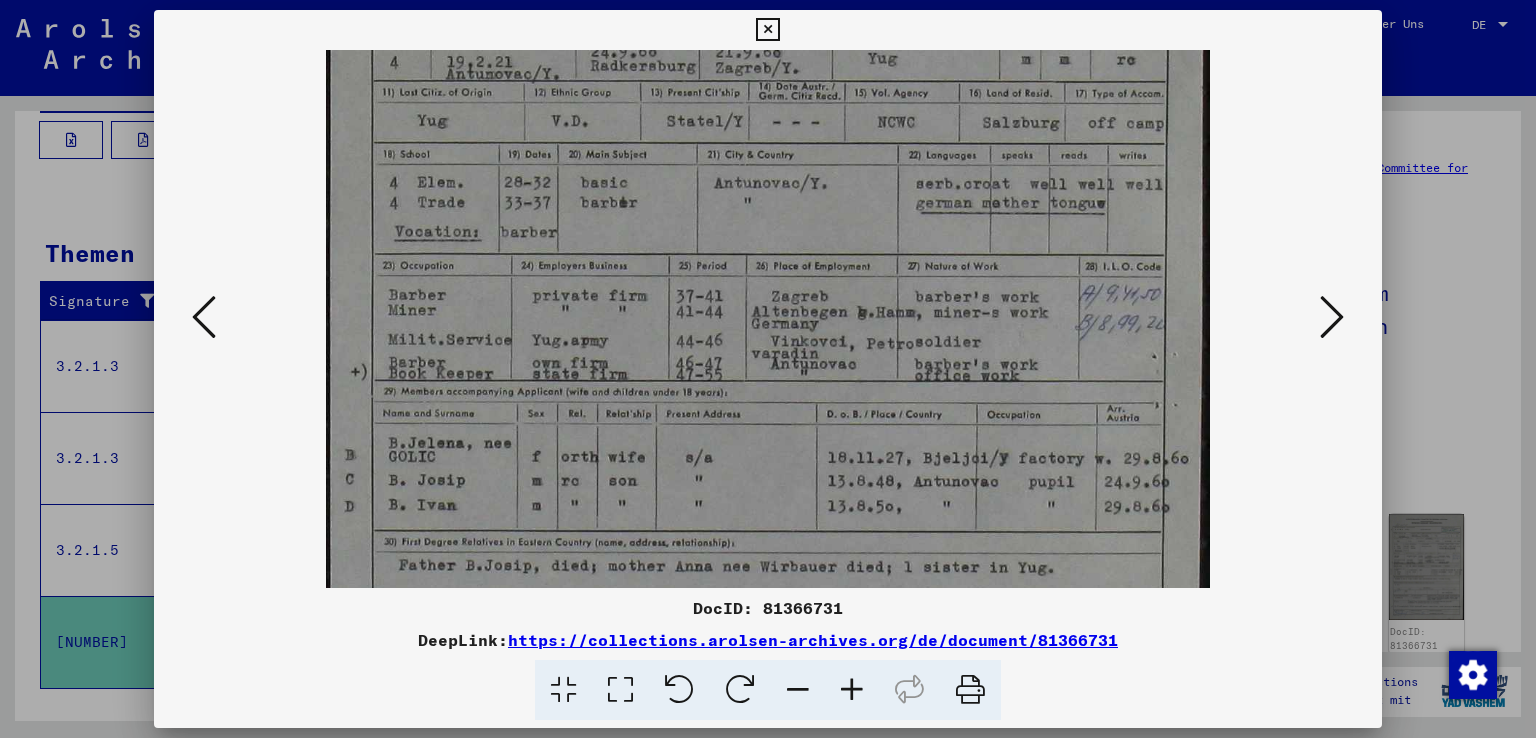 drag, startPoint x: 918, startPoint y: 488, endPoint x: 904, endPoint y: 437, distance: 52.886673 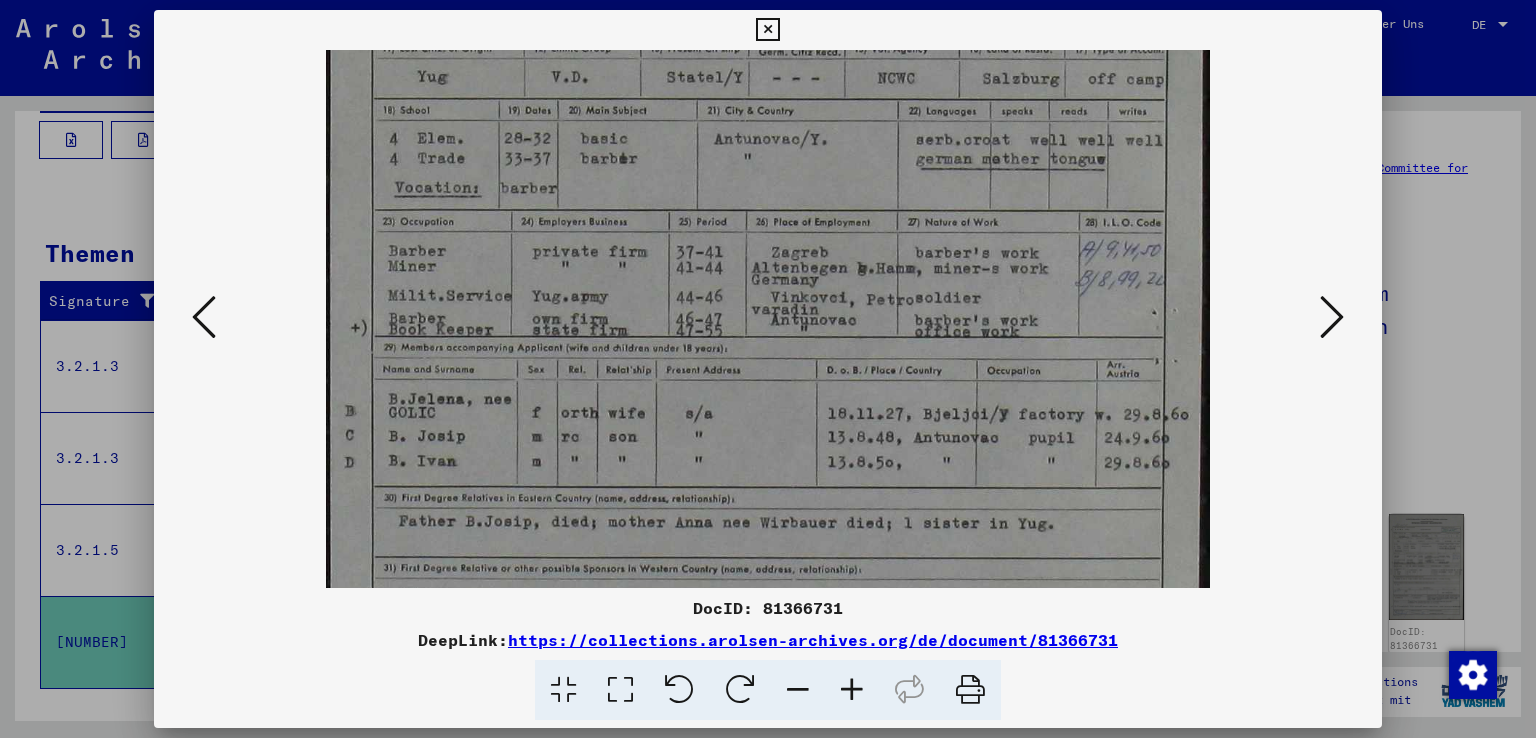 scroll, scrollTop: 294, scrollLeft: 0, axis: vertical 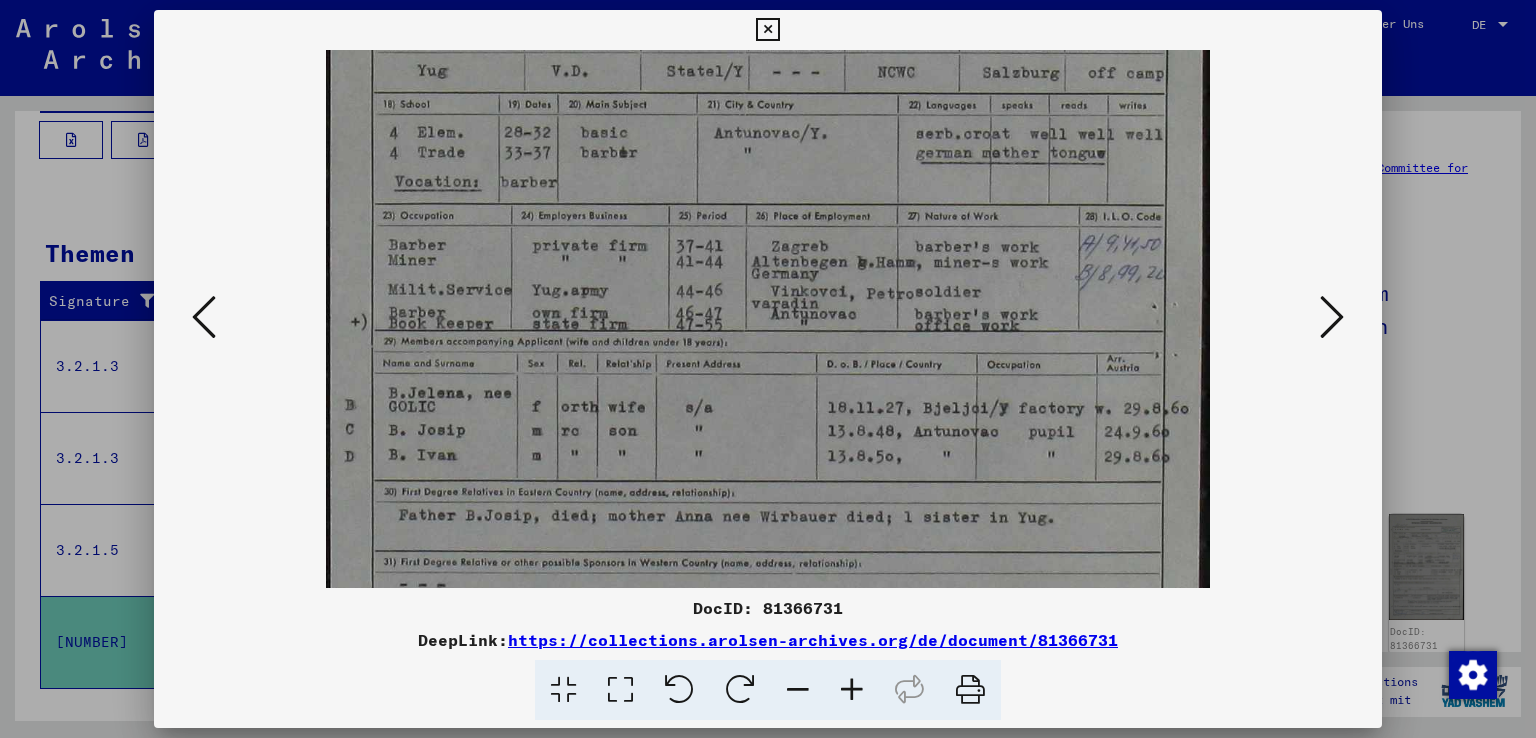 drag, startPoint x: 1006, startPoint y: 481, endPoint x: 999, endPoint y: 431, distance: 50.48762 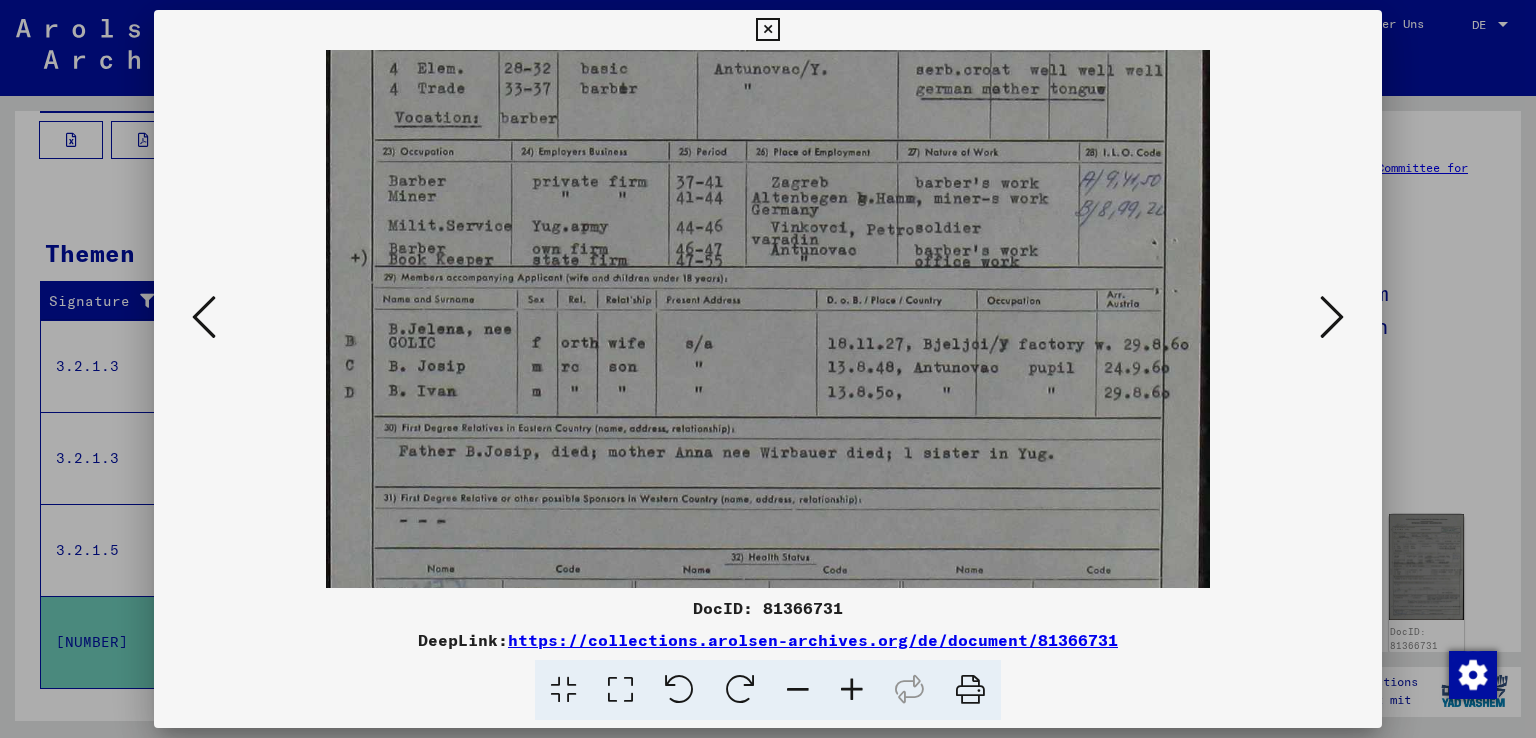 drag, startPoint x: 972, startPoint y: 549, endPoint x: 972, endPoint y: 485, distance: 64 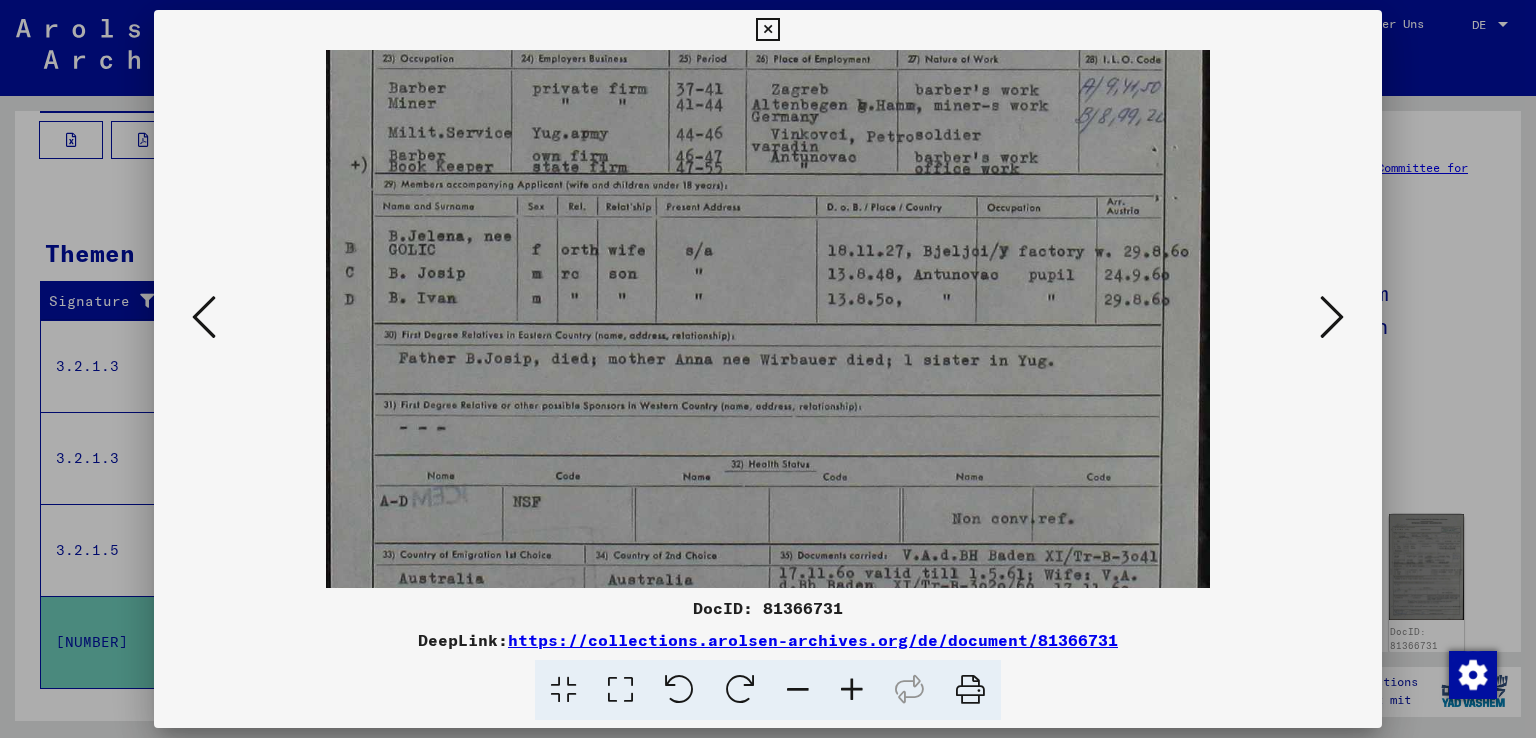 drag, startPoint x: 976, startPoint y: 524, endPoint x: 966, endPoint y: 430, distance: 94.53042 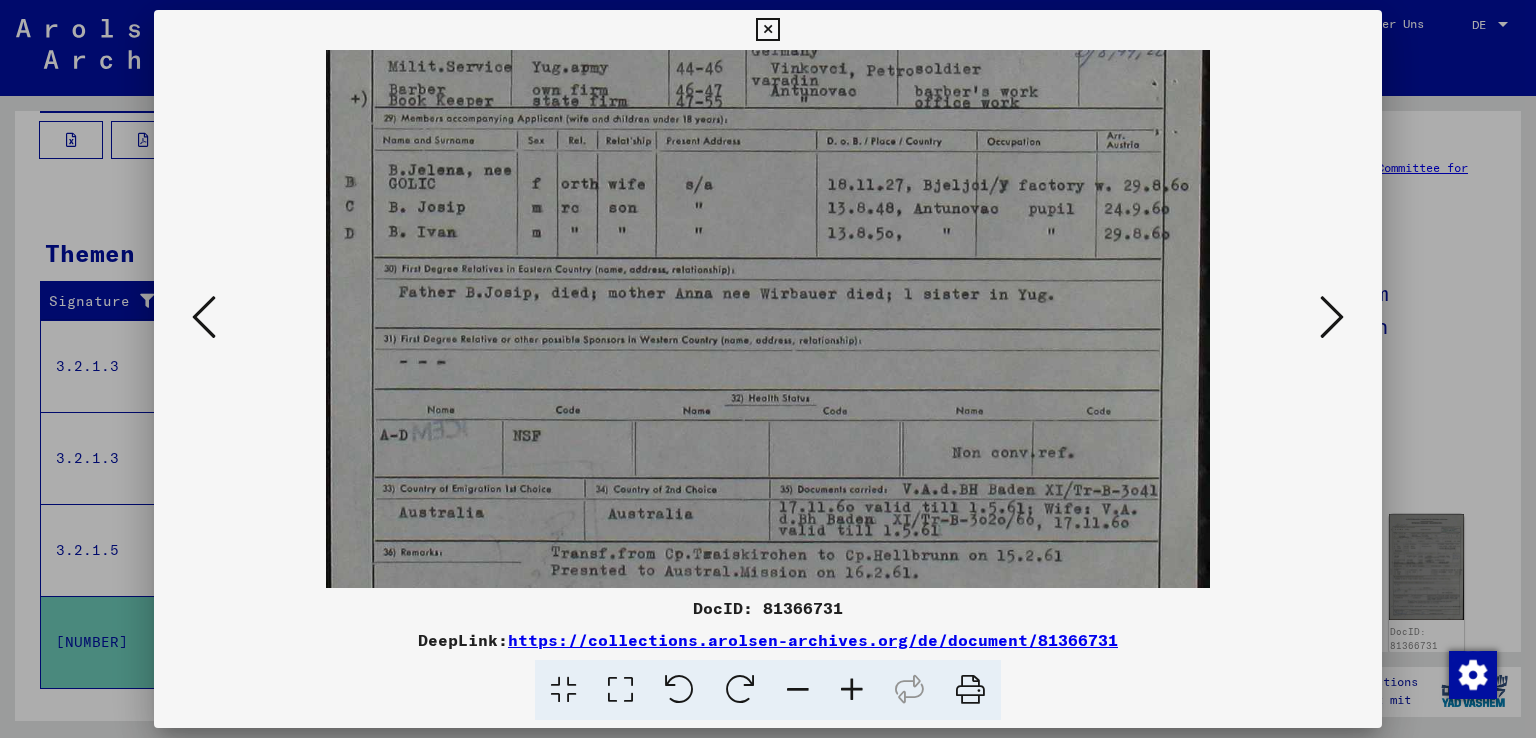 drag, startPoint x: 966, startPoint y: 499, endPoint x: 956, endPoint y: 425, distance: 74.672615 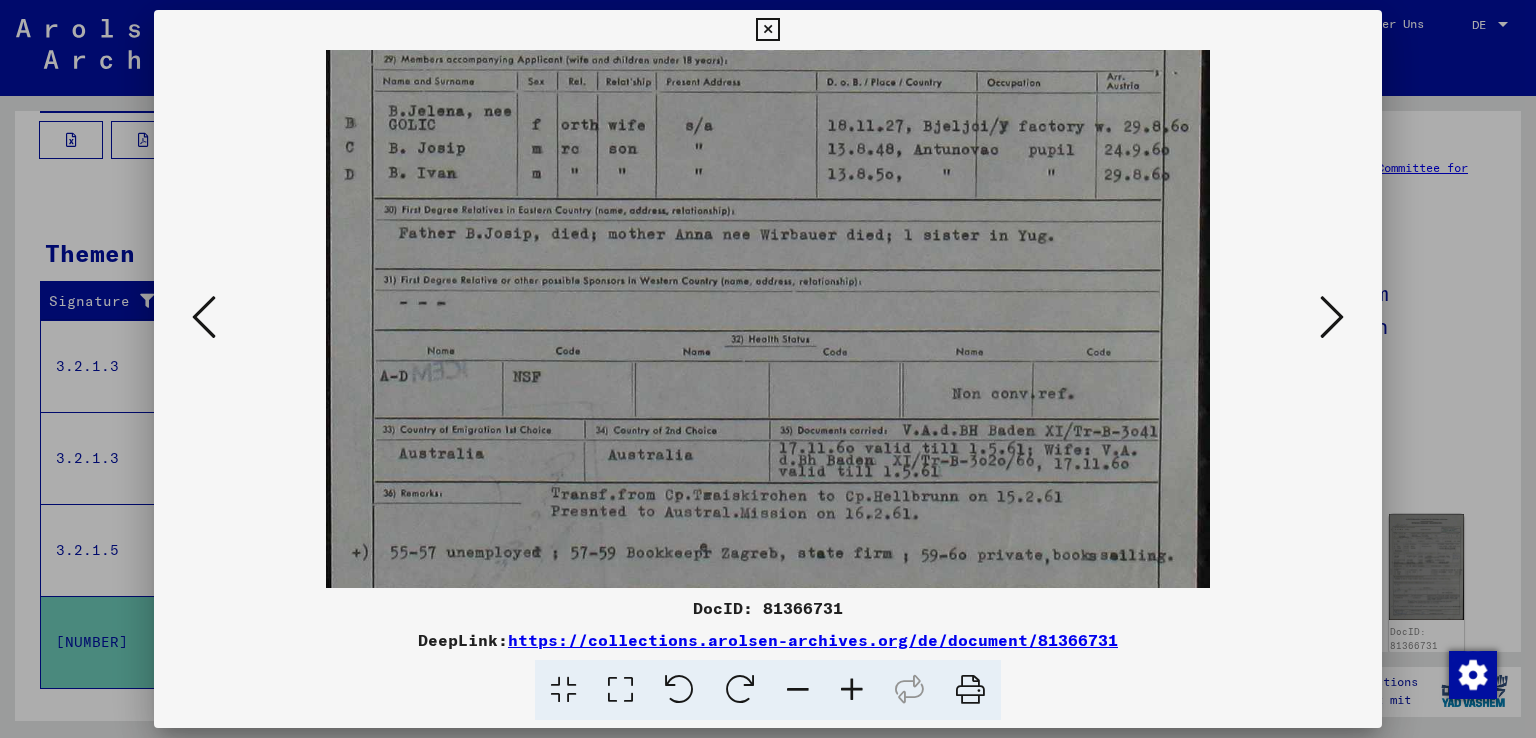 scroll, scrollTop: 580, scrollLeft: 0, axis: vertical 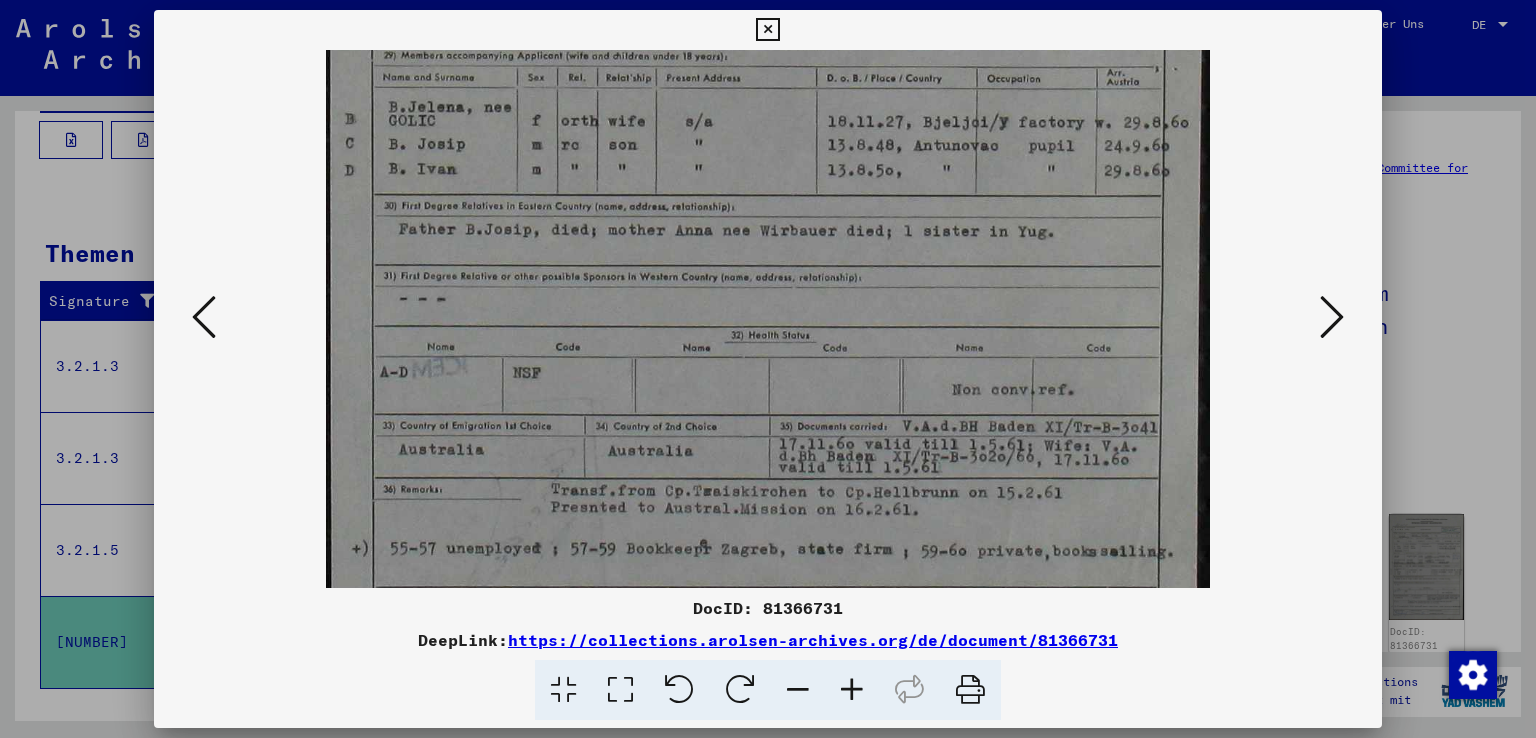 drag, startPoint x: 954, startPoint y: 510, endPoint x: 950, endPoint y: 449, distance: 61.13101 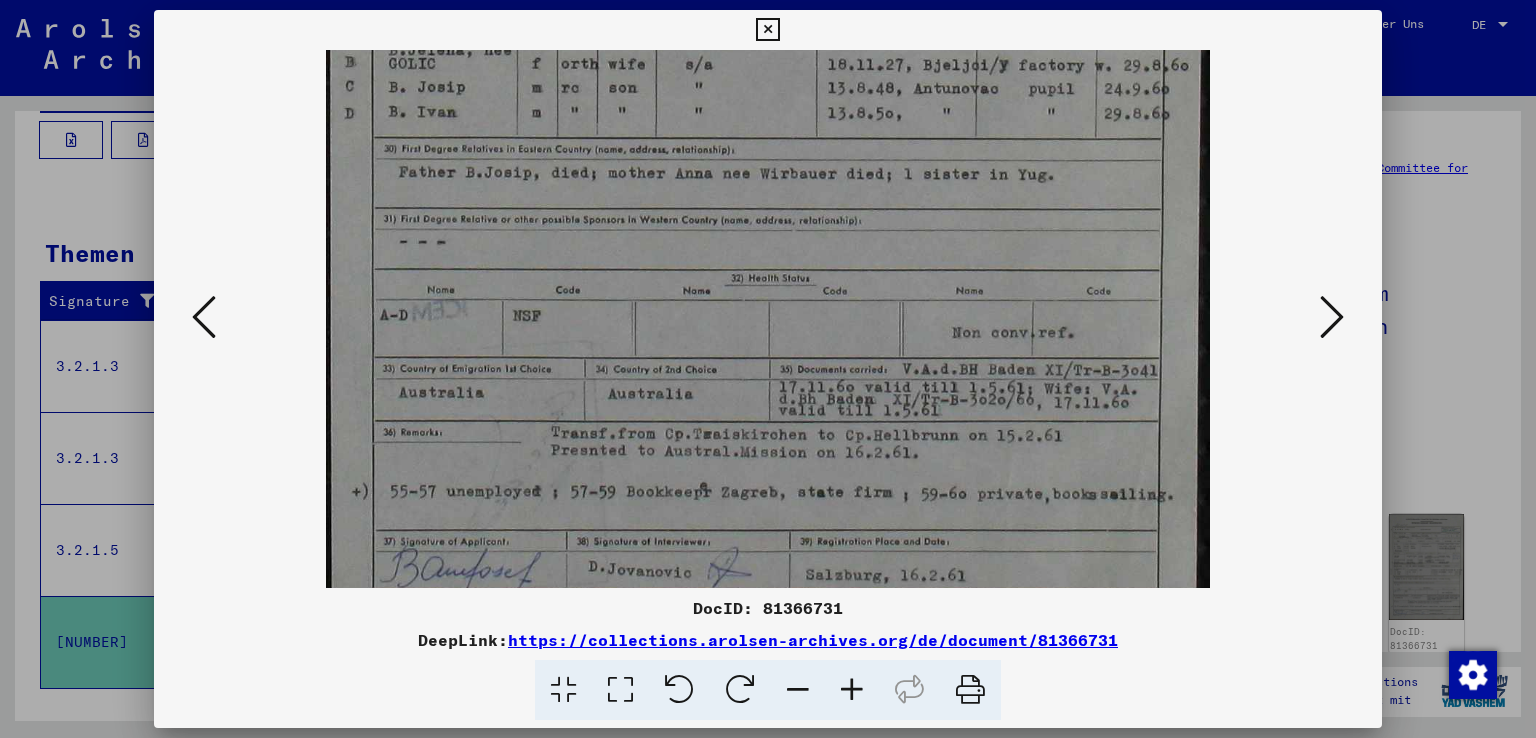 drag, startPoint x: 946, startPoint y: 522, endPoint x: 941, endPoint y: 466, distance: 56.22277 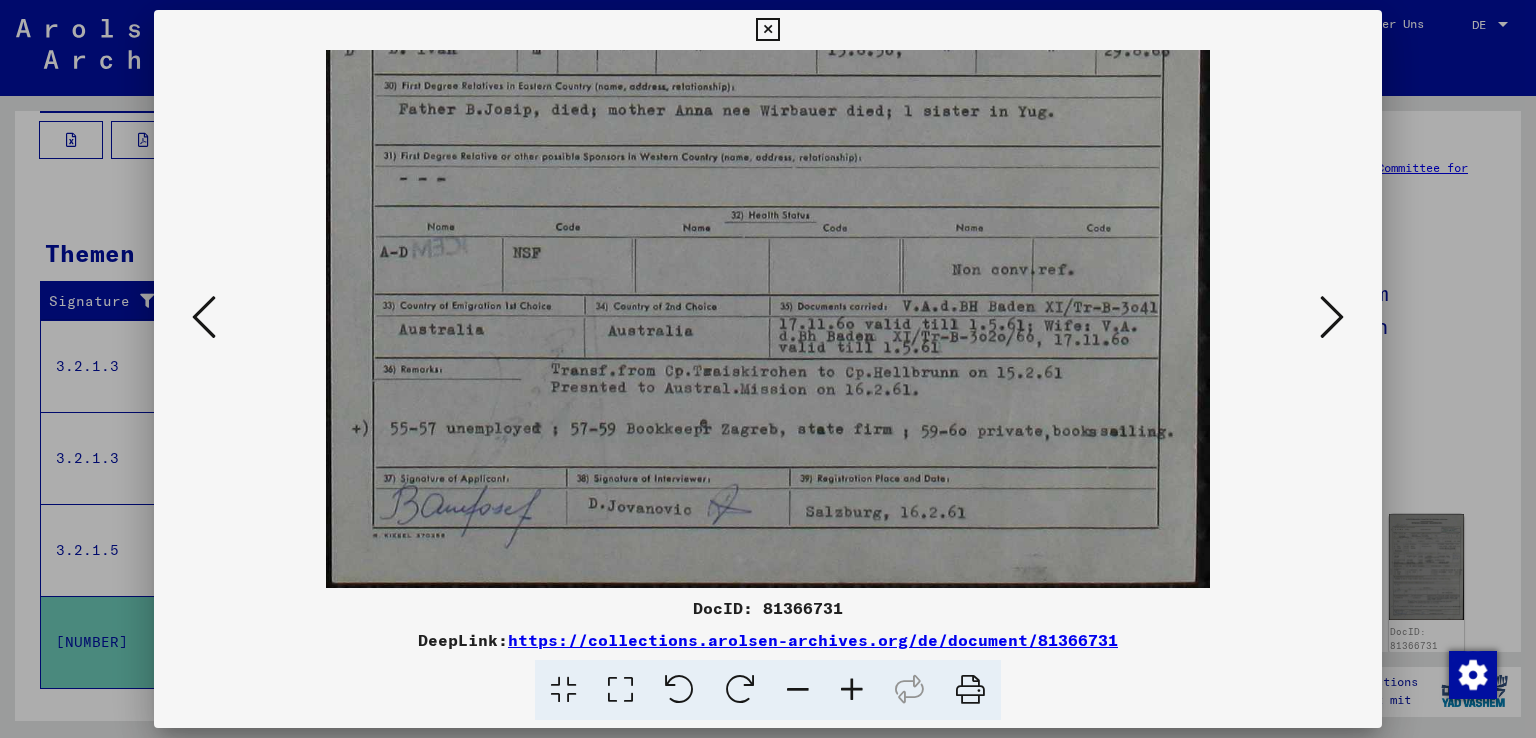 drag, startPoint x: 1099, startPoint y: 498, endPoint x: 1098, endPoint y: 410, distance: 88.005684 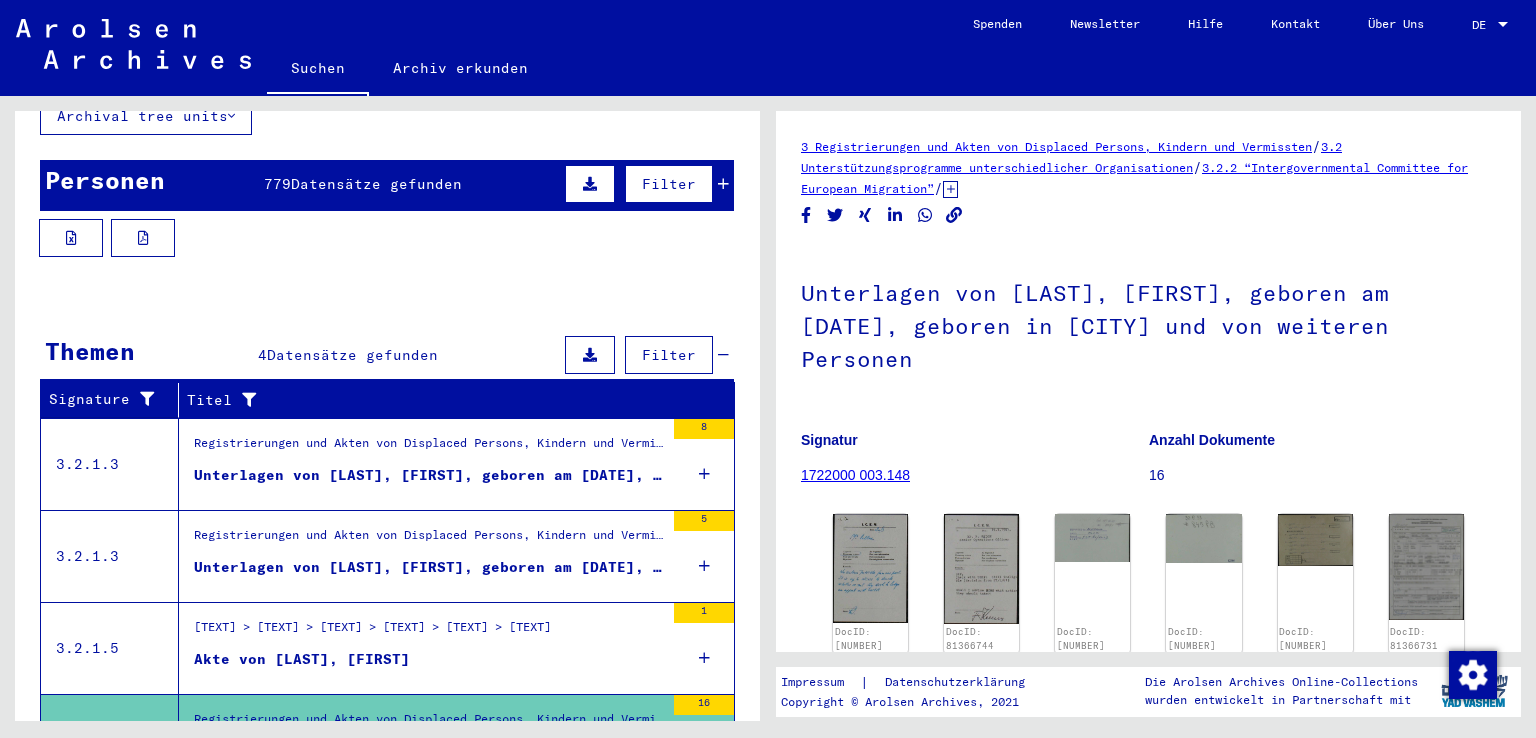 scroll, scrollTop: 0, scrollLeft: 0, axis: both 